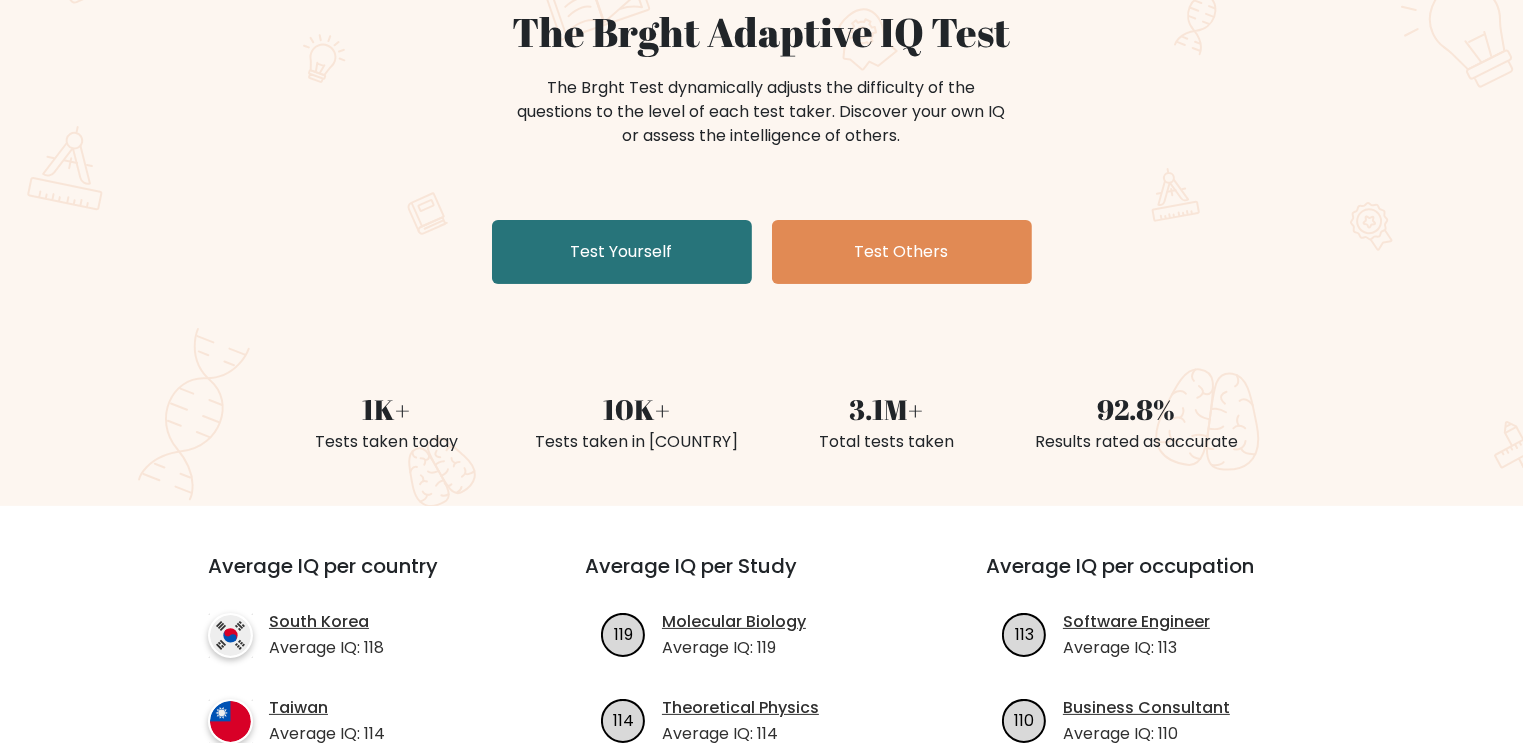 scroll, scrollTop: 200, scrollLeft: 0, axis: vertical 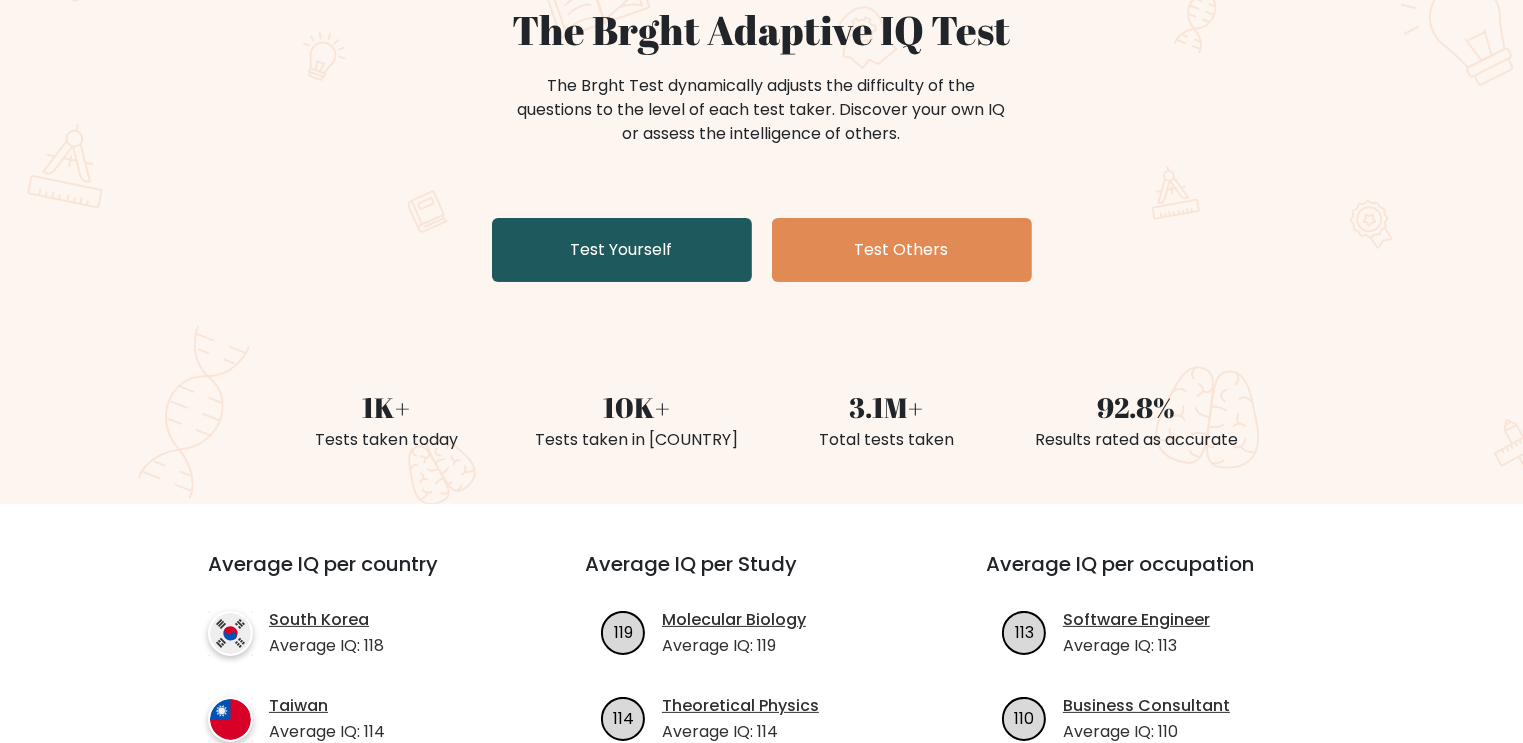 click on "Test Yourself" at bounding box center (622, 250) 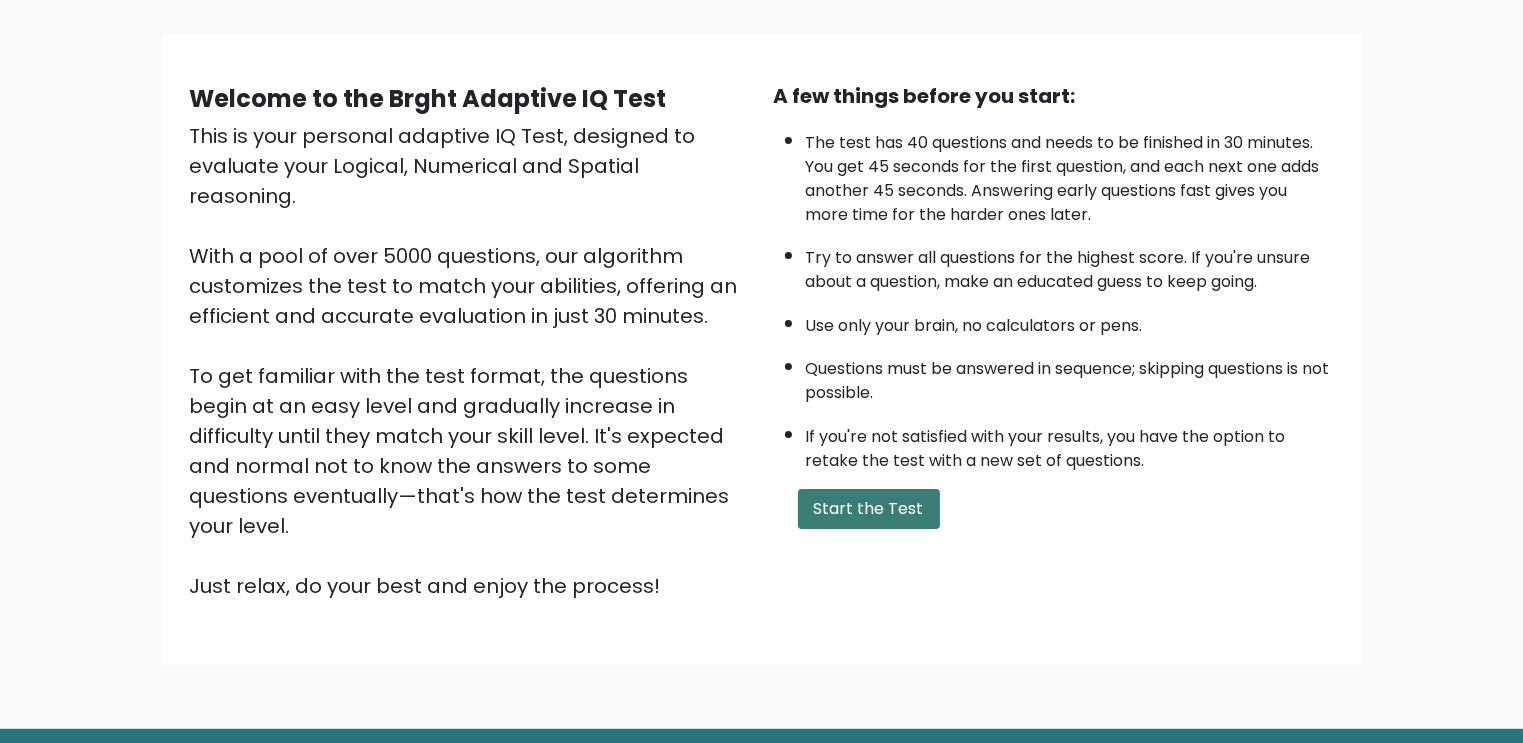 scroll, scrollTop: 172, scrollLeft: 0, axis: vertical 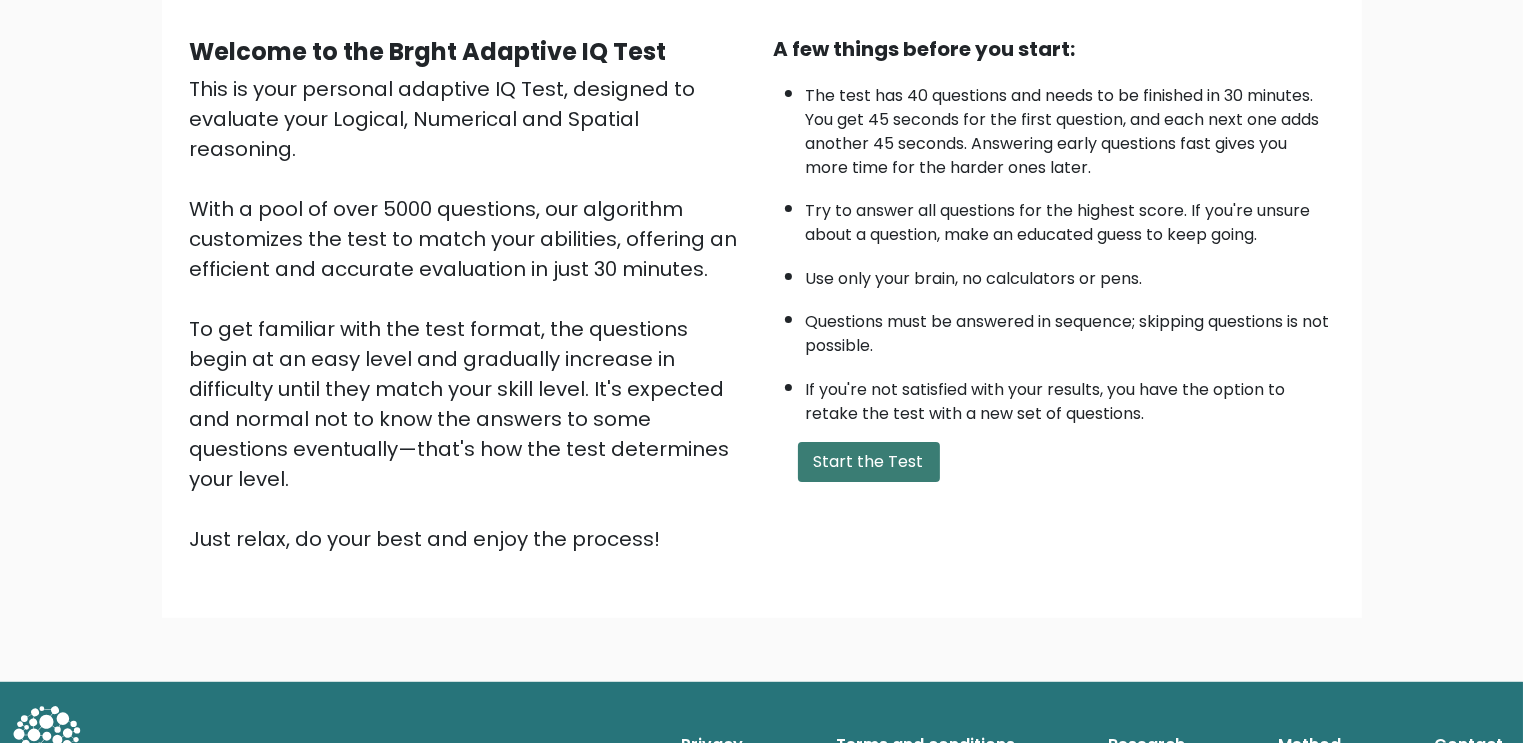 click on "Start the Test" at bounding box center [869, 462] 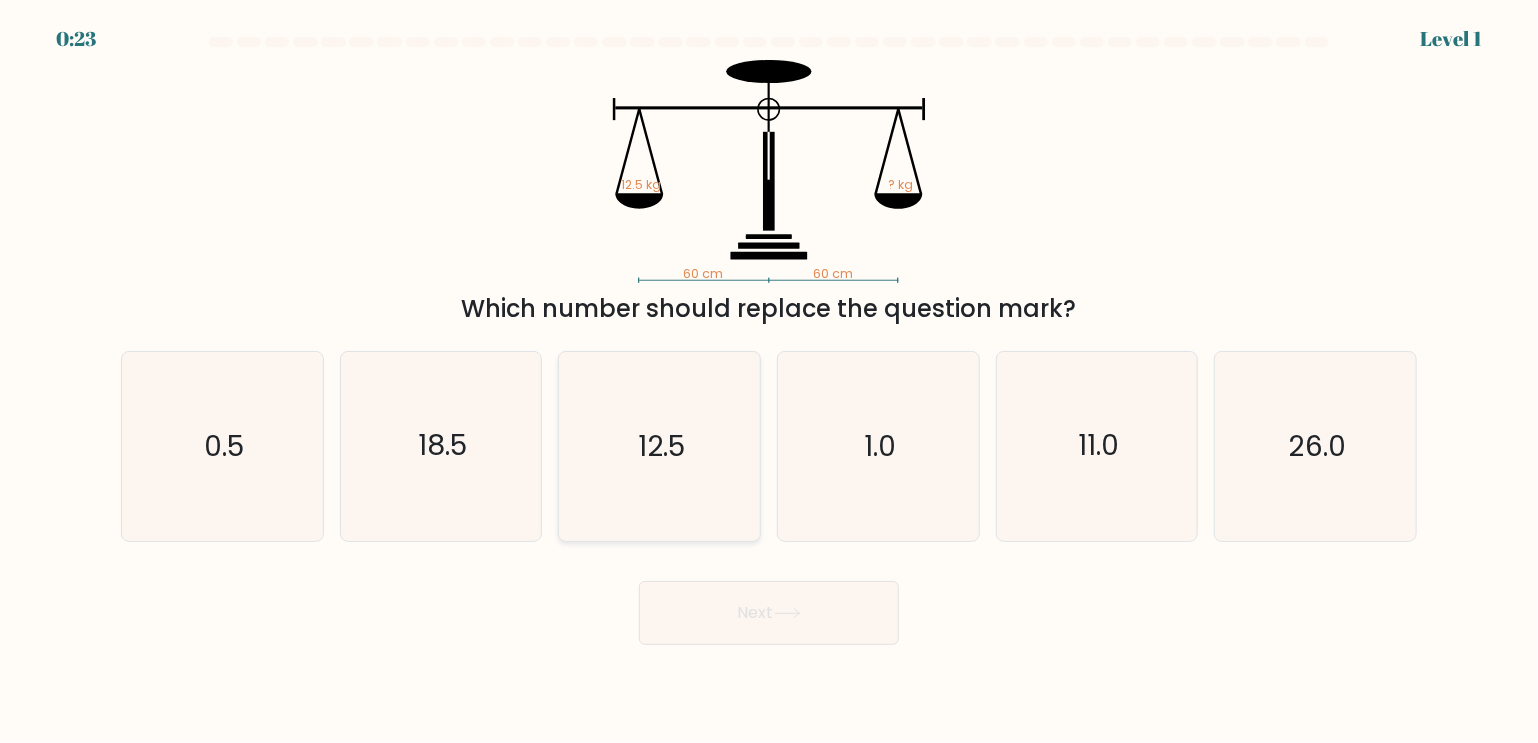 click on "12.5" at bounding box center (659, 446) 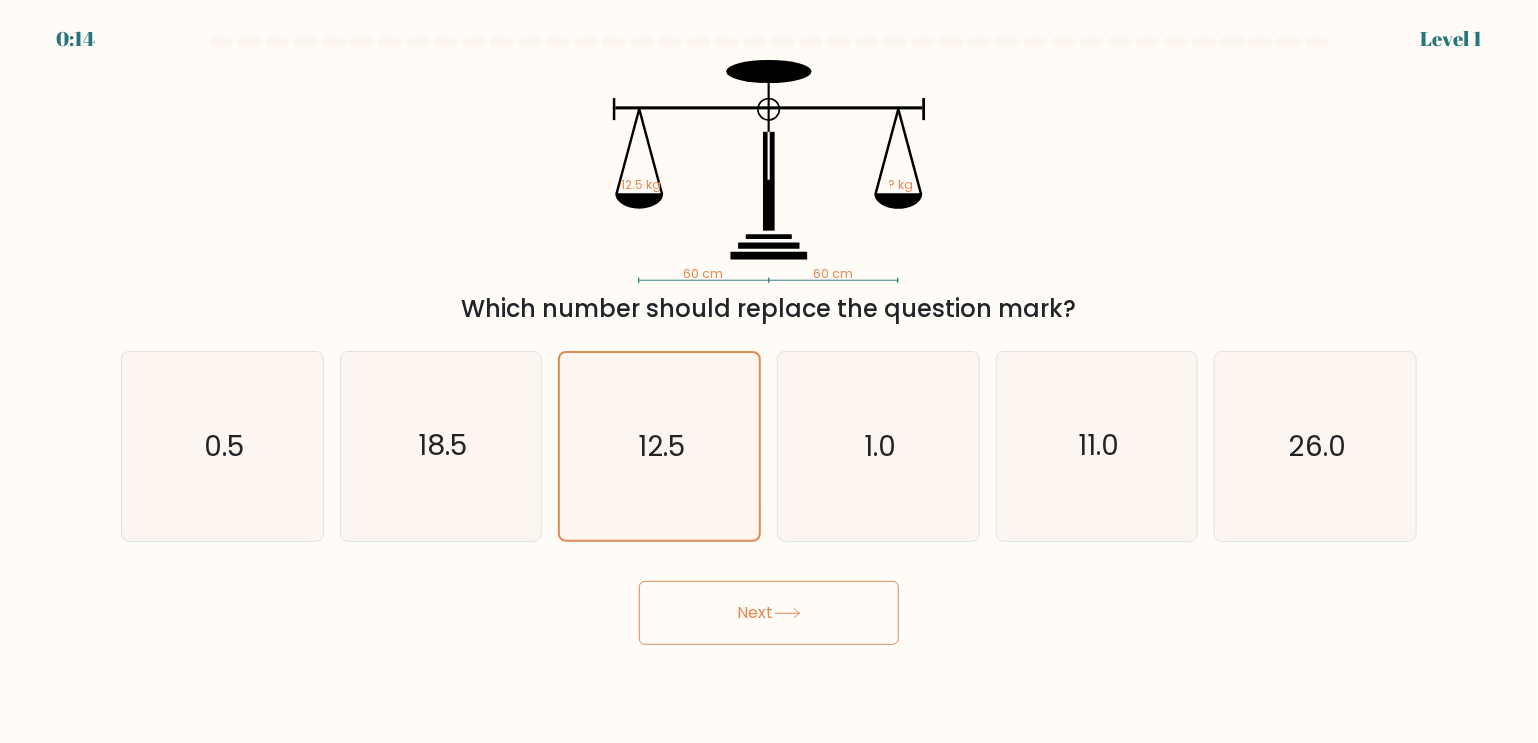 click on "Next" at bounding box center (769, 613) 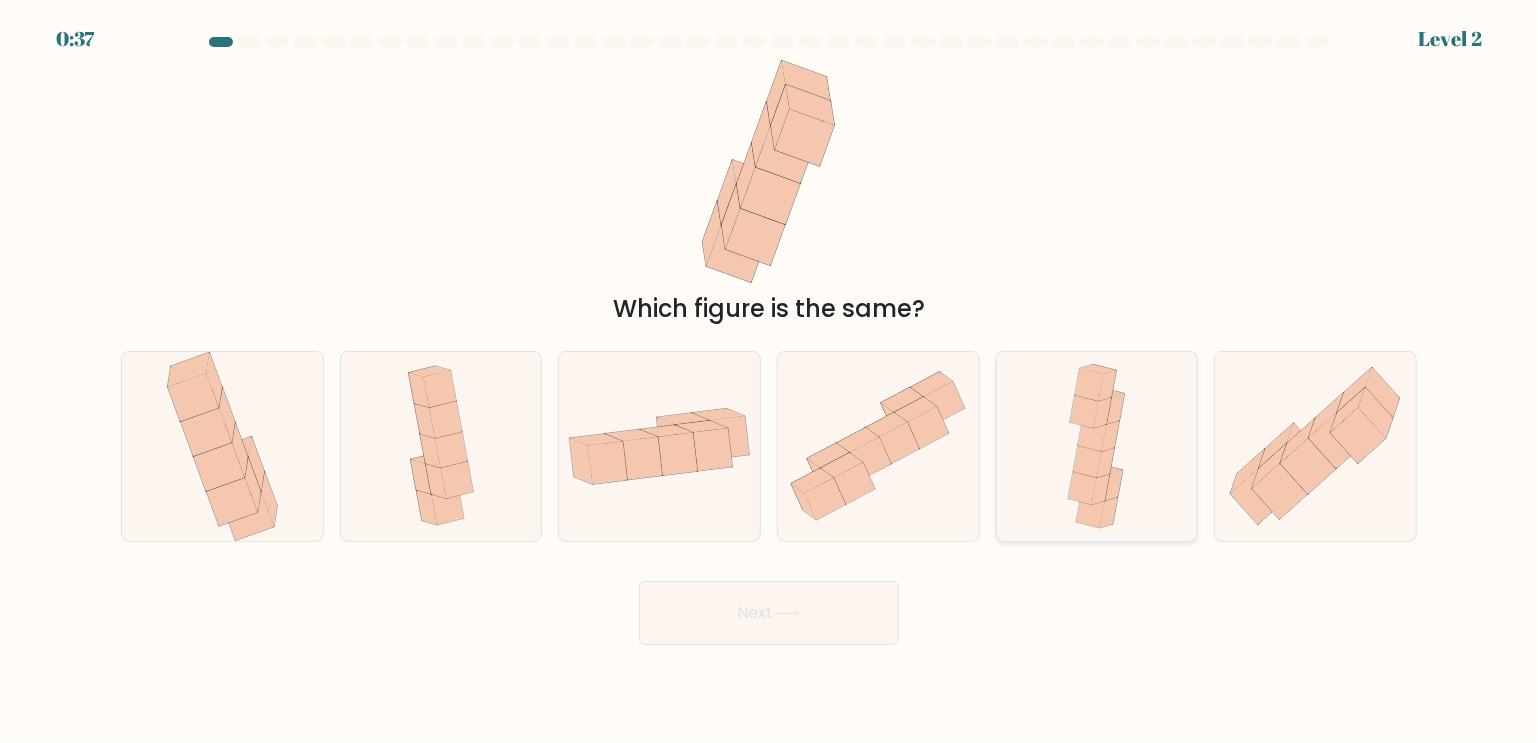 drag, startPoint x: 1300, startPoint y: 435, endPoint x: 1188, endPoint y: 493, distance: 126.12692 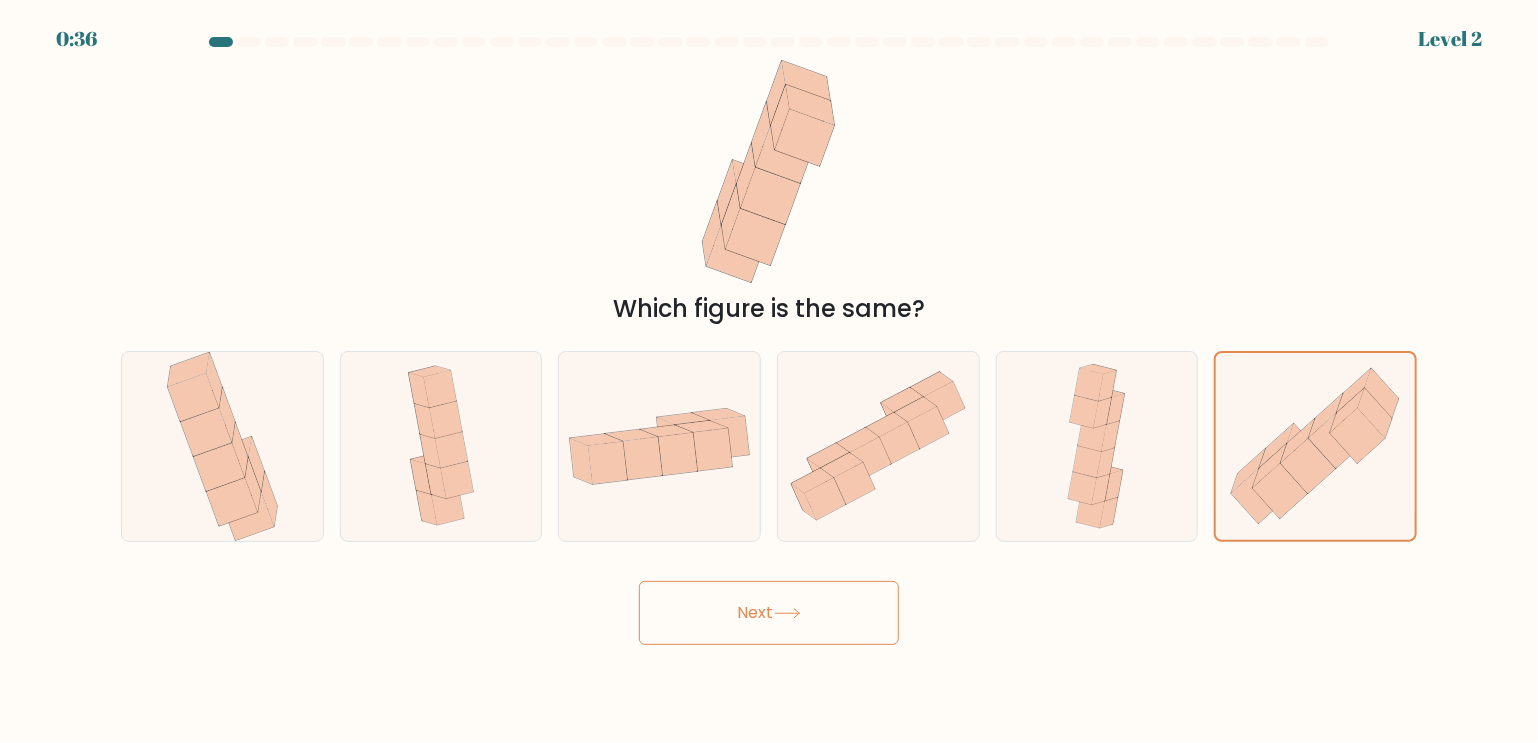 click on "Next" at bounding box center (769, 613) 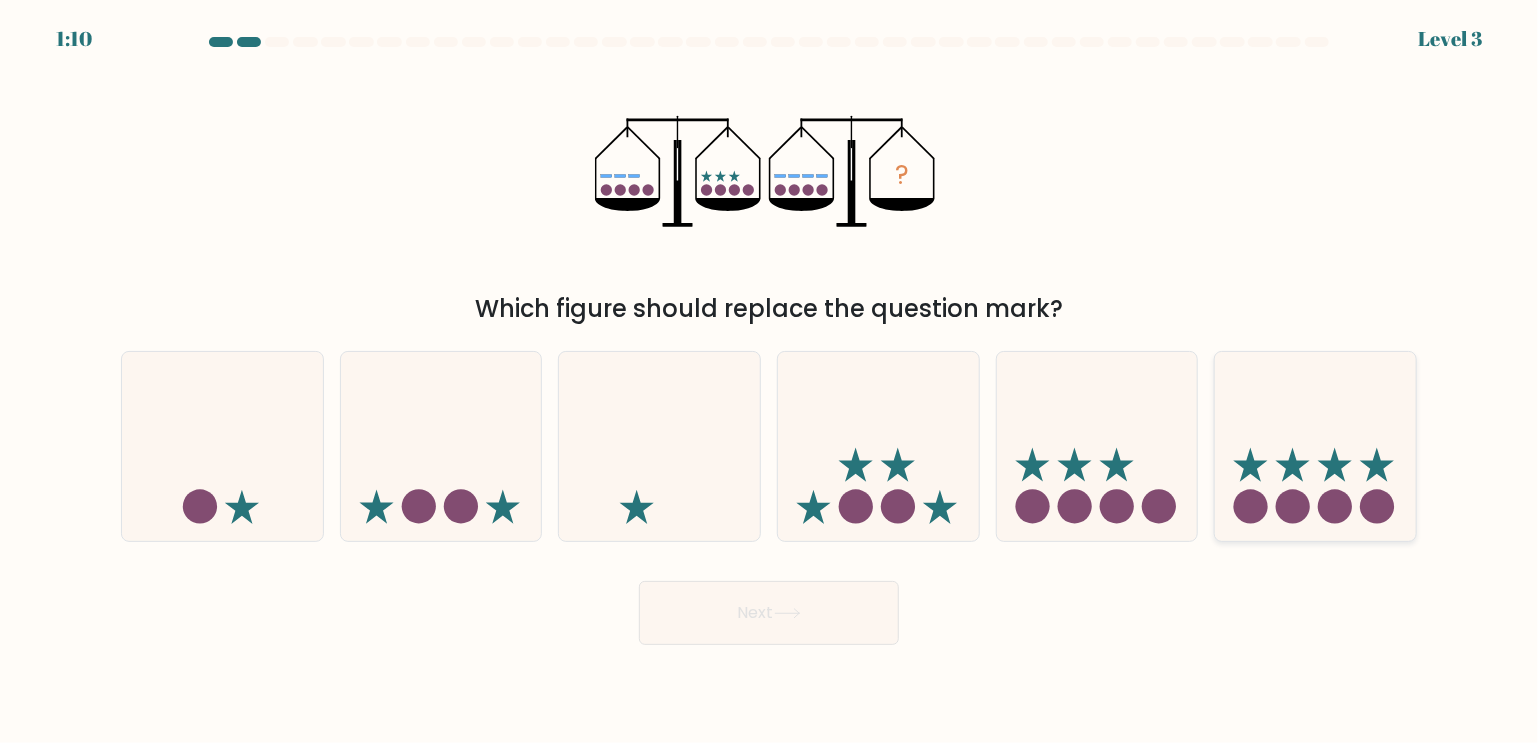 click at bounding box center (1315, 446) 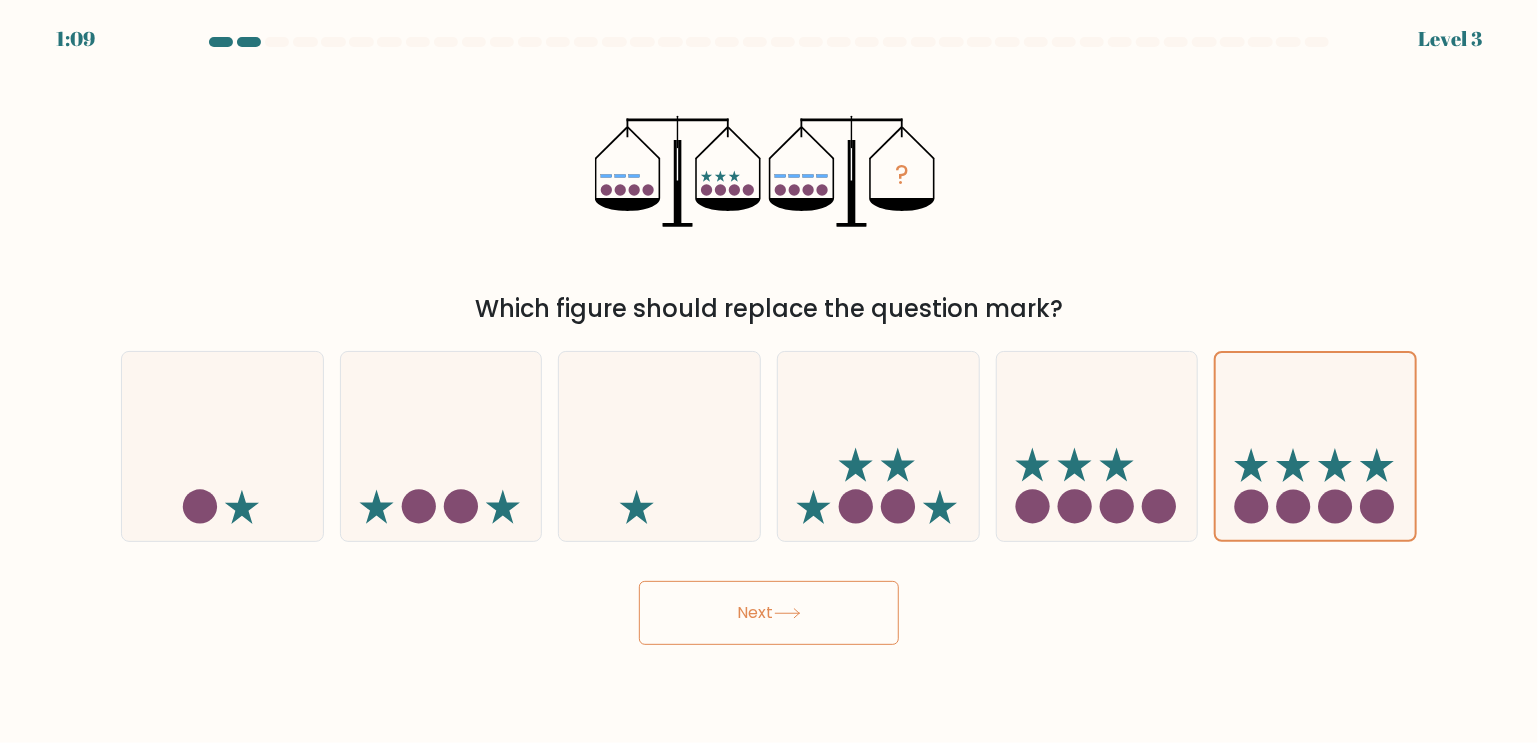 click on "Next" at bounding box center (769, 613) 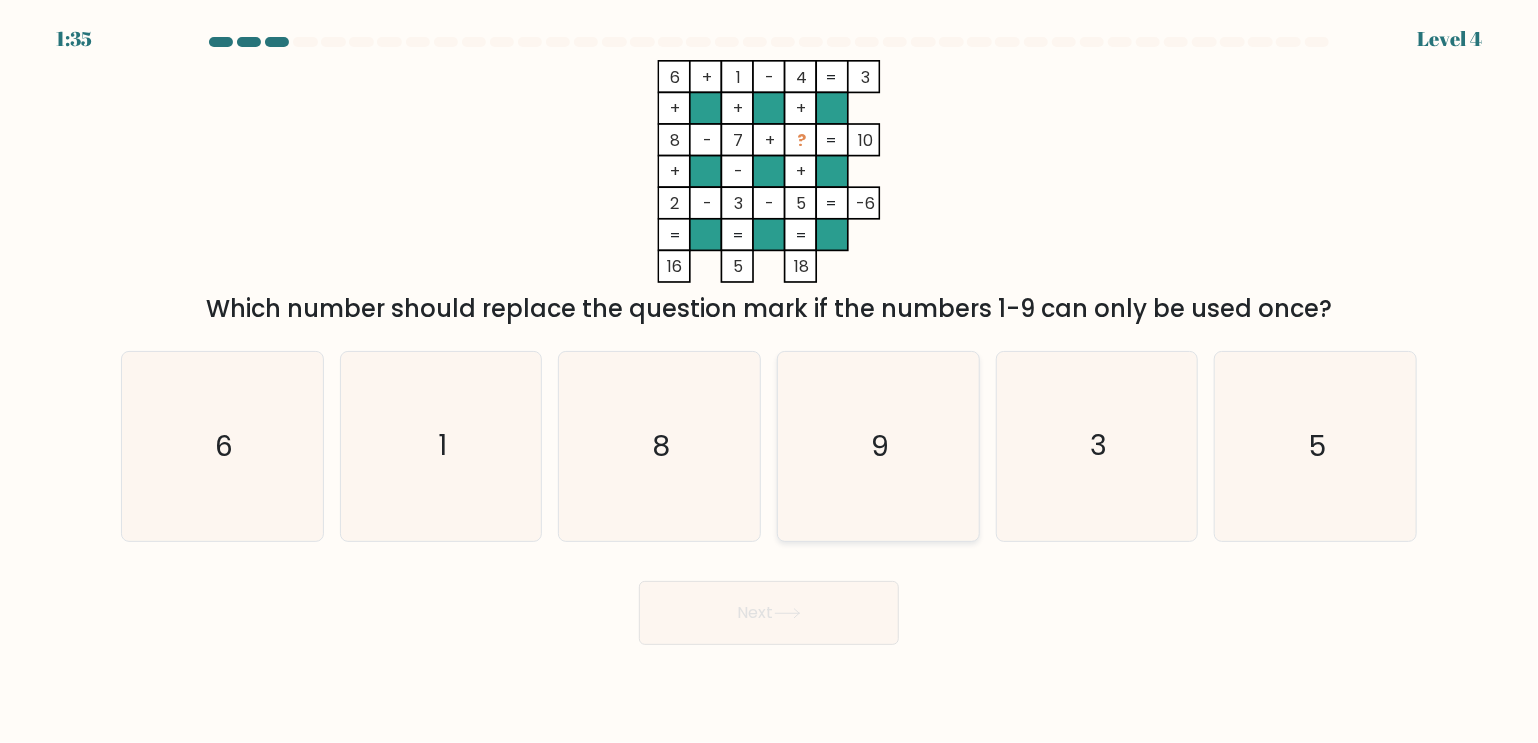 click on "9" at bounding box center (878, 446) 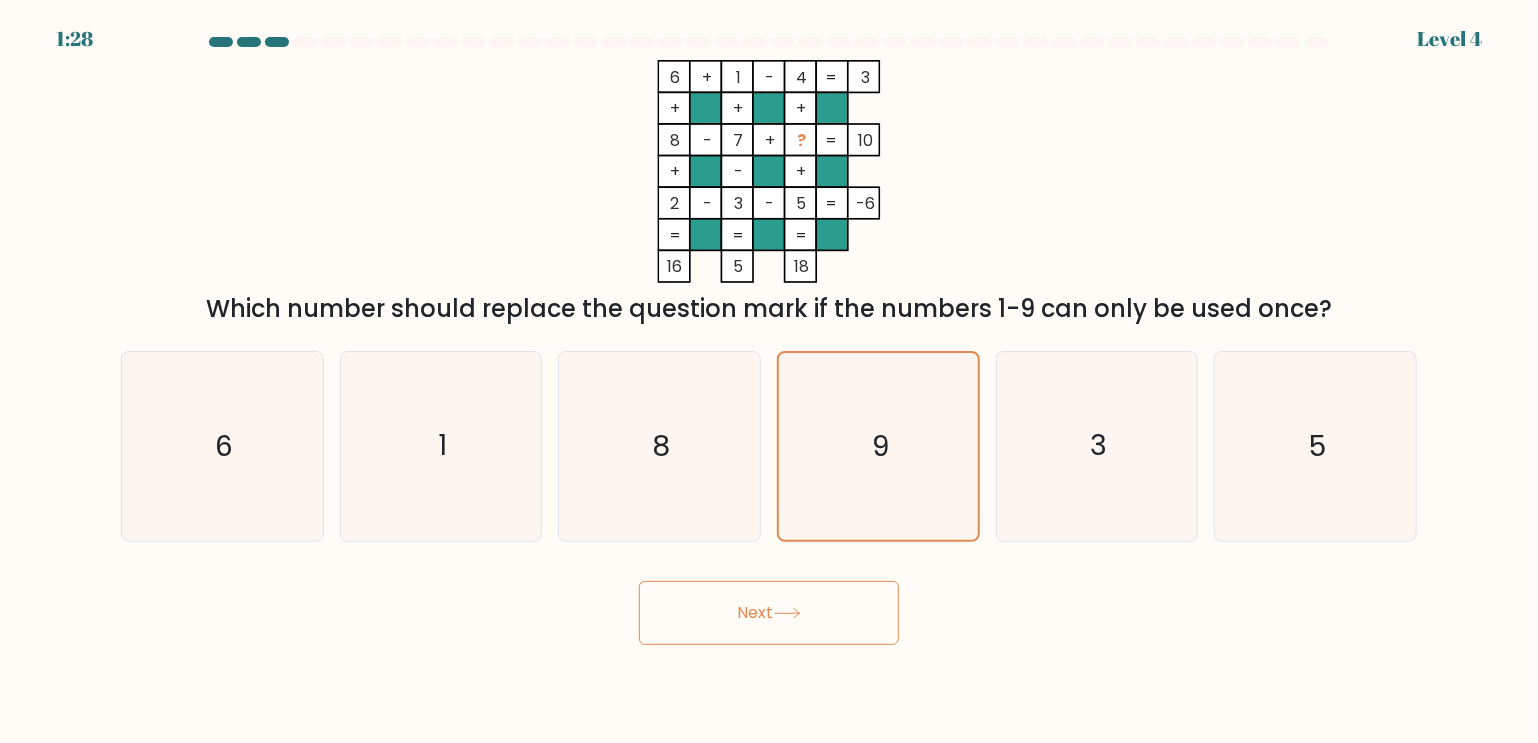 click on "Next" at bounding box center (769, 613) 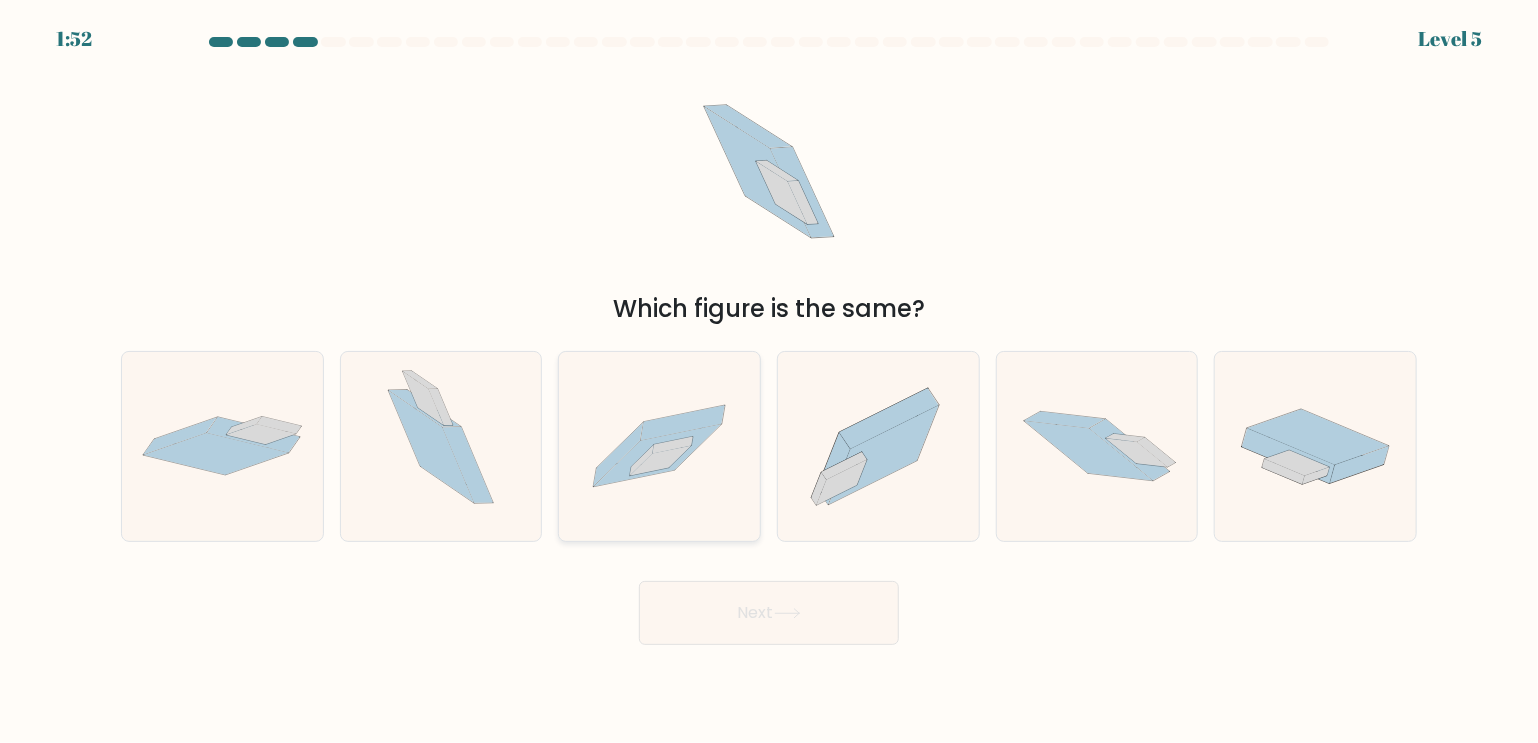 click at bounding box center [657, 456] 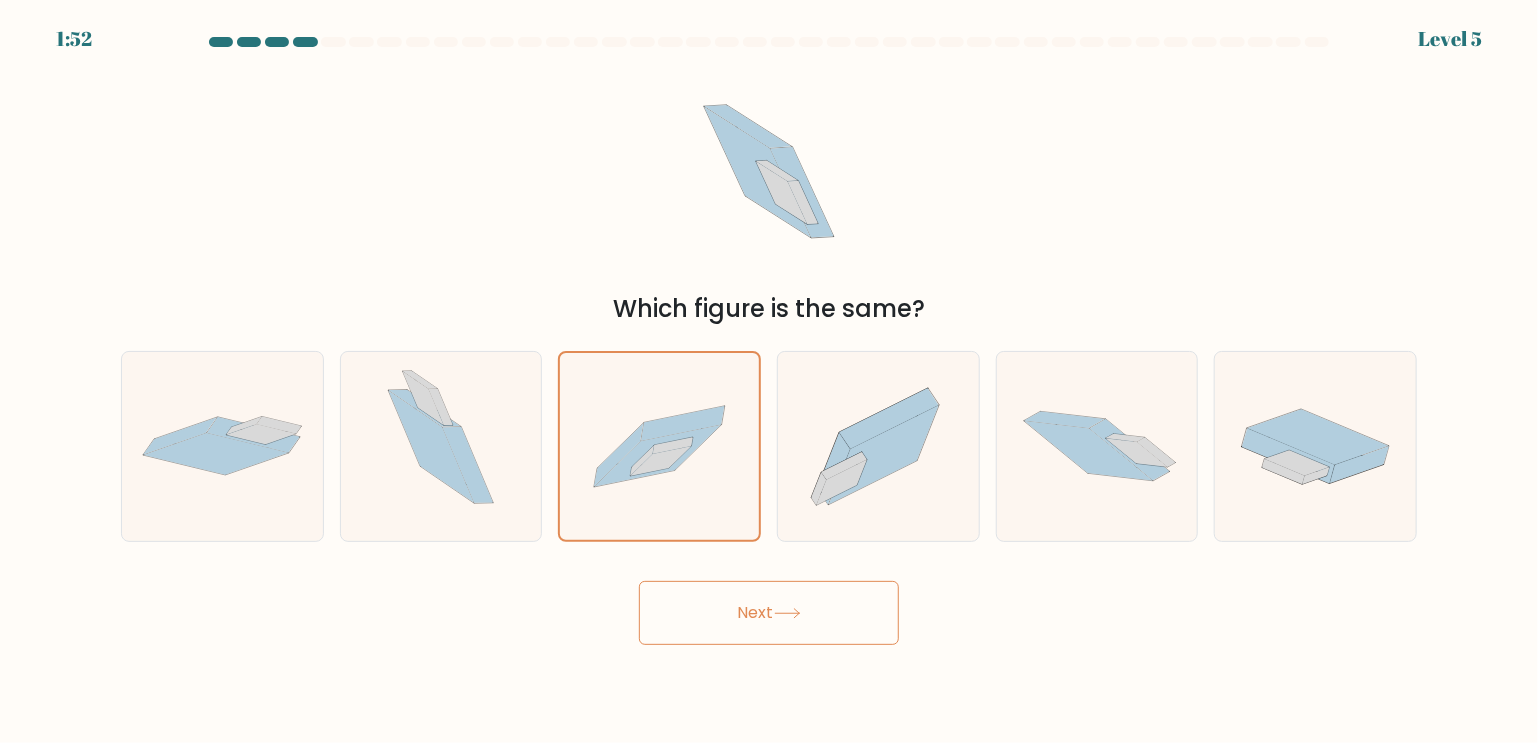 click on "Next" at bounding box center (769, 613) 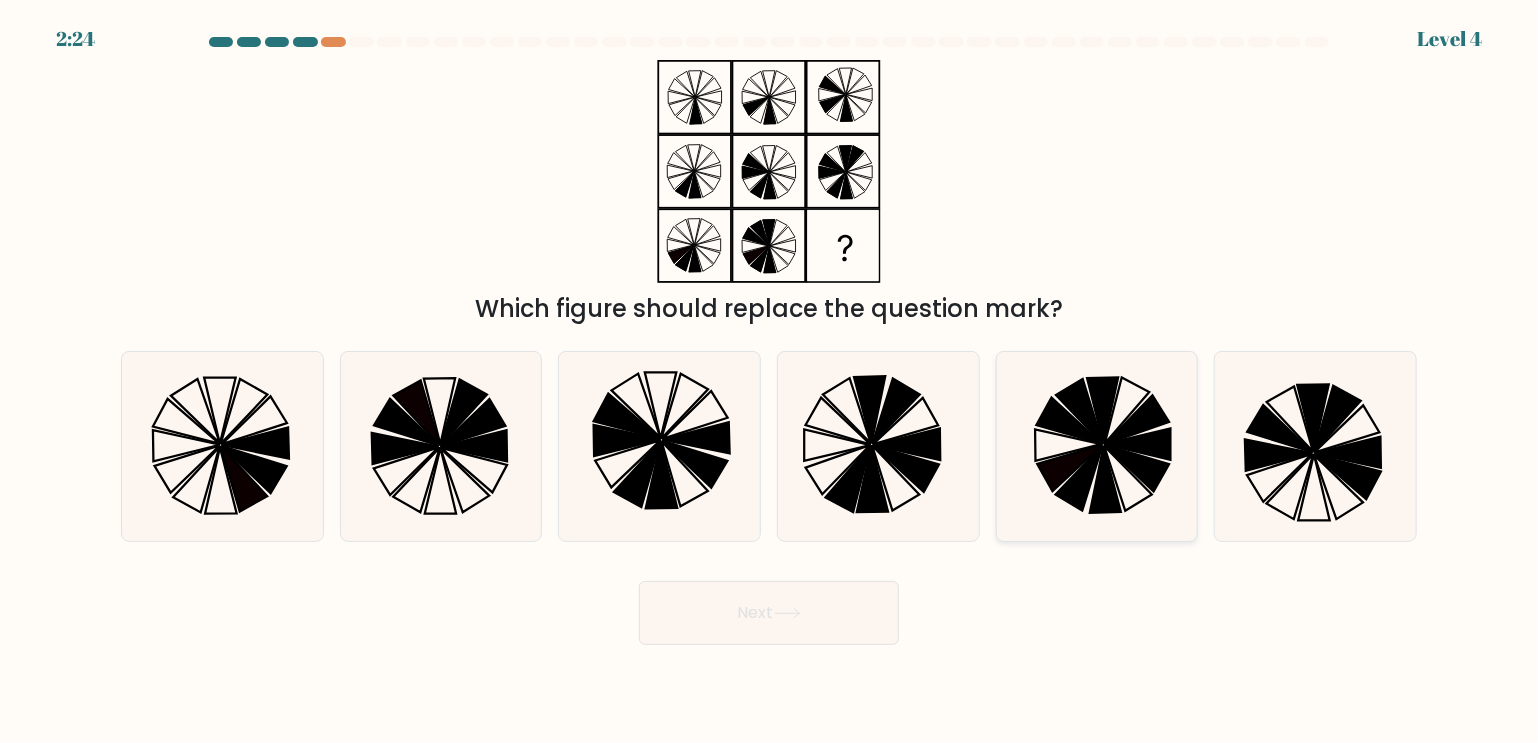 click at bounding box center [1079, 478] 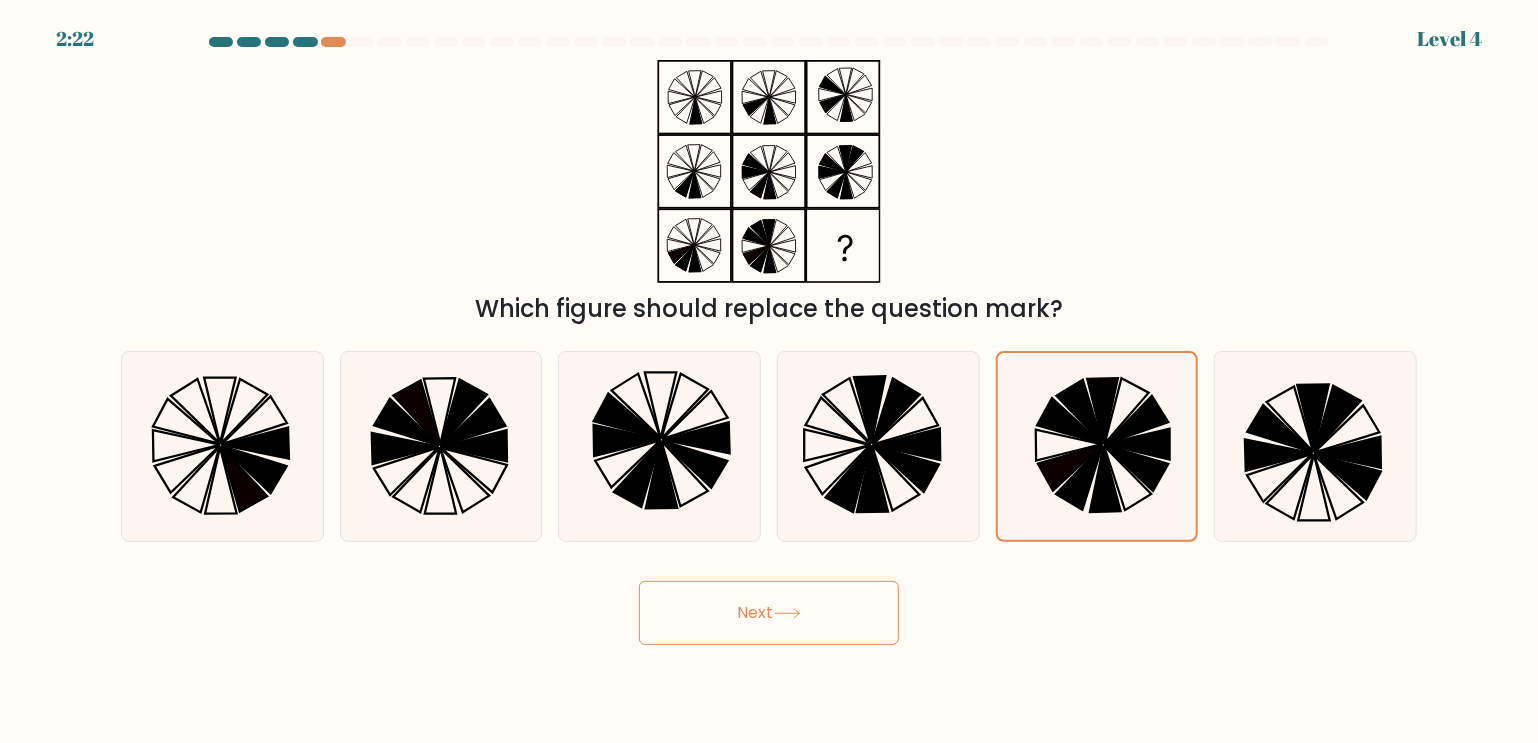 click on "Next" at bounding box center [769, 613] 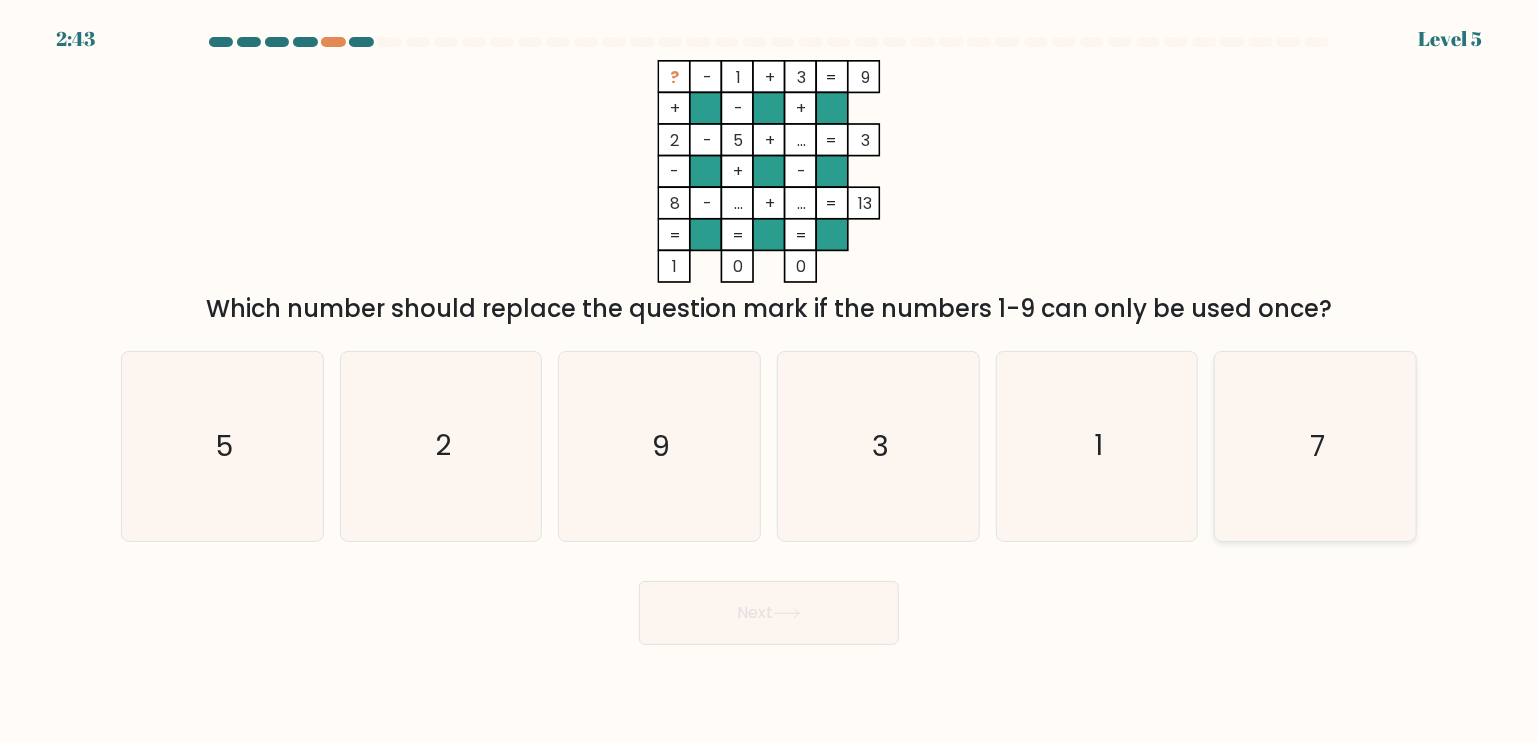 click on "7" at bounding box center (1315, 446) 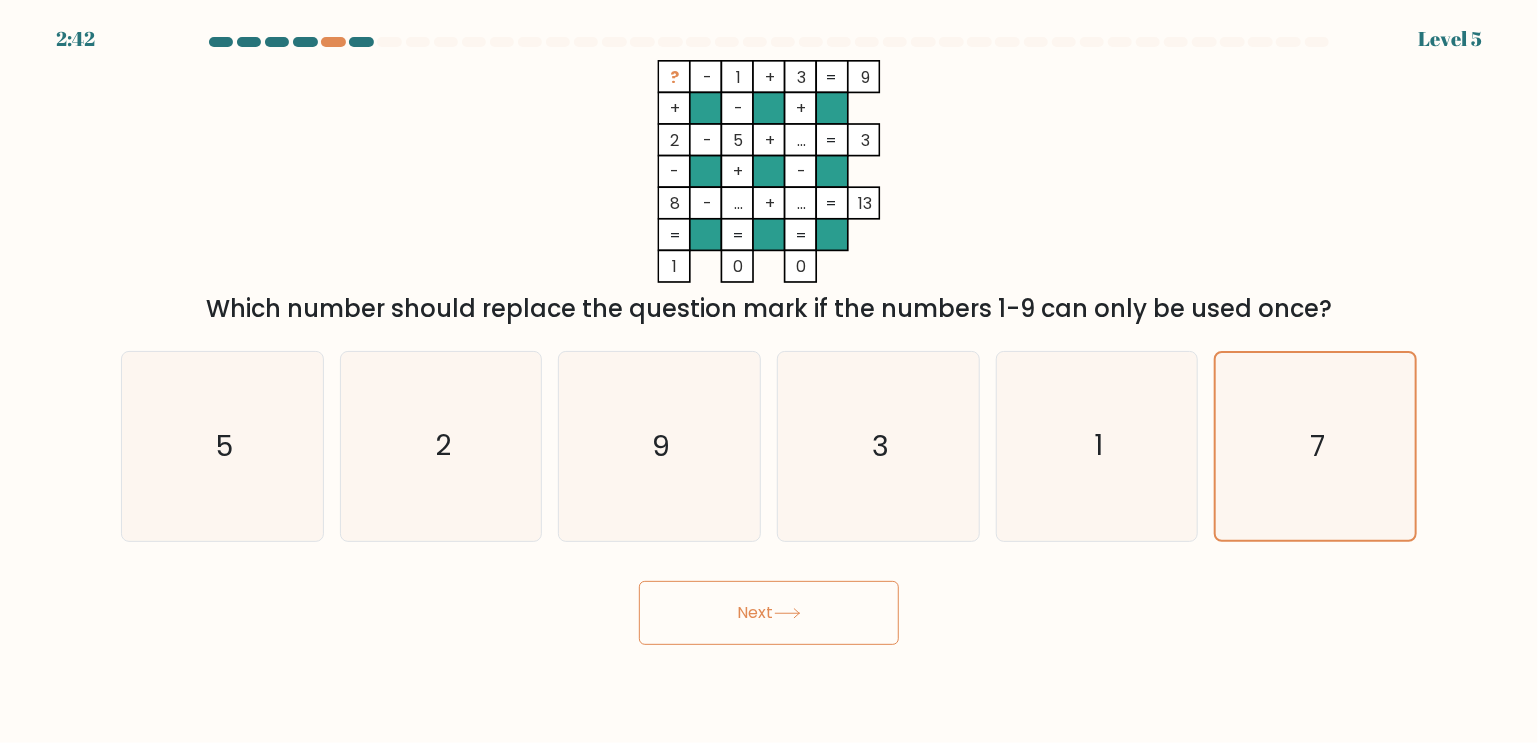 click on "Next" at bounding box center (769, 613) 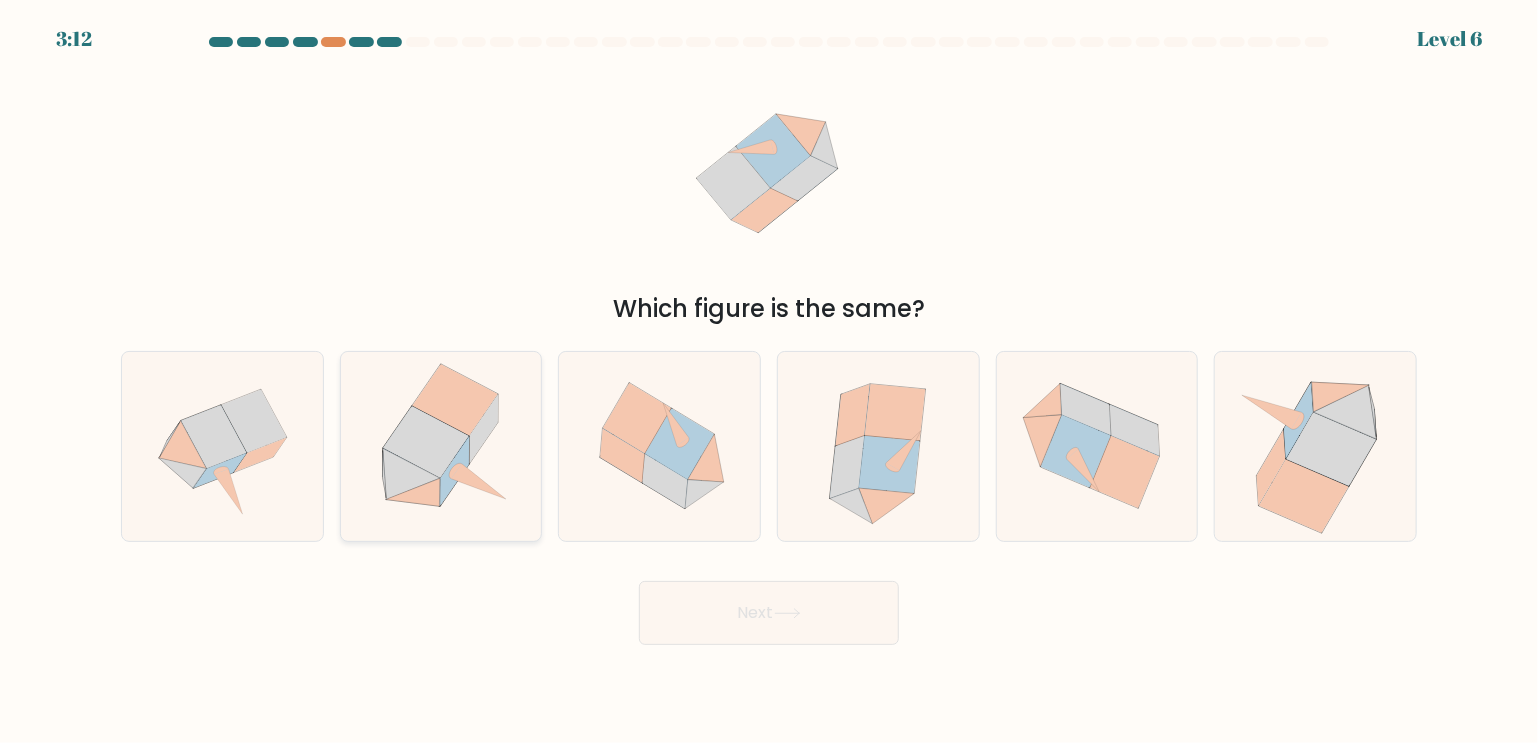click at bounding box center [426, 443] 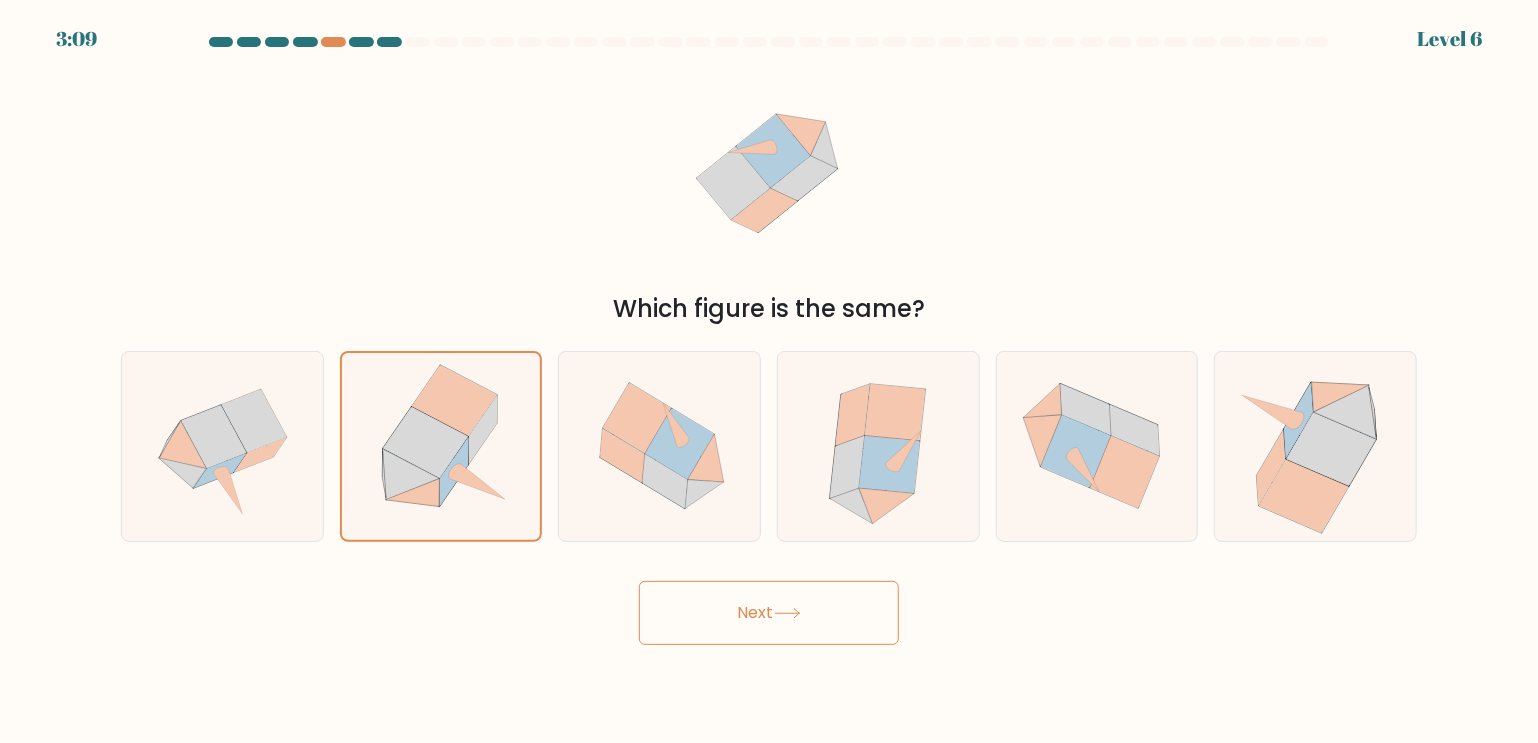 click on "Next" at bounding box center (769, 613) 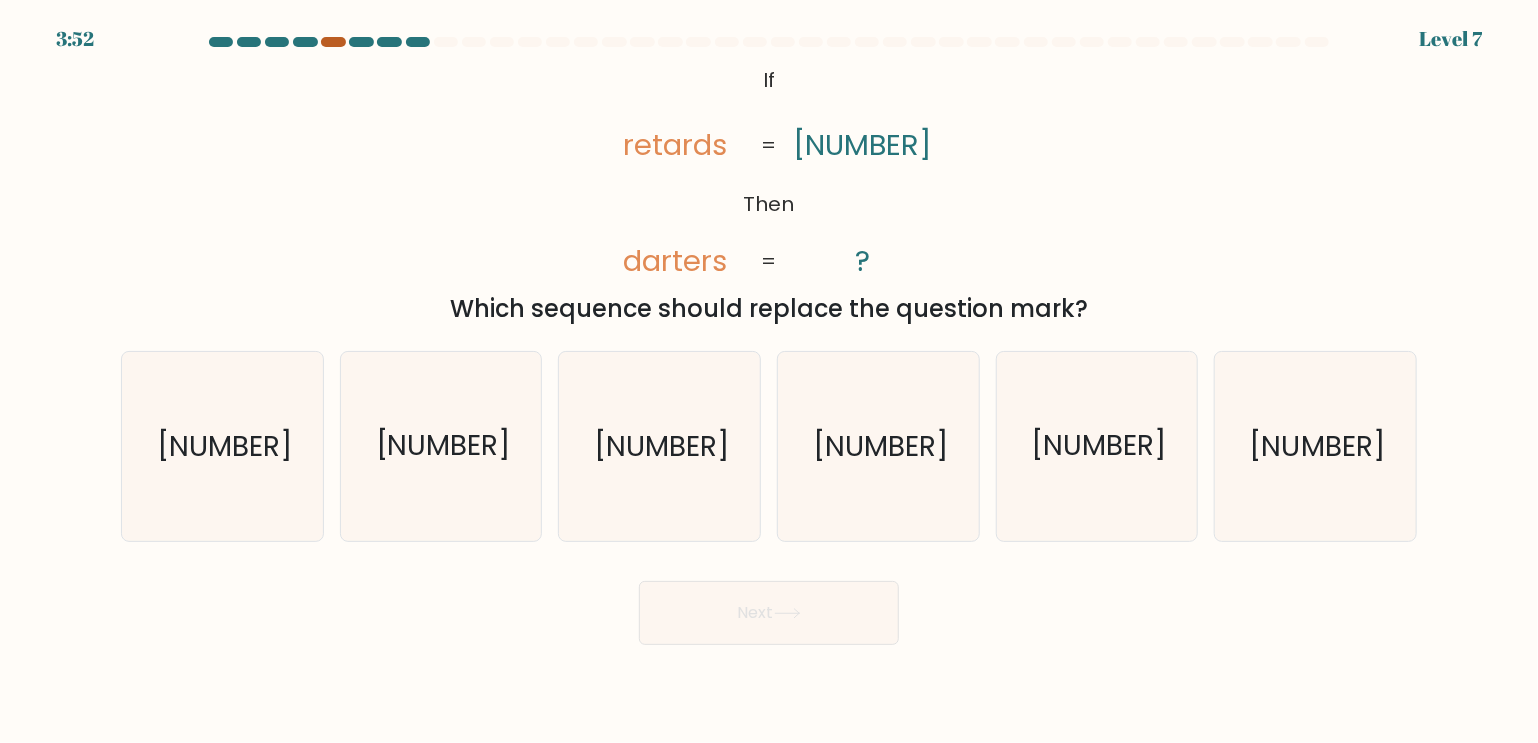 click at bounding box center (333, 42) 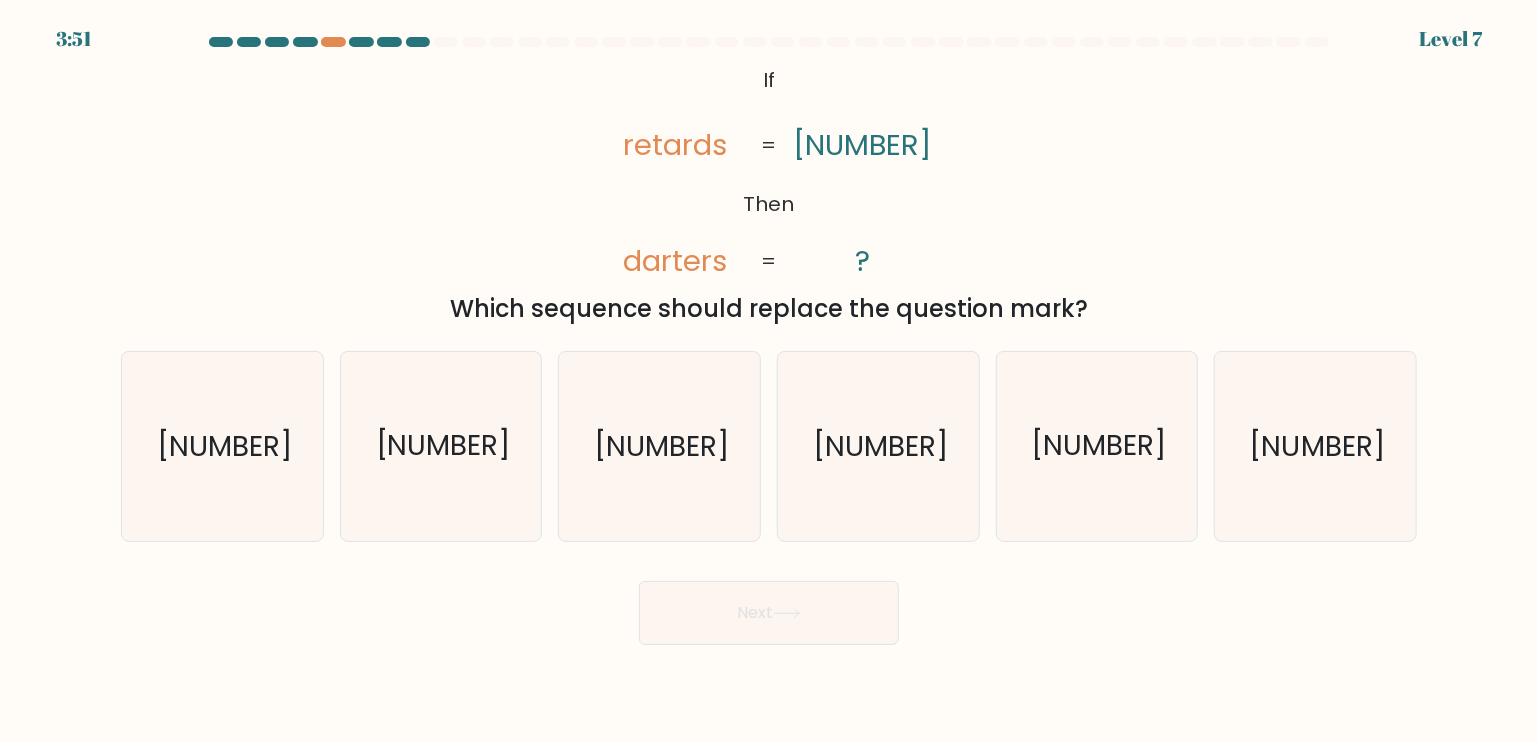 click on "If ?" at bounding box center [769, 341] 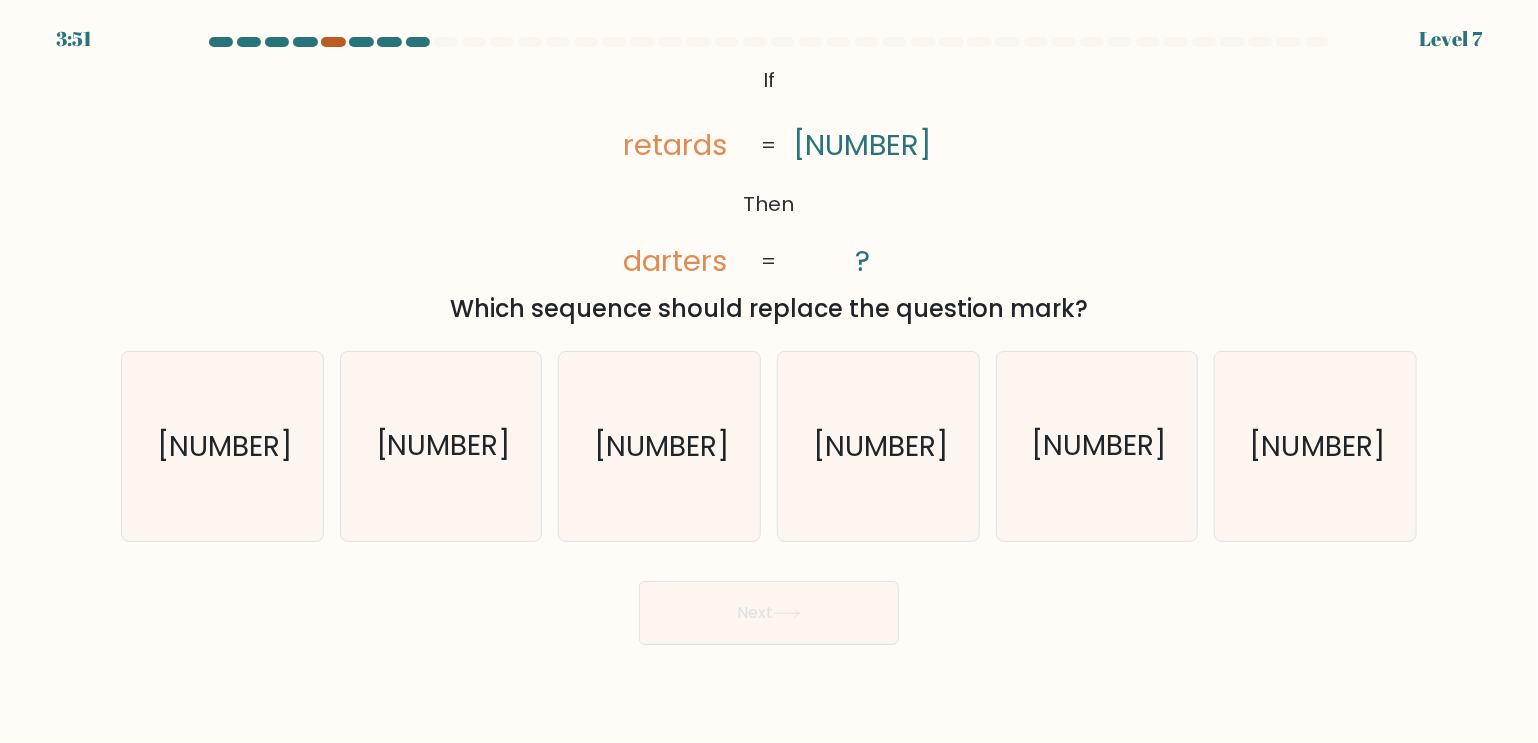 click at bounding box center (333, 42) 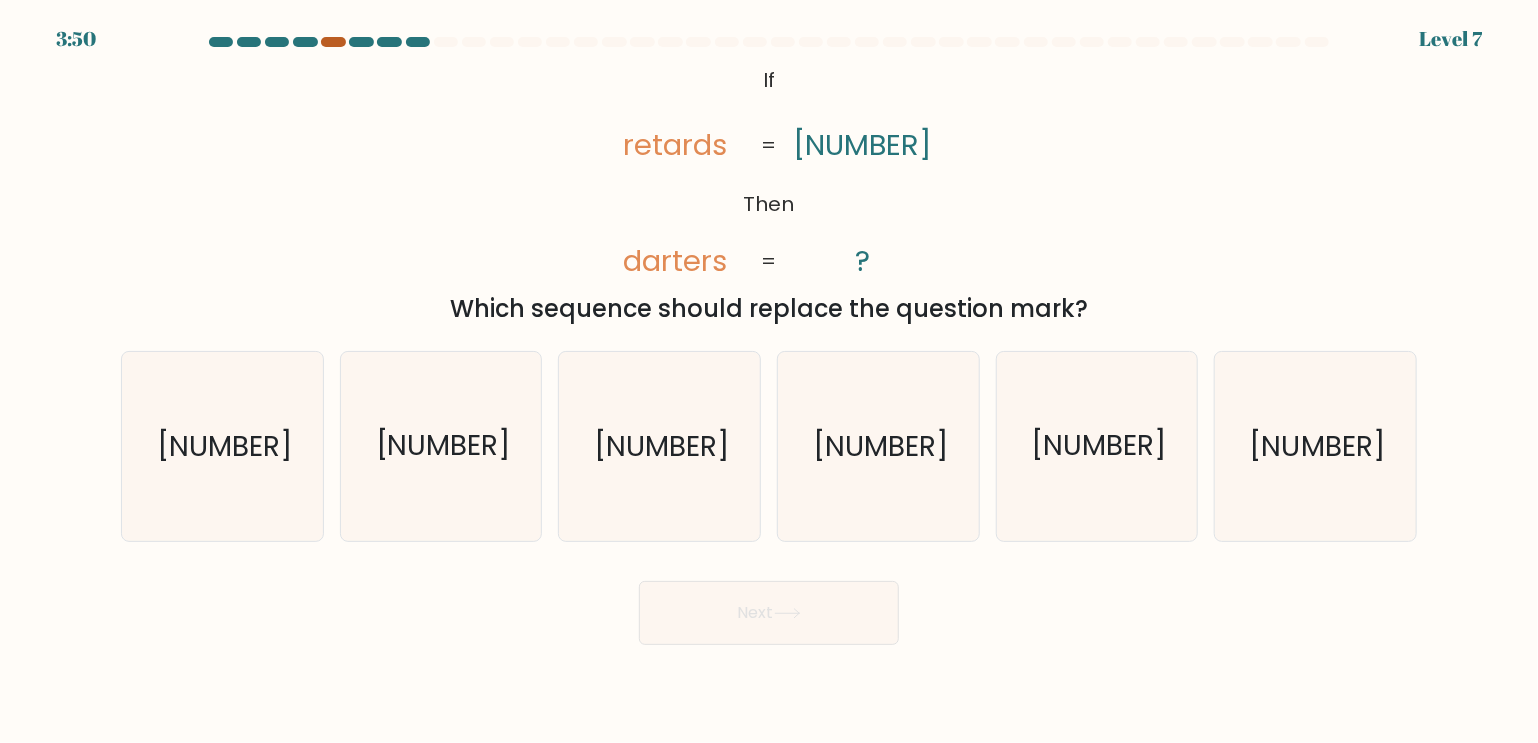 click at bounding box center (333, 42) 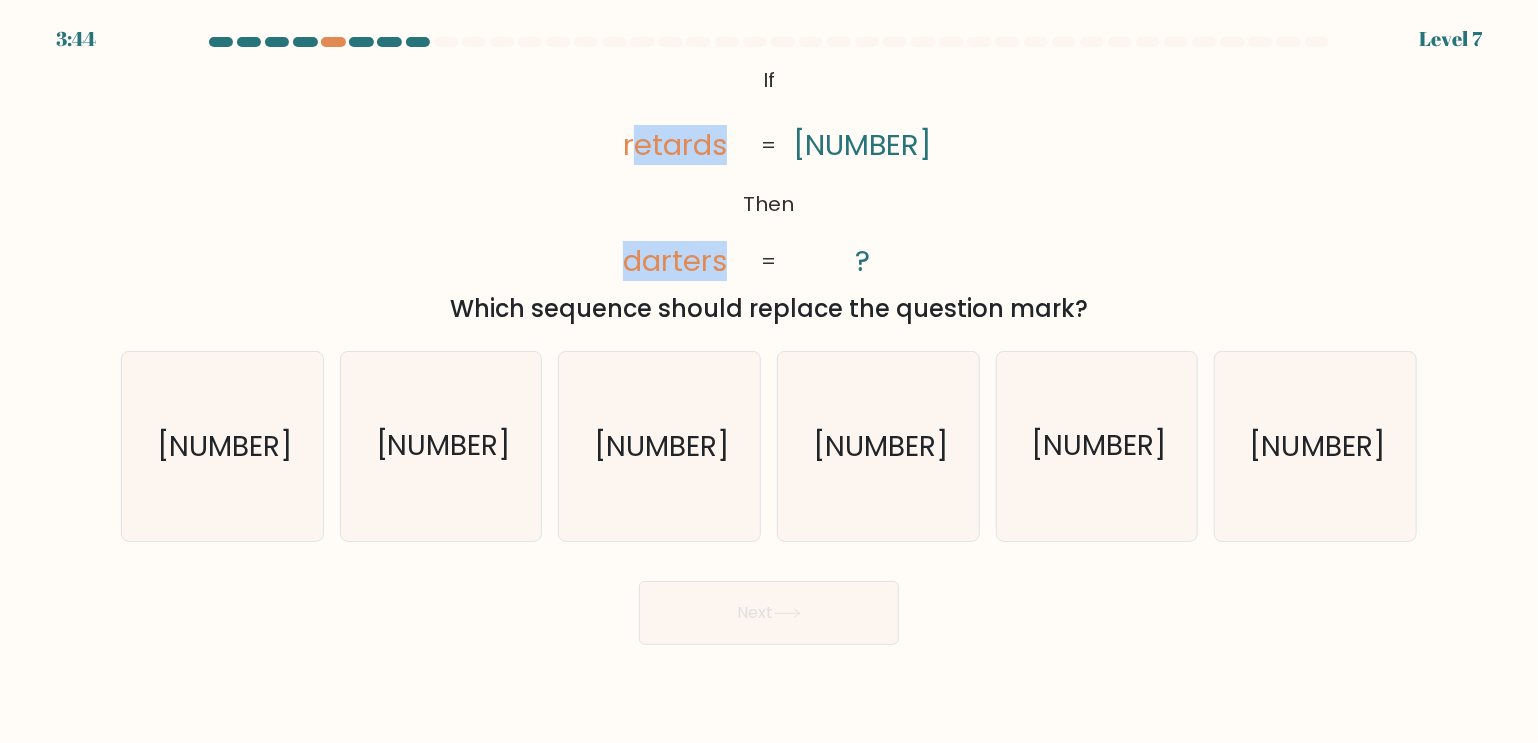 drag, startPoint x: 704, startPoint y: 148, endPoint x: 832, endPoint y: 174, distance: 130.61394 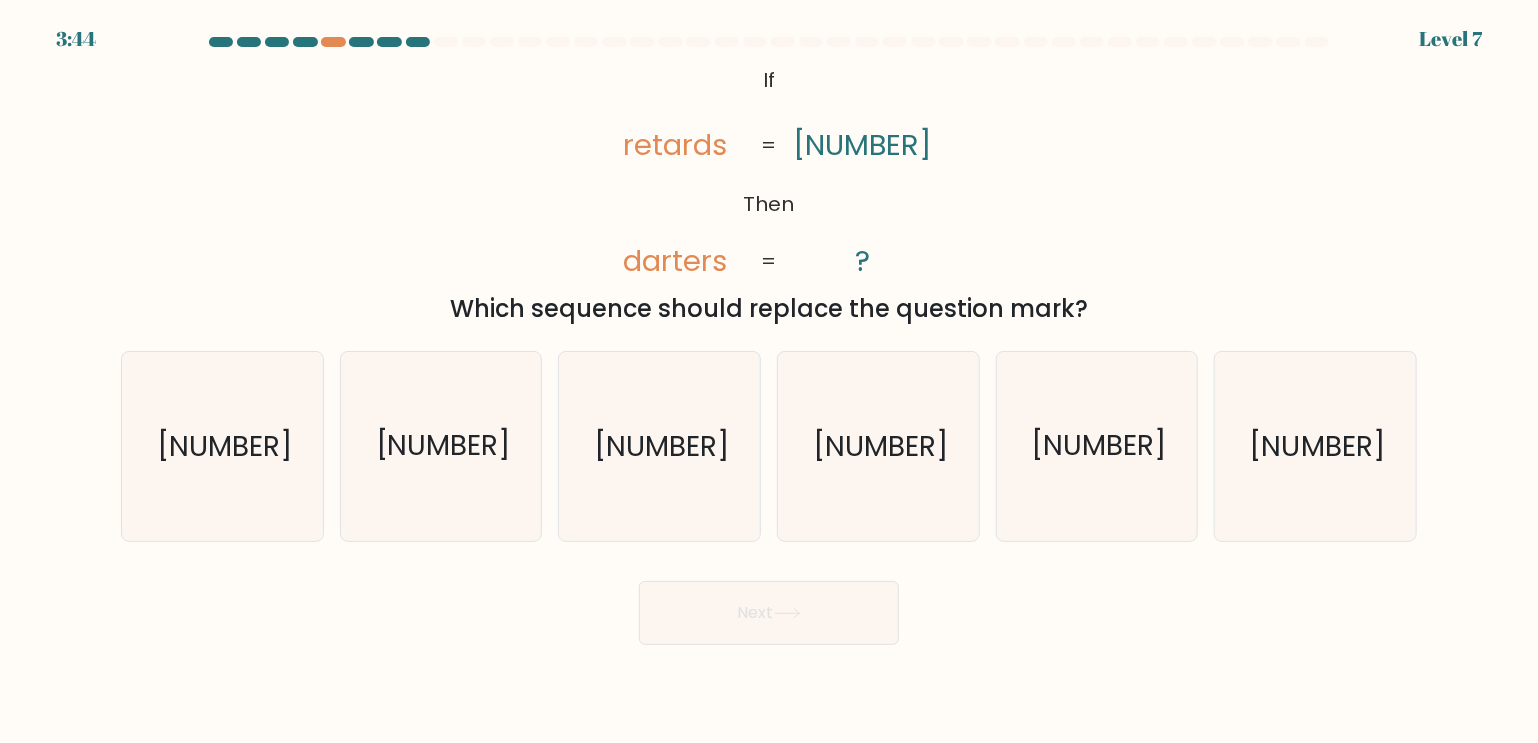 click on "@import url('https://fonts.googleapis.com/css?family=Abril+Fatface:400,100,100italic,300,300italic,400italic,500,500italic,700,700italic,900,900italic');           If       Then       retards       darters       8069841       ?       =       =" at bounding box center [769, 171] 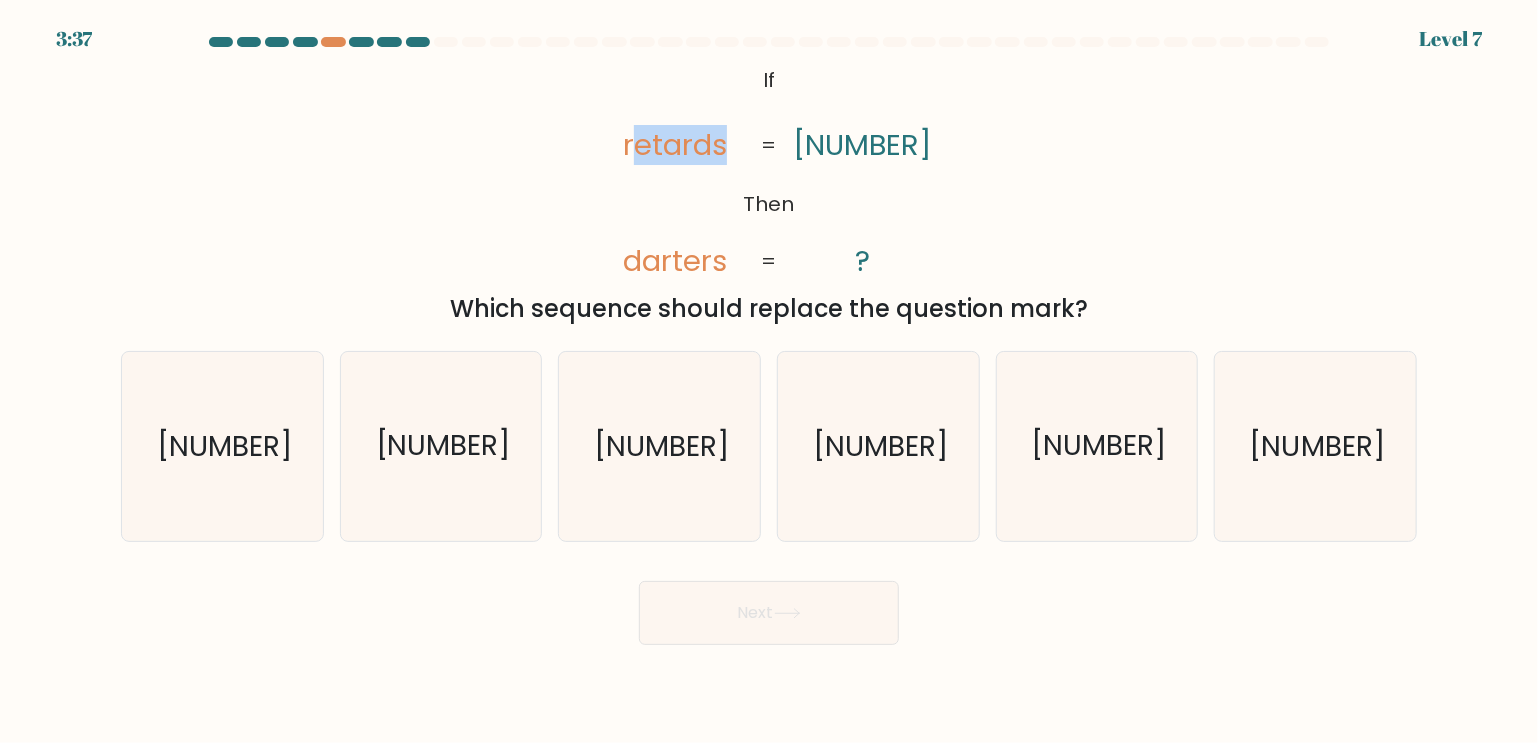 drag, startPoint x: 708, startPoint y: 143, endPoint x: 594, endPoint y: 143, distance: 114 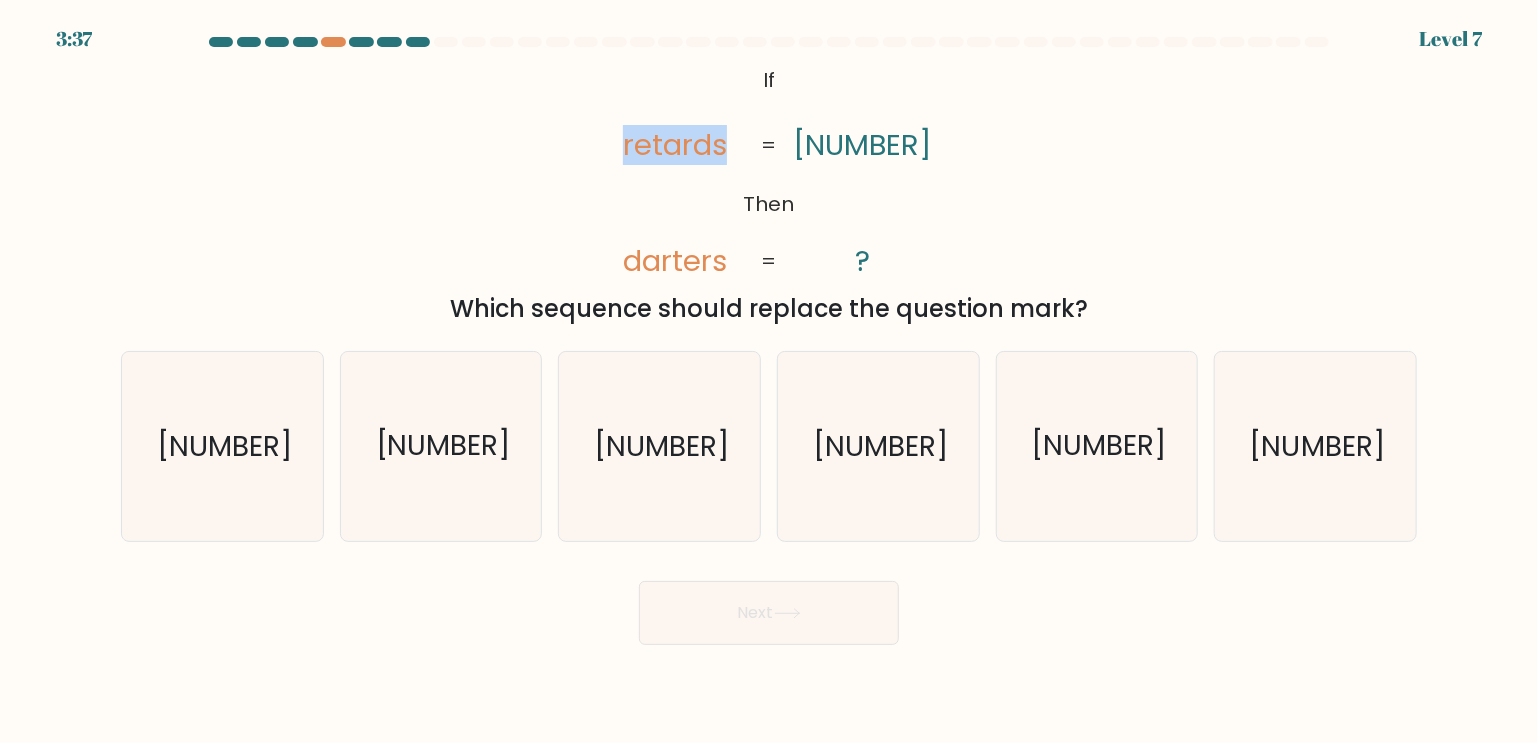 click on "retards" at bounding box center (675, 145) 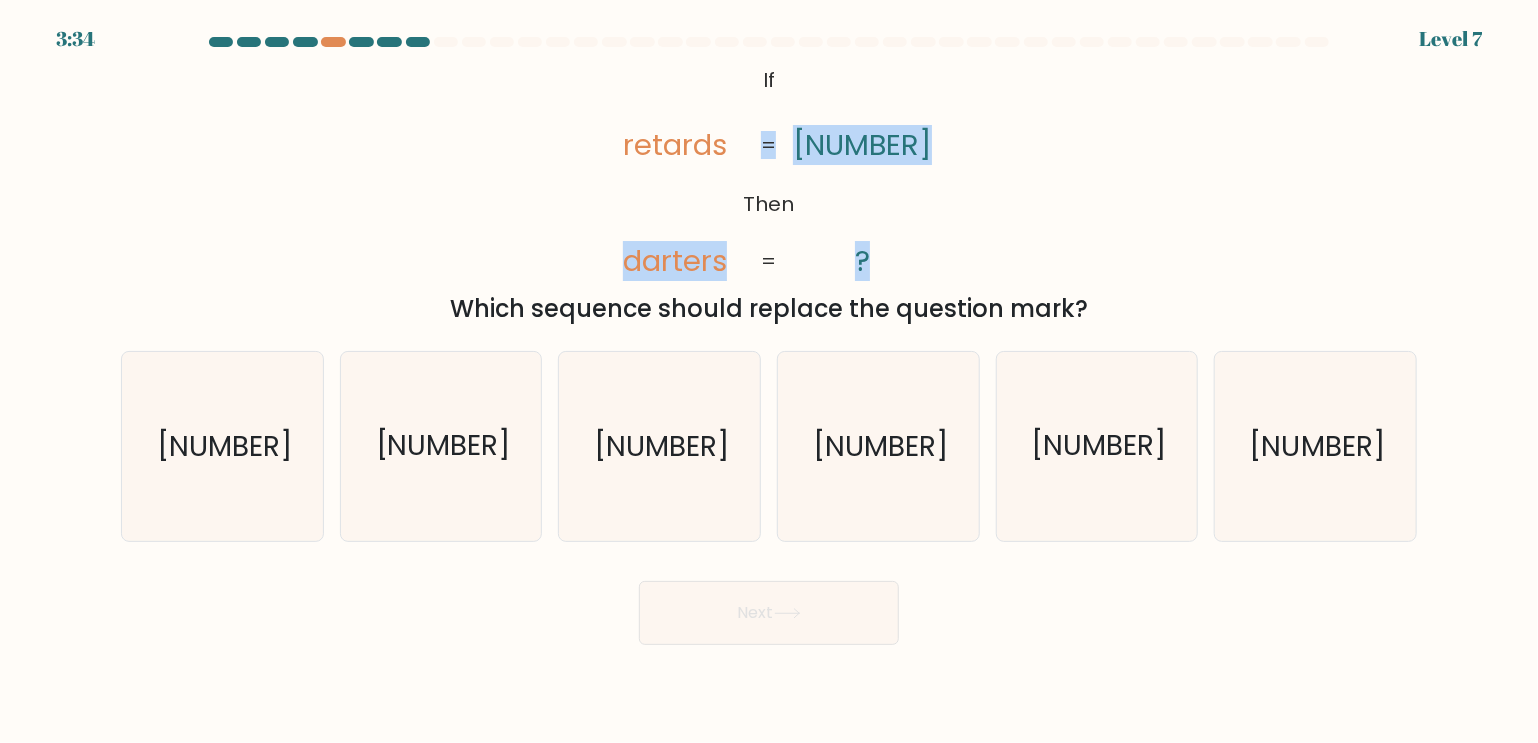 drag, startPoint x: 632, startPoint y: 259, endPoint x: 752, endPoint y: 257, distance: 120.01666 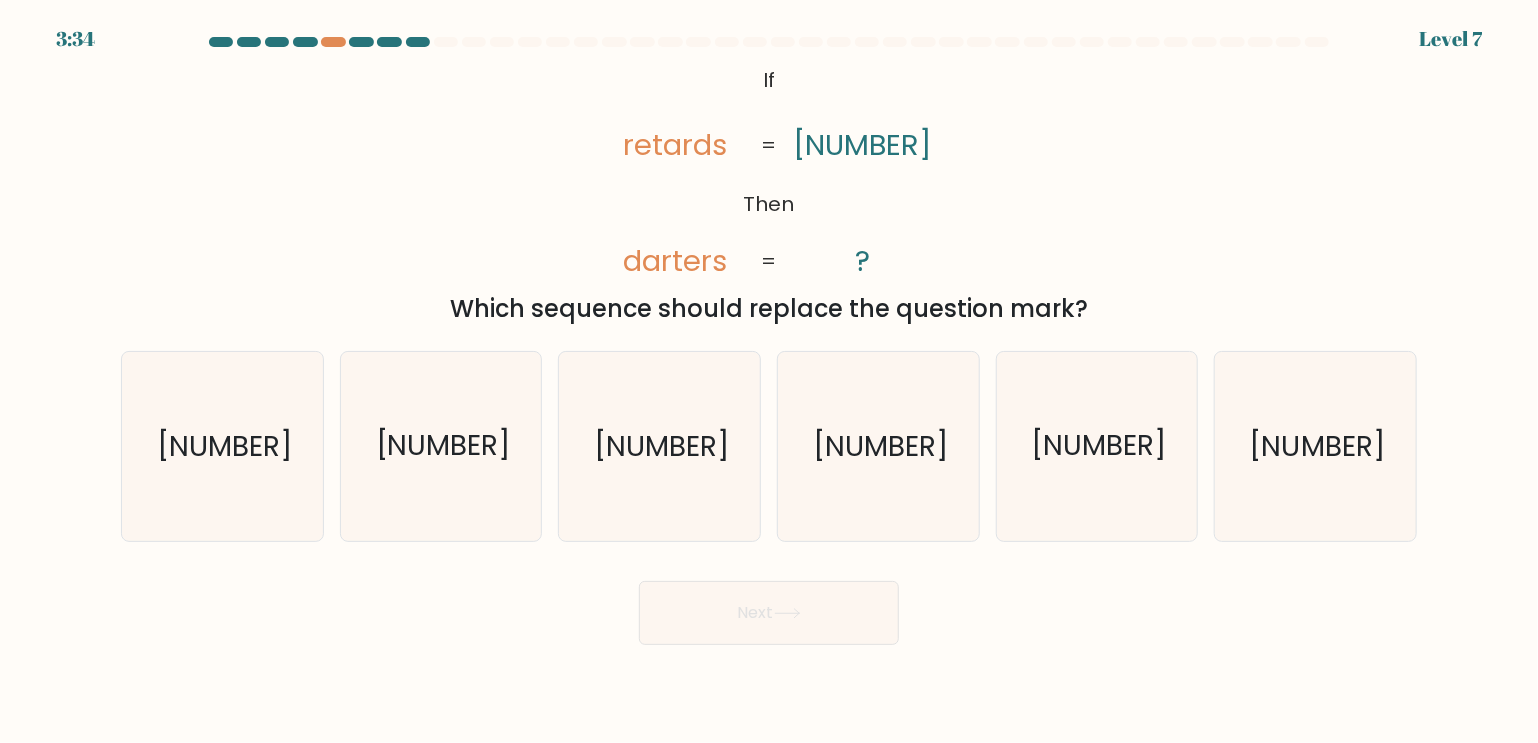 click on "@import url('https://fonts.googleapis.com/css?family=Abril+Fatface:400,100,100italic,300,300italic,400italic,500,500italic,700,700italic,900,900italic');           If       Then       retards       darters       8069841       ?       =       =" at bounding box center [769, 171] 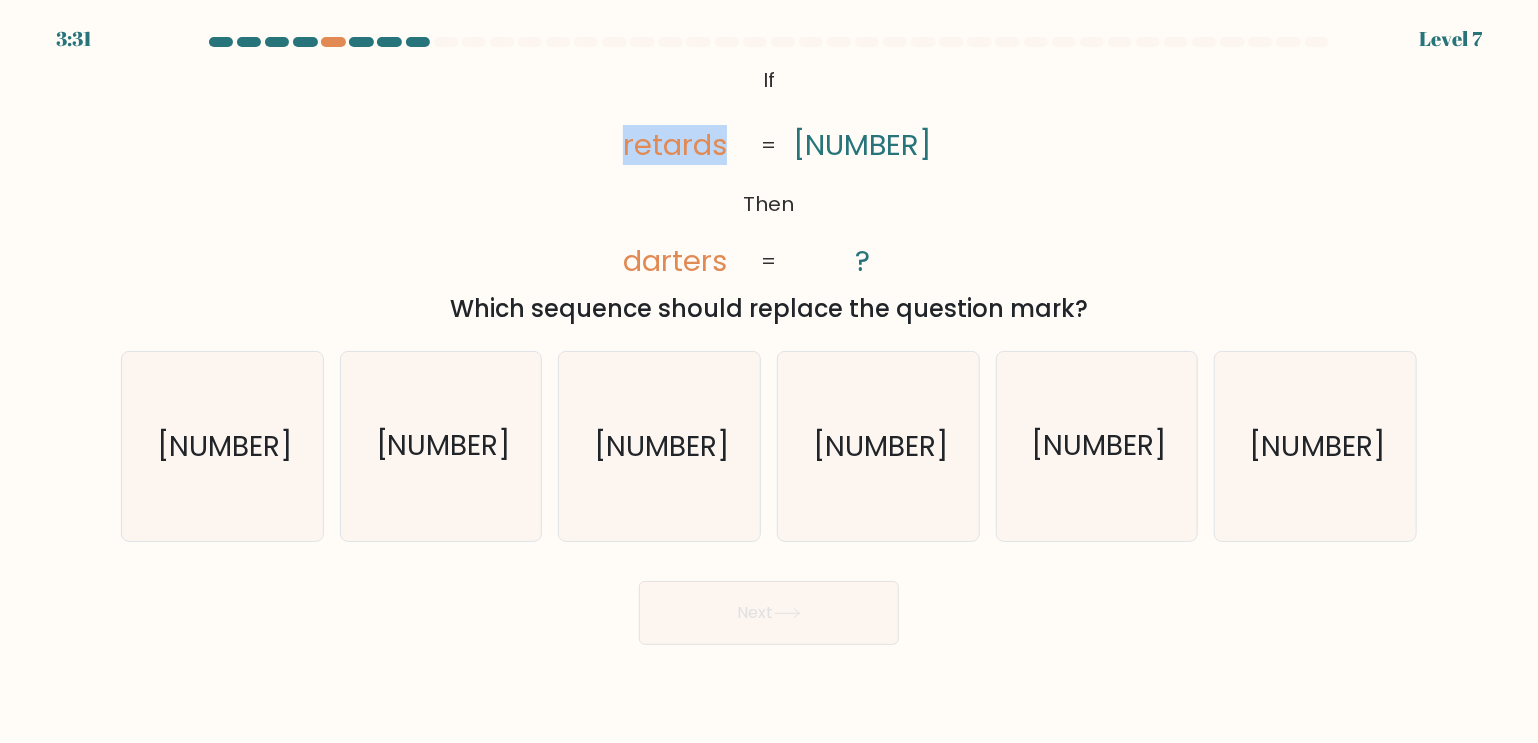 drag, startPoint x: 610, startPoint y: 146, endPoint x: 730, endPoint y: 150, distance: 120.06665 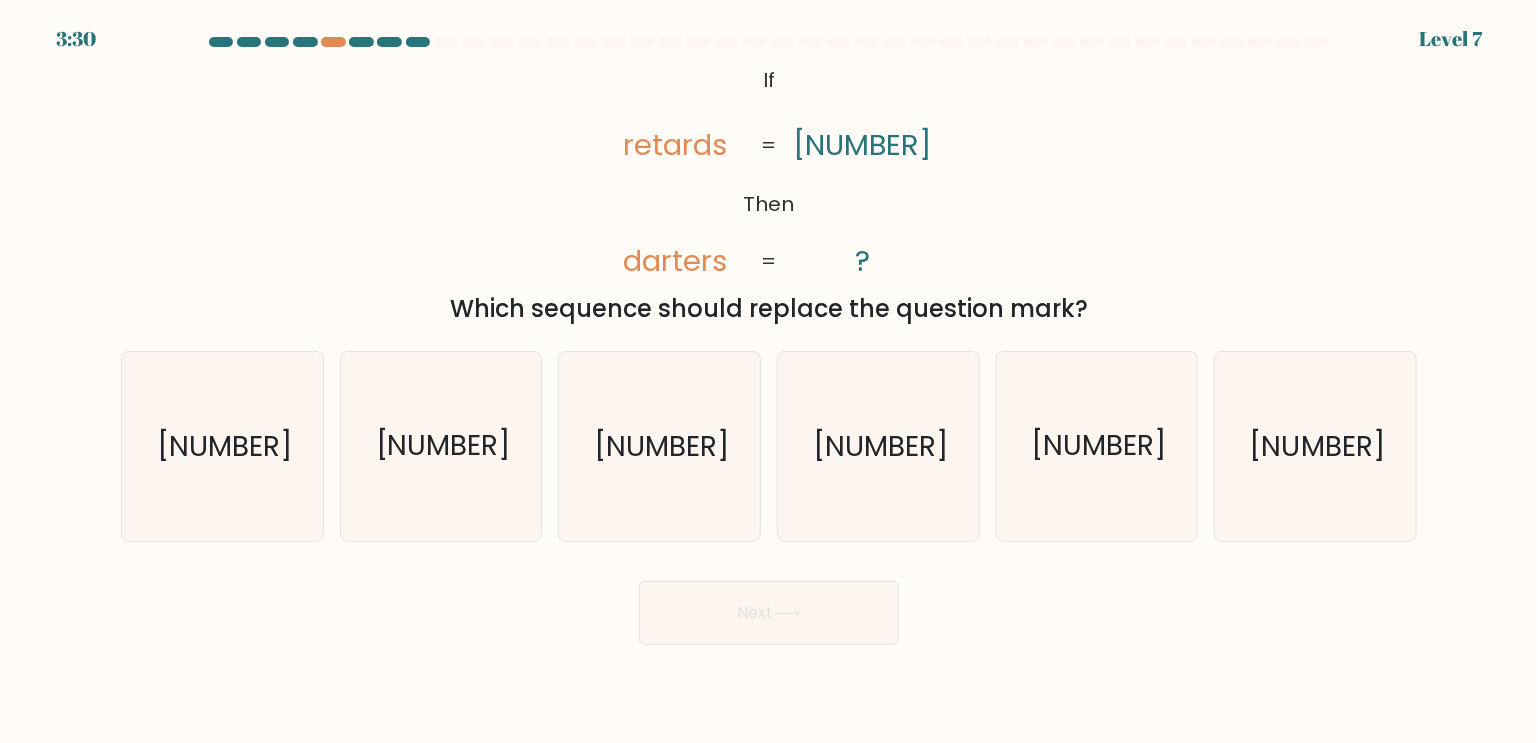 click on "darters" at bounding box center [675, 261] 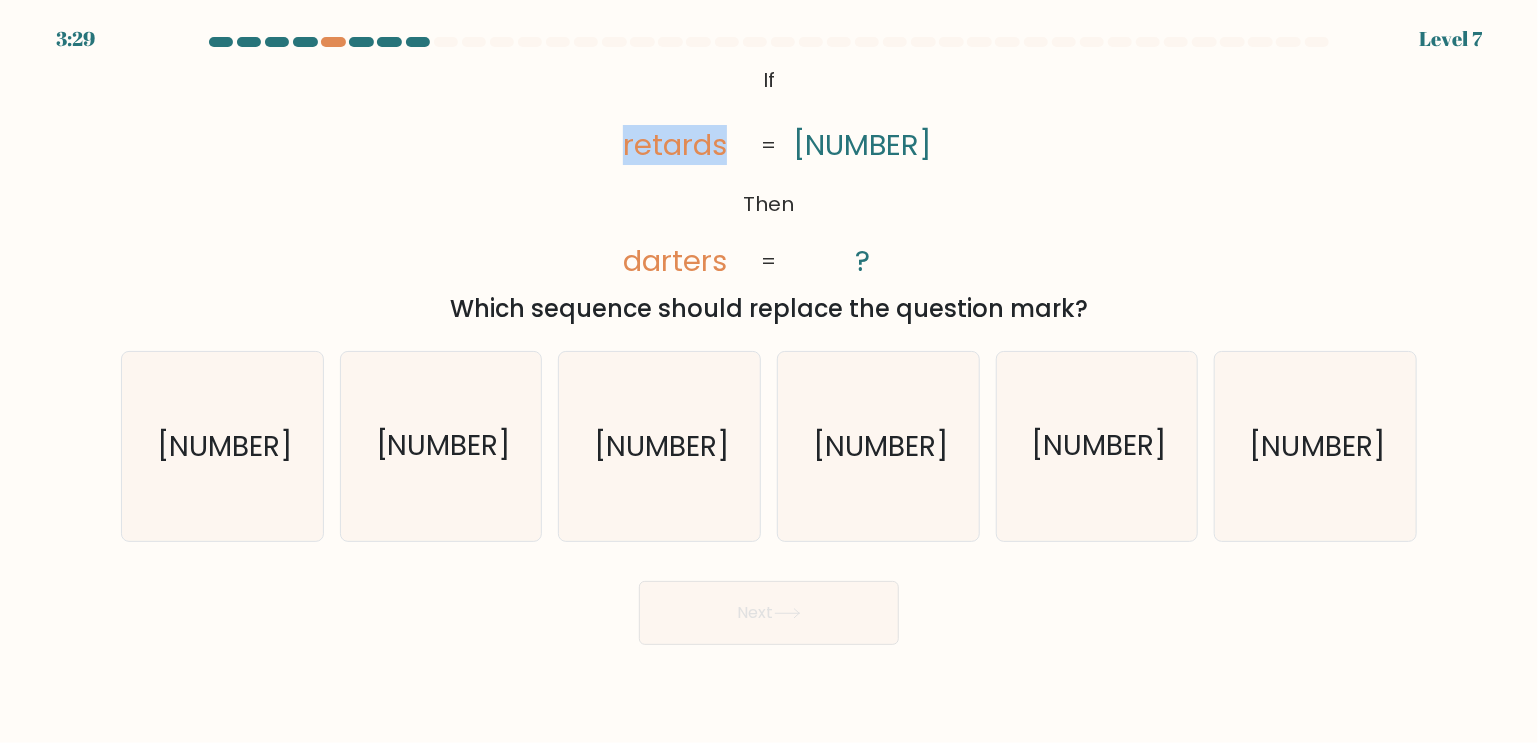 drag, startPoint x: 622, startPoint y: 143, endPoint x: 755, endPoint y: 147, distance: 133.06013 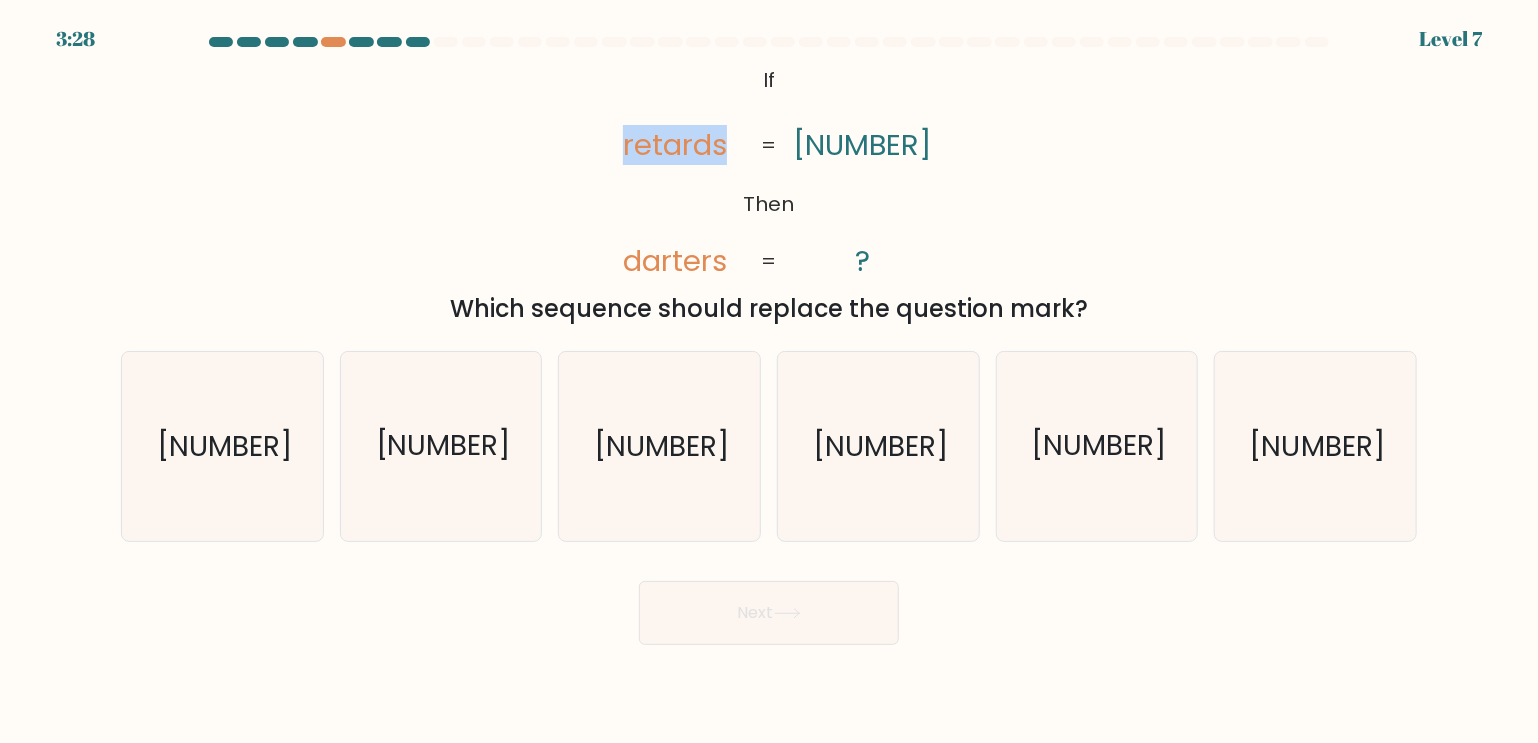 click on "@import url('https://fonts.googleapis.com/css?family=Abril+Fatface:400,100,100italic,300,300italic,400italic,500,500italic,700,700italic,900,900italic');           If       Then       retards       darters       8069841       ?       =       =" at bounding box center [769, 171] 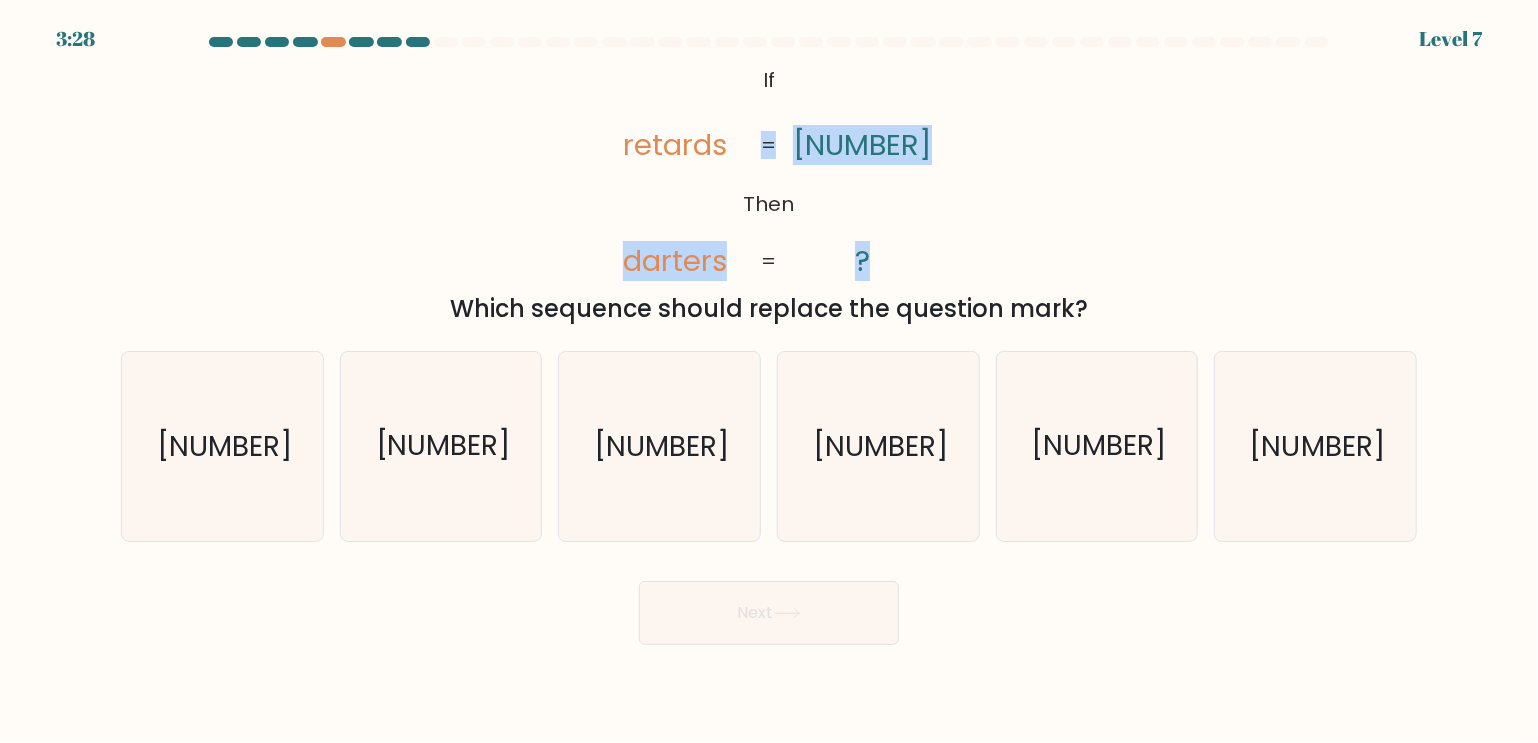 drag, startPoint x: 708, startPoint y: 256, endPoint x: 760, endPoint y: 247, distance: 52.773098 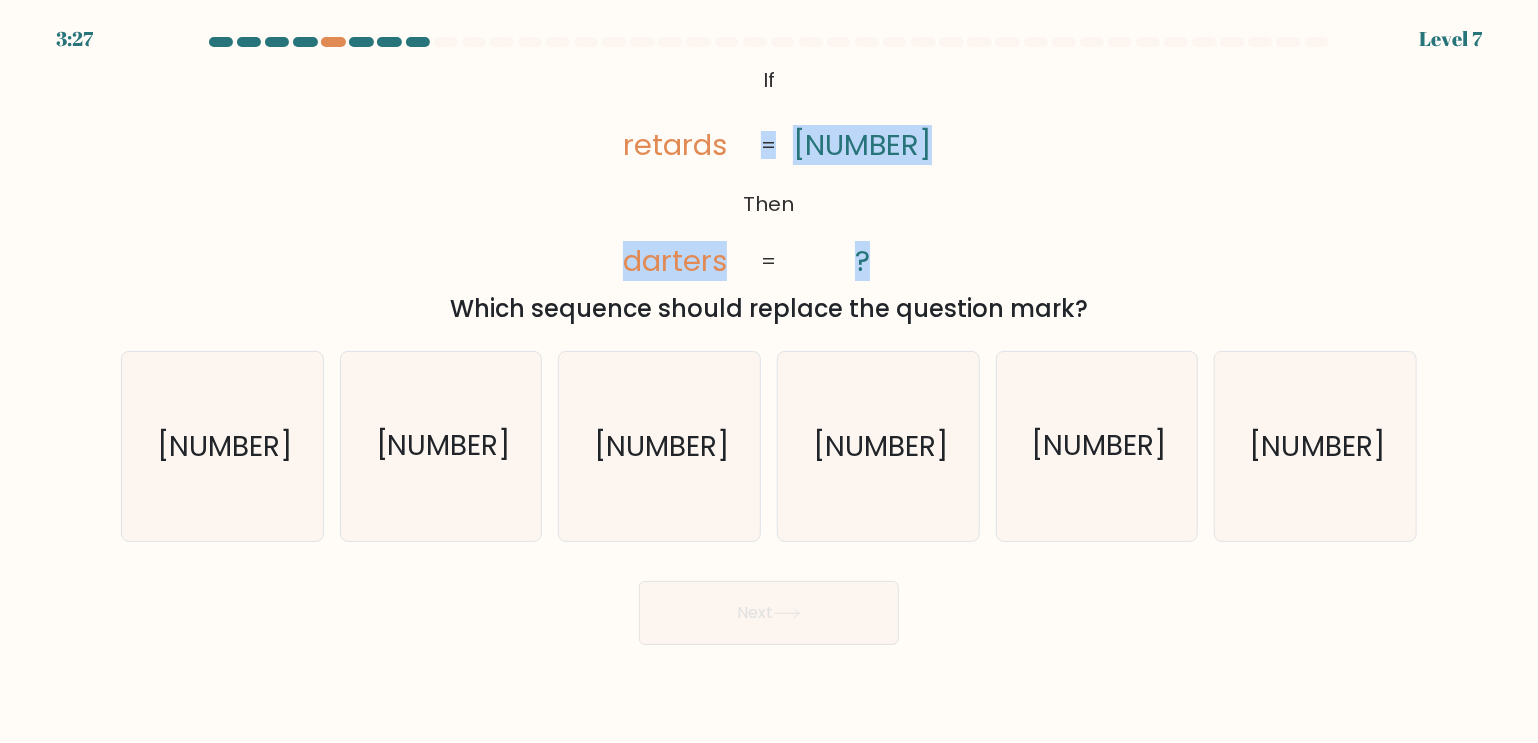 click on "@import url('https://fonts.googleapis.com/css?family=Abril+Fatface:400,100,100italic,300,300italic,400italic,500,500italic,700,700italic,900,900italic');           If       Then       retards       darters       8069841       ?       =       =" at bounding box center (769, 171) 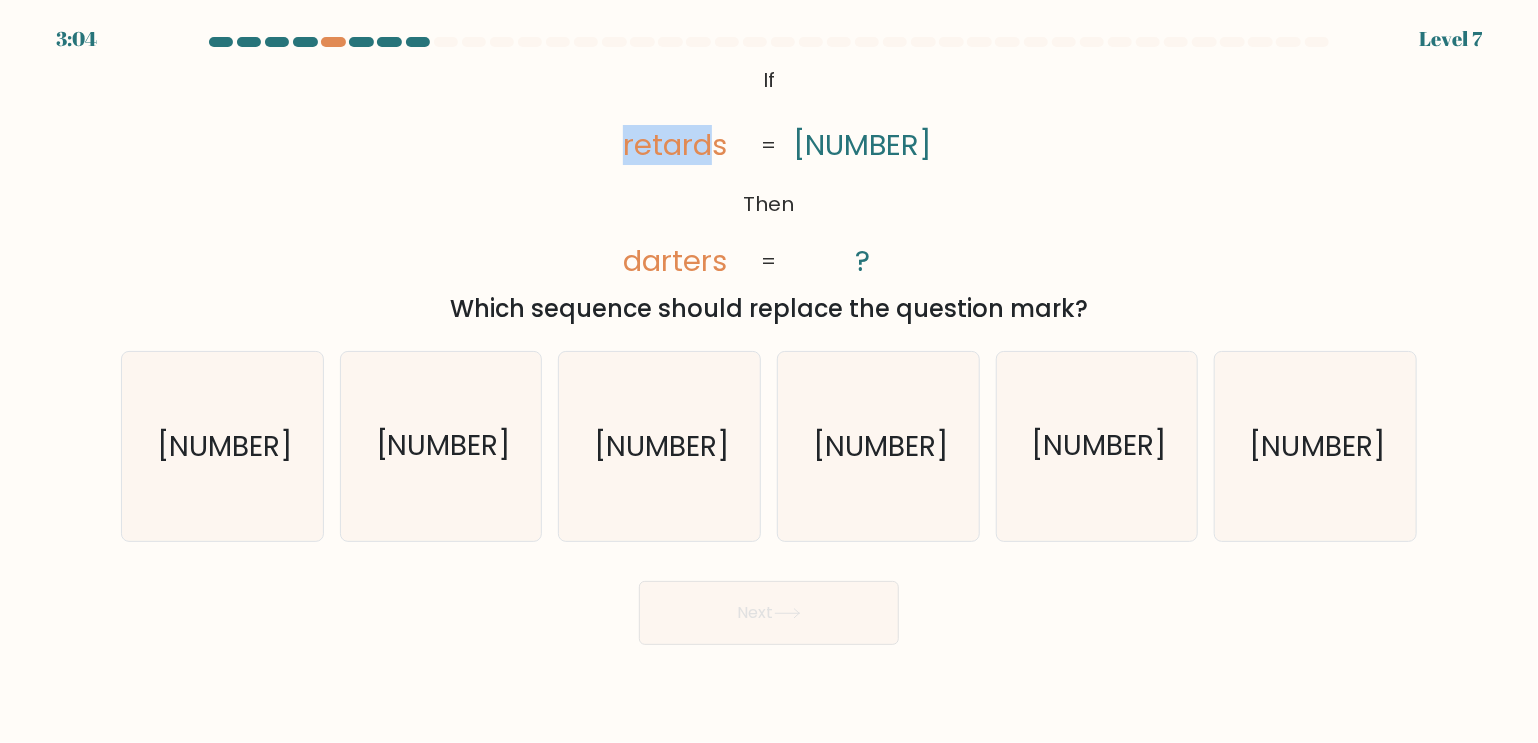 drag, startPoint x: 616, startPoint y: 138, endPoint x: 718, endPoint y: 187, distance: 113.15918 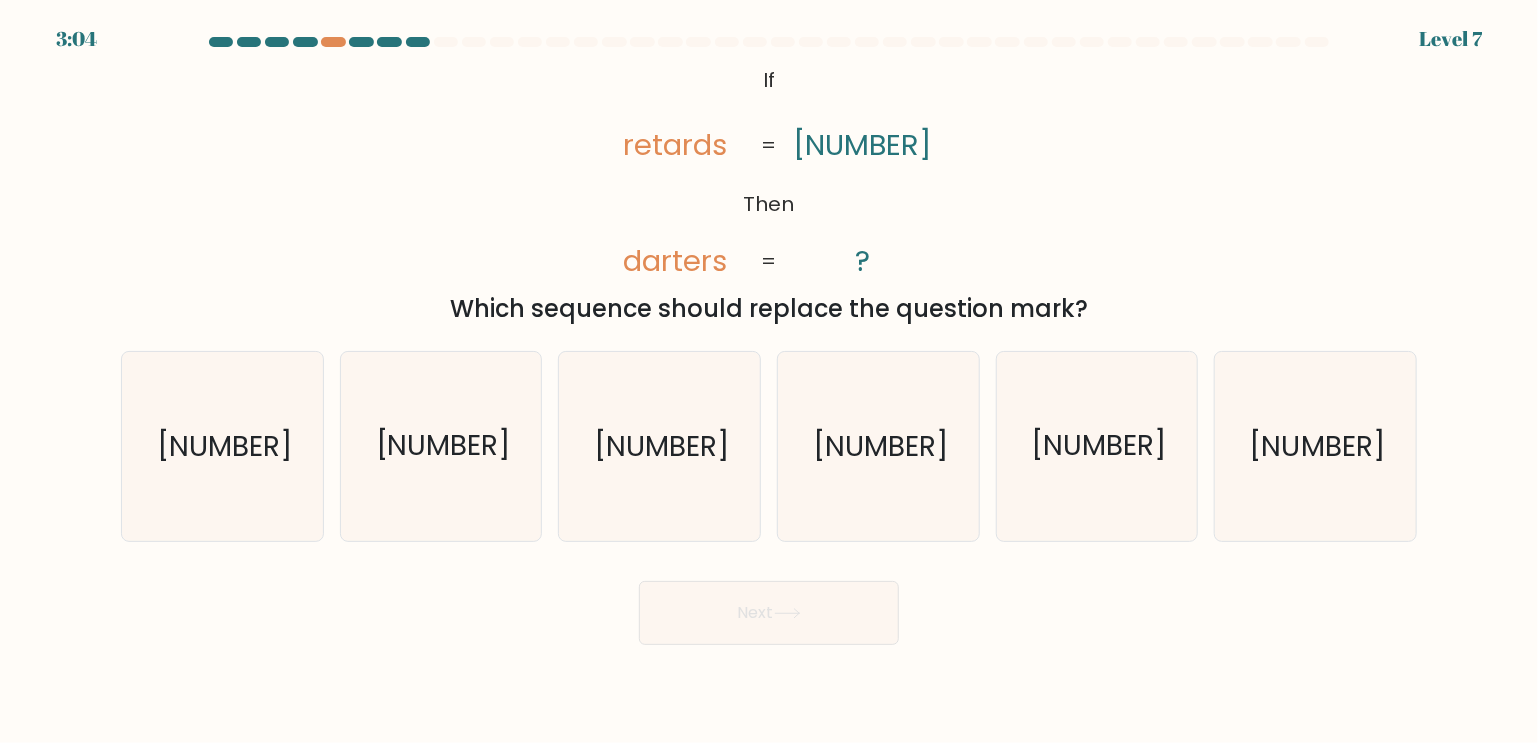 click on "darters" at bounding box center [675, 261] 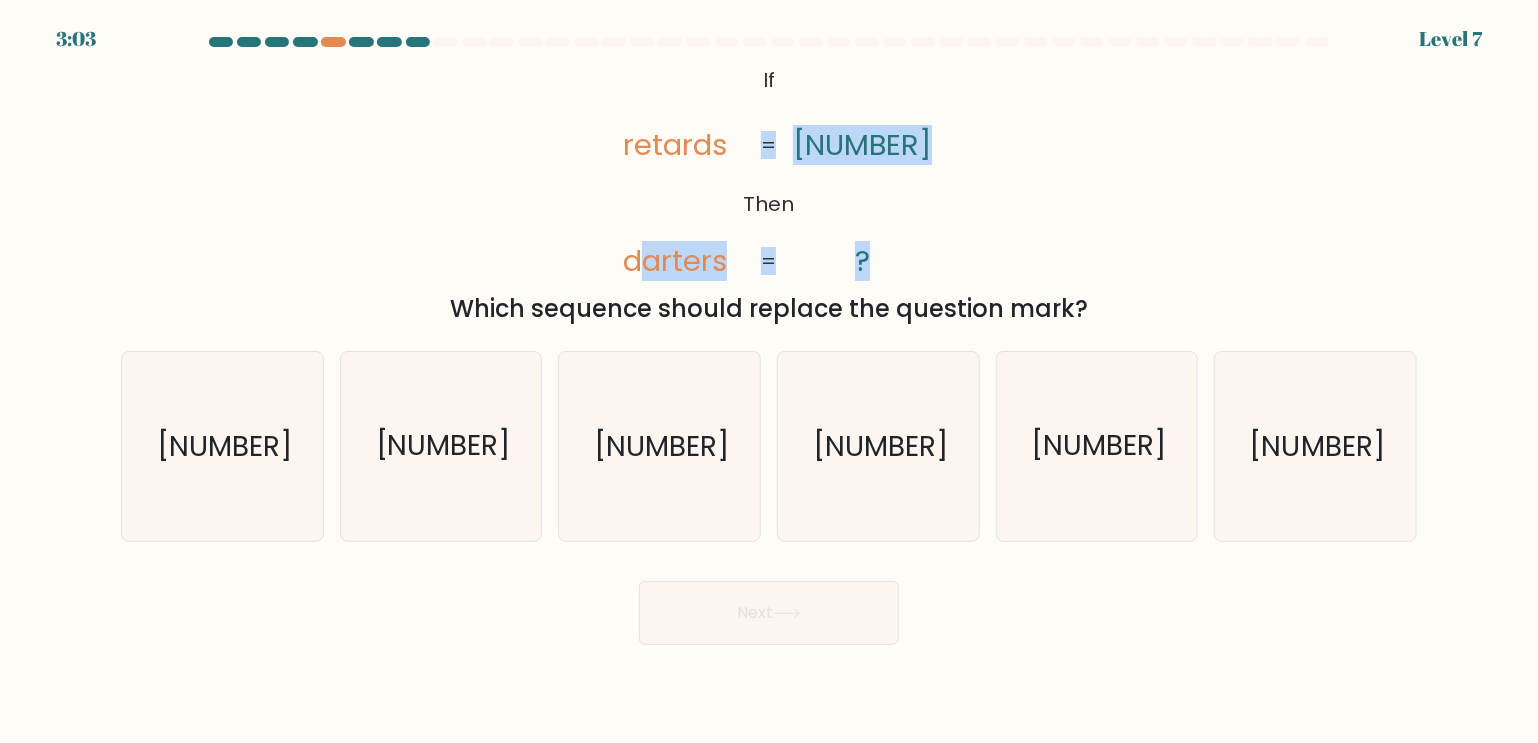 drag, startPoint x: 686, startPoint y: 266, endPoint x: 802, endPoint y: 263, distance: 116.03879 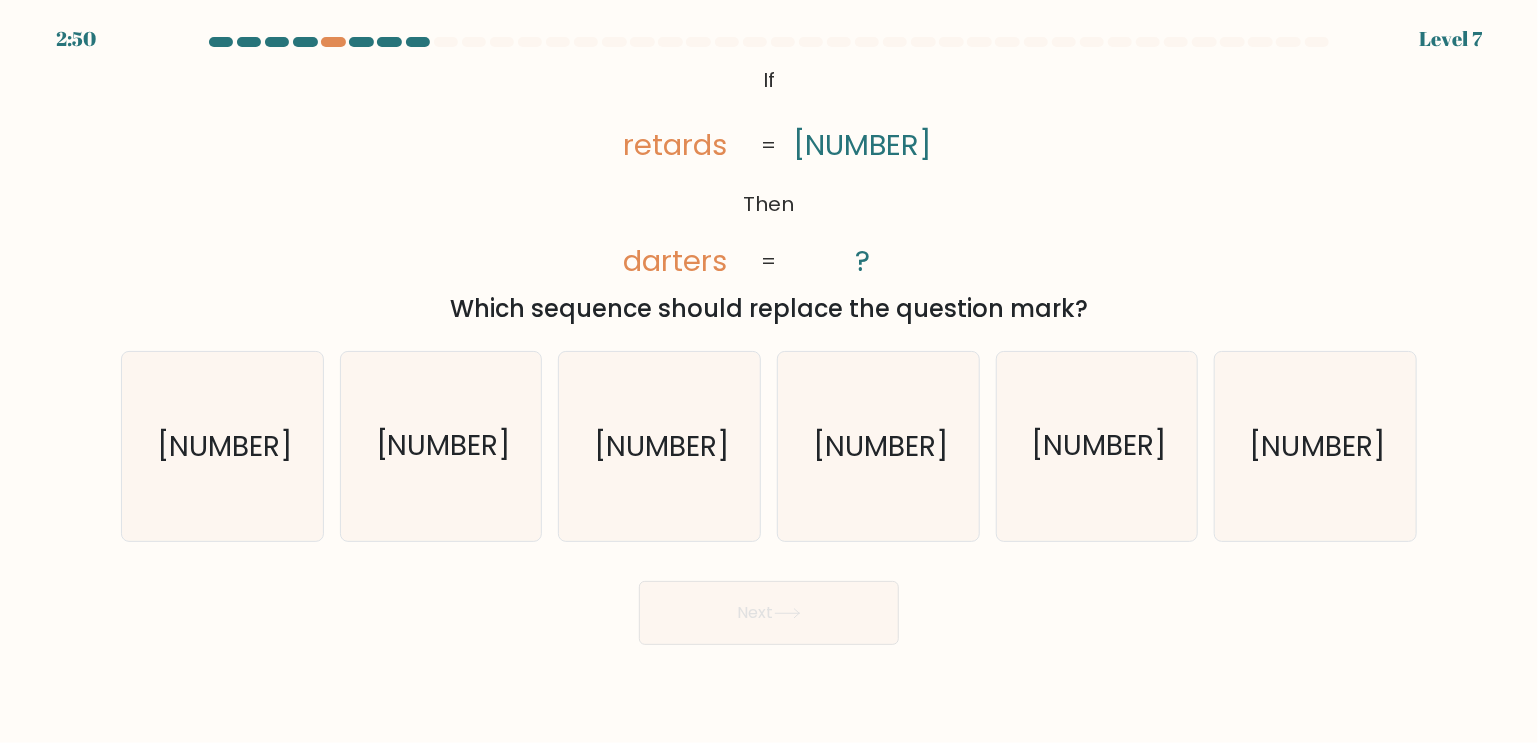 click on "retards" at bounding box center (675, 145) 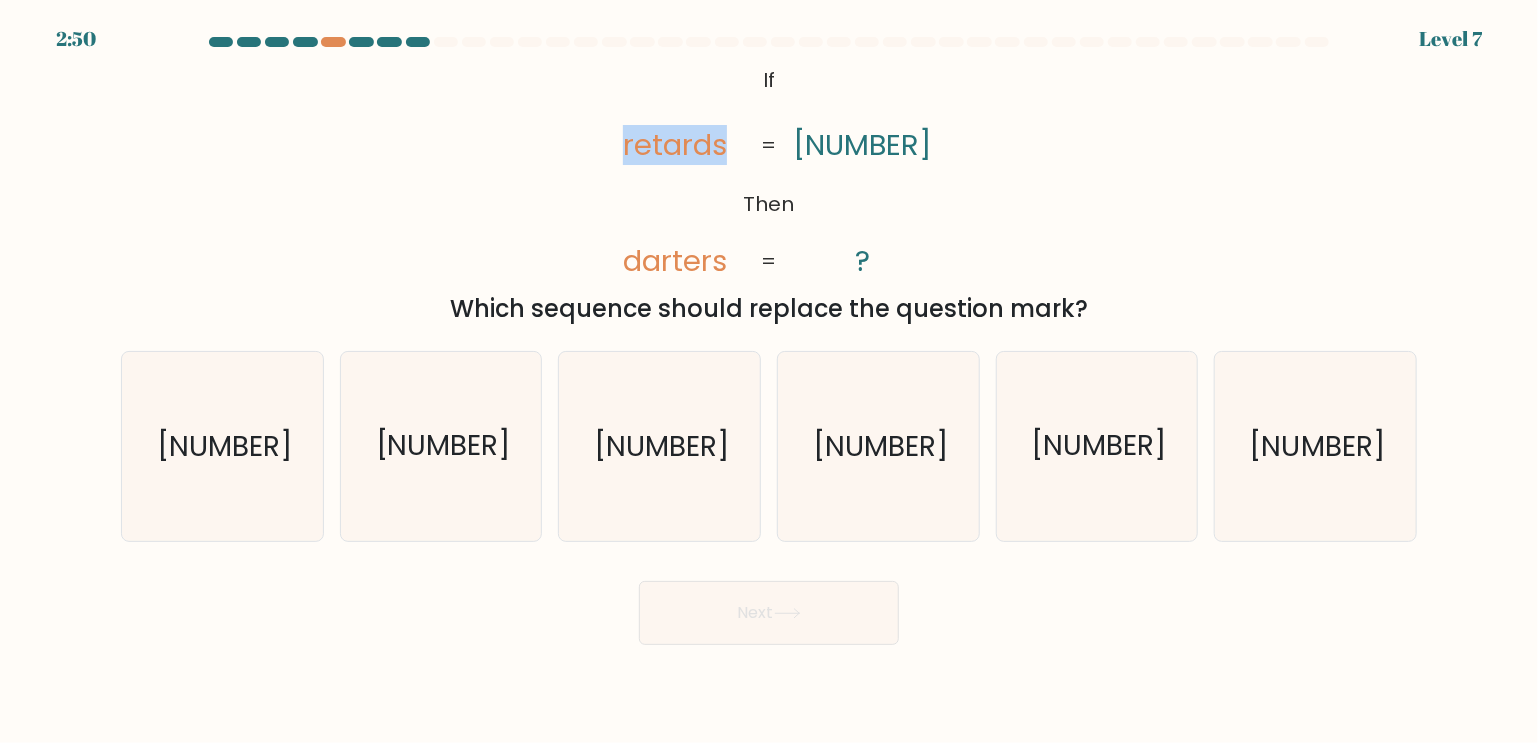 click on "retards" at bounding box center [675, 145] 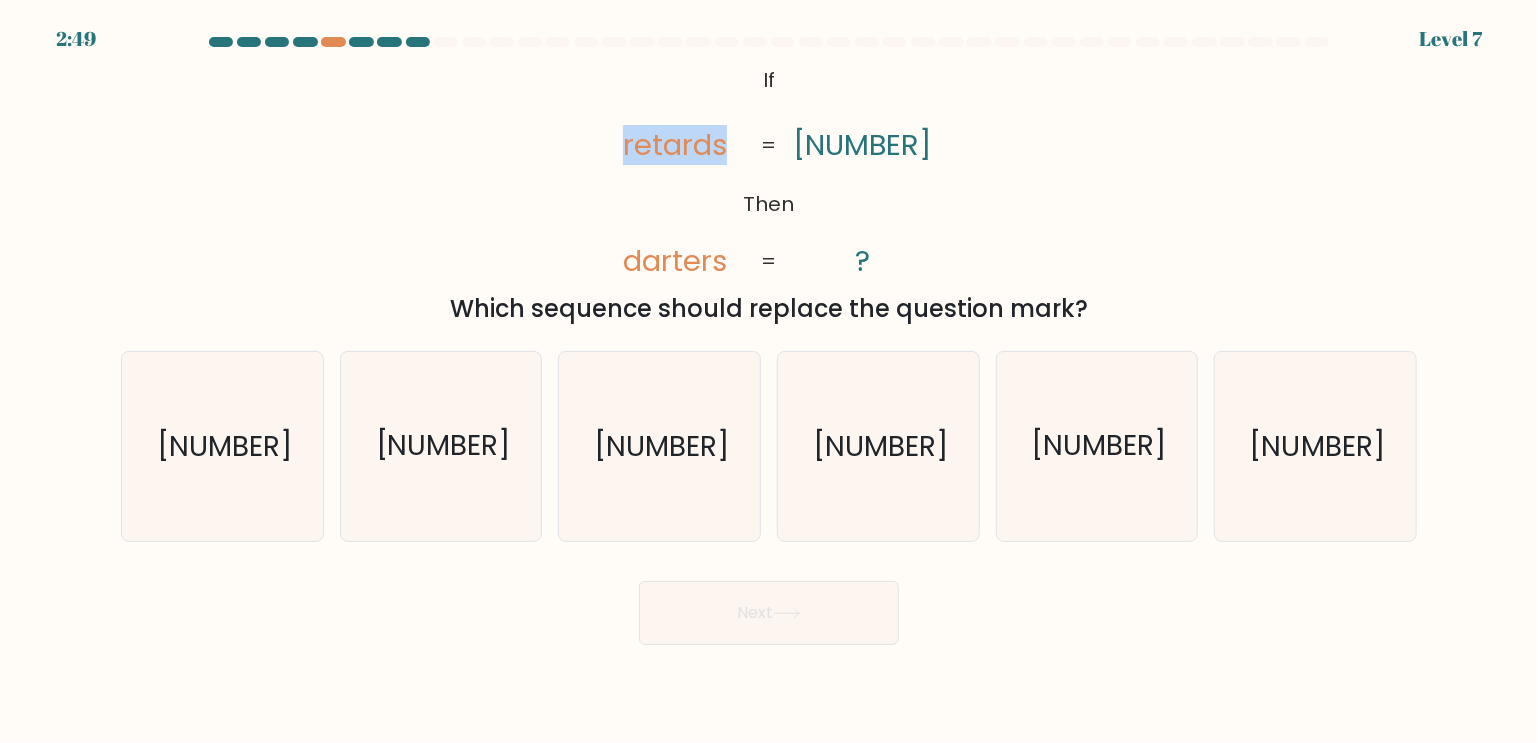 copy on "retards" 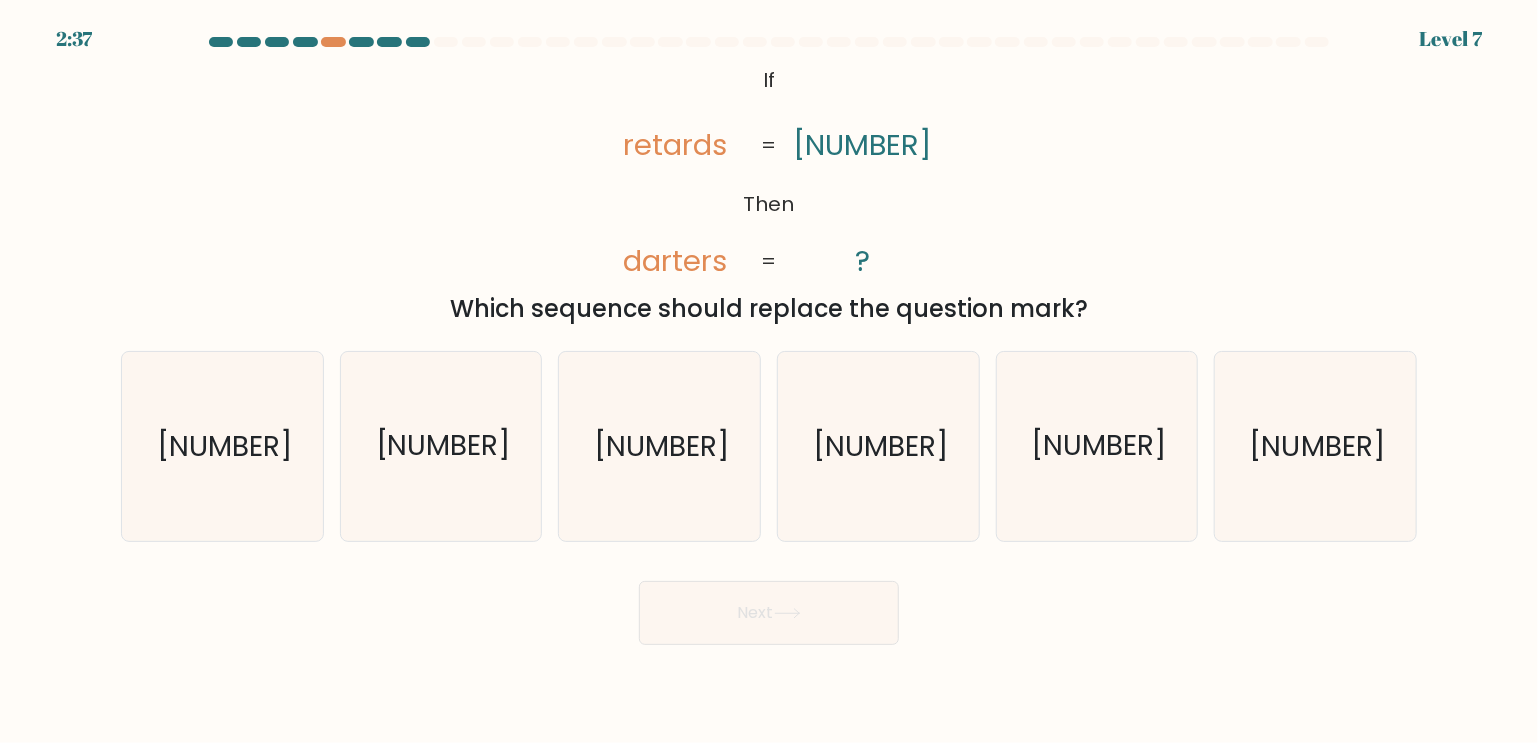 click on "darters" at bounding box center [675, 261] 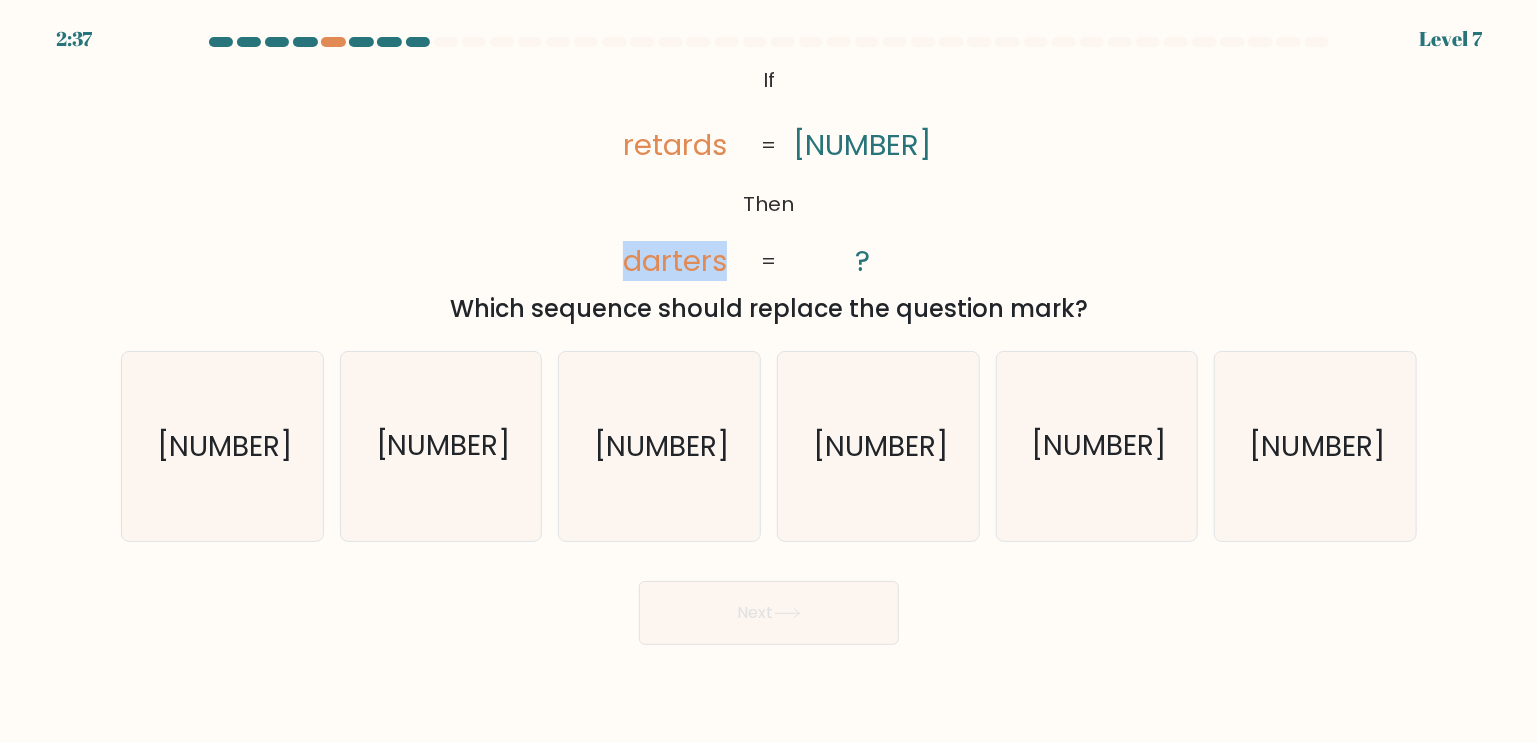 click on "darters" at bounding box center (675, 261) 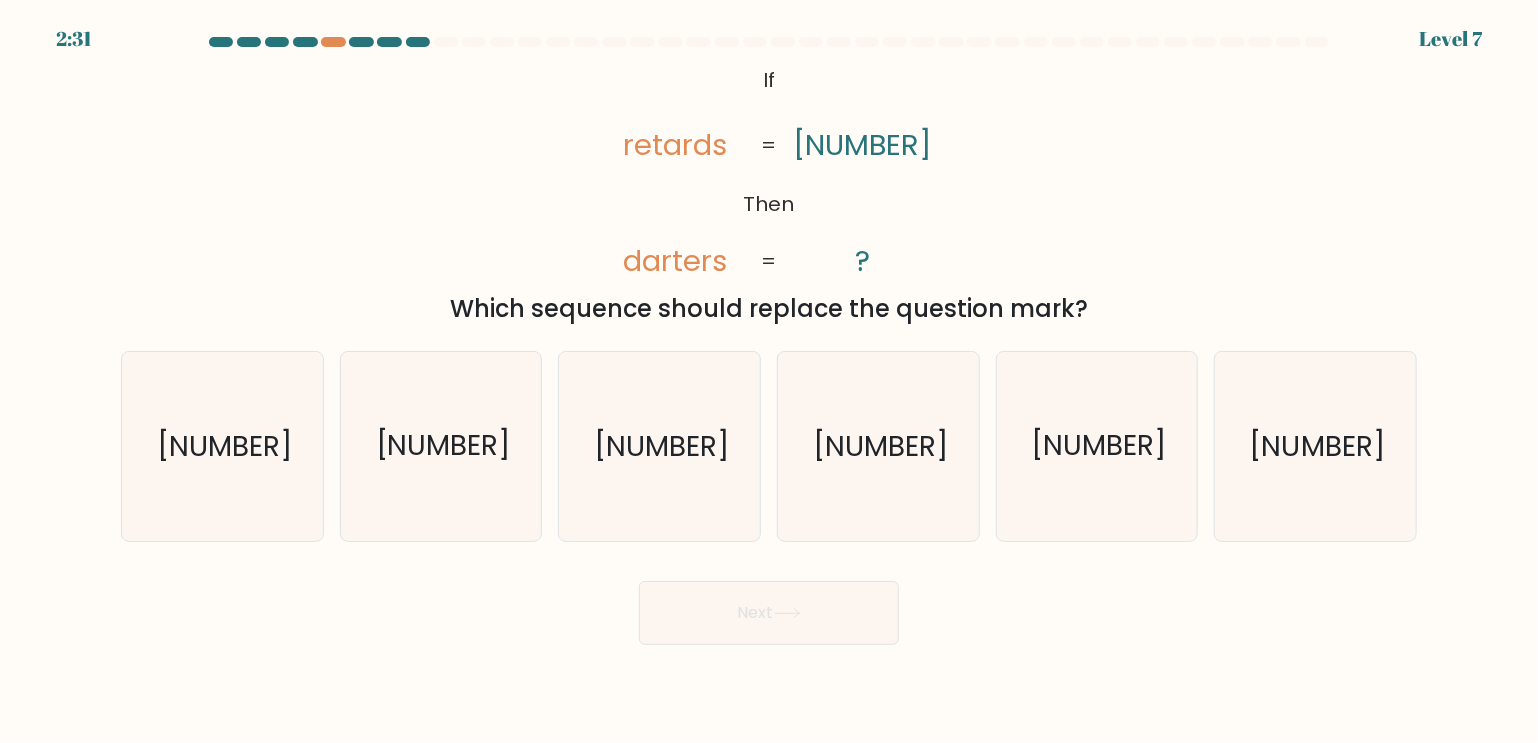 click on "@import url('https://fonts.googleapis.com/css?family=Abril+Fatface:400,100,100italic,300,300italic,400italic,500,500italic,700,700italic,900,900italic');           If       Then       retards       darters       8069841       ?       =       =" at bounding box center [769, 171] 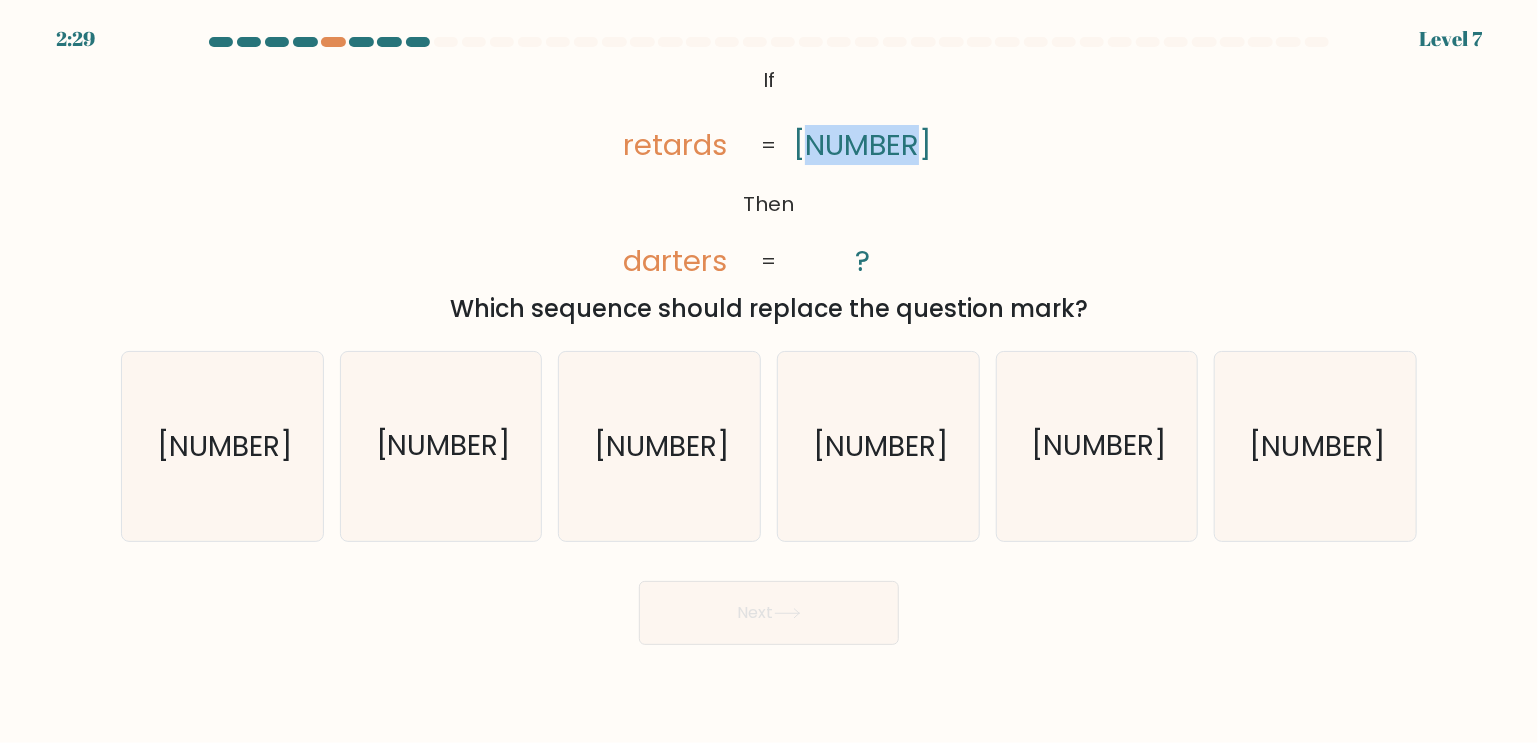drag, startPoint x: 814, startPoint y: 144, endPoint x: 966, endPoint y: 159, distance: 152.73834 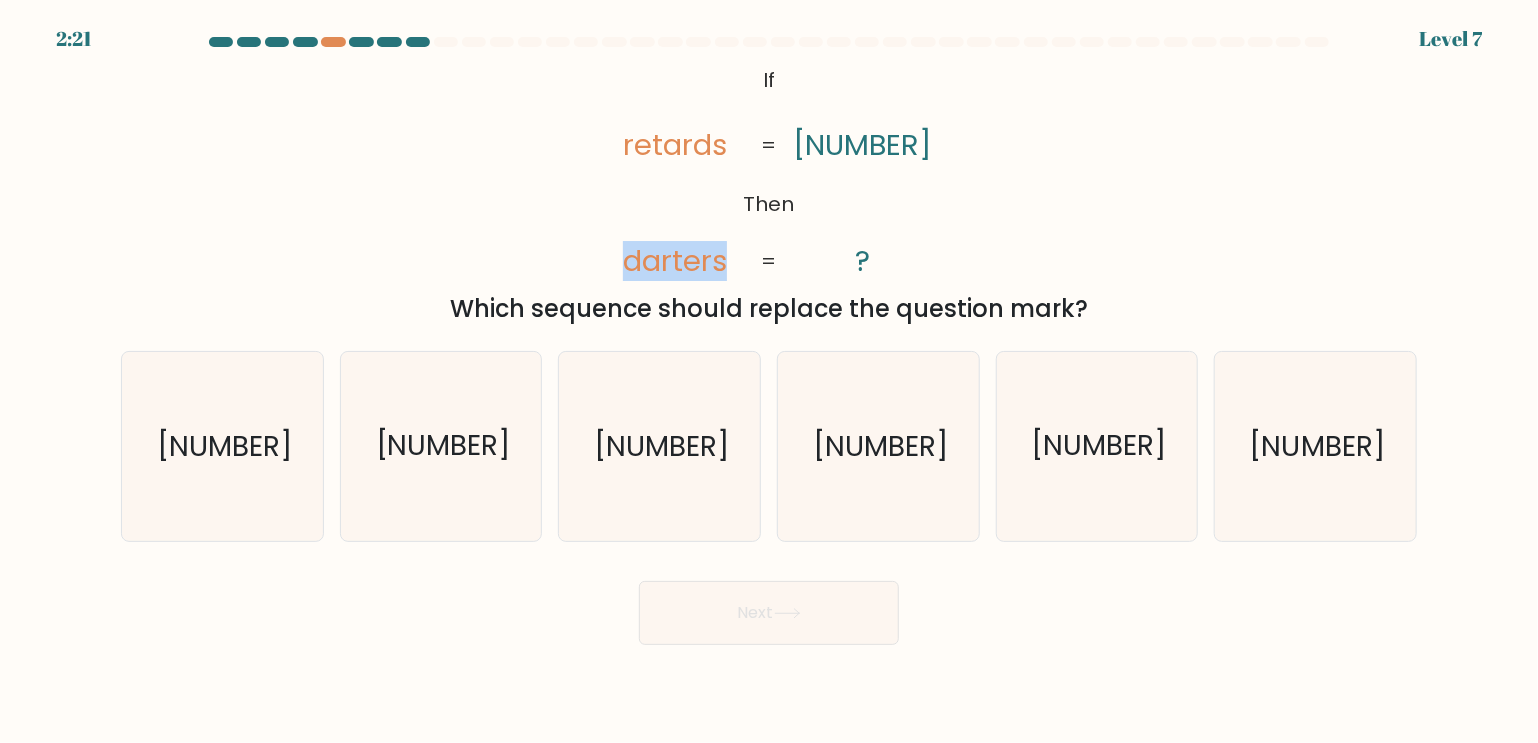 drag, startPoint x: 662, startPoint y: 264, endPoint x: 750, endPoint y: 265, distance: 88.005684 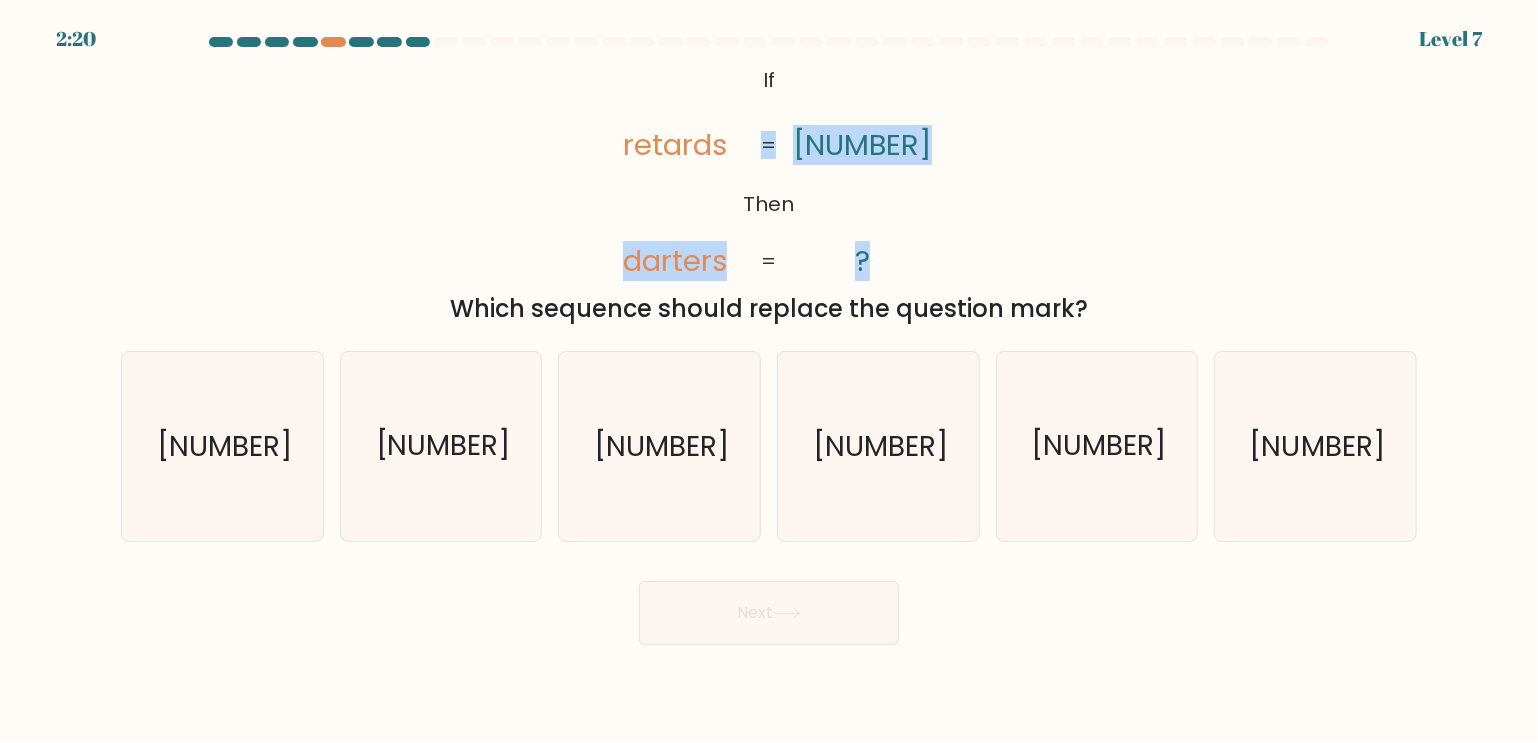click on "@import url('https://fonts.googleapis.com/css?family=Abril+Fatface:400,100,100italic,300,300italic,400italic,500,500italic,700,700italic,900,900italic');           If       Then       retards       darters       8069841       ?       =       =
Which sequence should replace the question mark?" at bounding box center [769, 193] 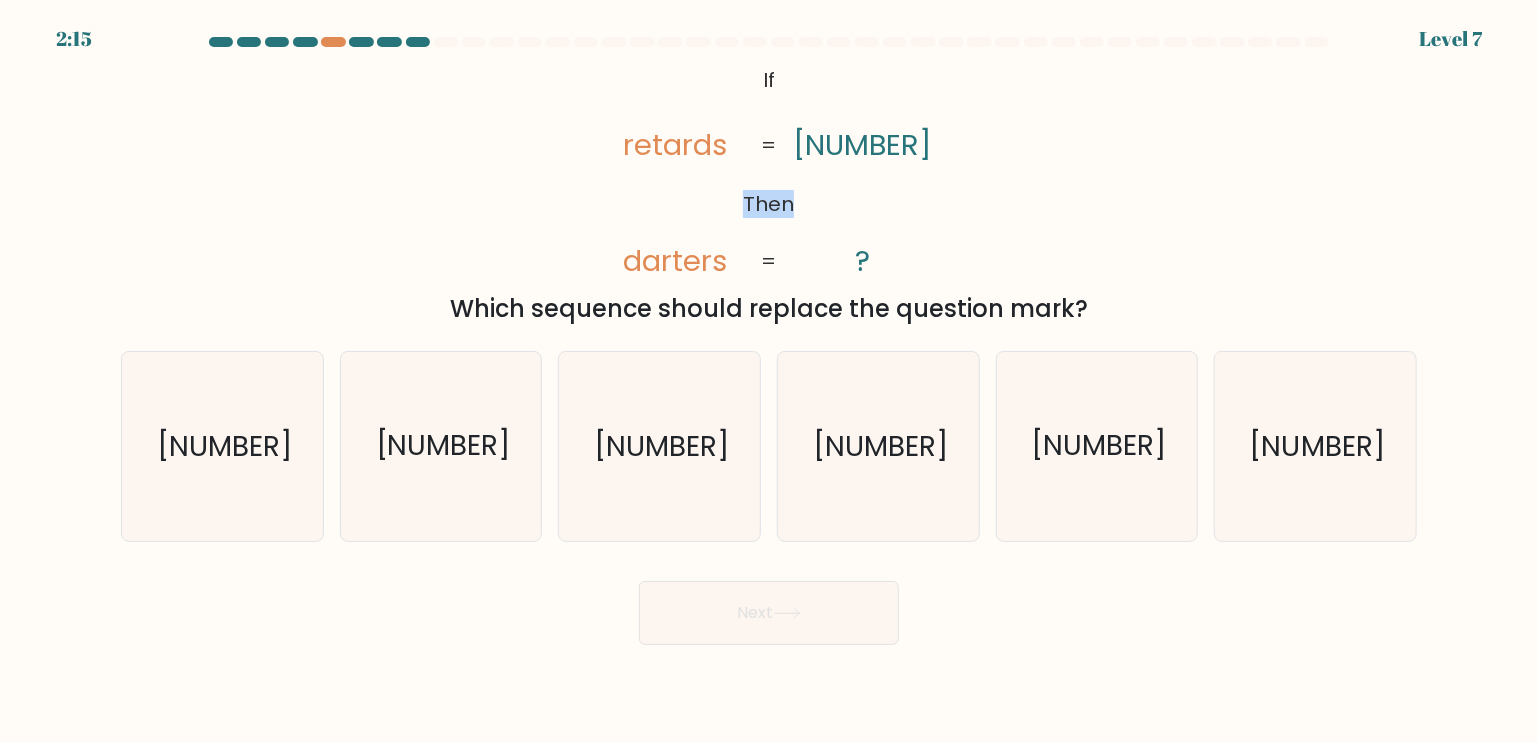 drag, startPoint x: 748, startPoint y: 206, endPoint x: 867, endPoint y: 216, distance: 119.419426 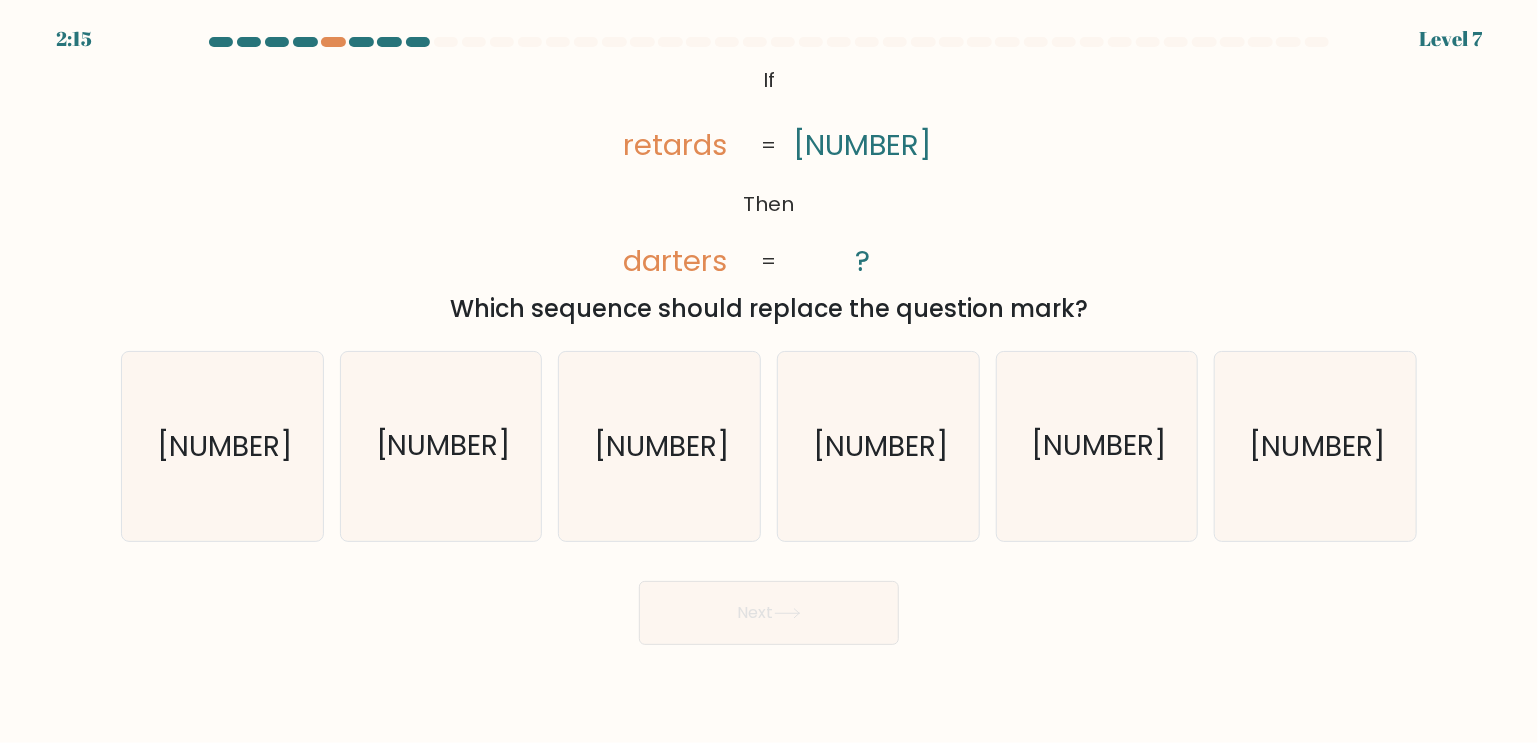 click on "@import url('https://fonts.googleapis.com/css?family=Abril+Fatface:400,100,100italic,300,300italic,400italic,500,500italic,700,700italic,900,900italic');           If       Then       retards       darters       8069841       ?       =       =" at bounding box center (769, 171) 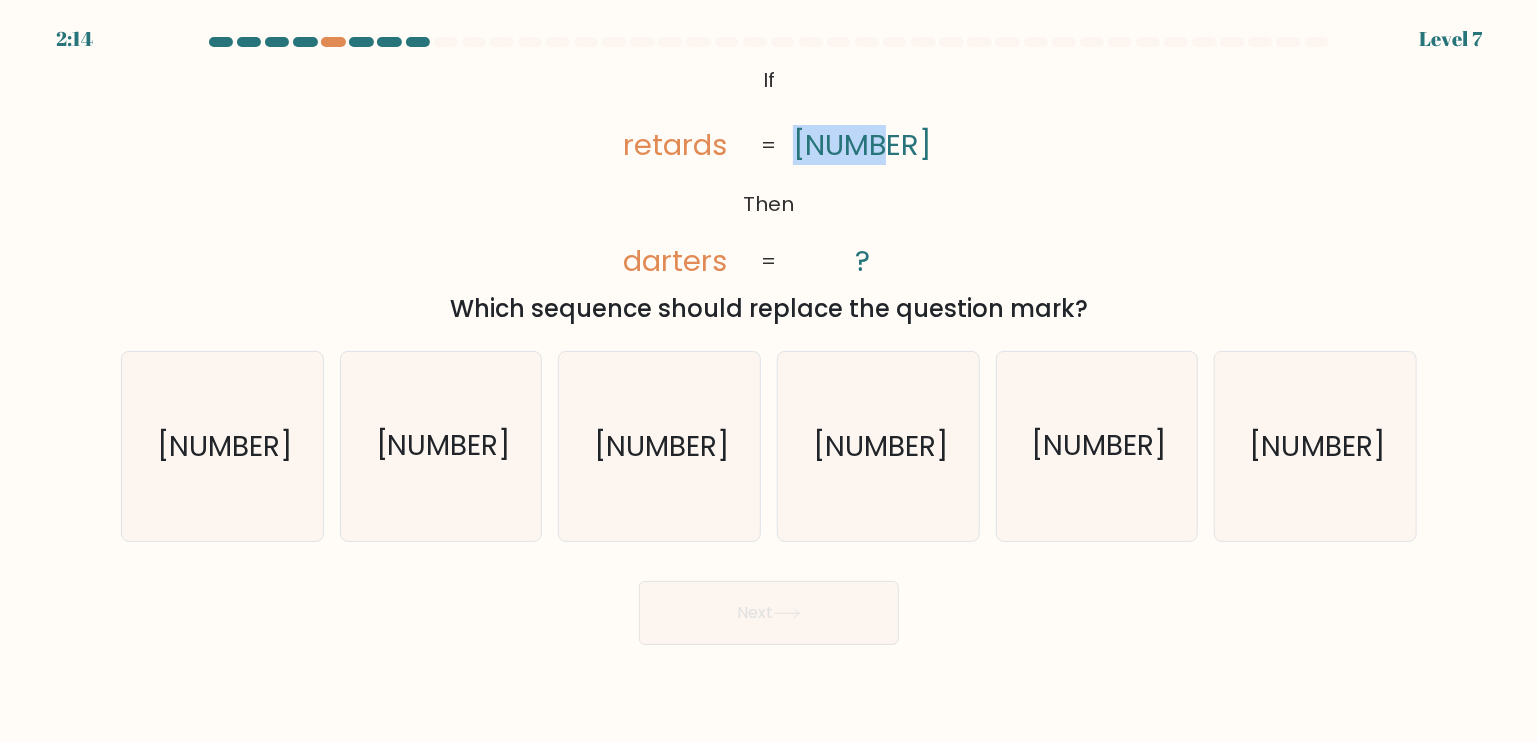 drag, startPoint x: 804, startPoint y: 144, endPoint x: 974, endPoint y: 162, distance: 170.95029 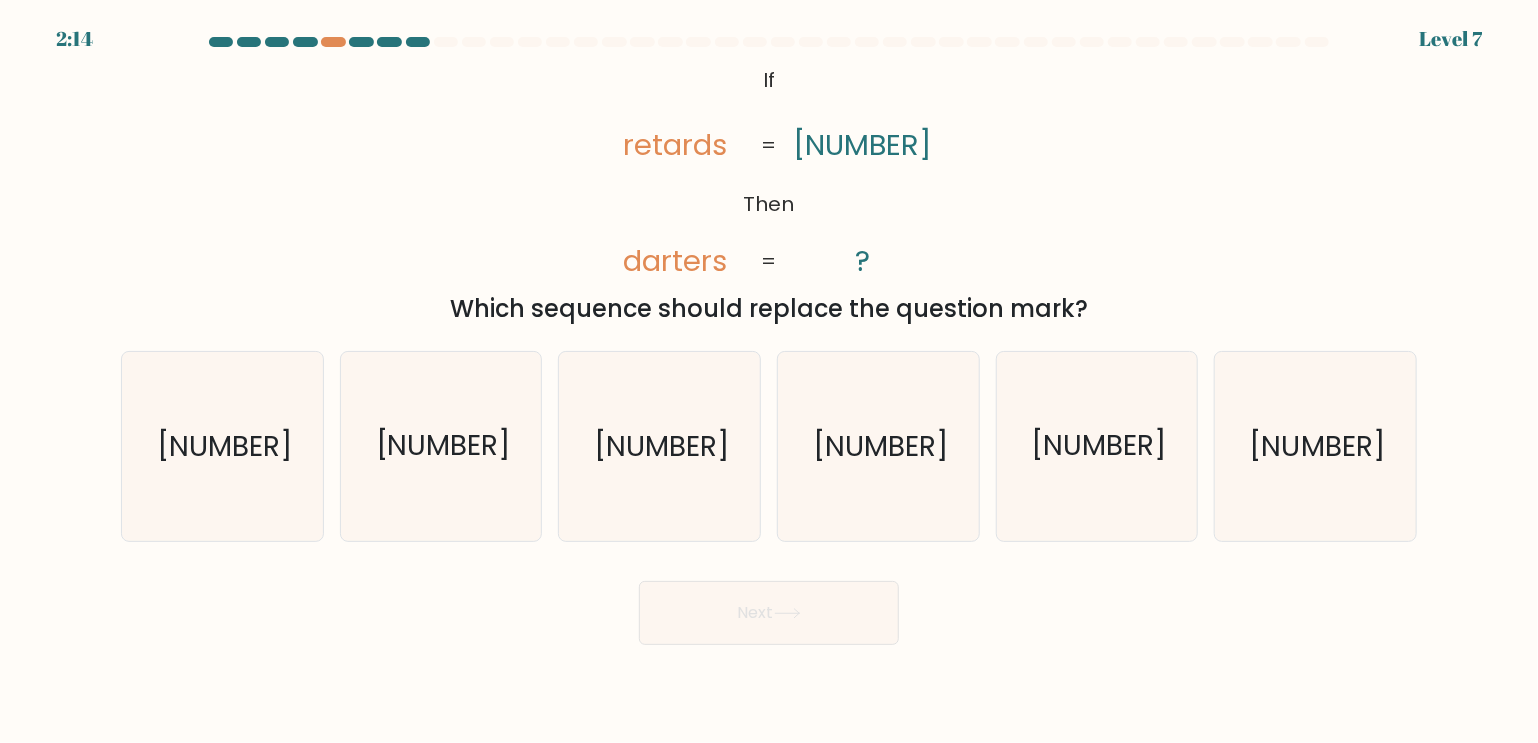 click on "@import url('https://fonts.googleapis.com/css?family=Abril+Fatface:400,100,100italic,300,300italic,400italic,500,500italic,700,700italic,900,900italic');           If       Then       retards       darters       8069841       ?       =       =
Which sequence should replace the question mark?" at bounding box center (769, 193) 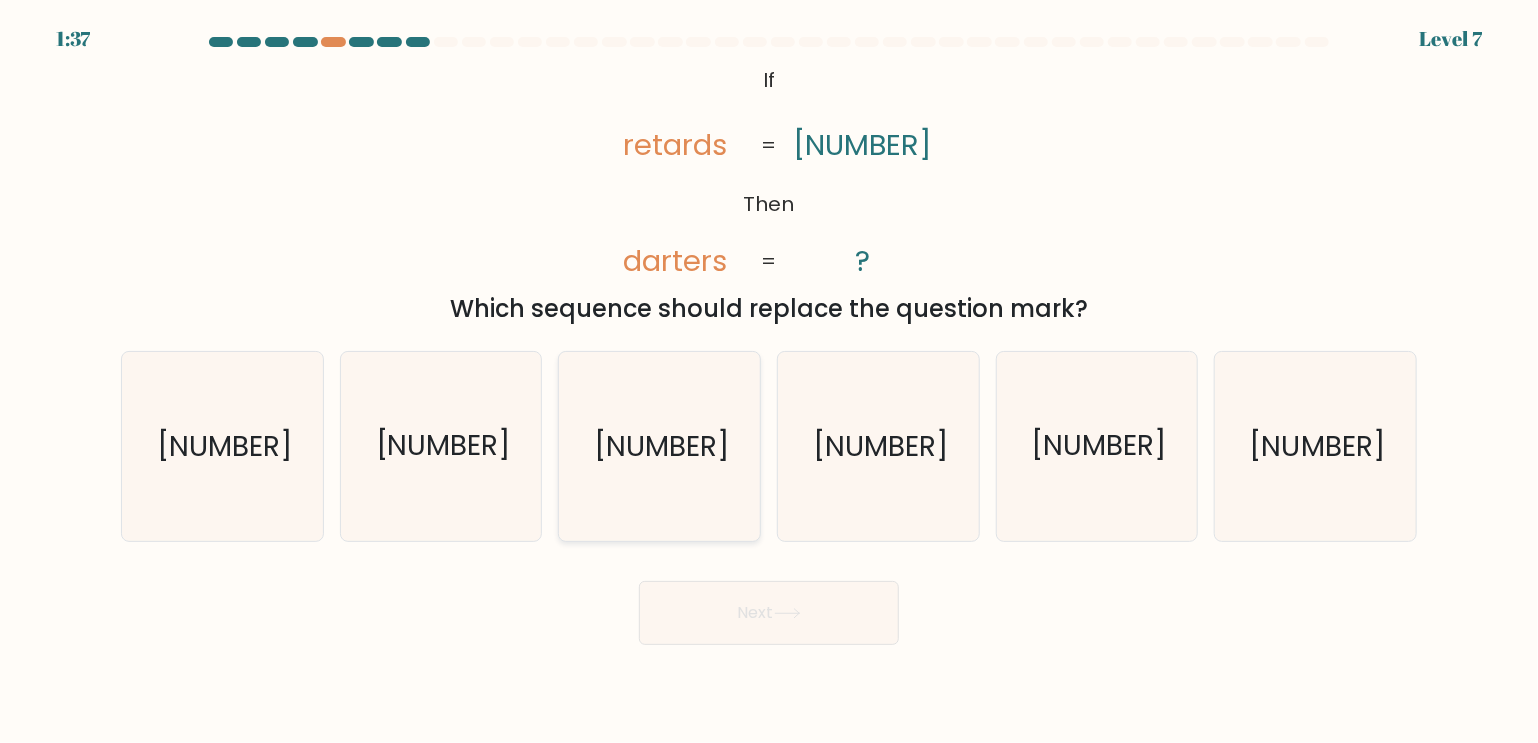 click on "6809481" at bounding box center [661, 446] 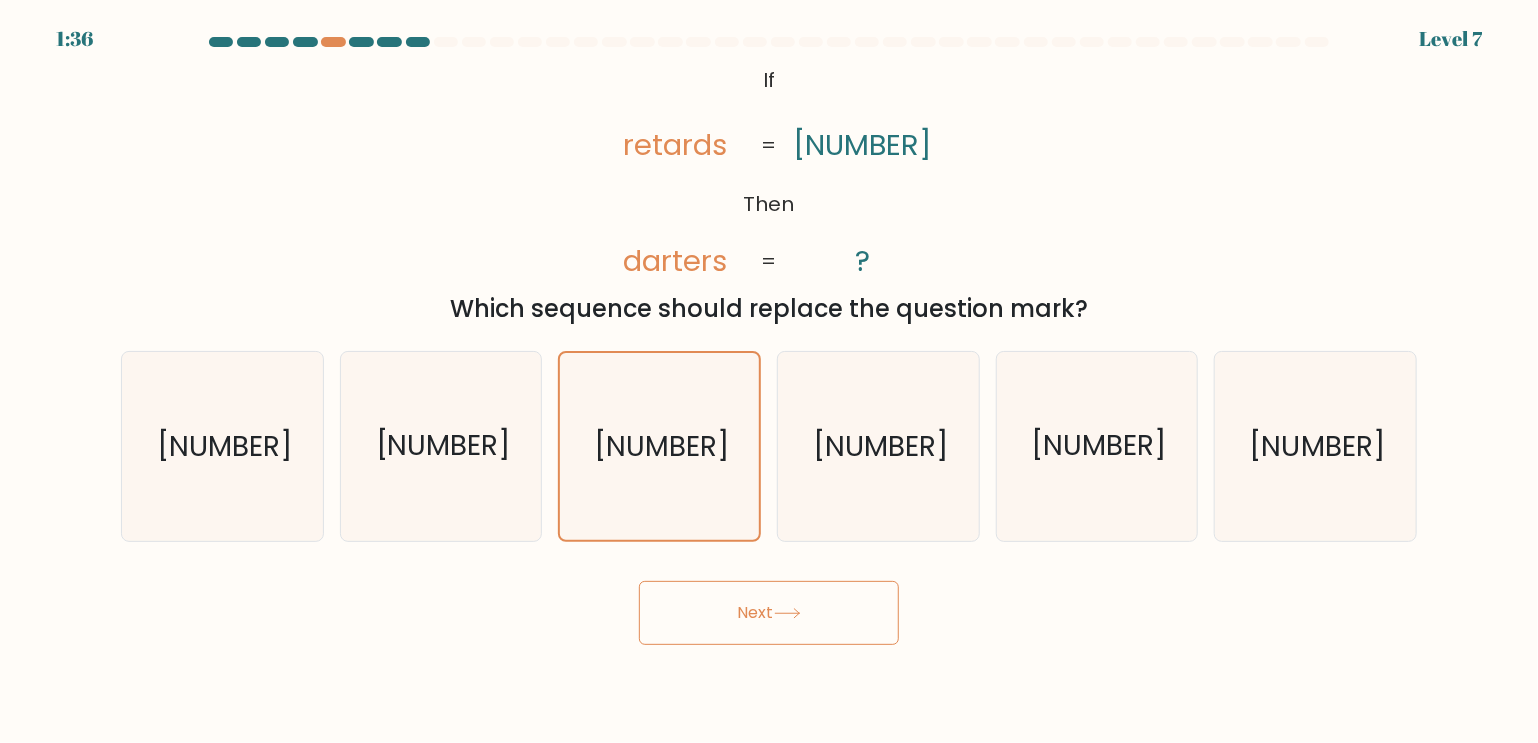 click on "Next" at bounding box center [769, 613] 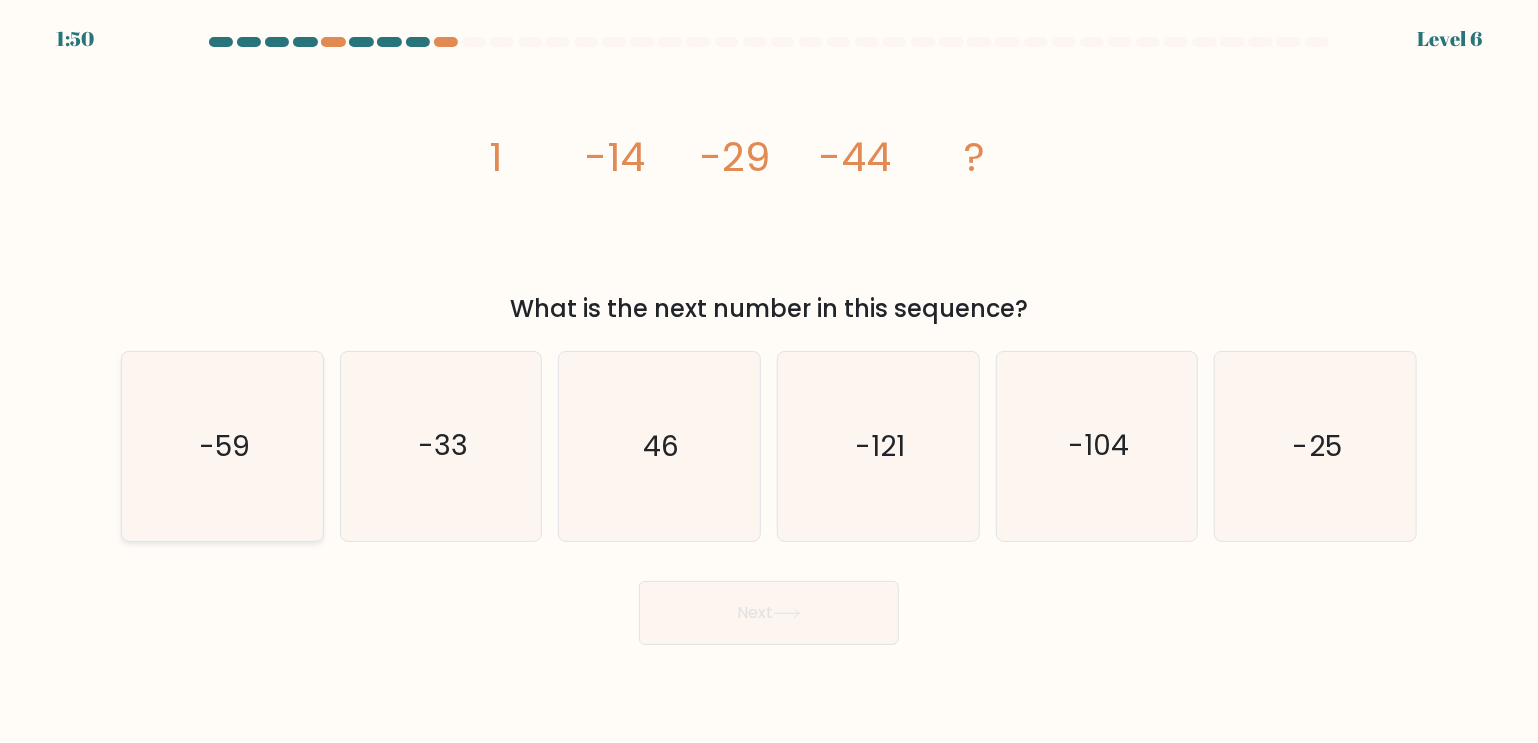 click on "-59" at bounding box center (222, 446) 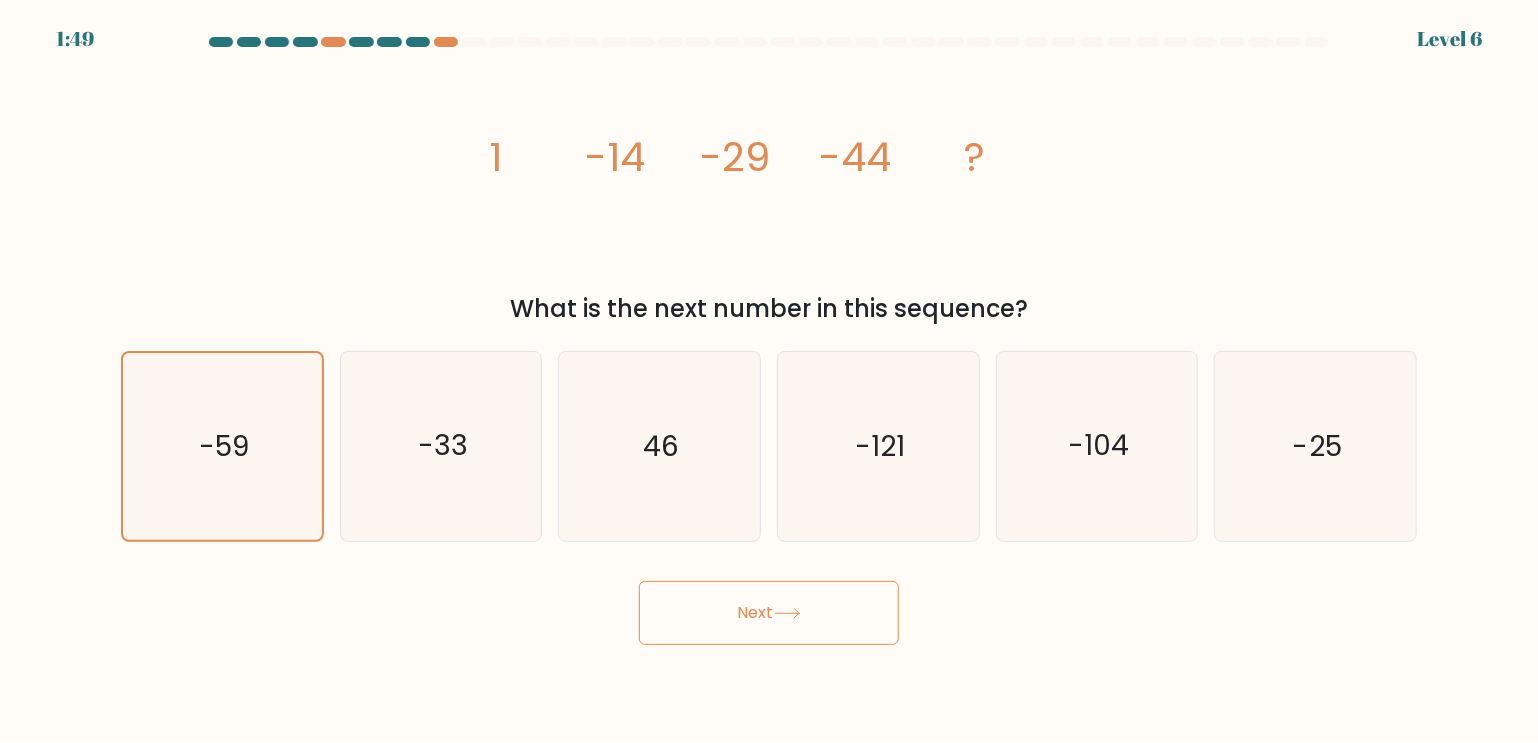 click on "Next" at bounding box center [769, 613] 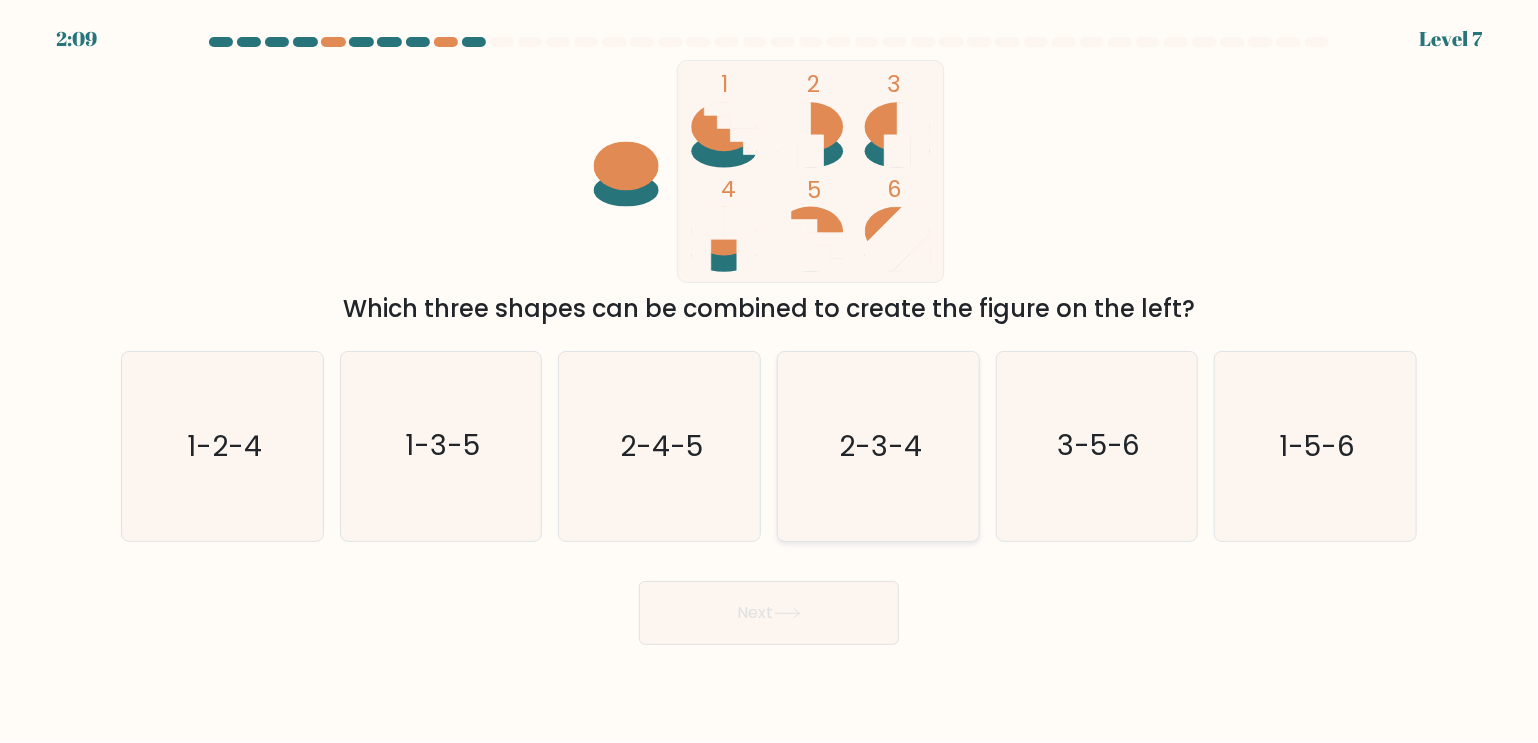 click on "2-3-4" at bounding box center [878, 446] 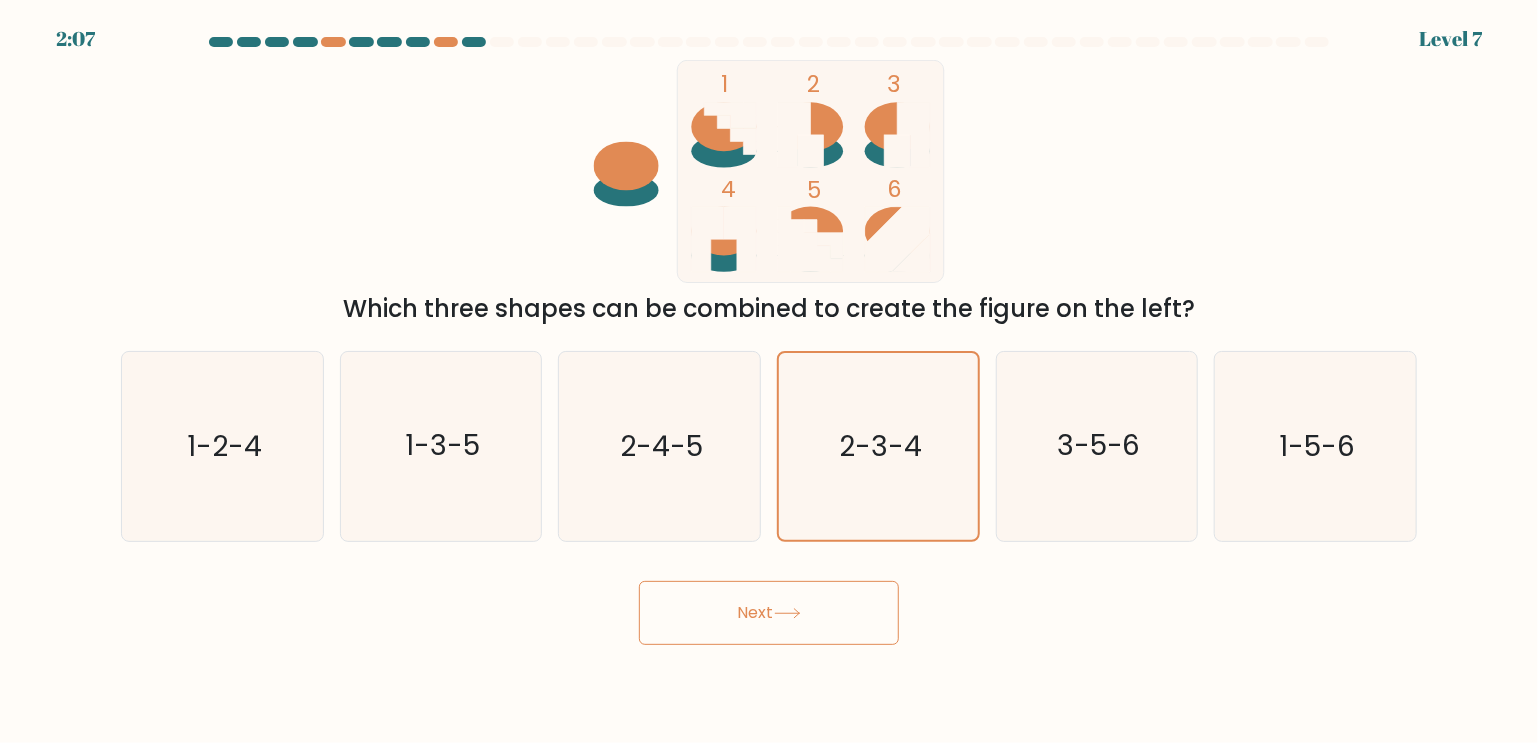 drag, startPoint x: 840, startPoint y: 639, endPoint x: 1078, endPoint y: 694, distance: 244.27238 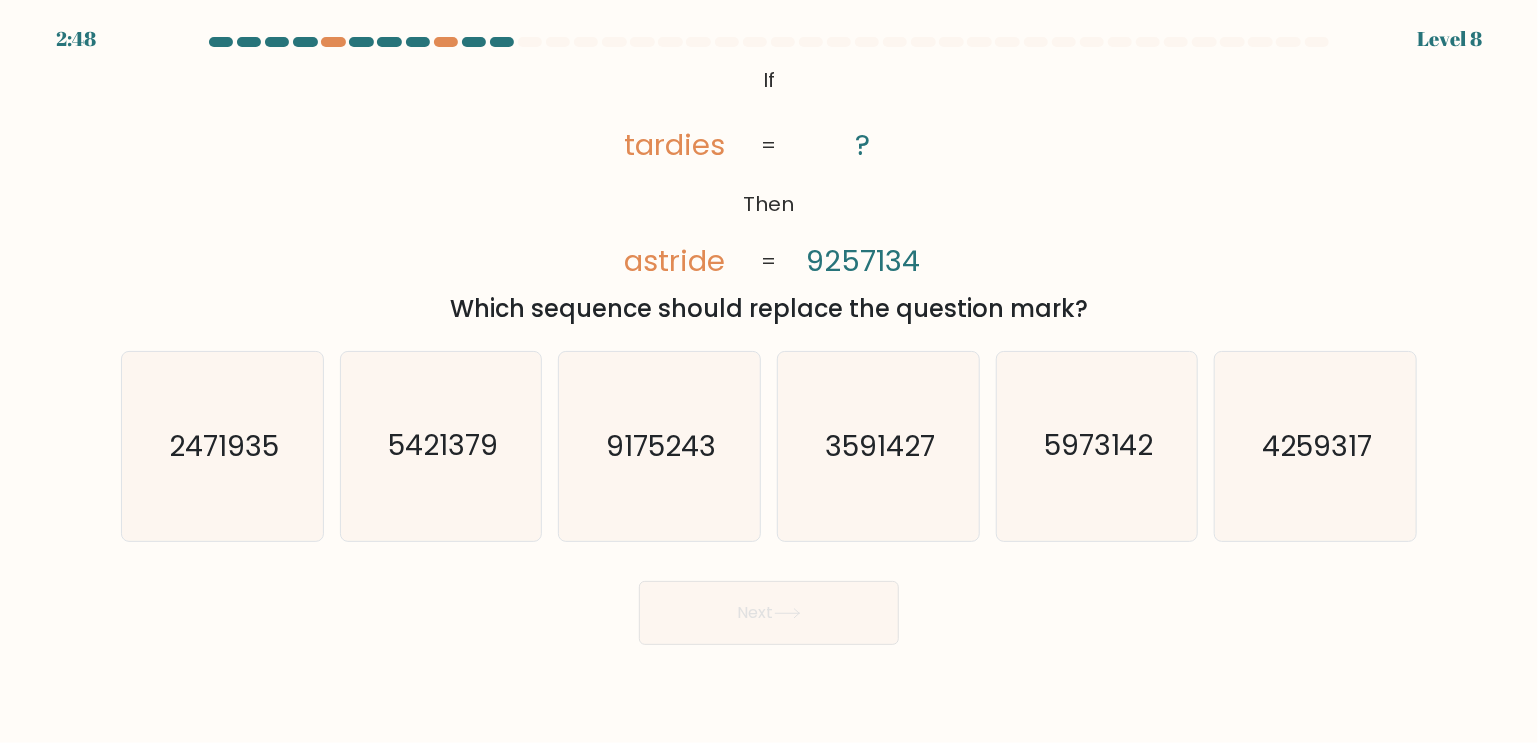 click on "tardies" at bounding box center (674, 145) 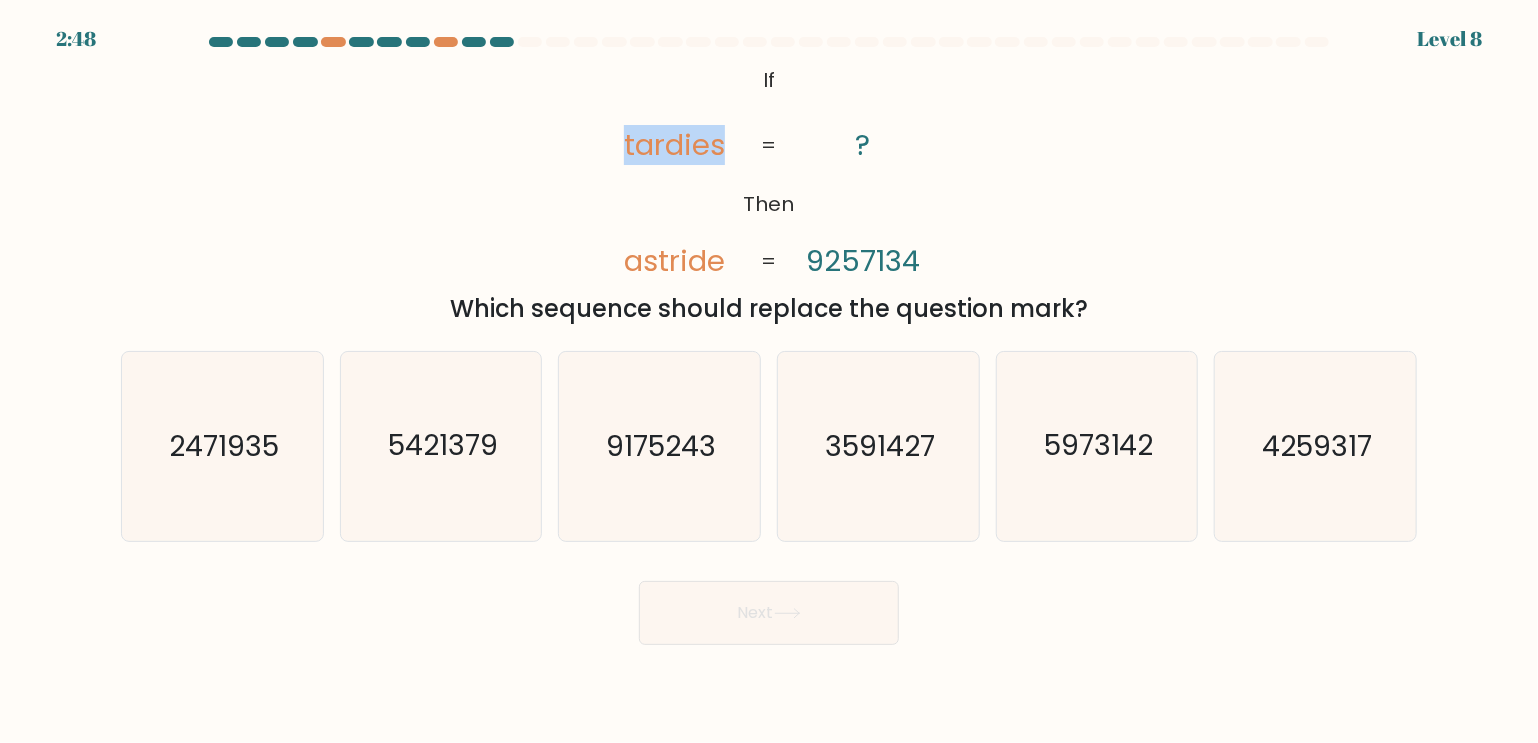 click on "tardies" at bounding box center [674, 145] 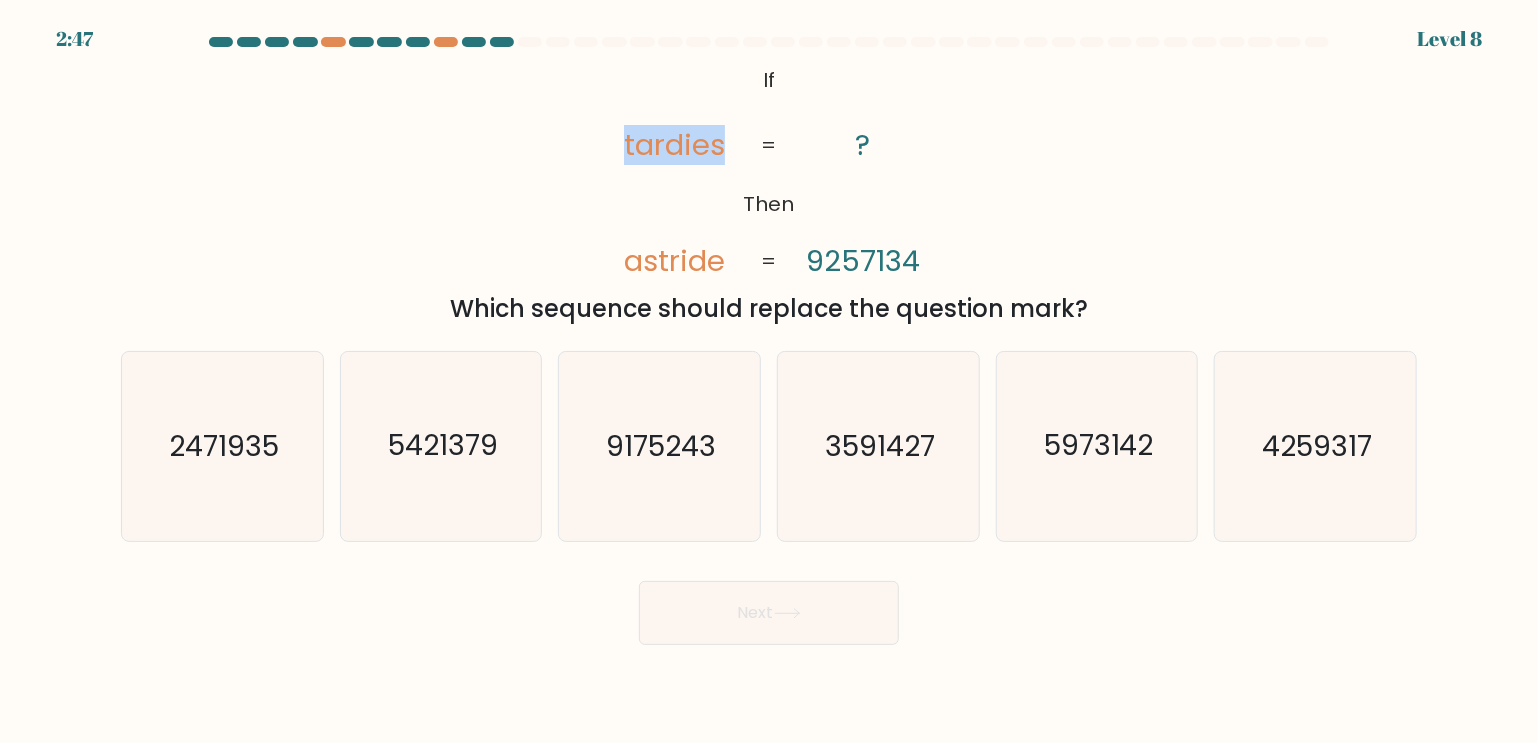 copy on "tardies" 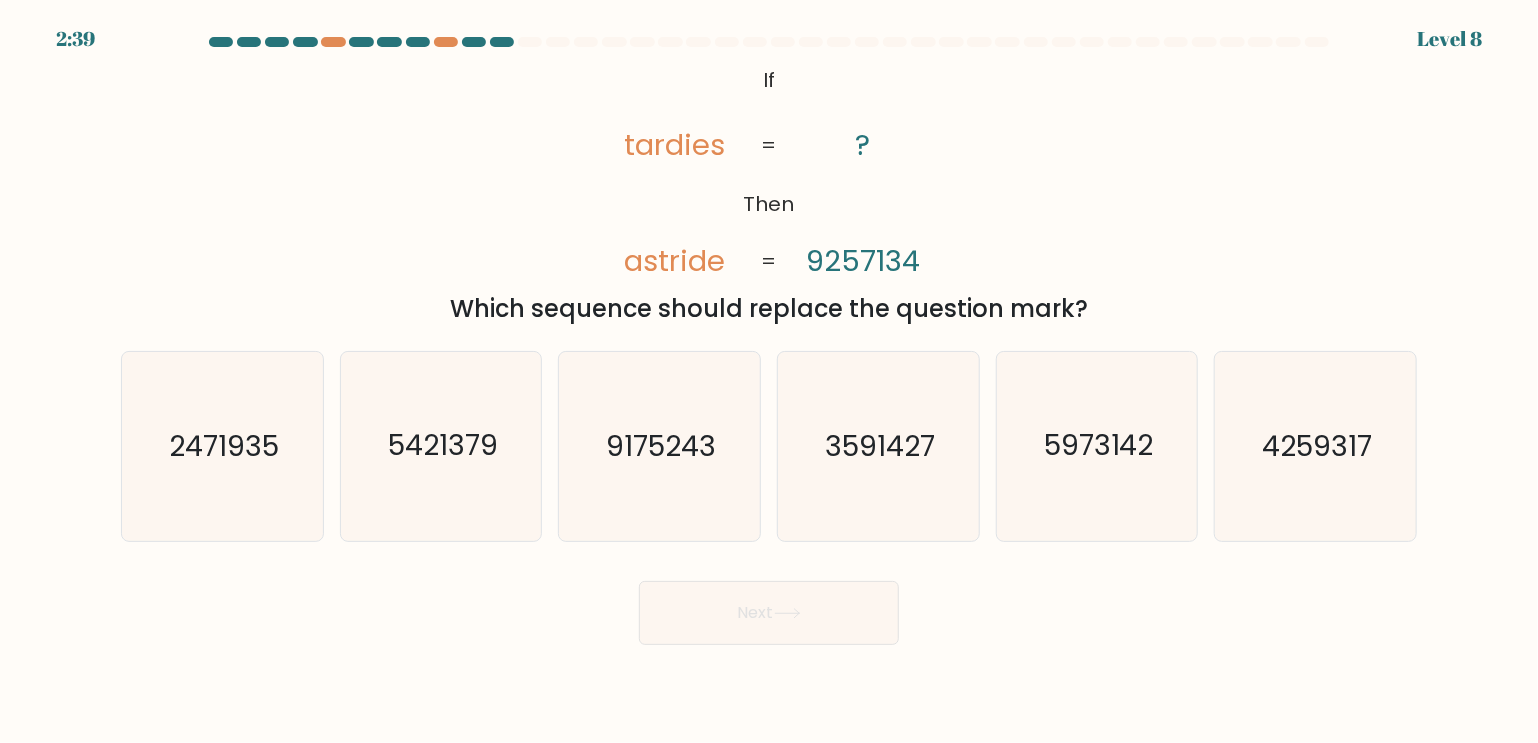 click on "astride" at bounding box center [674, 261] 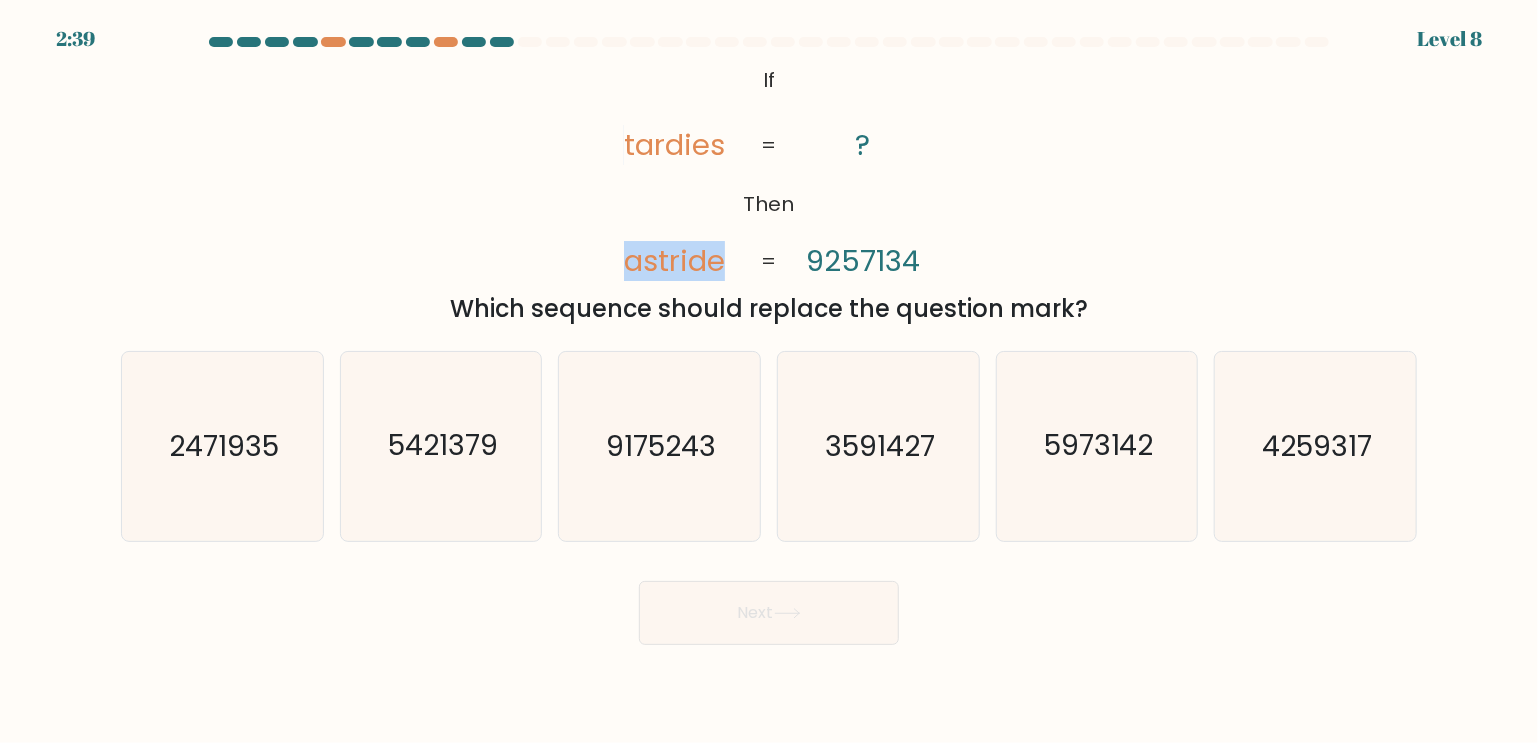 click on "astride" at bounding box center [674, 261] 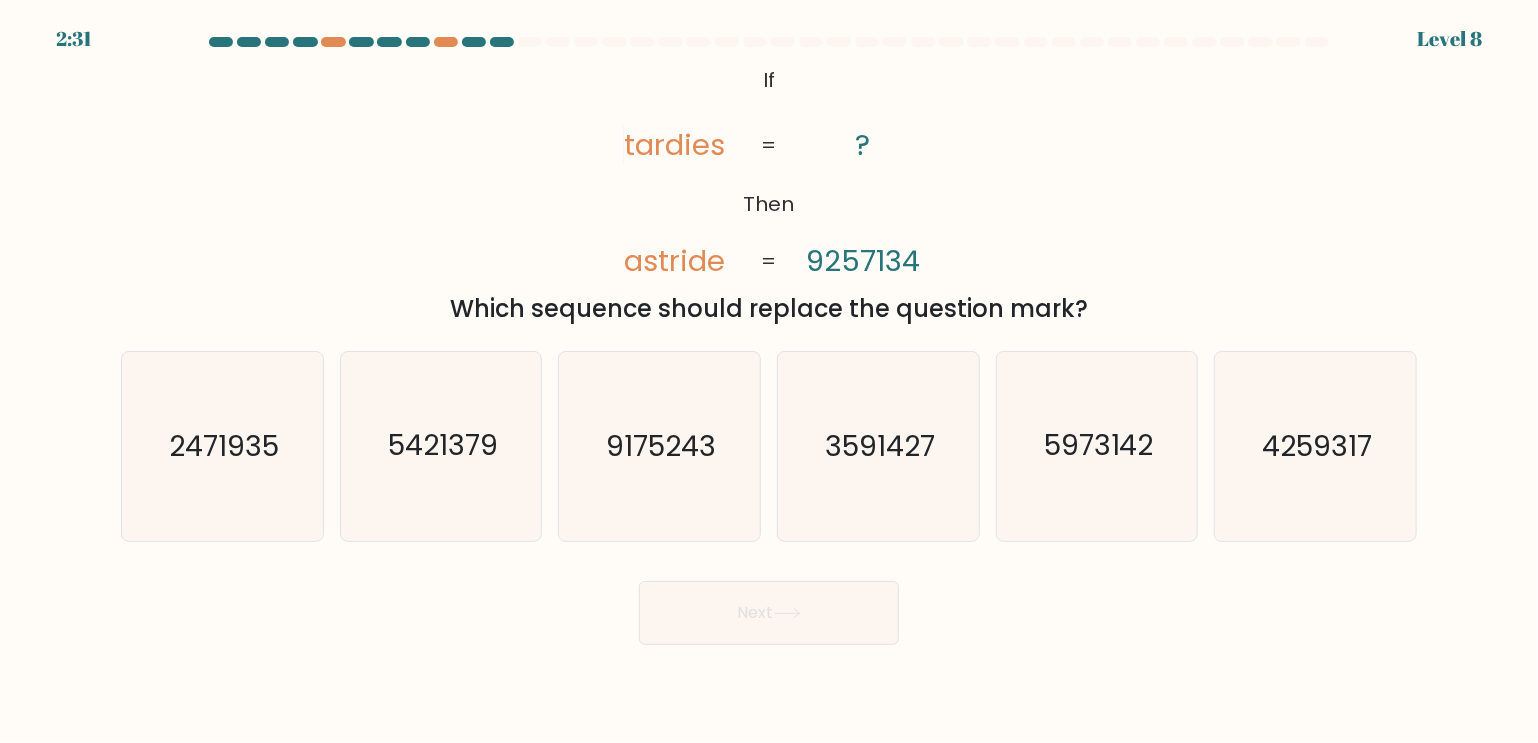 click on "@import url('https://fonts.googleapis.com/css?family=Abril+Fatface:400,100,100italic,300,300italic,400italic,500,500italic,700,700italic,900,900italic');           If       Then       tardies       astride       ?       9257134       =       =
Which sequence should replace the question mark?" at bounding box center (769, 193) 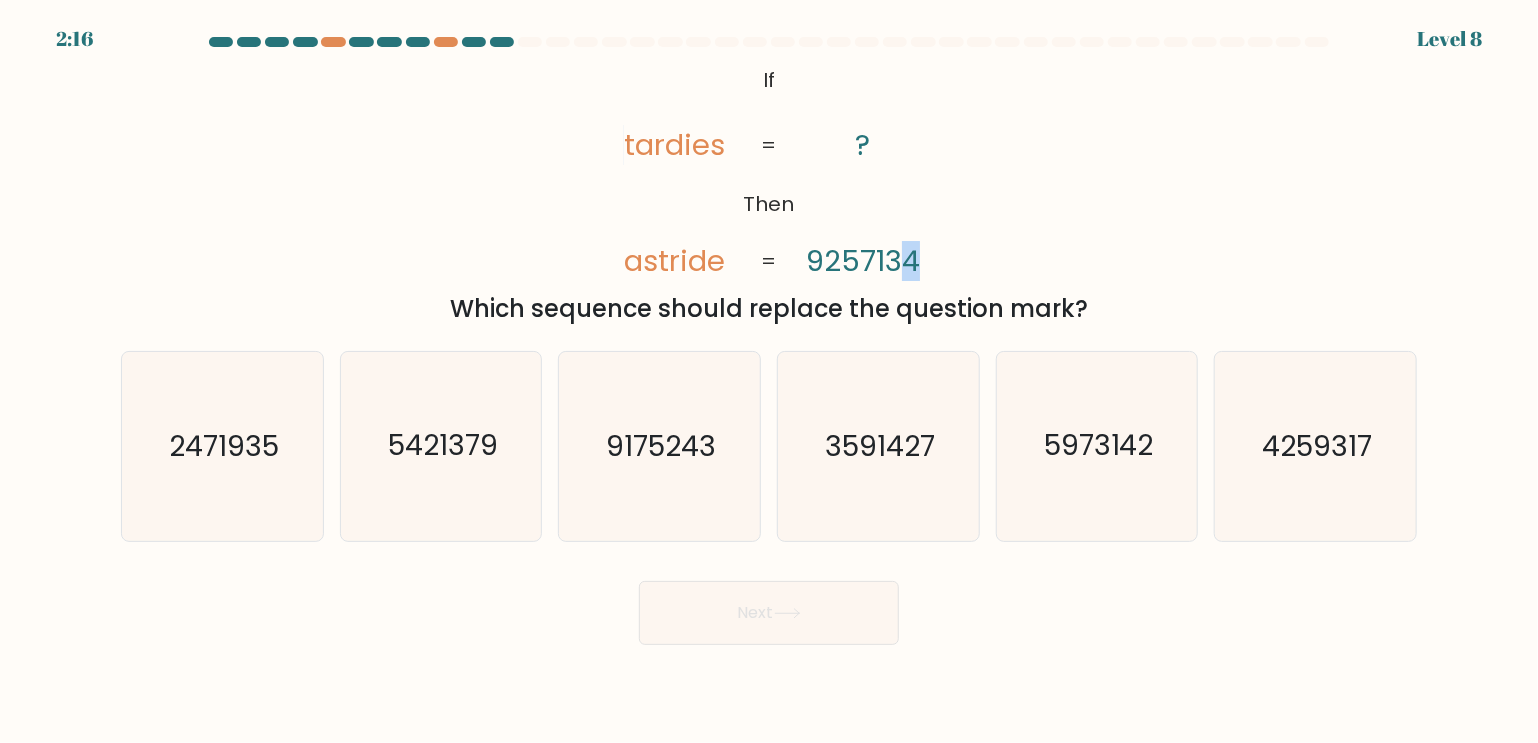 drag, startPoint x: 908, startPoint y: 256, endPoint x: 918, endPoint y: 259, distance: 10.440307 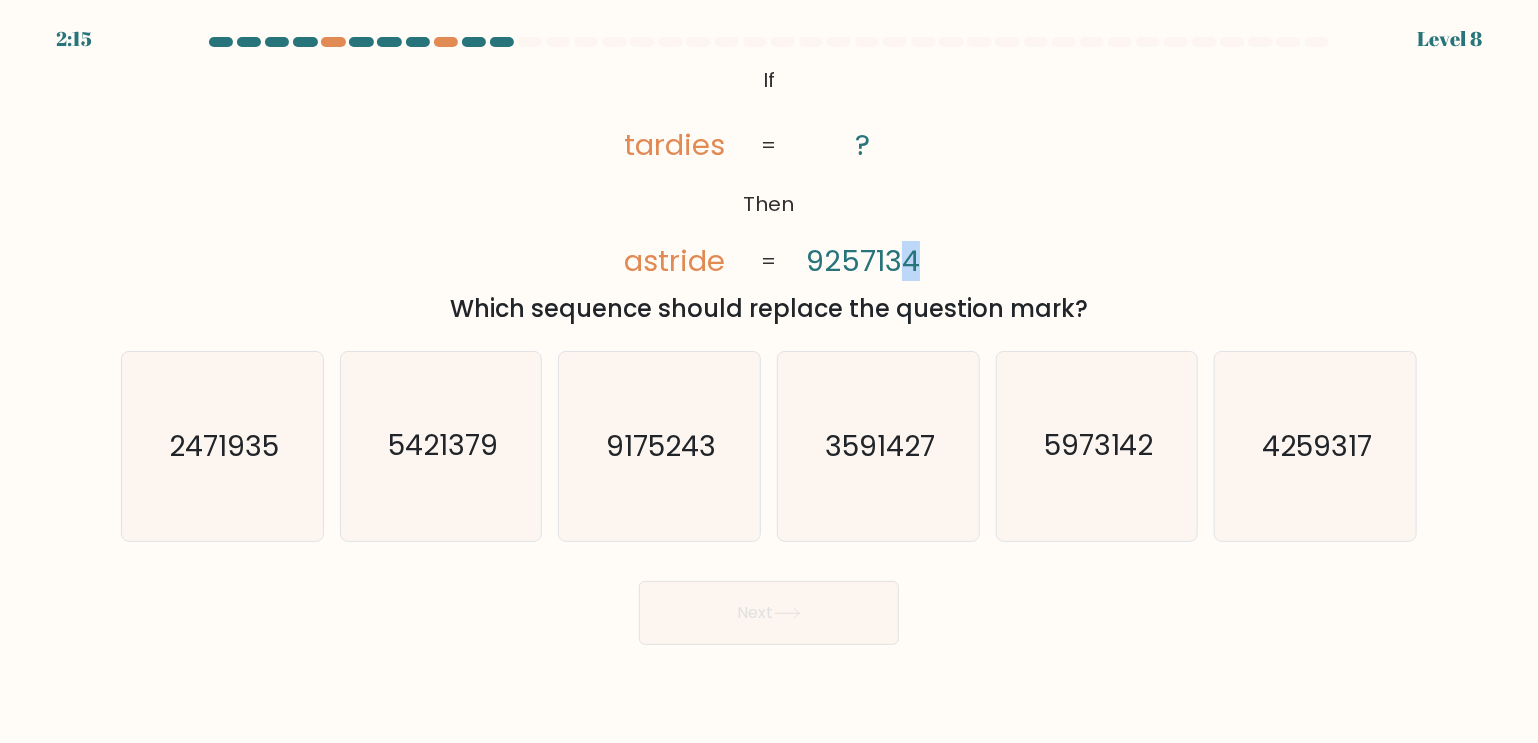 click on "@import url('https://fonts.googleapis.com/css?family=Abril+Fatface:400,100,100italic,300,300italic,400italic,500,500italic,700,700italic,900,900italic');           If       Then       tardies       astride       ?       9257134       =       =
Which sequence should replace the question mark?" at bounding box center (769, 193) 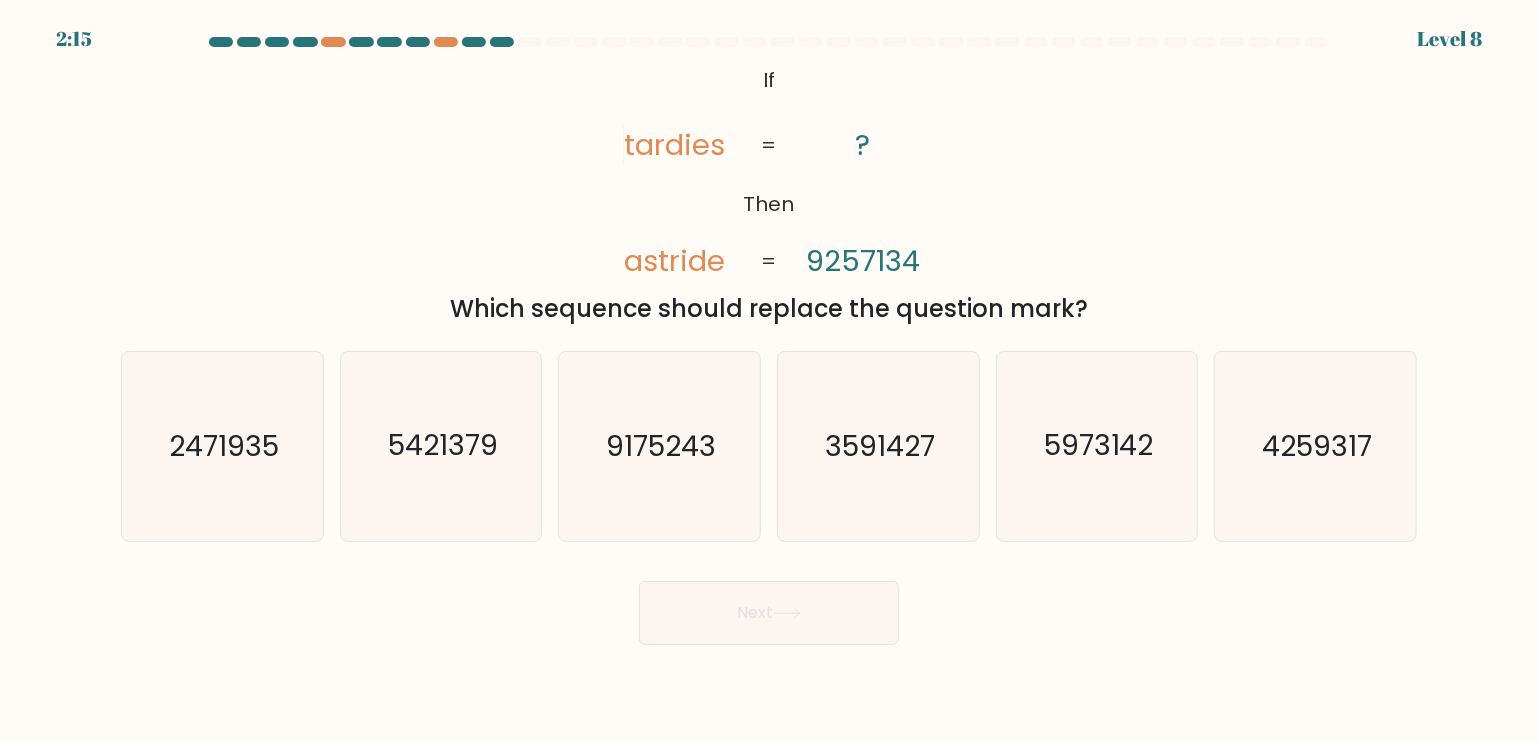click on "9257134" at bounding box center [863, 261] 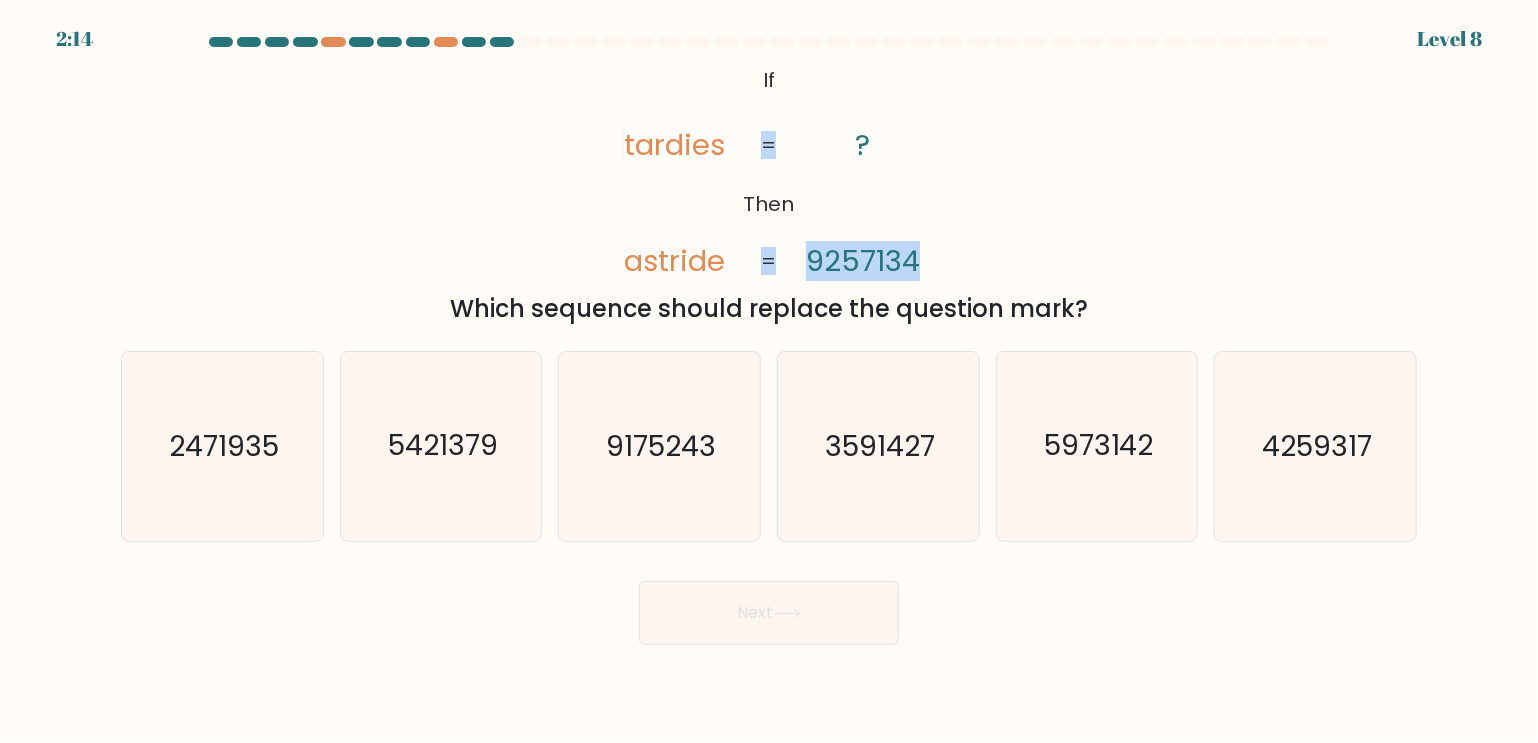 drag, startPoint x: 790, startPoint y: 259, endPoint x: 811, endPoint y: 253, distance: 21.84033 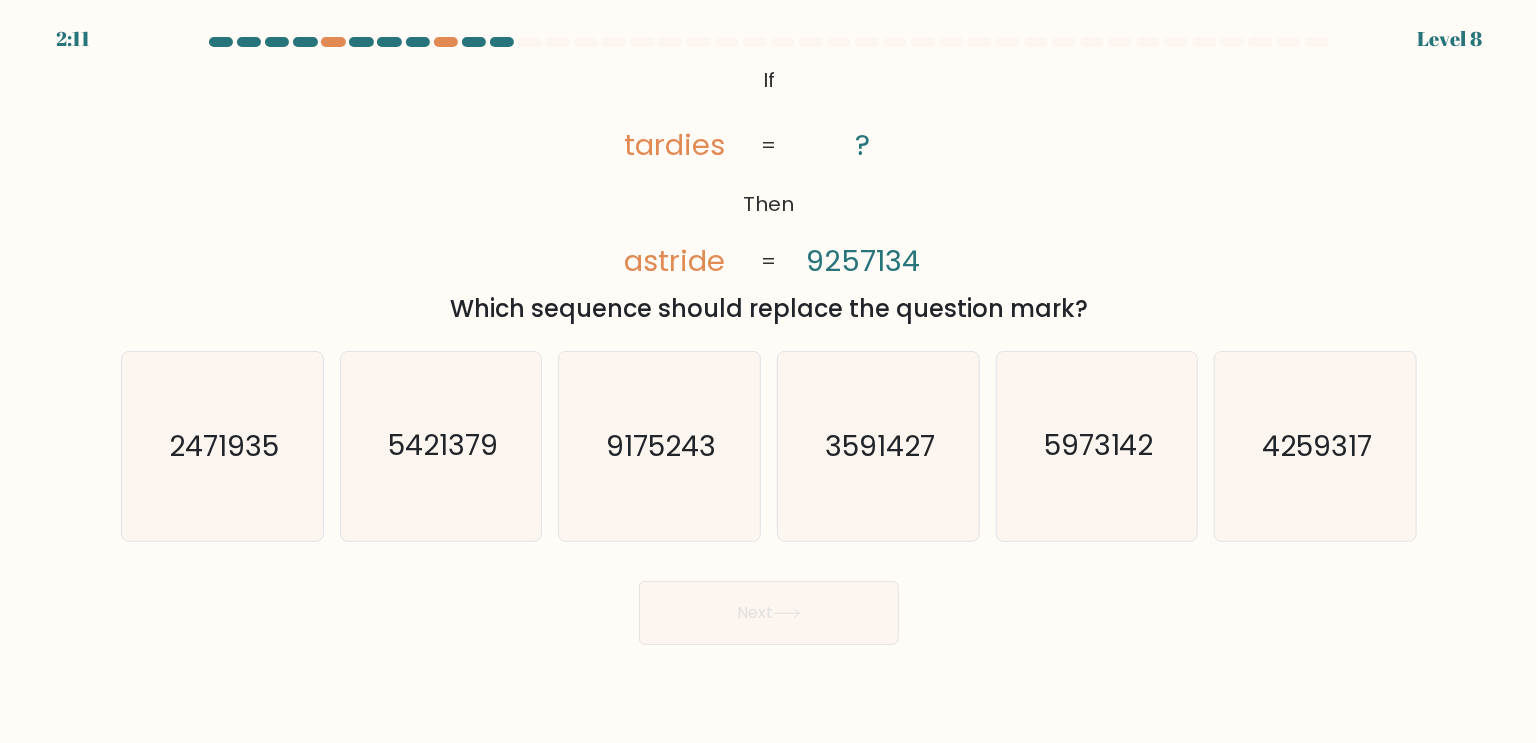 click on "tardies" at bounding box center (674, 145) 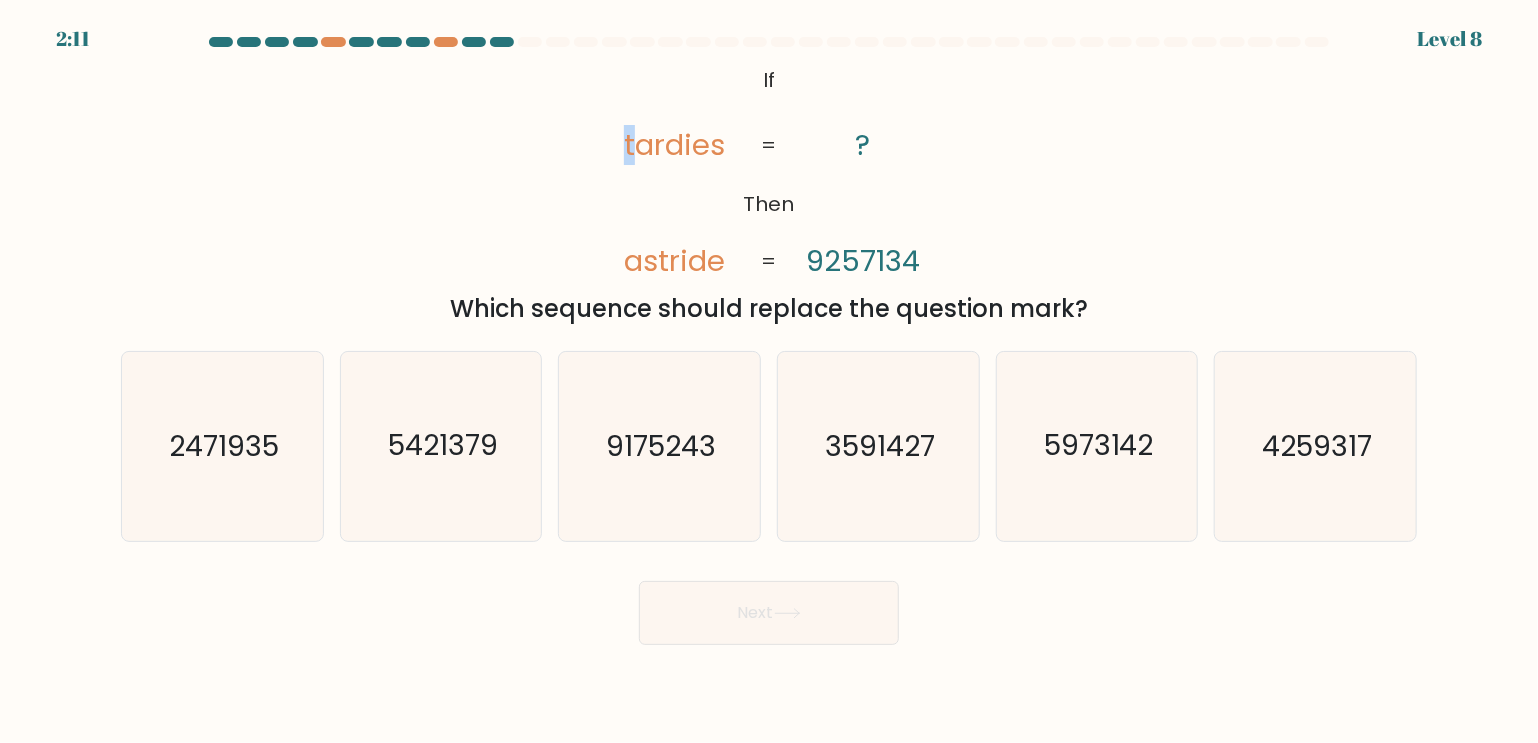 drag, startPoint x: 623, startPoint y: 148, endPoint x: 647, endPoint y: 148, distance: 24 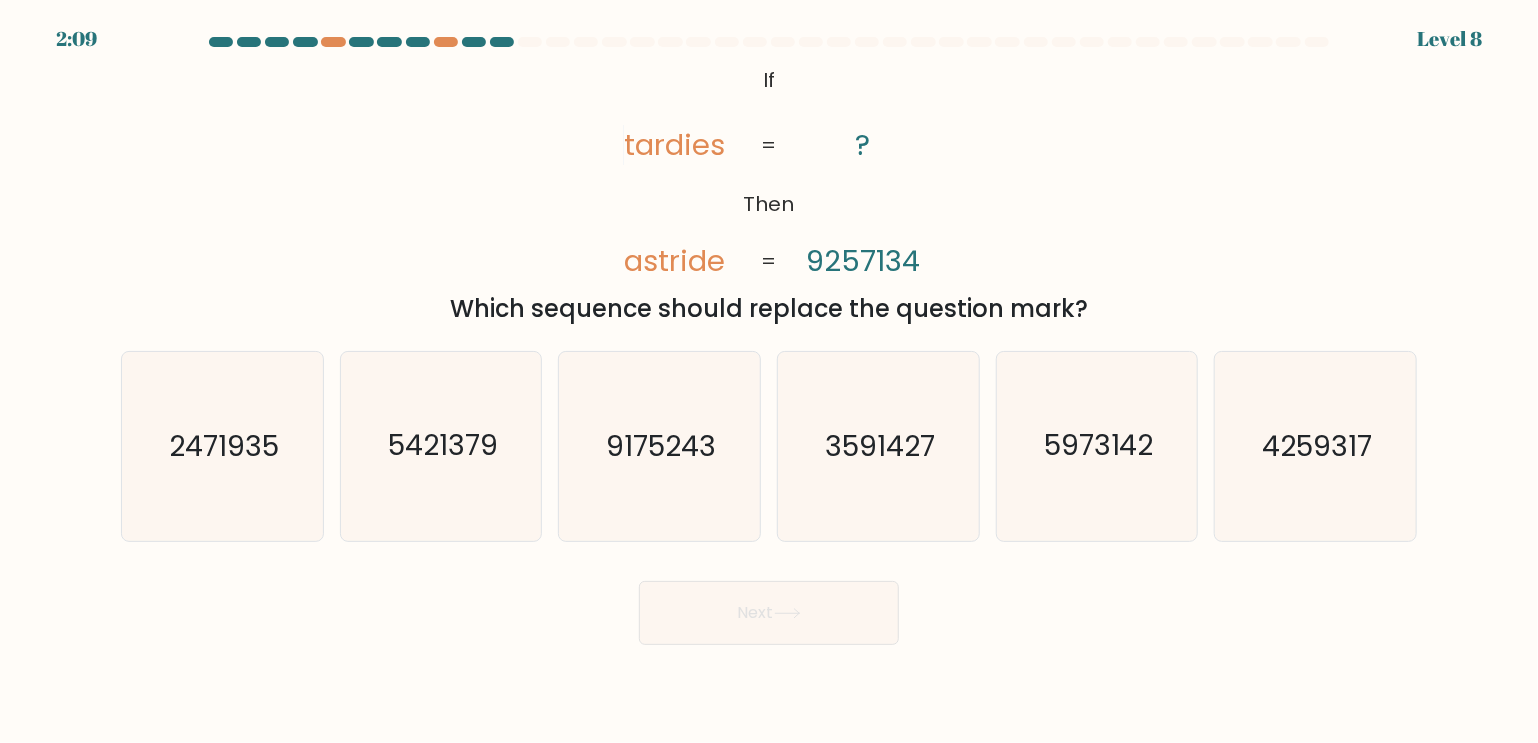 click on "astride" at bounding box center [674, 261] 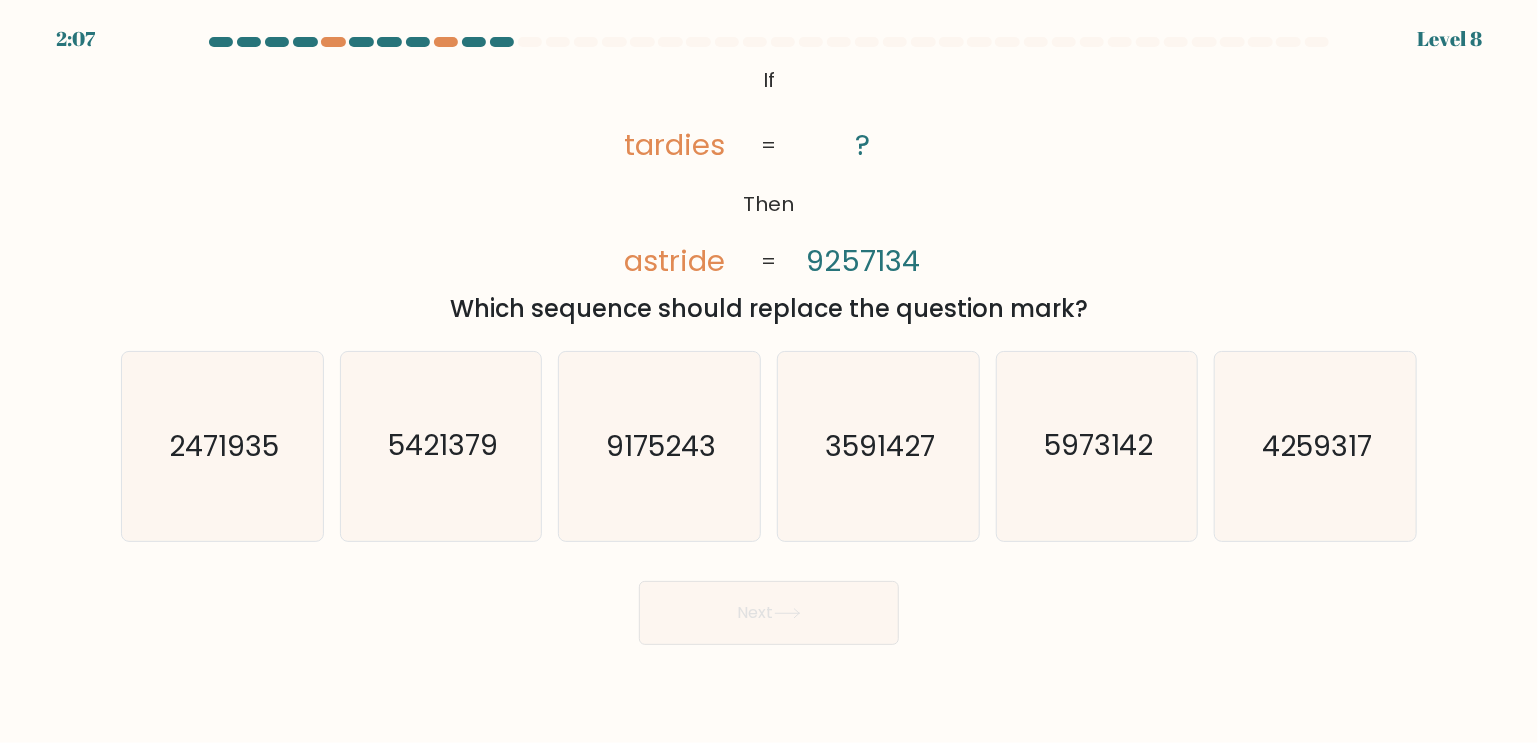 click on "tardies" at bounding box center [674, 145] 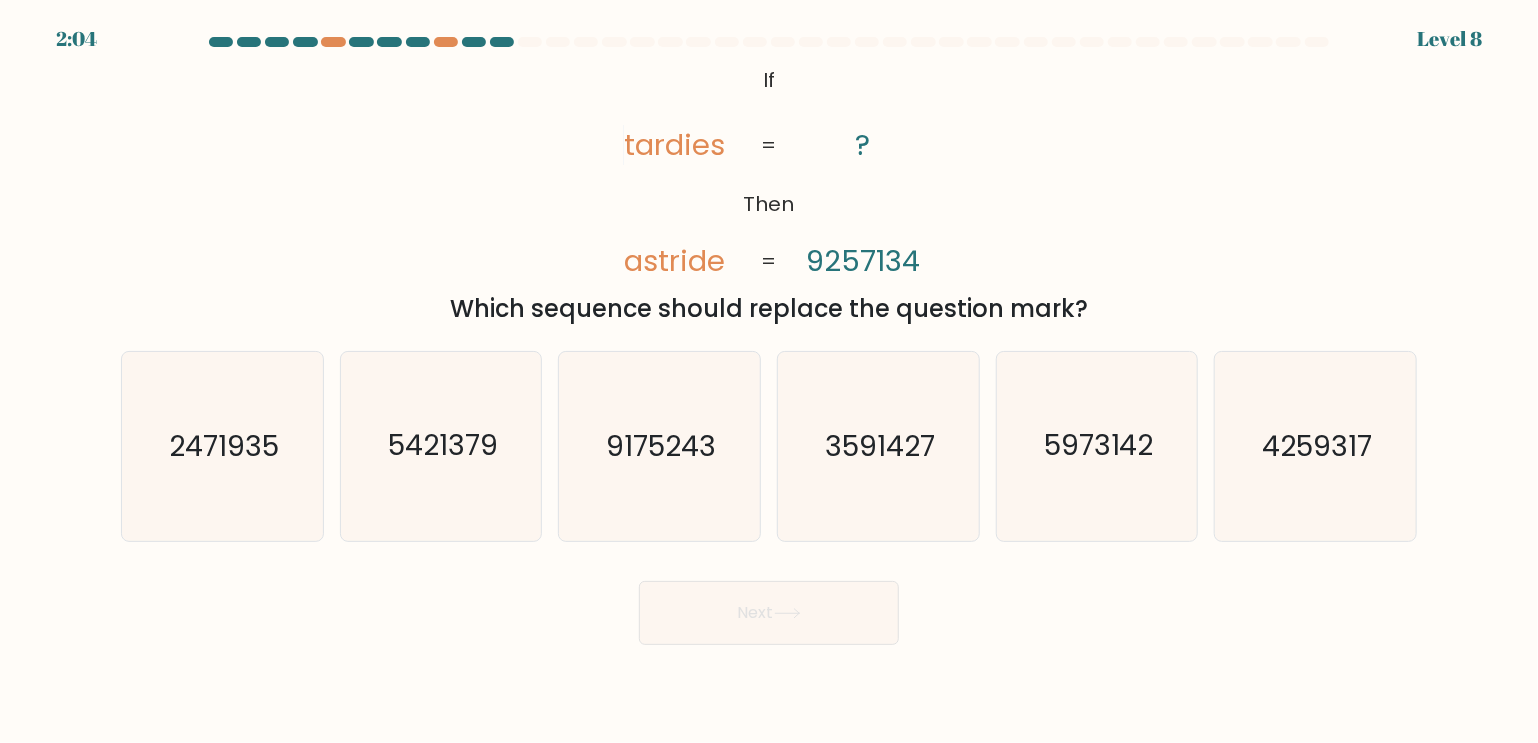 click on "astride" at bounding box center [674, 261] 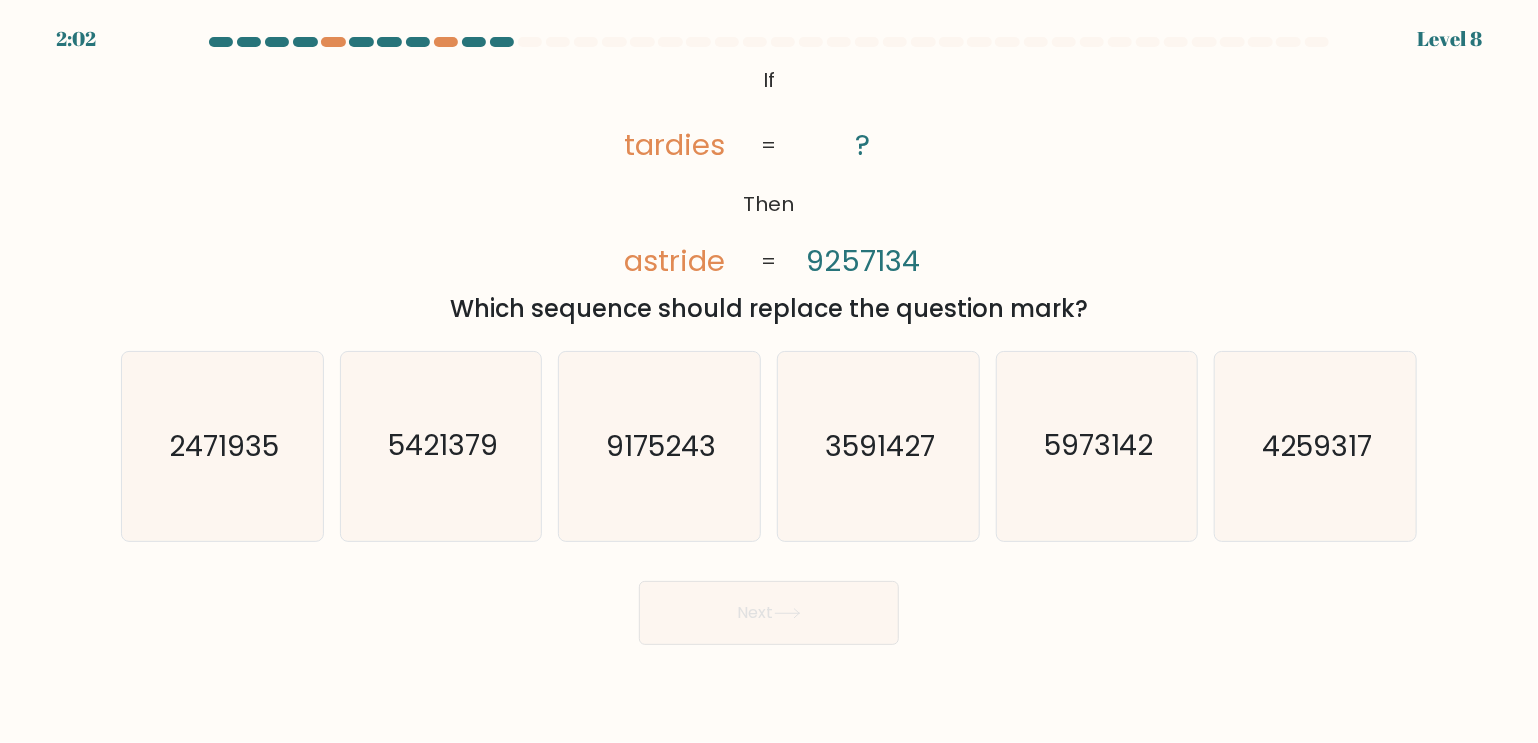 drag, startPoint x: 649, startPoint y: 269, endPoint x: 718, endPoint y: 269, distance: 69 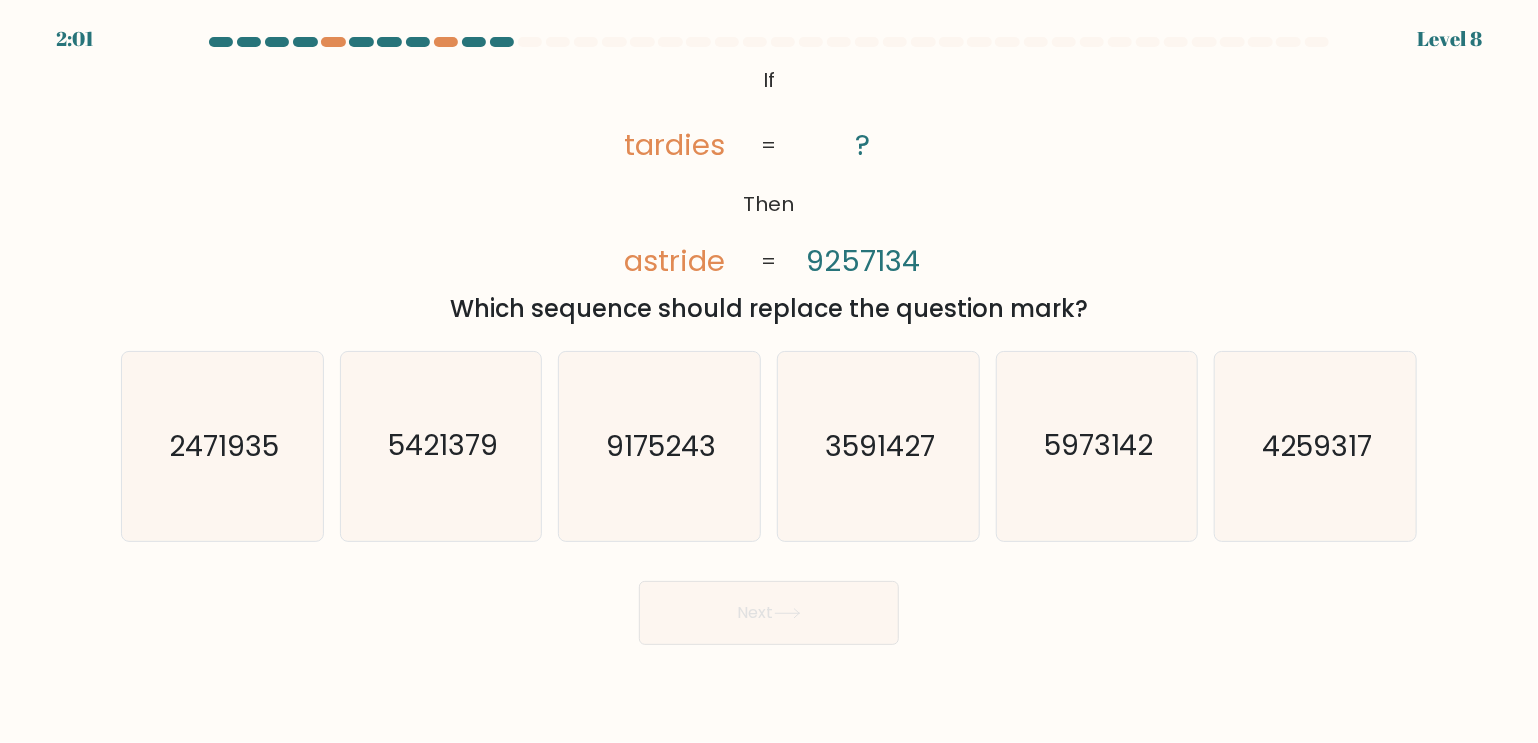 click on "9257134" at bounding box center (863, 261) 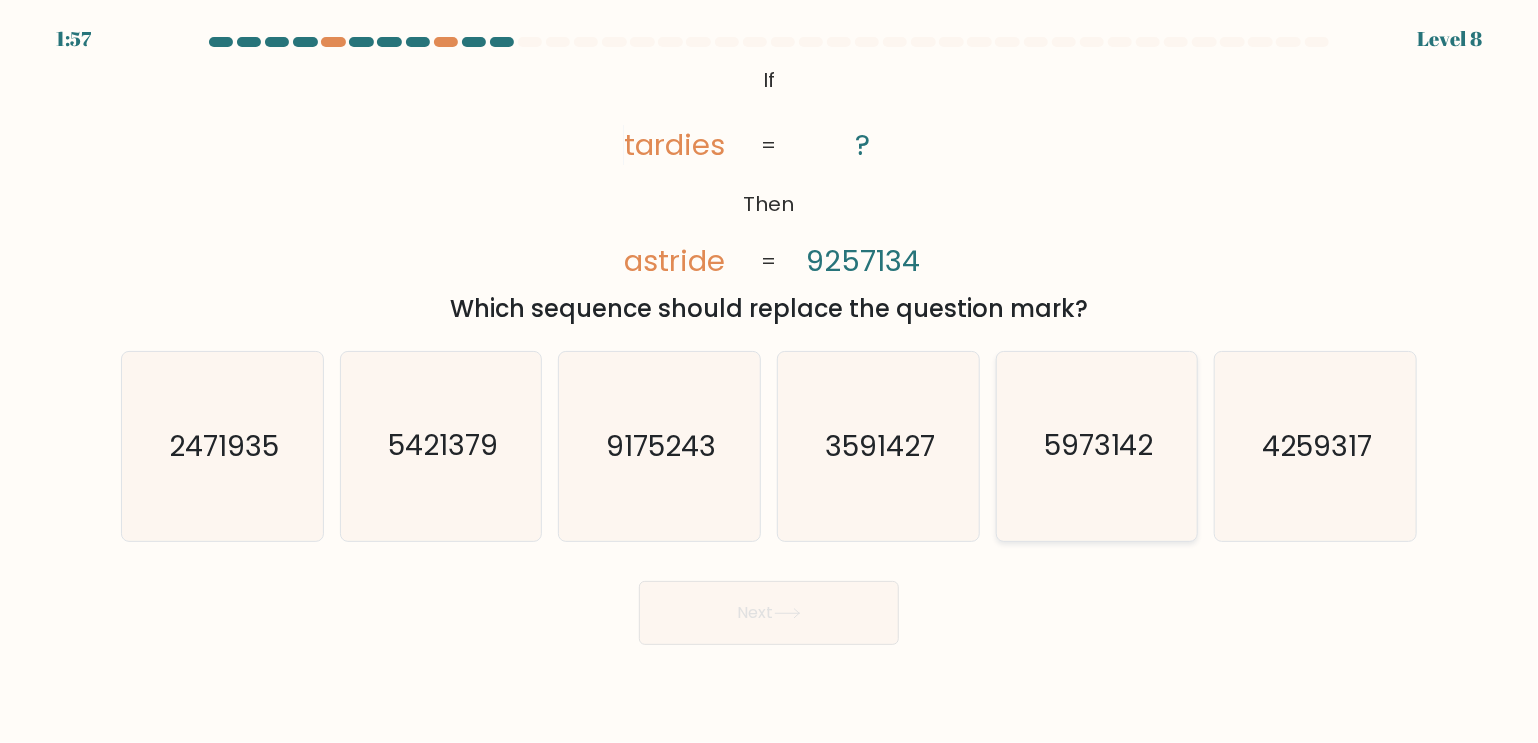 click on "5973142" at bounding box center (1097, 446) 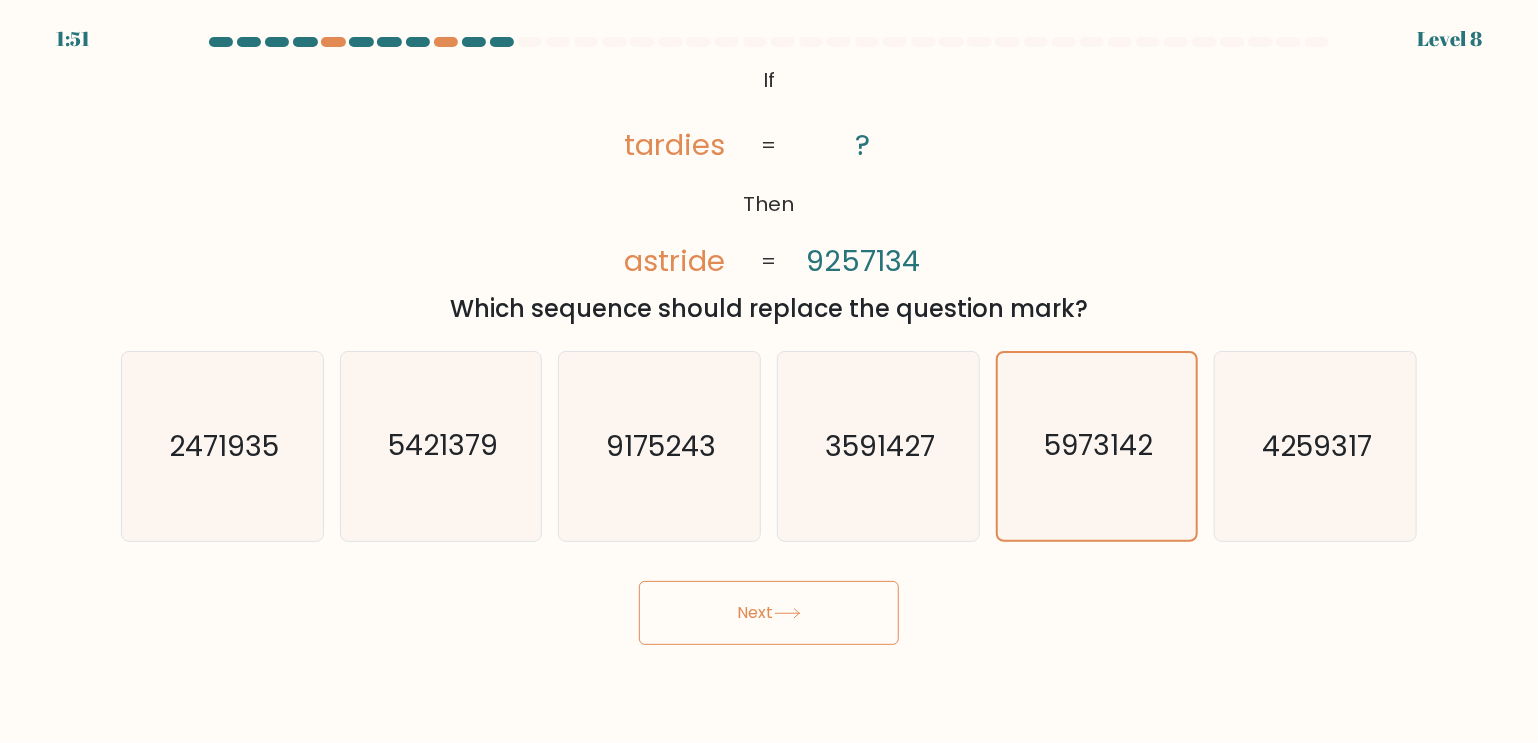 click on "Next" at bounding box center (769, 613) 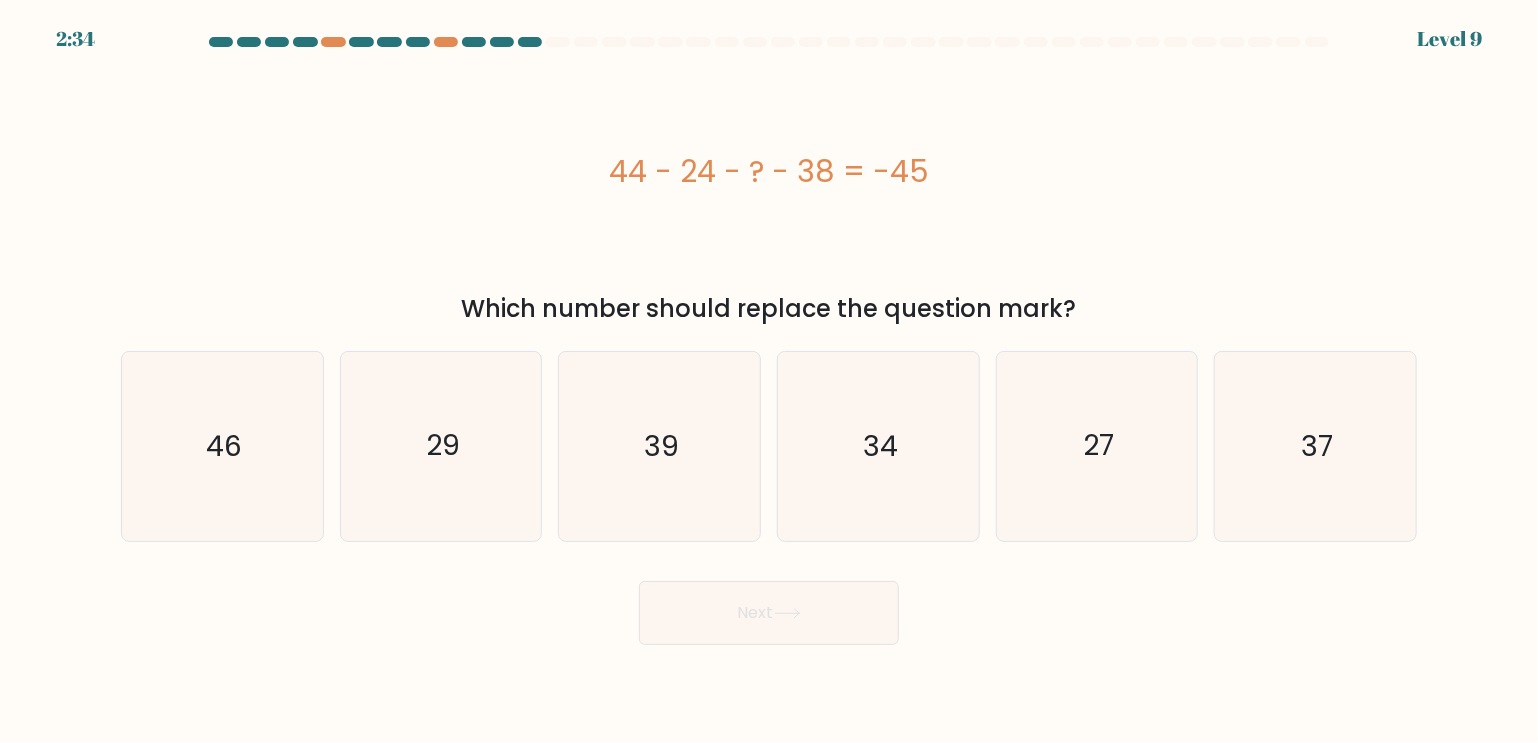 click at bounding box center (769, 42) 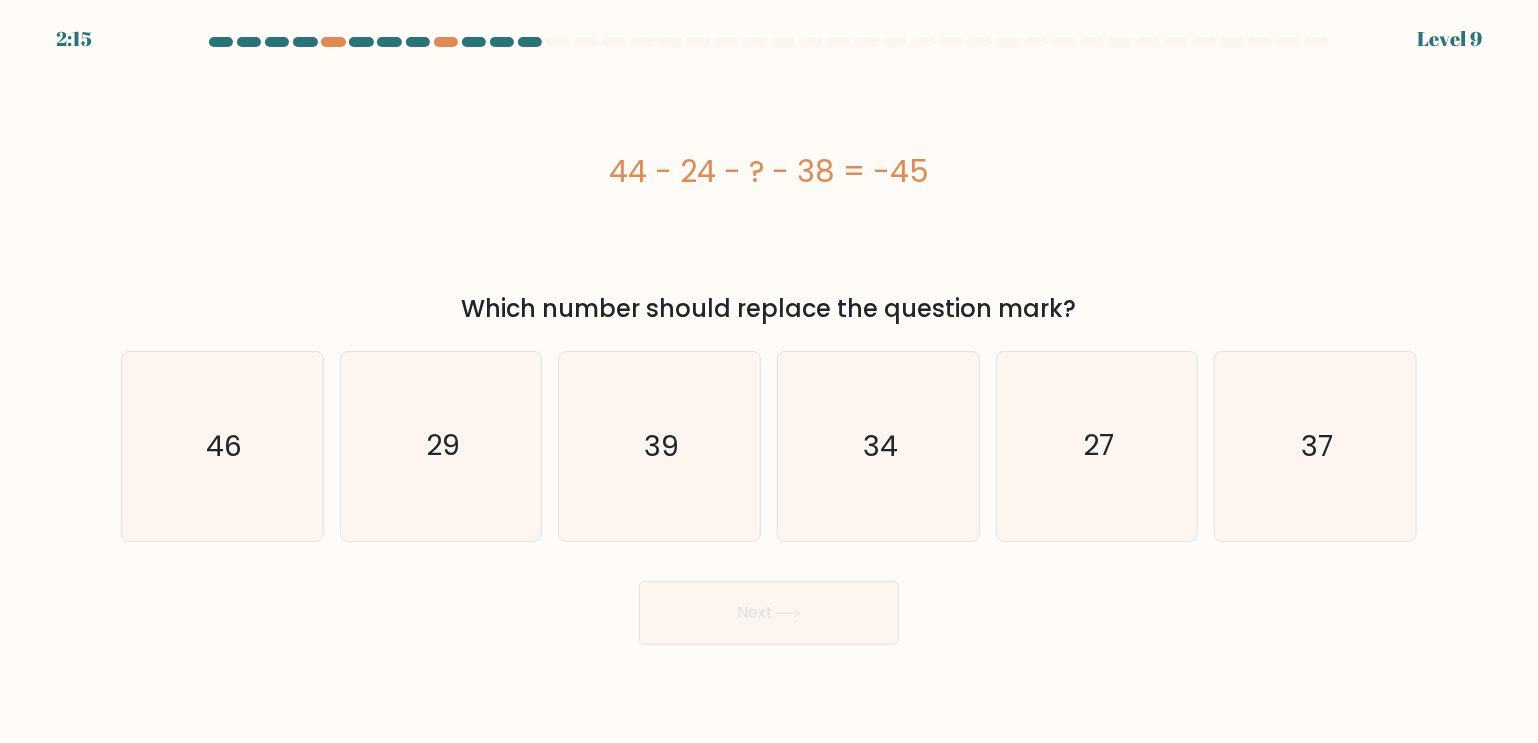 drag, startPoint x: 1035, startPoint y: 184, endPoint x: 572, endPoint y: 149, distance: 464.321 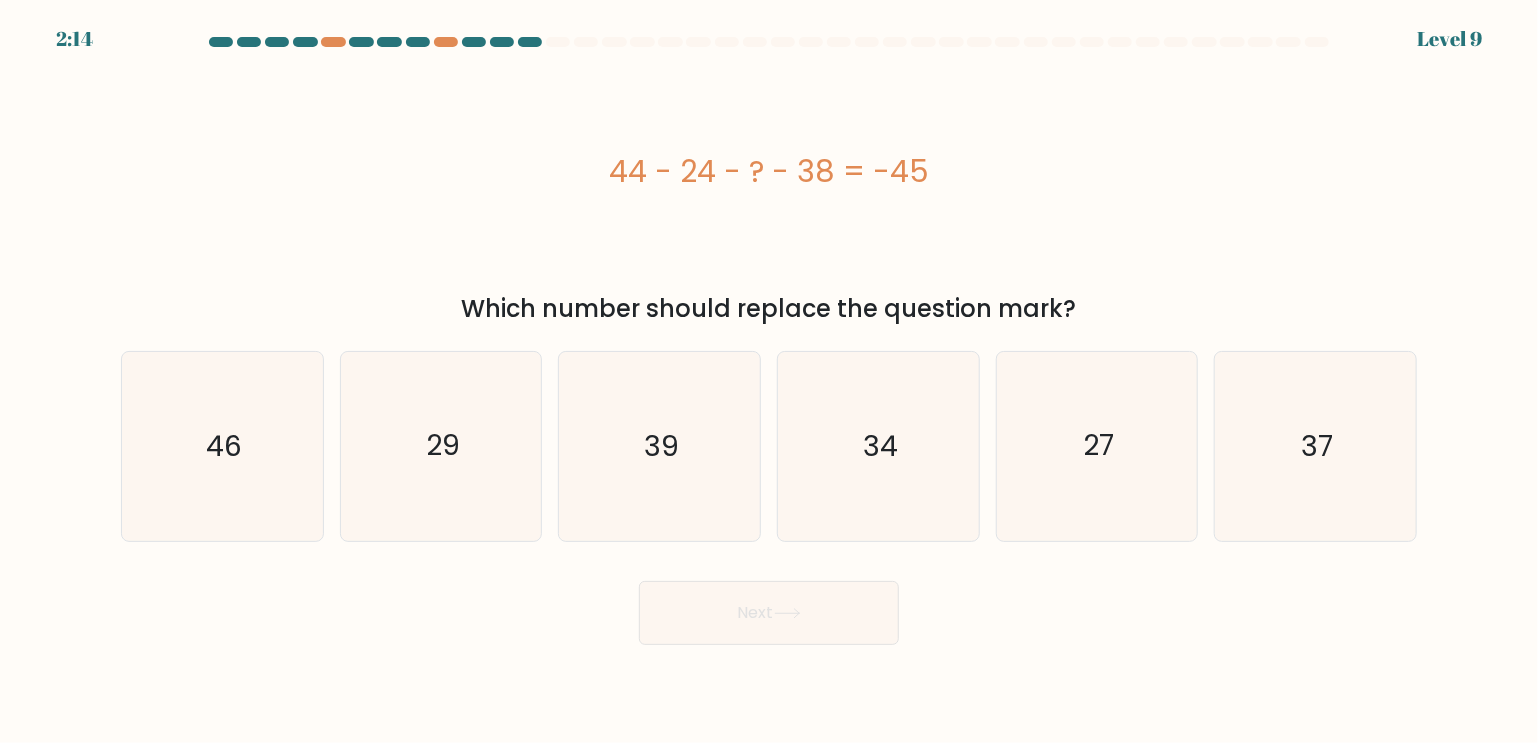 click on "44 - 24 - ? - 38 = -45" at bounding box center [769, 171] 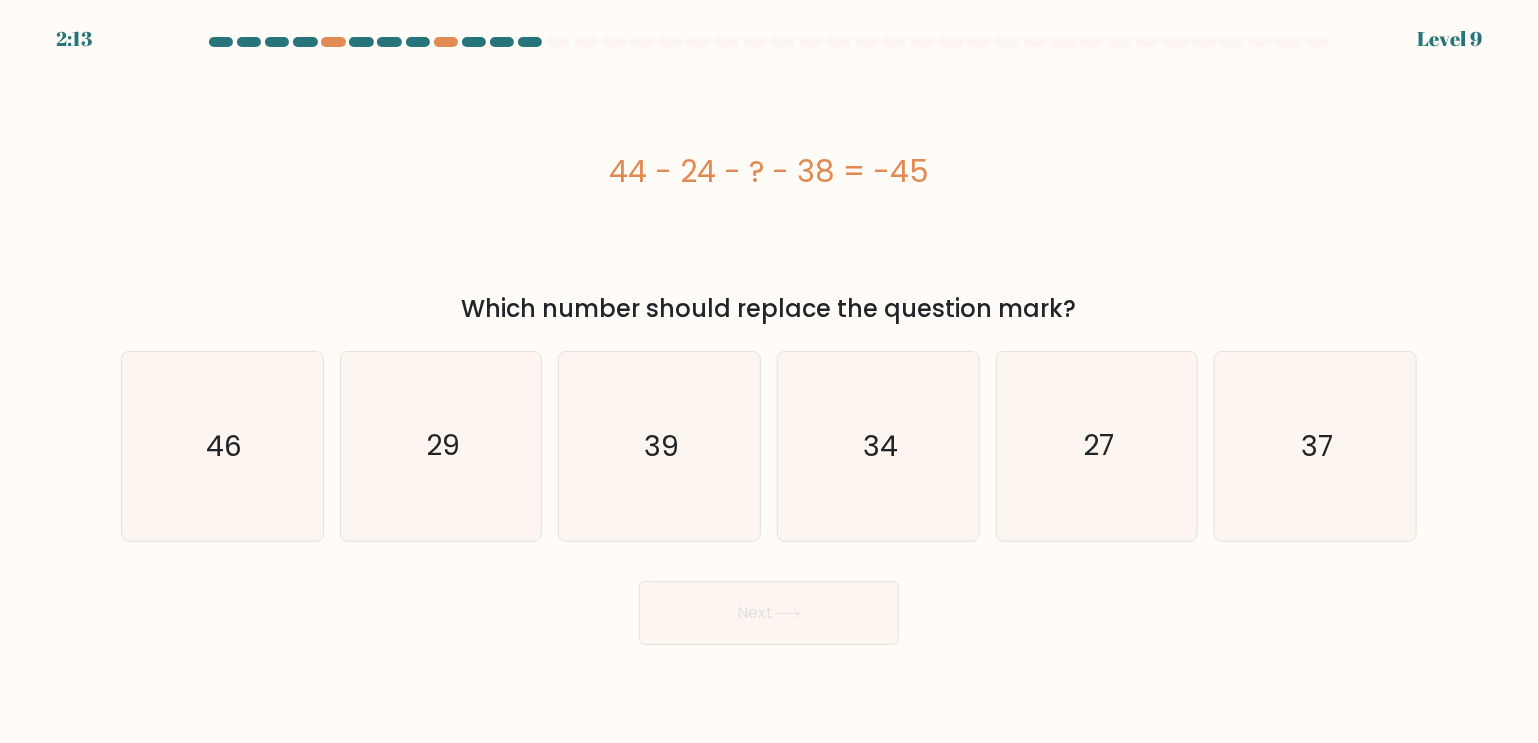 click on "44 - 24 - ? - 38 = -45" at bounding box center [769, 171] 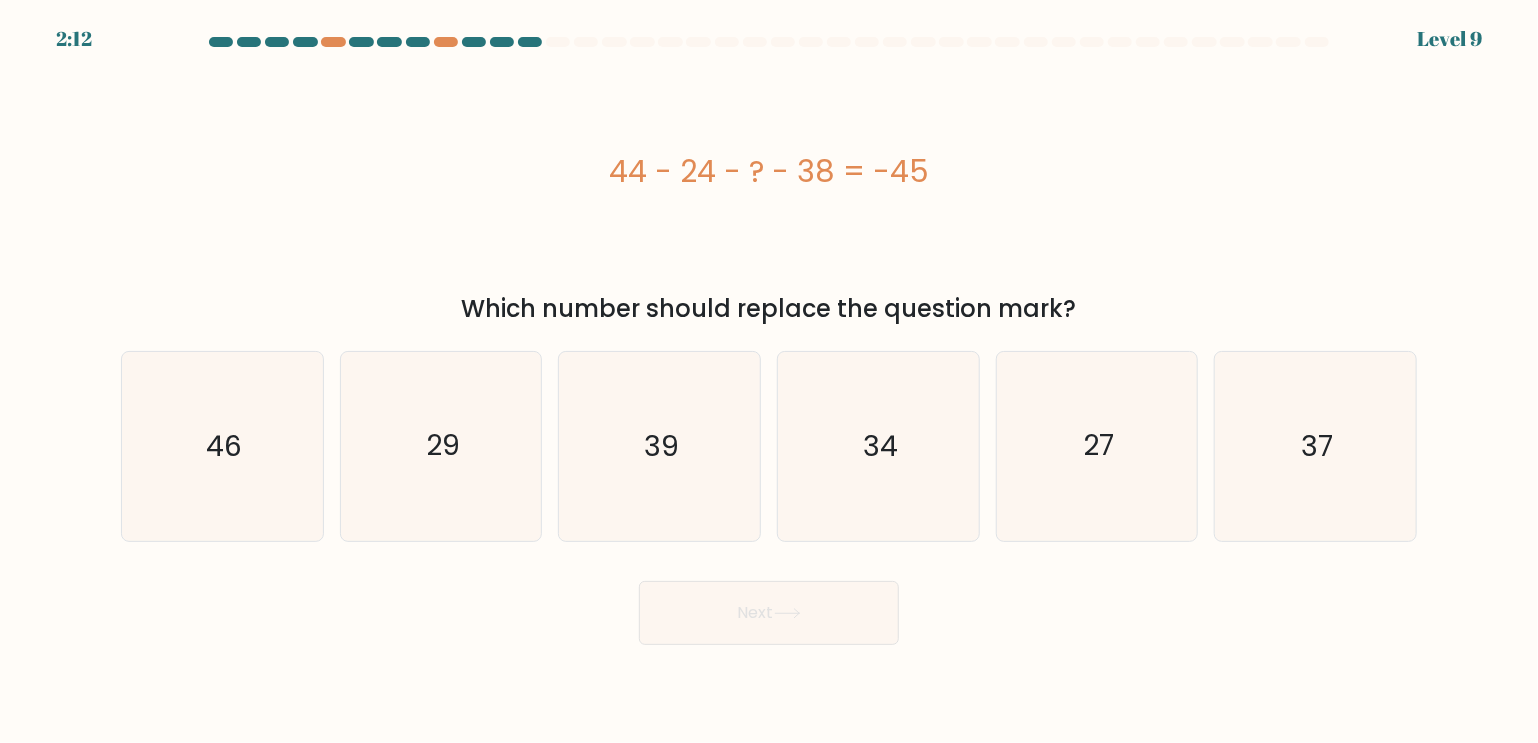 drag, startPoint x: 922, startPoint y: 174, endPoint x: 770, endPoint y: 169, distance: 152.08221 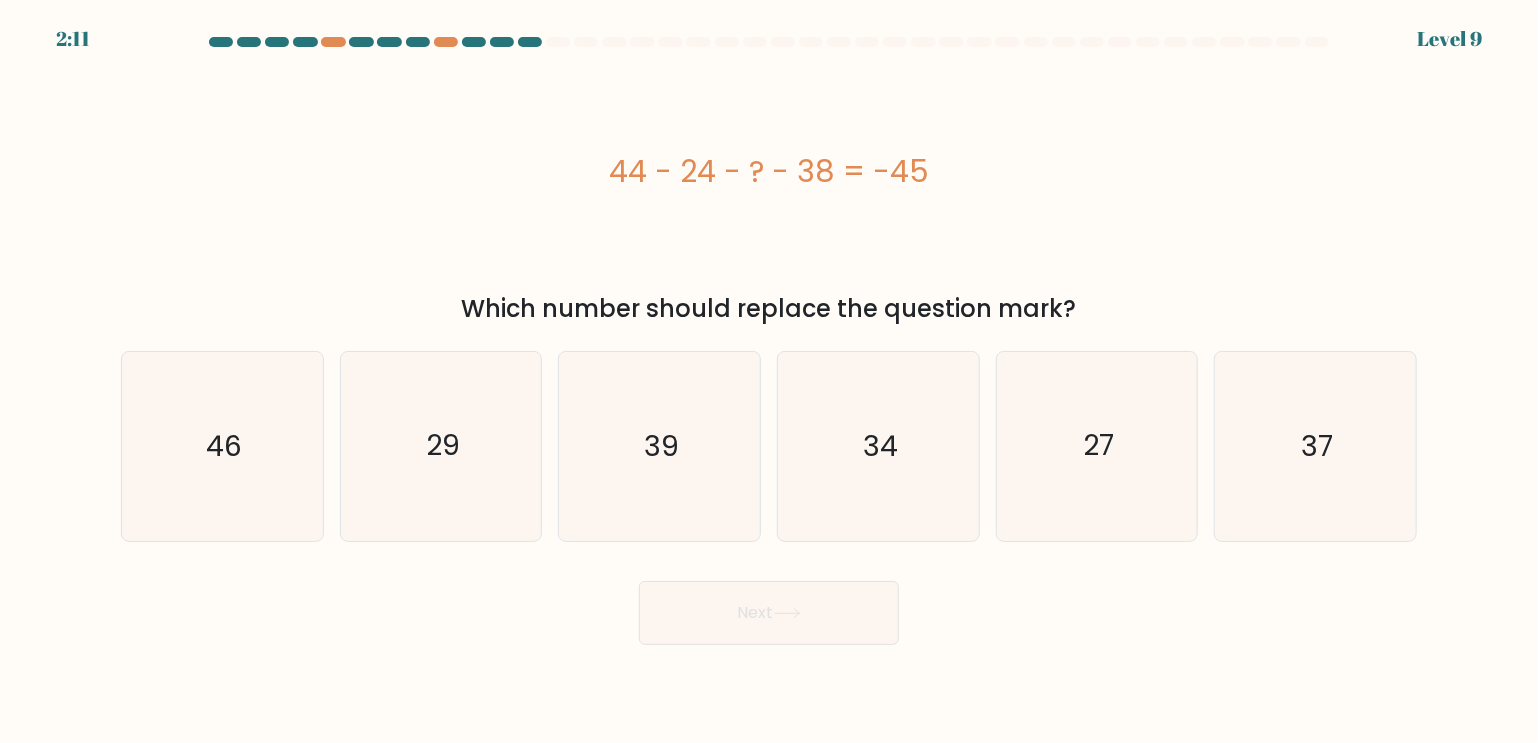 drag, startPoint x: 944, startPoint y: 163, endPoint x: 789, endPoint y: 164, distance: 155.00322 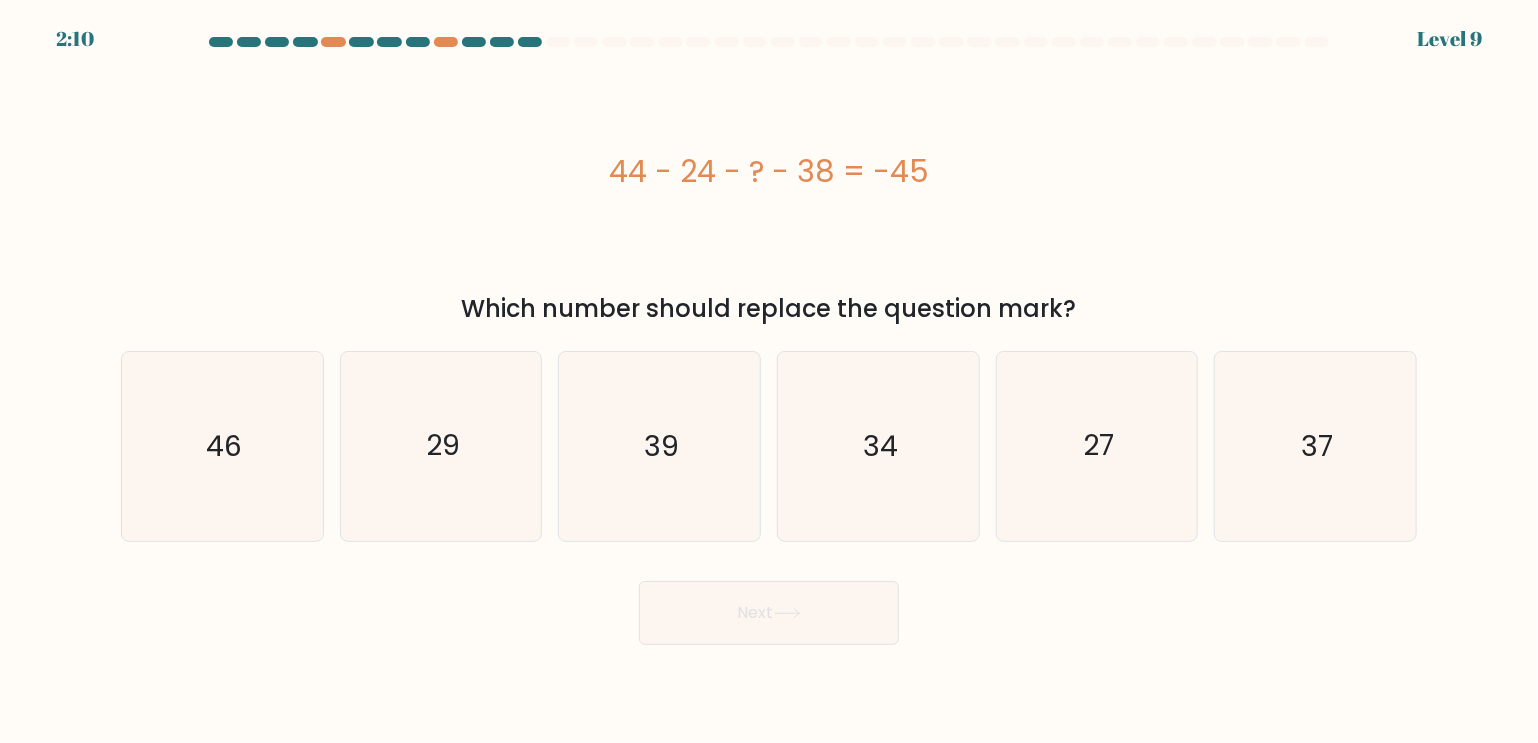 click on "44 - 24 - ? - 38 = -45" at bounding box center (769, 171) 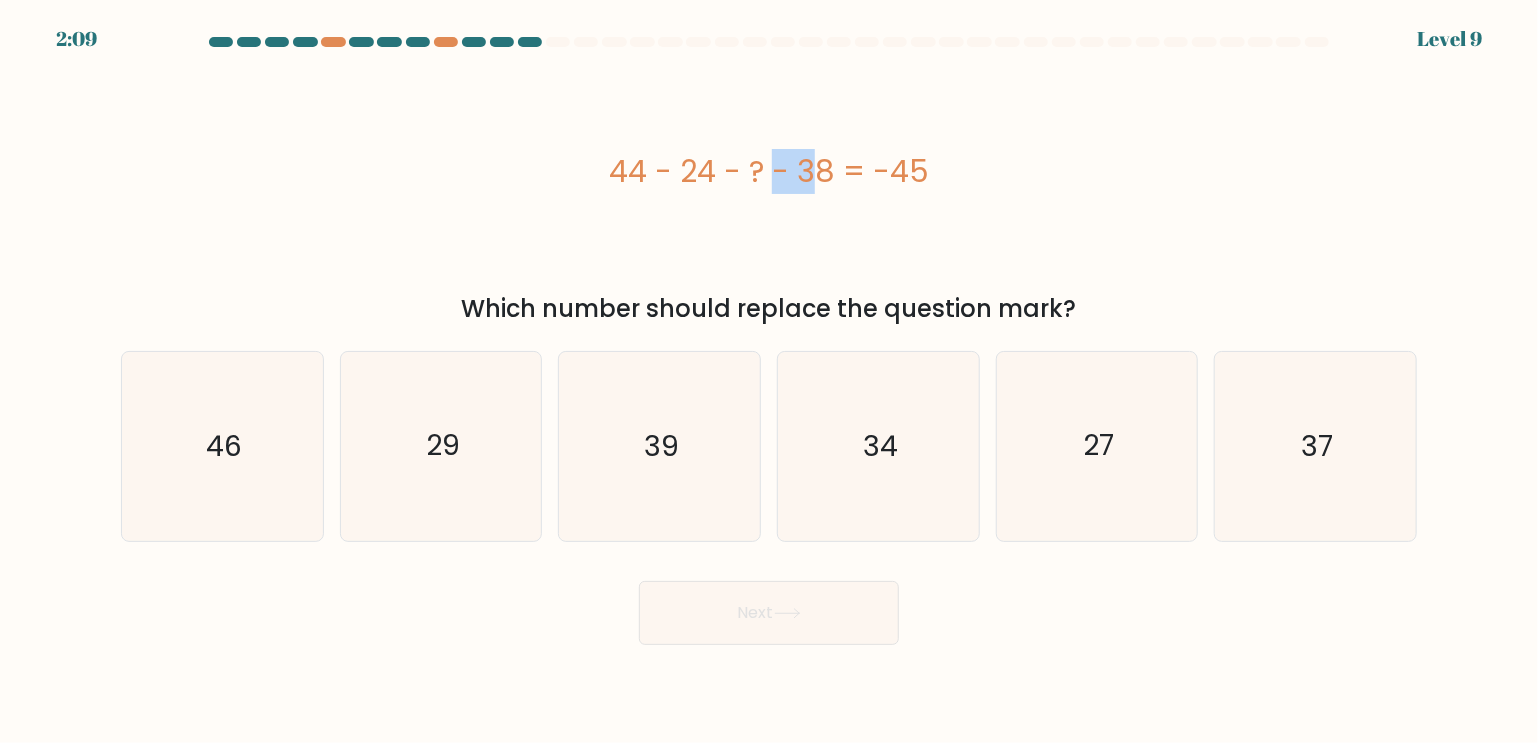 drag, startPoint x: 671, startPoint y: 165, endPoint x: 728, endPoint y: 167, distance: 57.035076 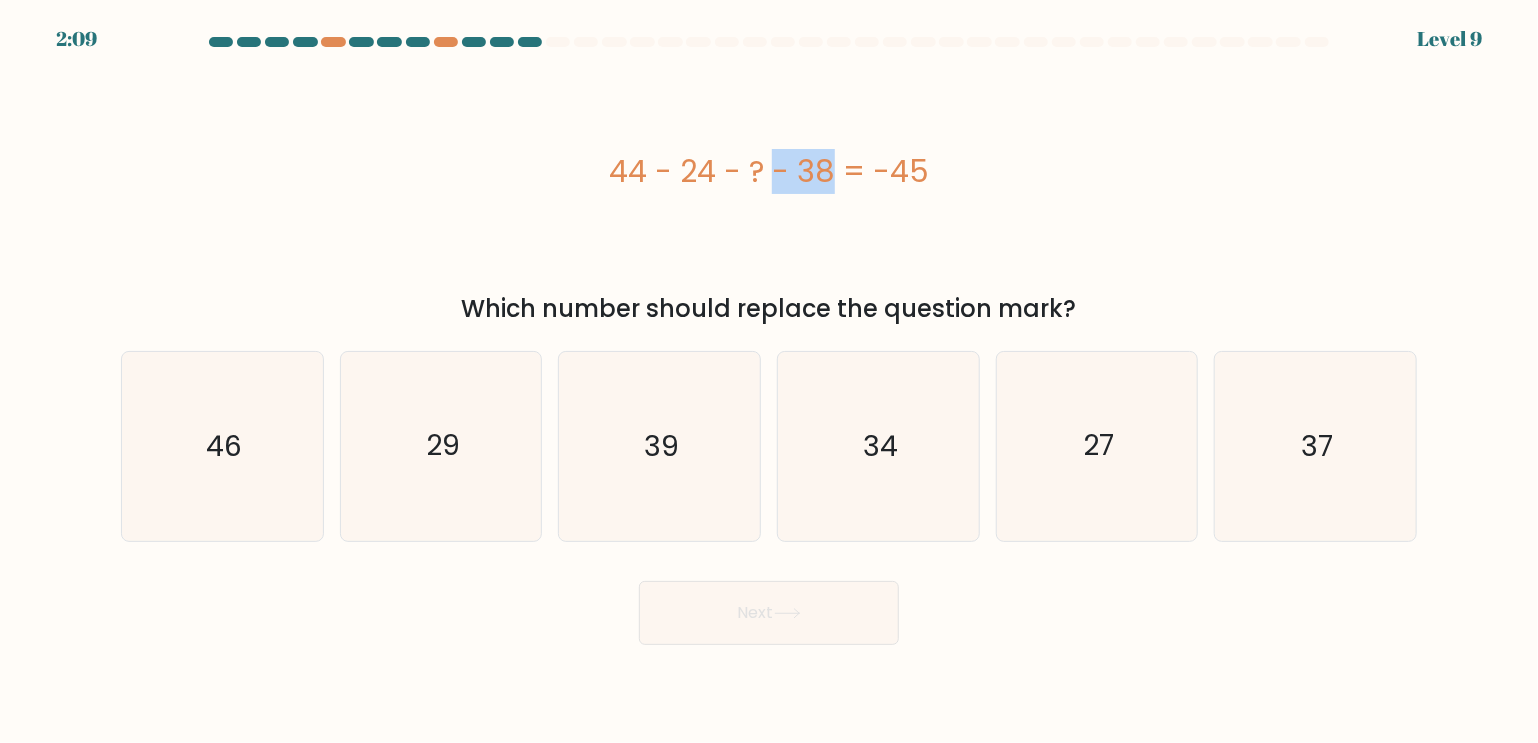 click on "44 - 24 - ? - 38 = -45" at bounding box center [769, 171] 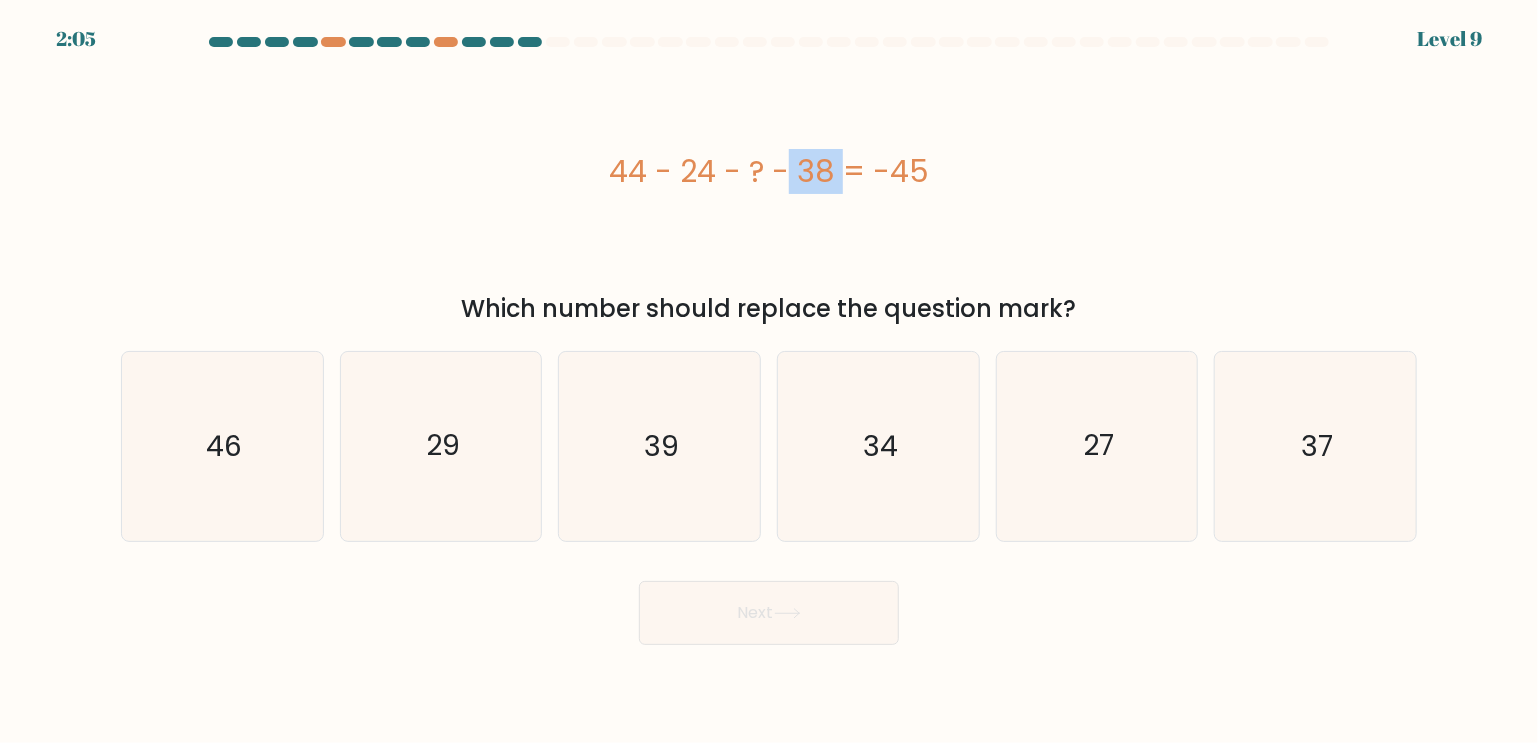 drag, startPoint x: 696, startPoint y: 171, endPoint x: 734, endPoint y: 173, distance: 38.052597 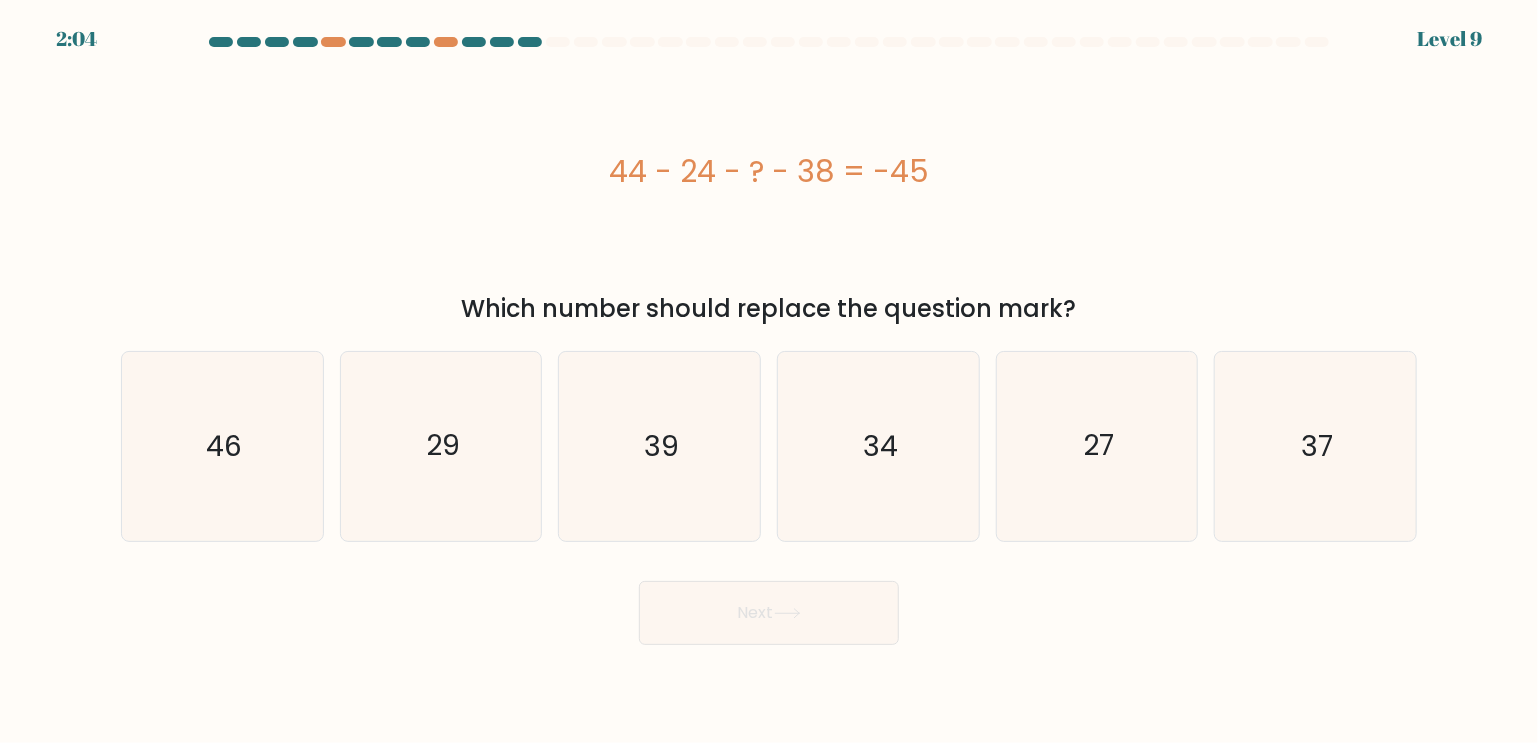 click on "44 - 24 - ? - 38 = -45" at bounding box center [769, 171] 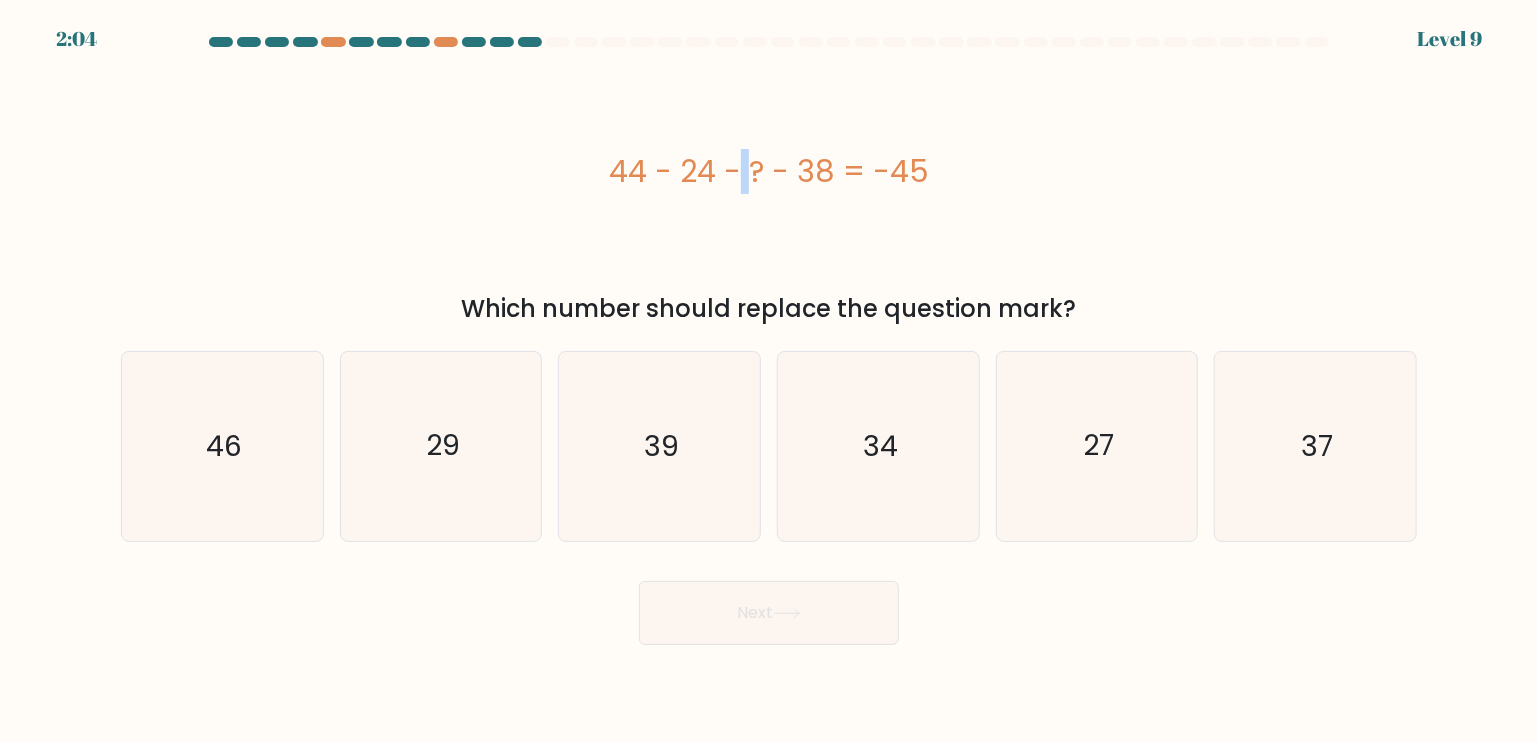 drag, startPoint x: 614, startPoint y: 174, endPoint x: 654, endPoint y: 175, distance: 40.012497 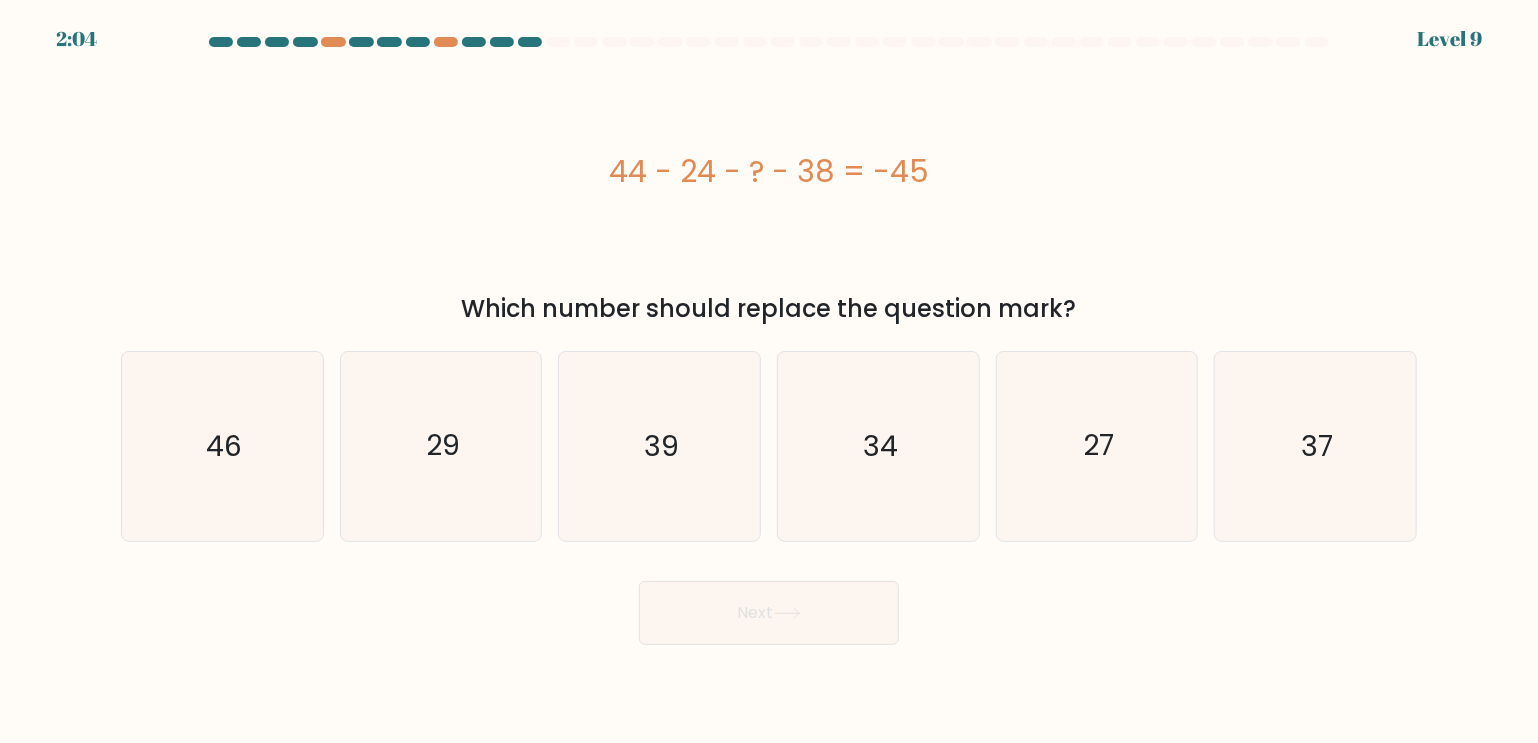 click on "44 - 24 - ? - 38 = -45" at bounding box center [769, 171] 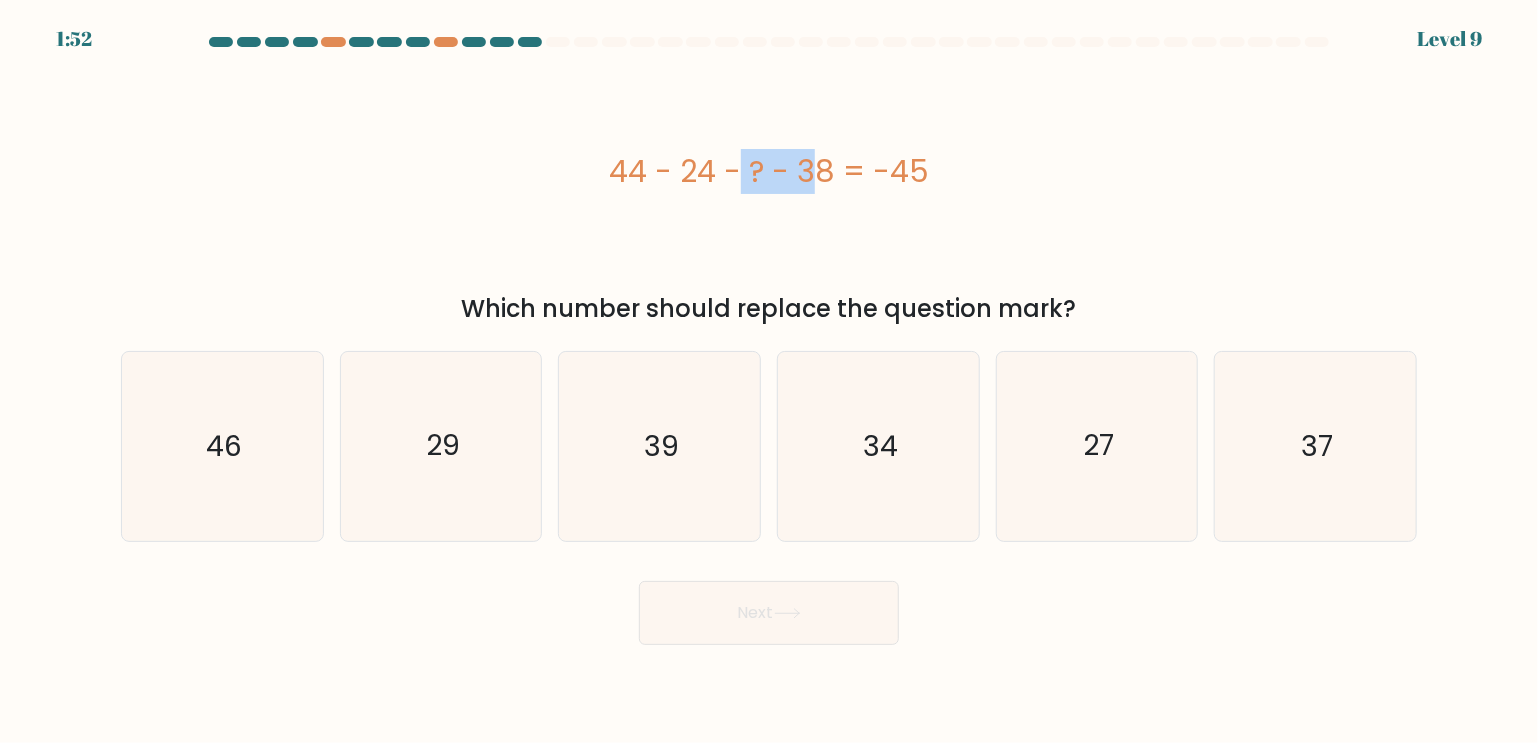 drag, startPoint x: 614, startPoint y: 184, endPoint x: 750, endPoint y: 191, distance: 136.18002 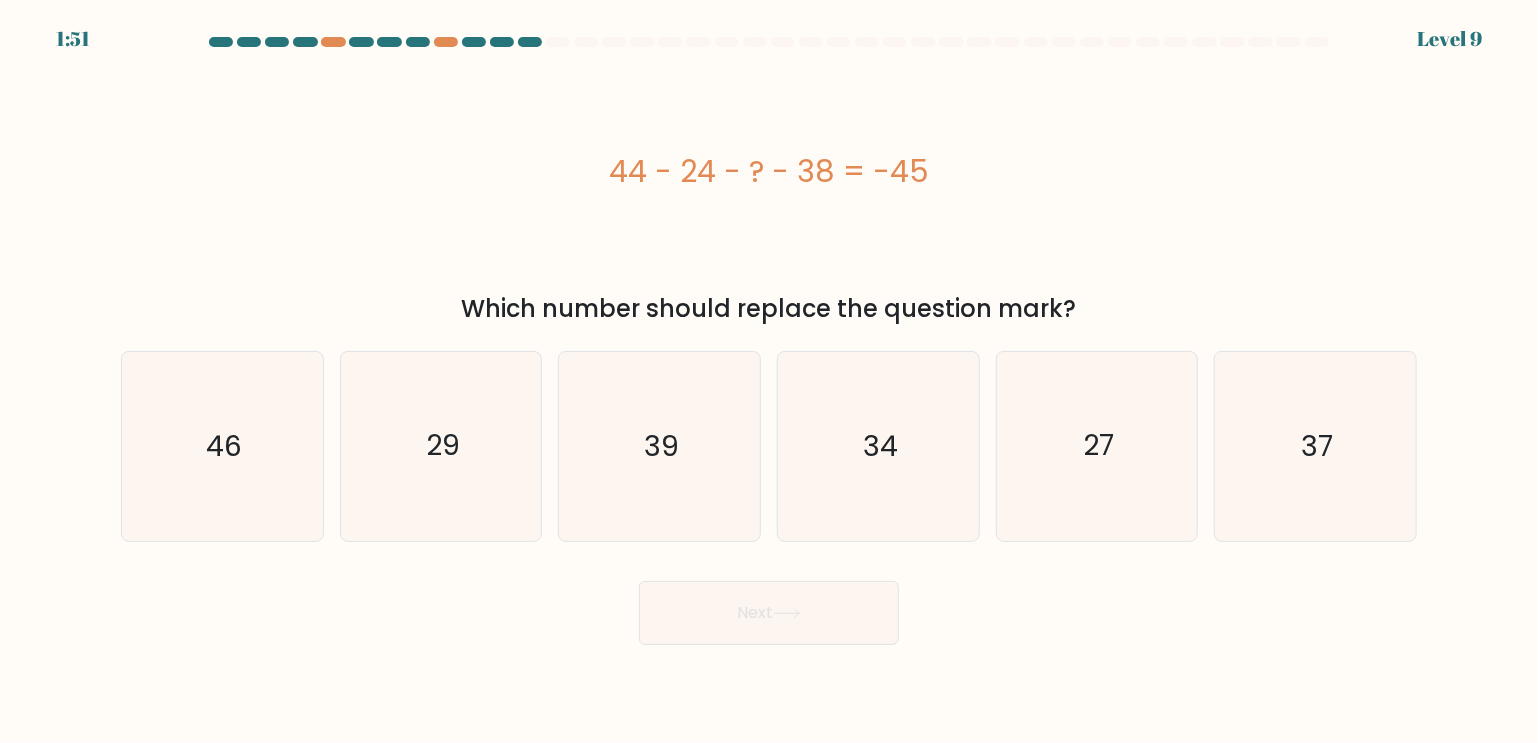 click on "44 - 24 - ? - 38 = -45" at bounding box center (769, 171) 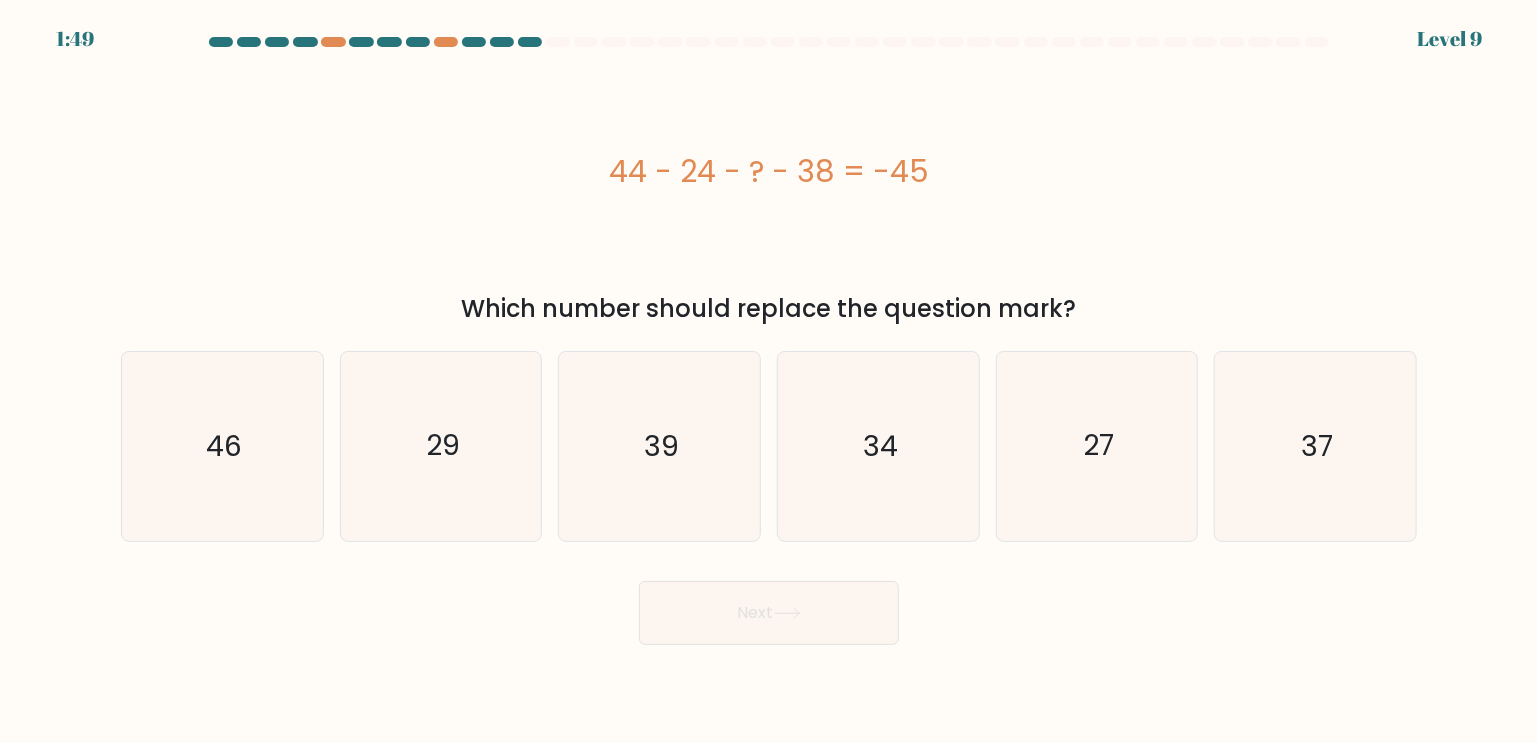 drag, startPoint x: 932, startPoint y: 173, endPoint x: 803, endPoint y: 168, distance: 129.09686 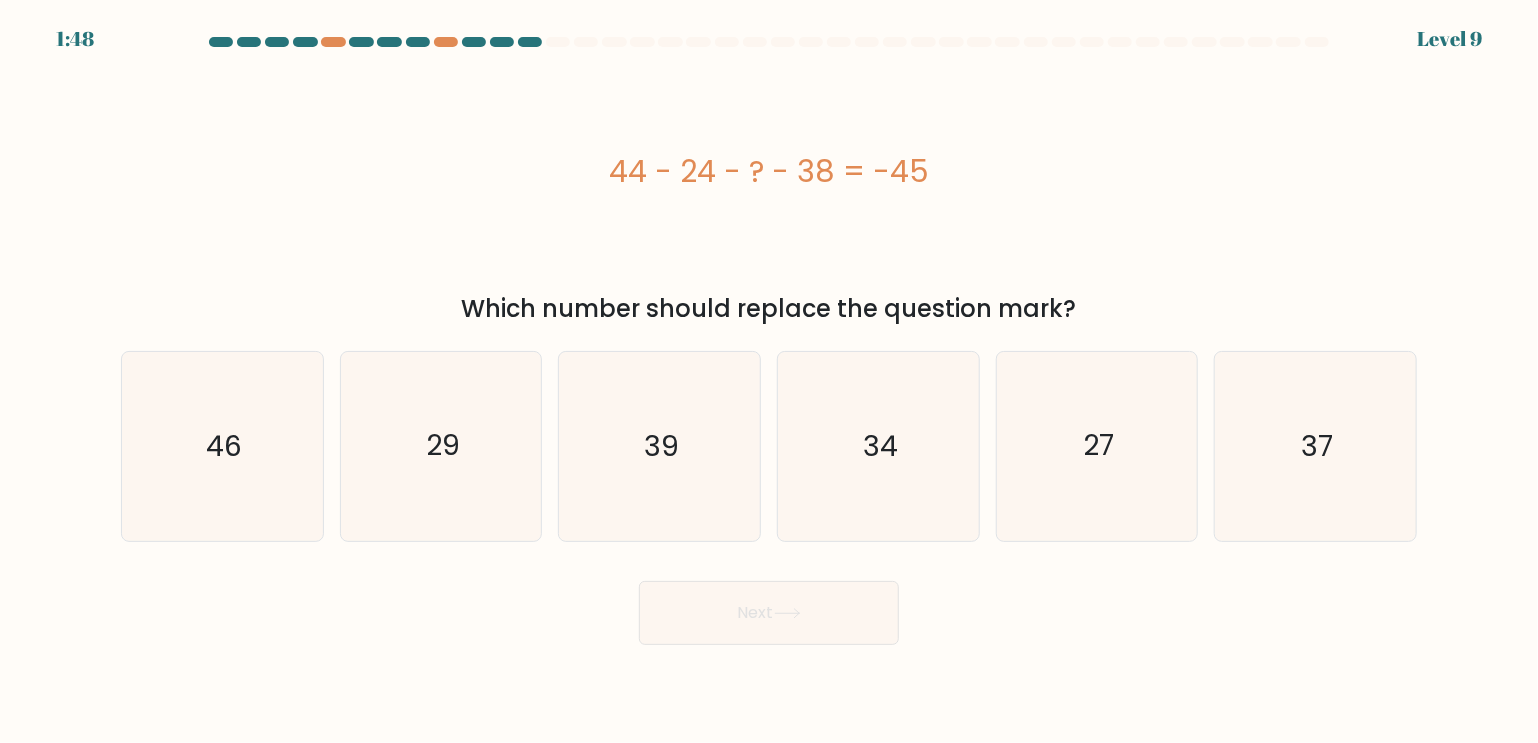 drag, startPoint x: 788, startPoint y: 168, endPoint x: 839, endPoint y: 171, distance: 51.088158 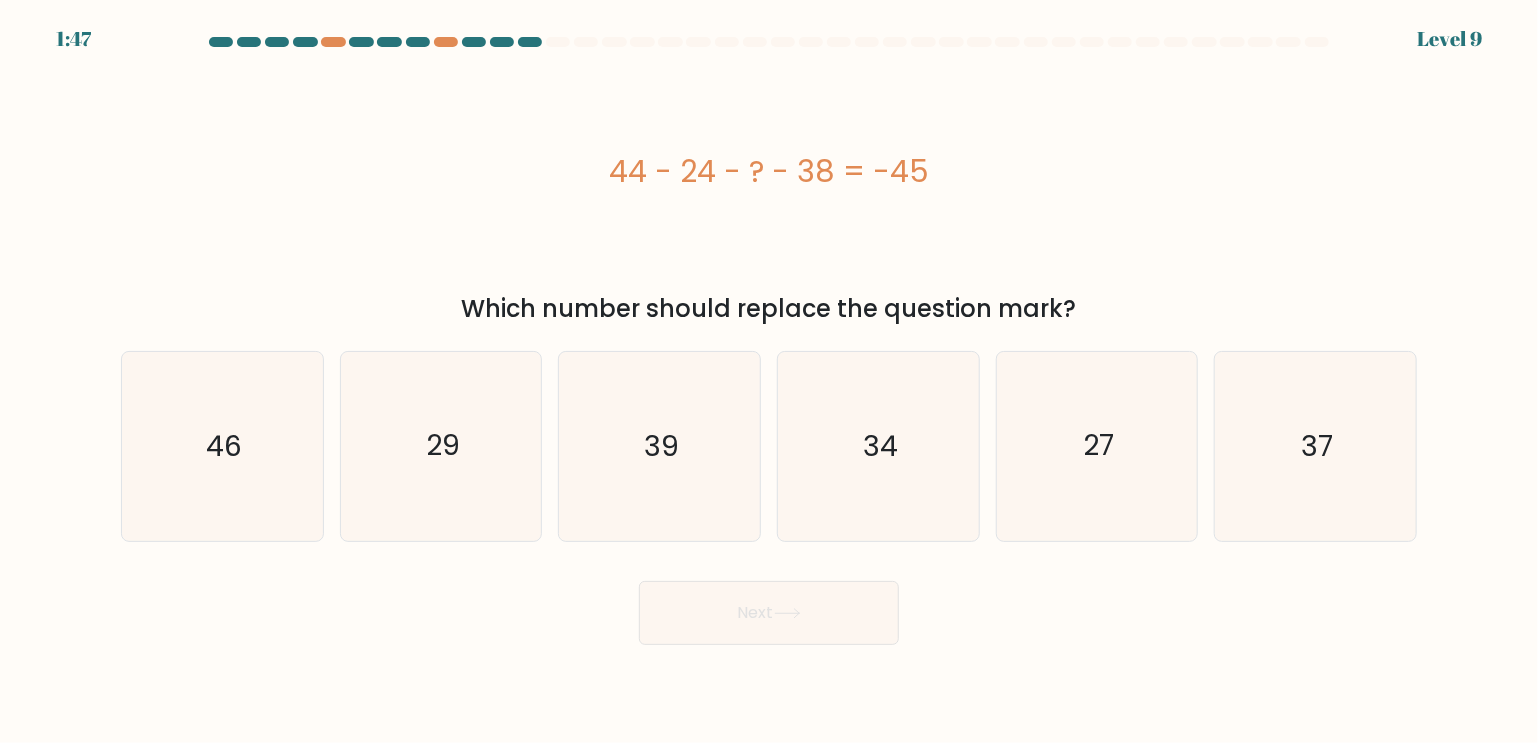 drag, startPoint x: 932, startPoint y: 175, endPoint x: 844, endPoint y: 175, distance: 88 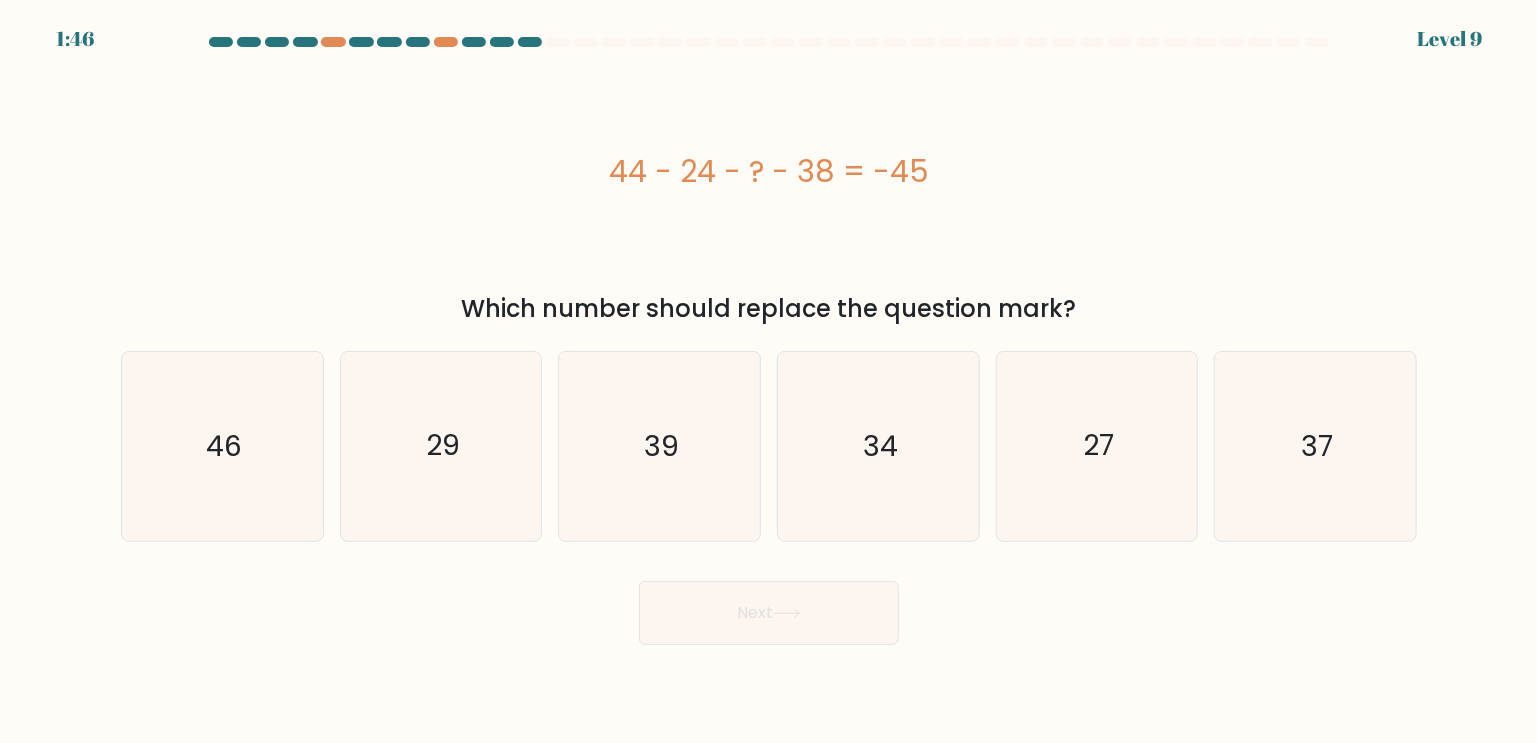 drag, startPoint x: 804, startPoint y: 175, endPoint x: 856, endPoint y: 176, distance: 52.009613 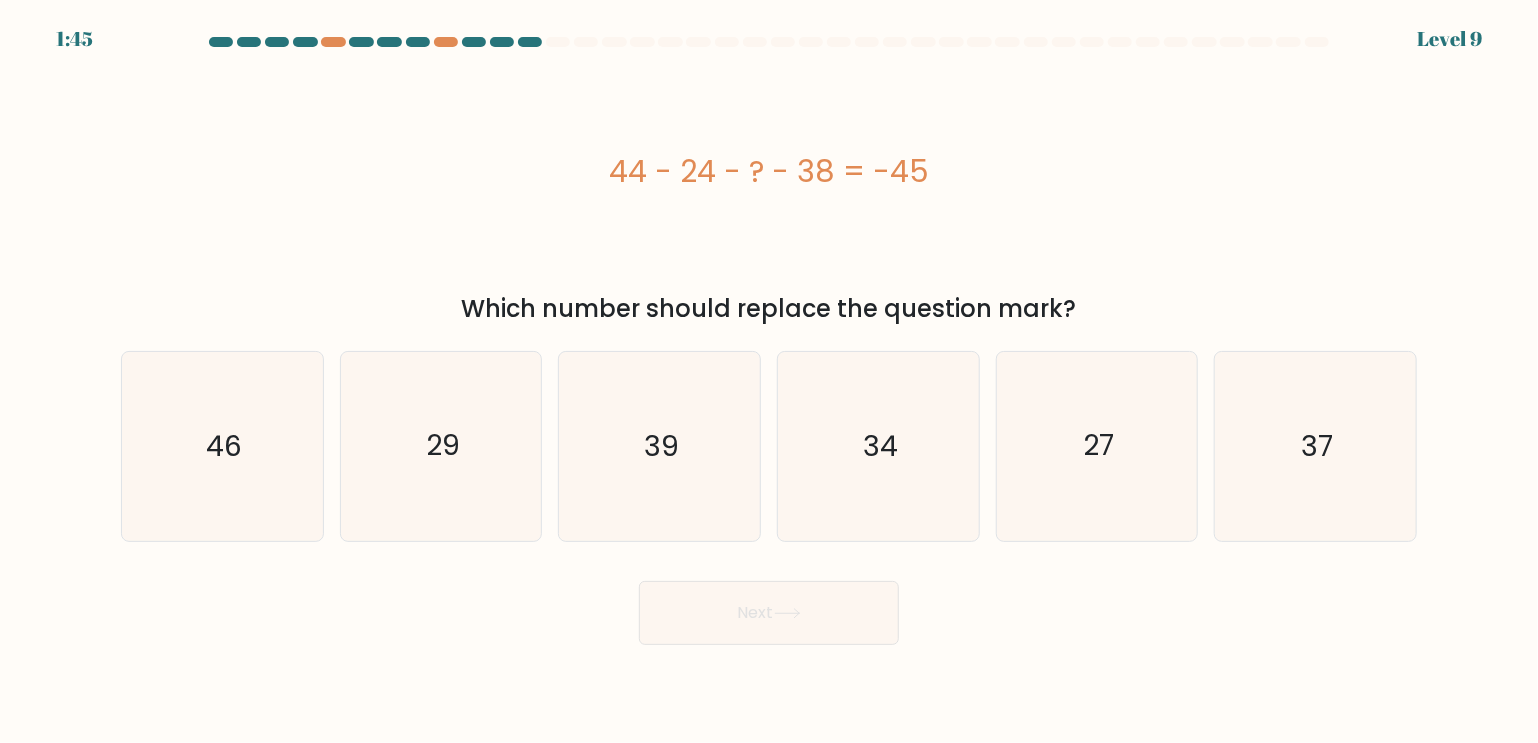 drag, startPoint x: 794, startPoint y: 172, endPoint x: 847, endPoint y: 172, distance: 53 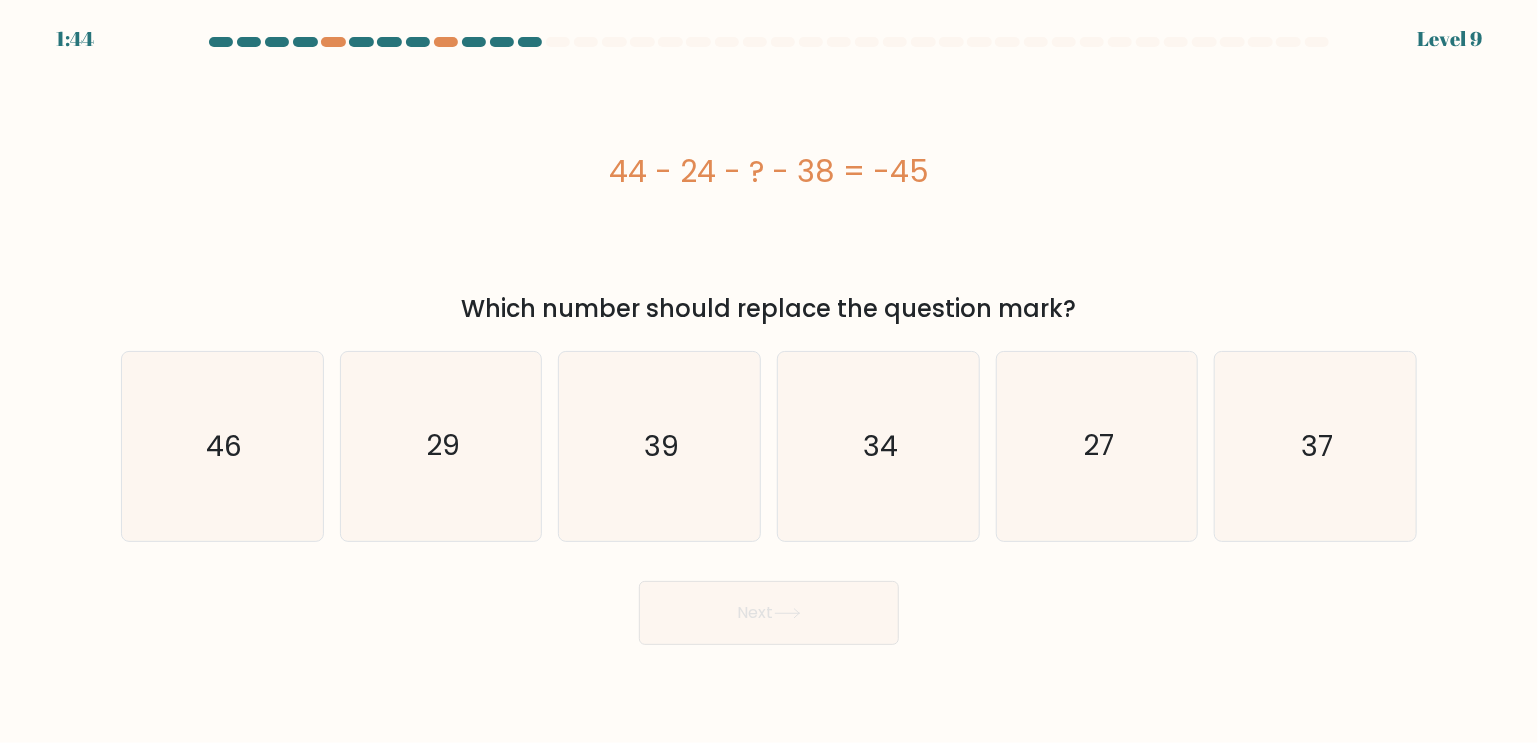click on "44 - 24 - ? - 38 = -45" at bounding box center [769, 171] 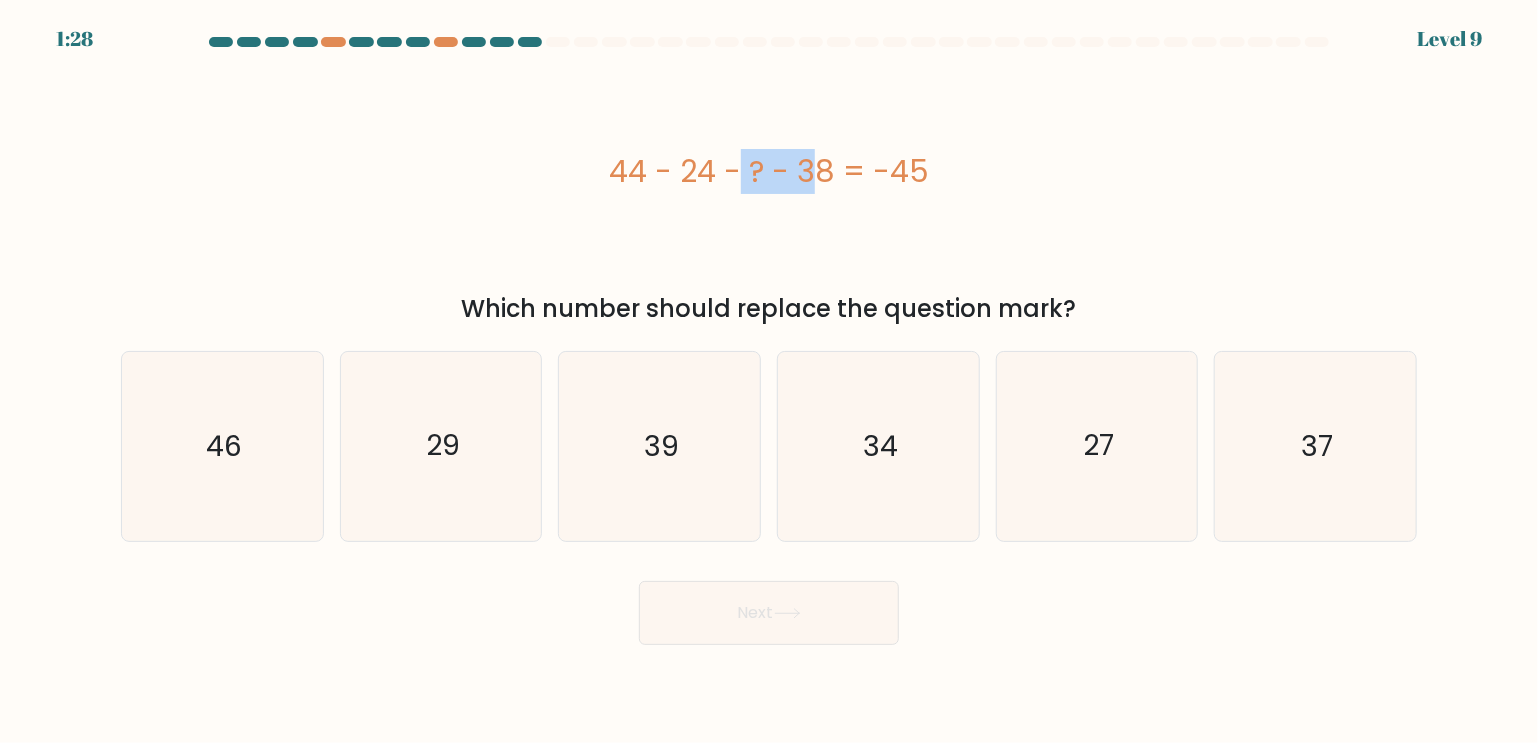 drag, startPoint x: 617, startPoint y: 172, endPoint x: 756, endPoint y: 189, distance: 140.0357 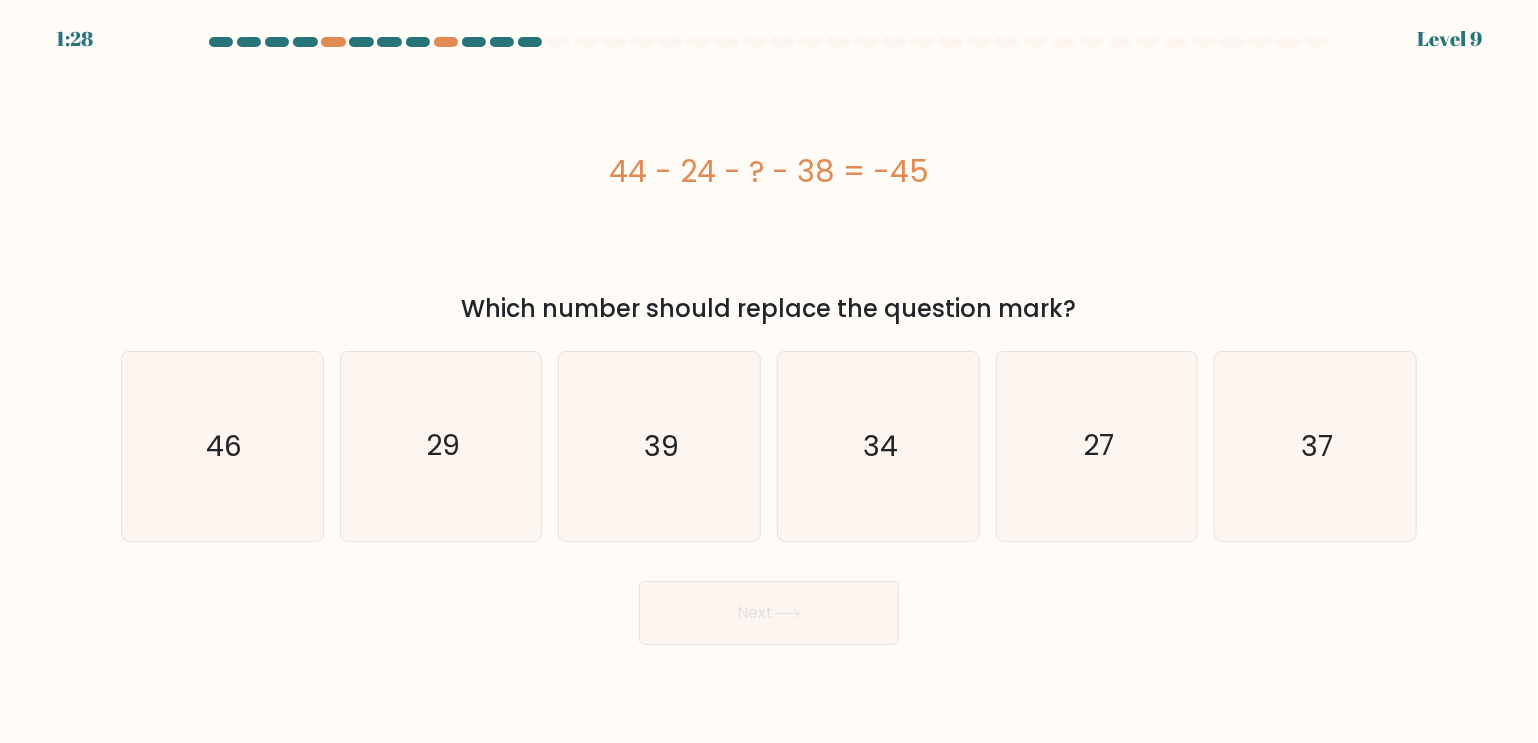 click on "44 - 24 - ? - 38 = -45" at bounding box center (769, 171) 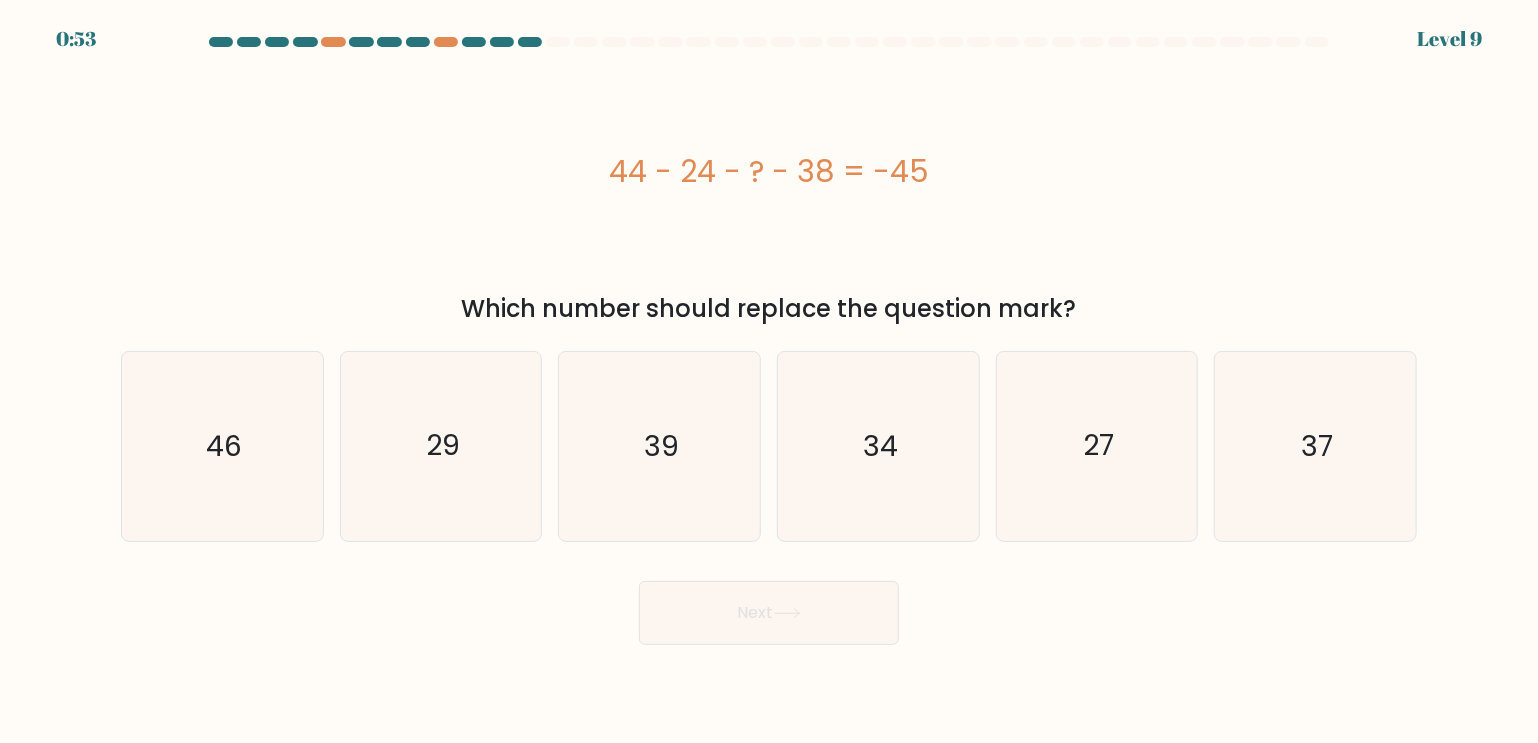 drag, startPoint x: 773, startPoint y: 168, endPoint x: 828, endPoint y: 168, distance: 55 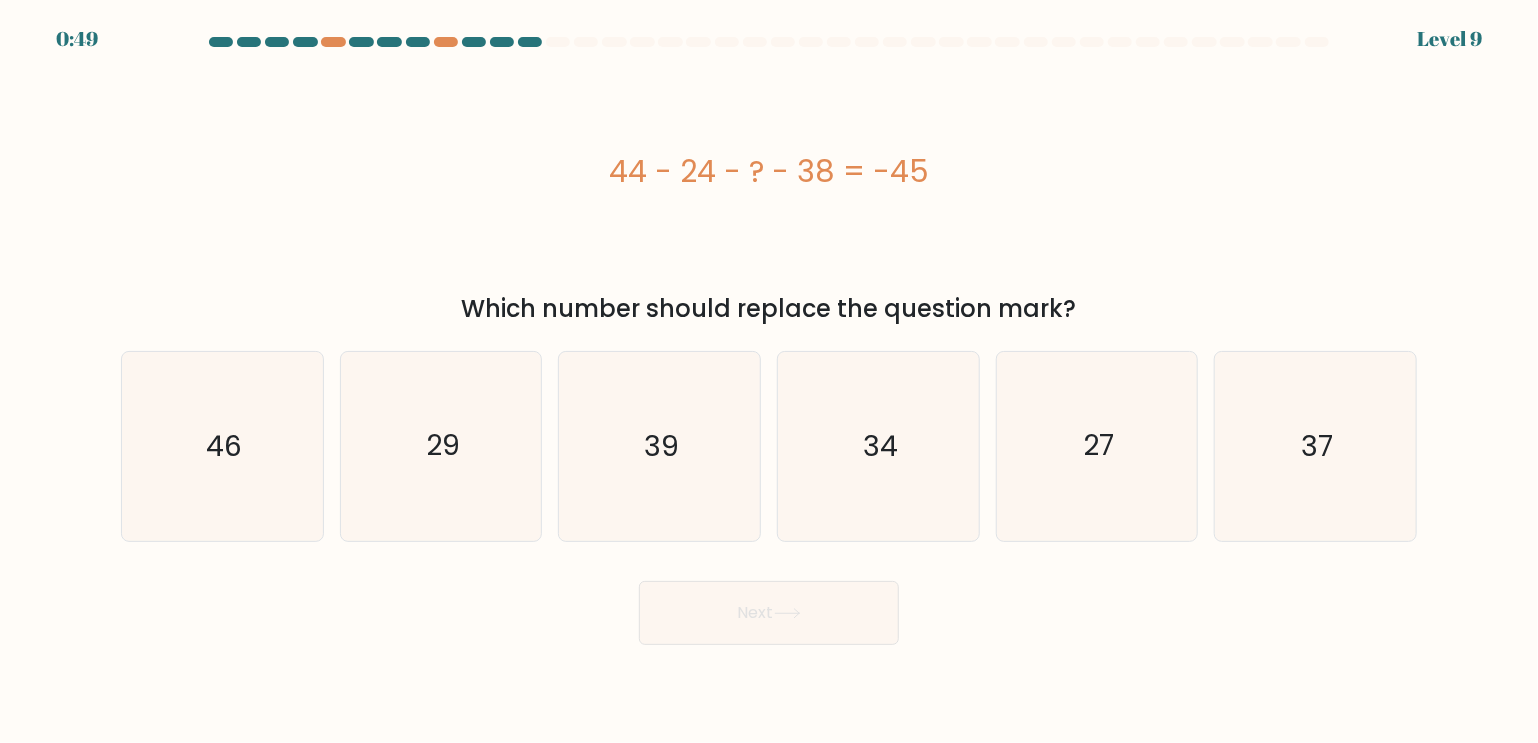 click on "44 - 24 - ? - 38 = -45" at bounding box center [769, 171] 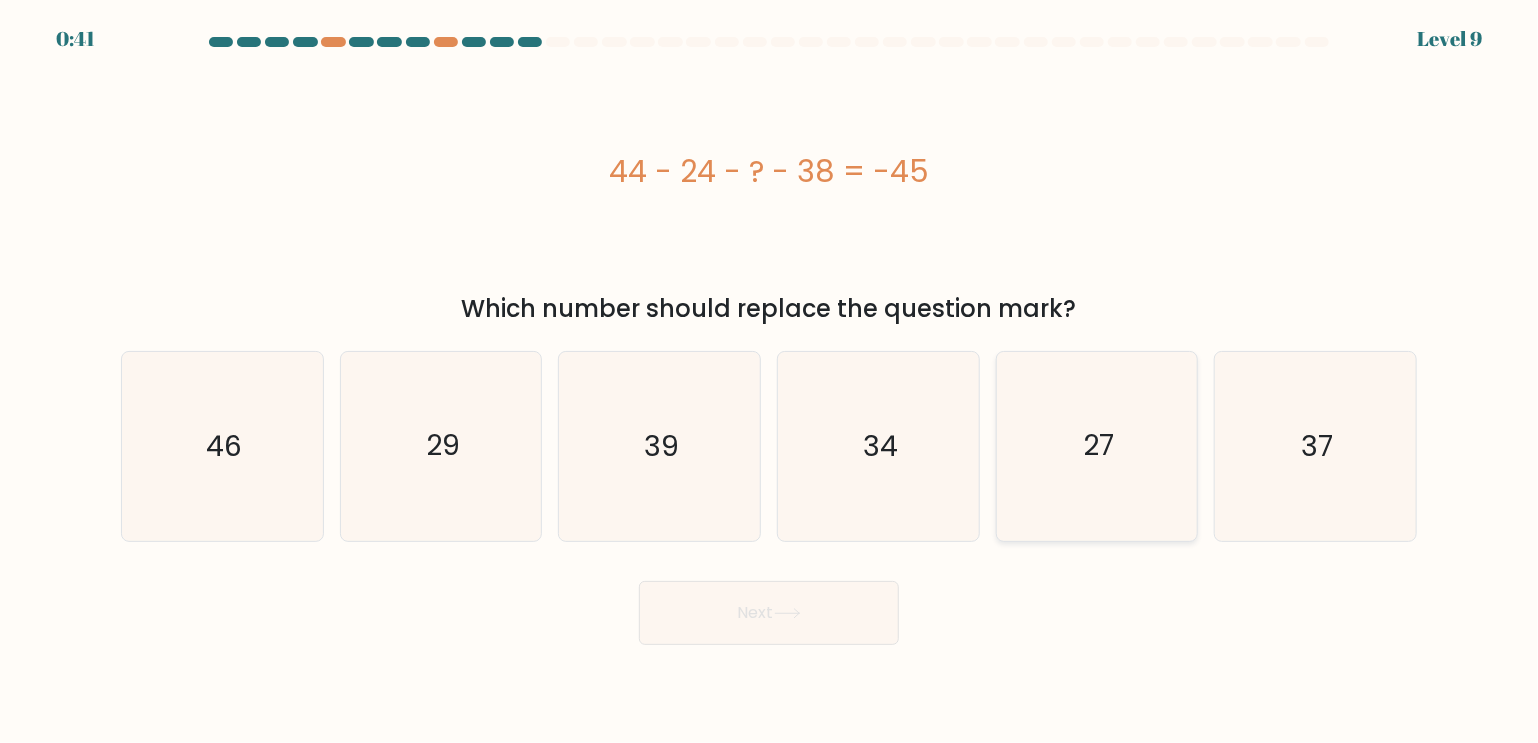 click on "27" at bounding box center (1097, 446) 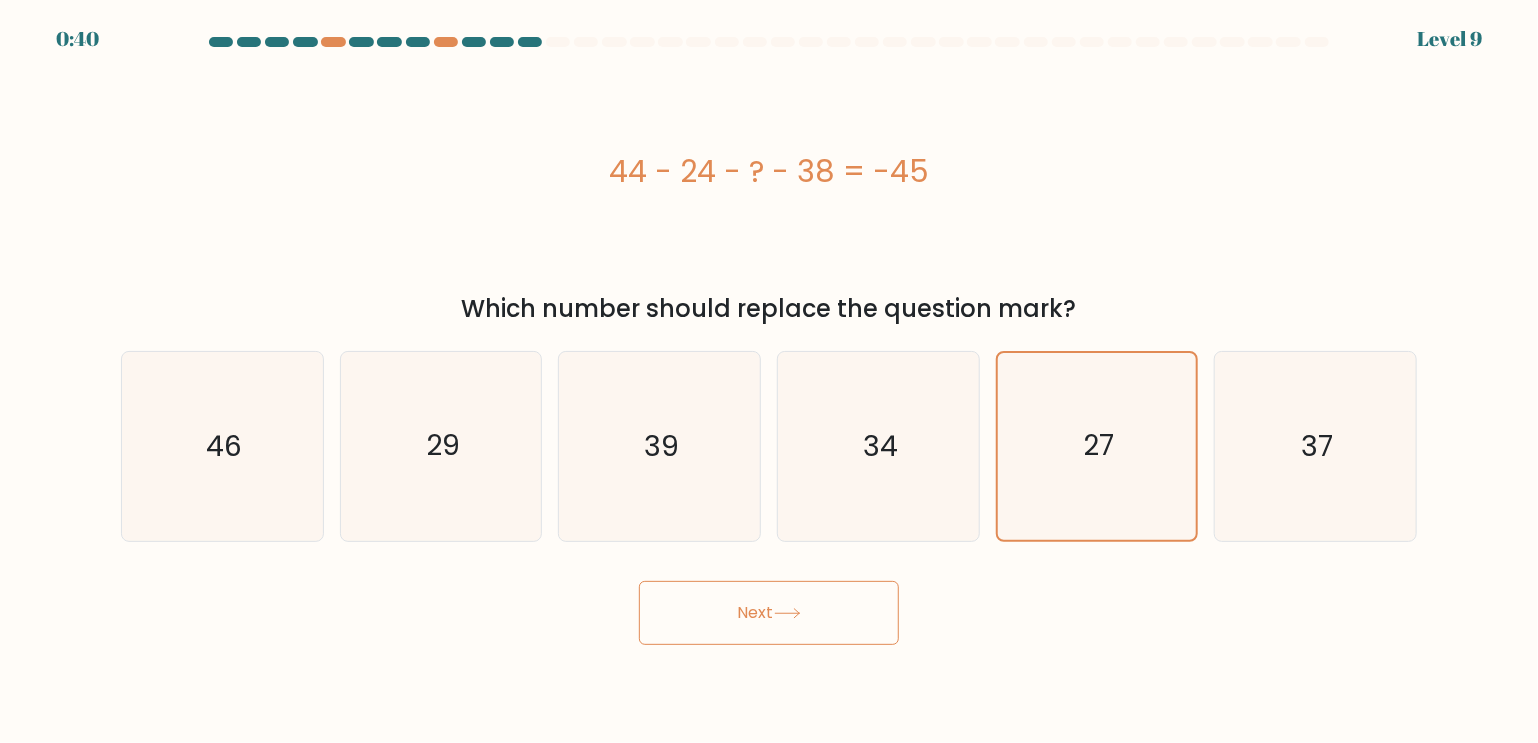 click on "Next" at bounding box center (769, 613) 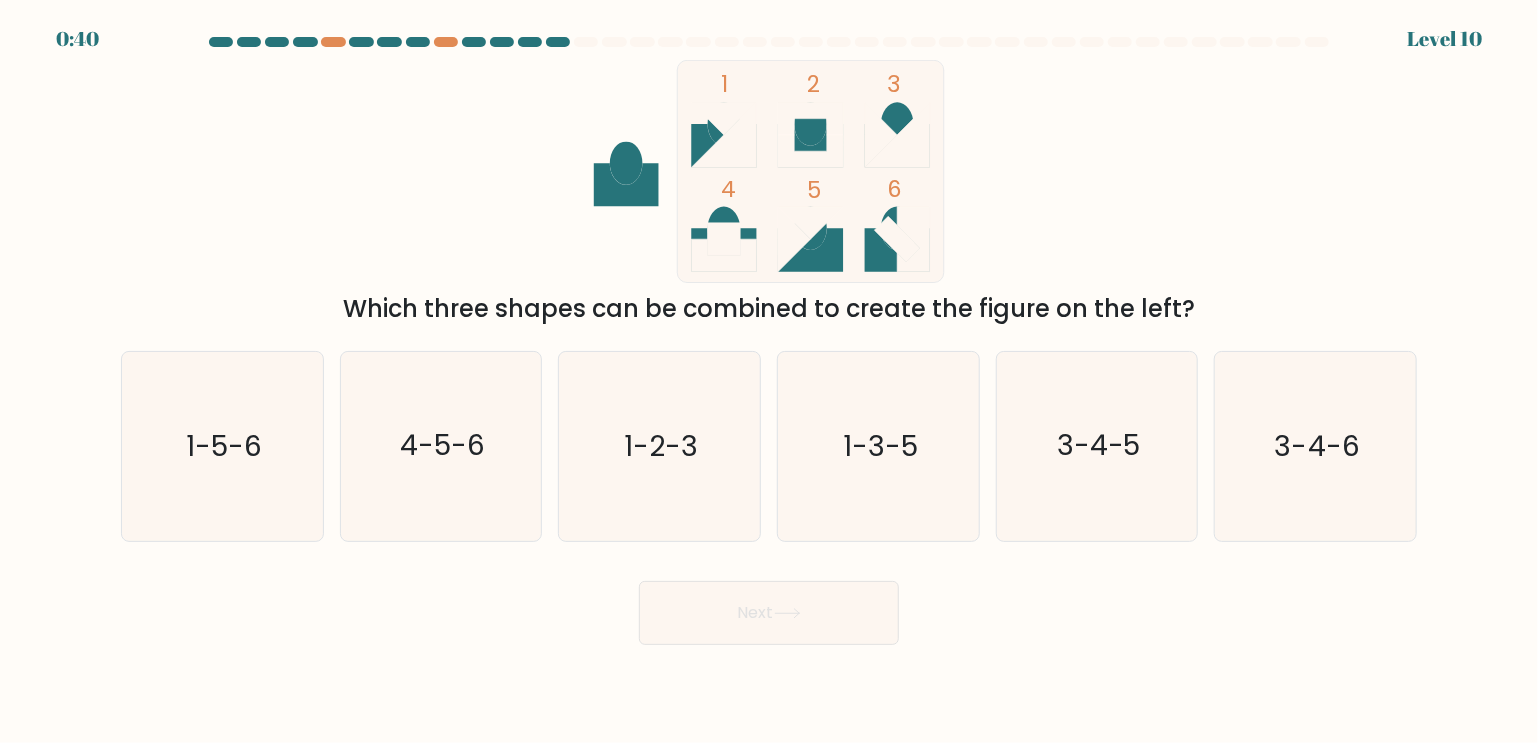 click on "Next" at bounding box center [769, 613] 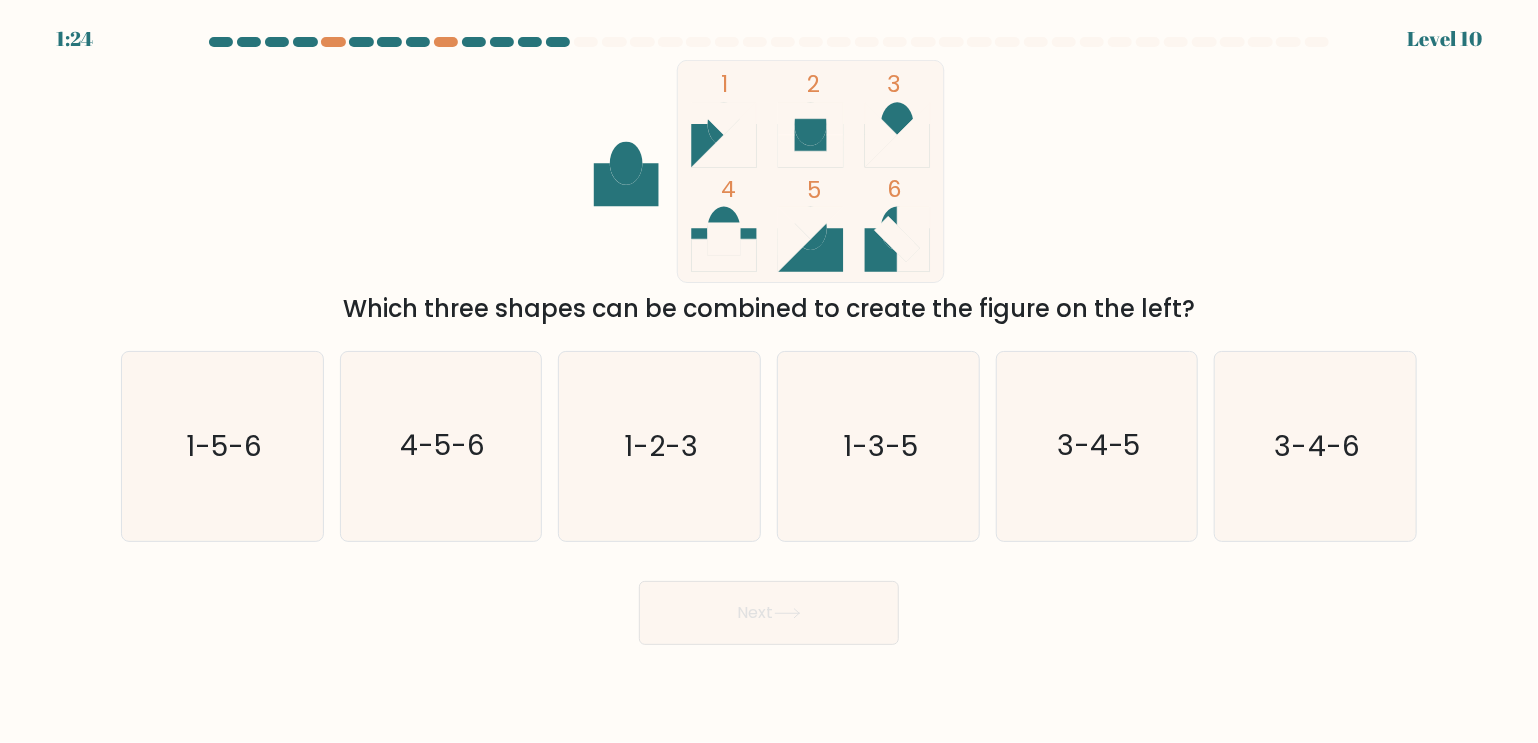 click on "Next" at bounding box center [769, 605] 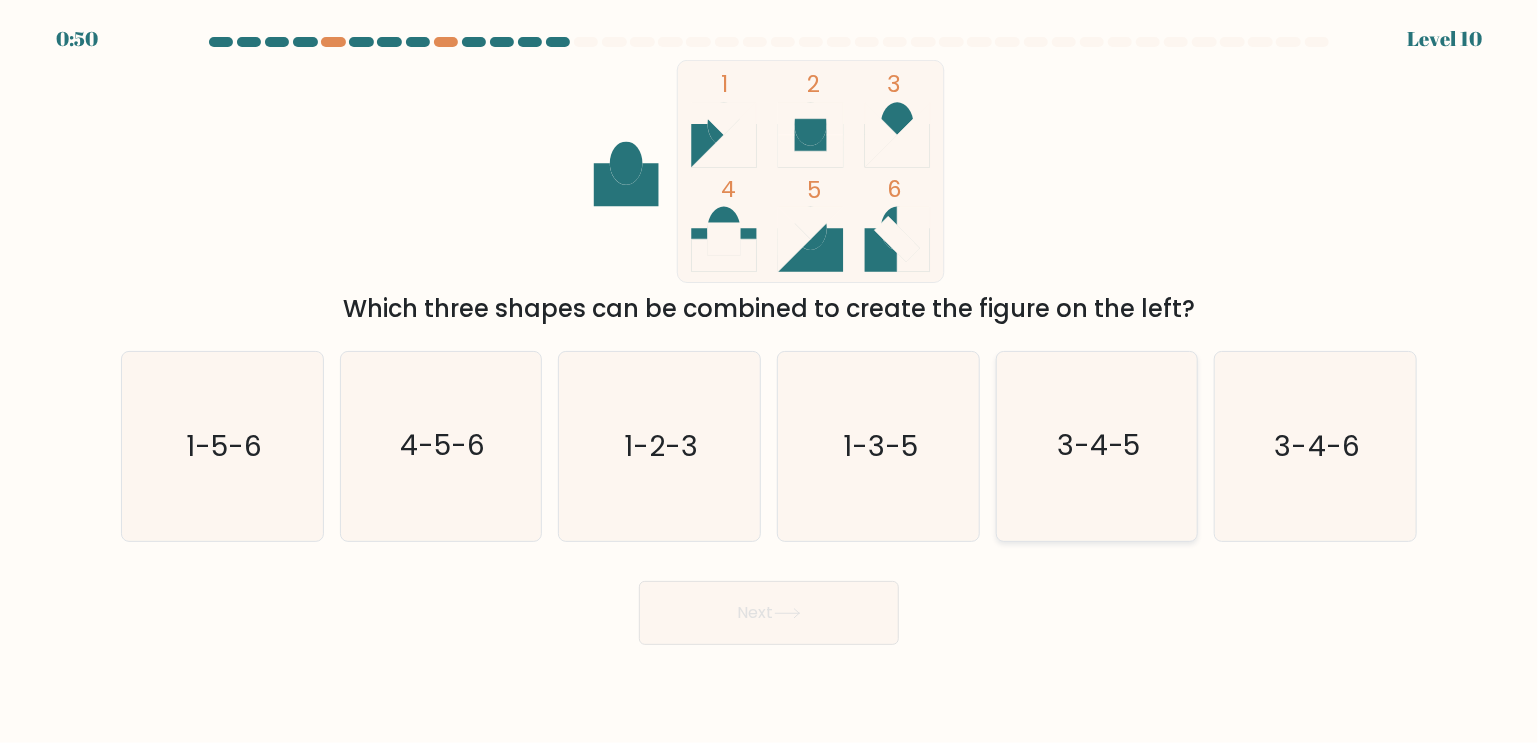 click on "3-4-5" at bounding box center (1099, 446) 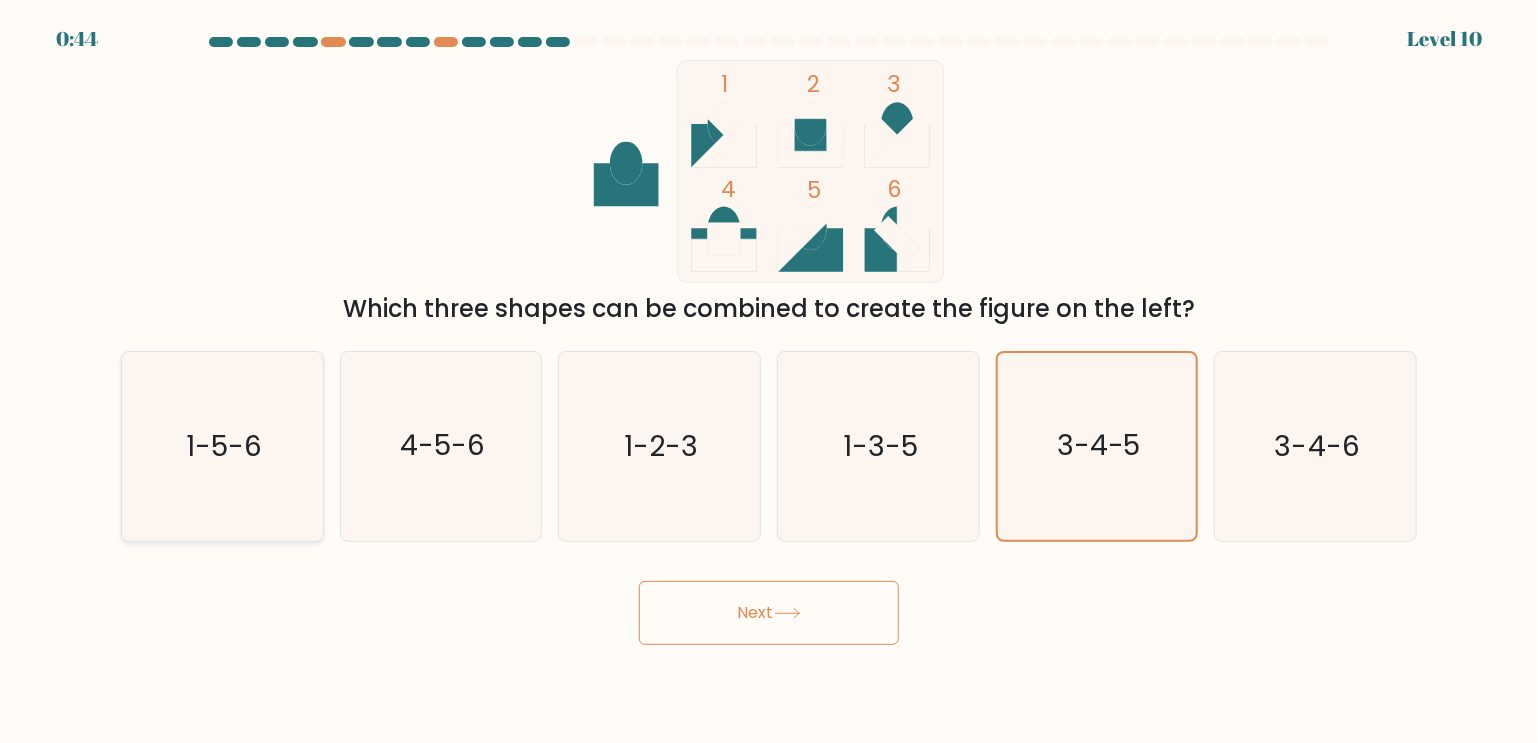 click on "1-5-6" at bounding box center (222, 446) 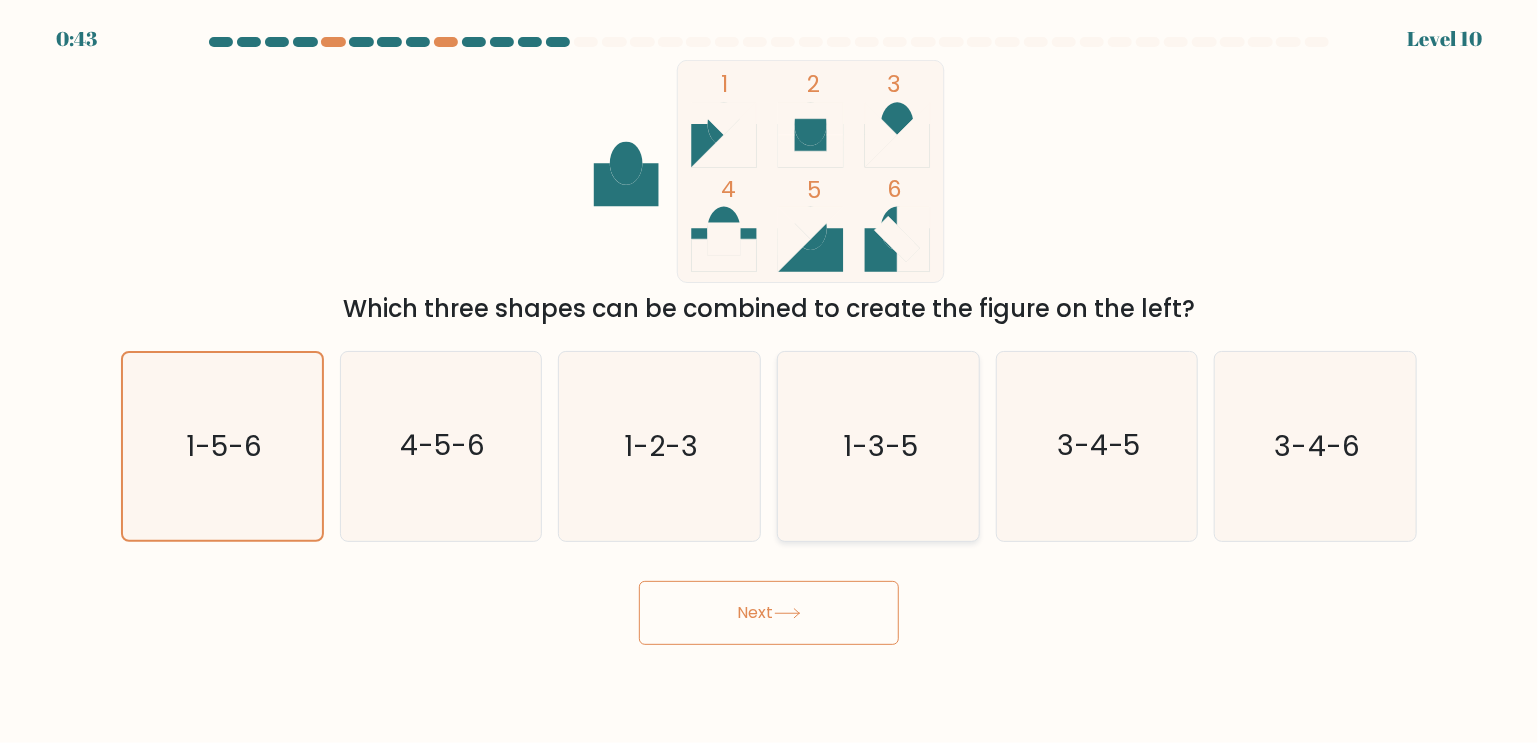 click on "1-3-5" at bounding box center (878, 446) 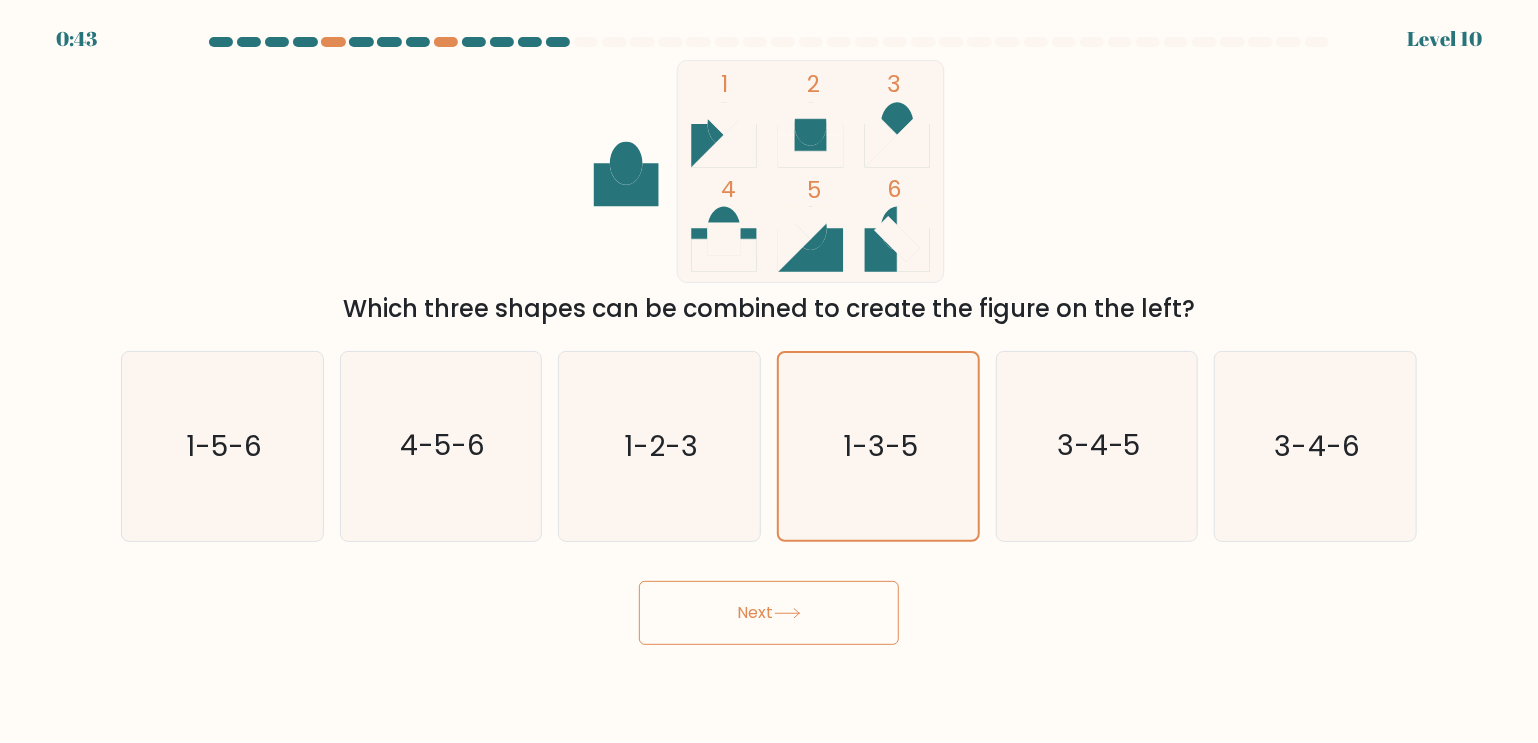 click on "Next" at bounding box center [769, 613] 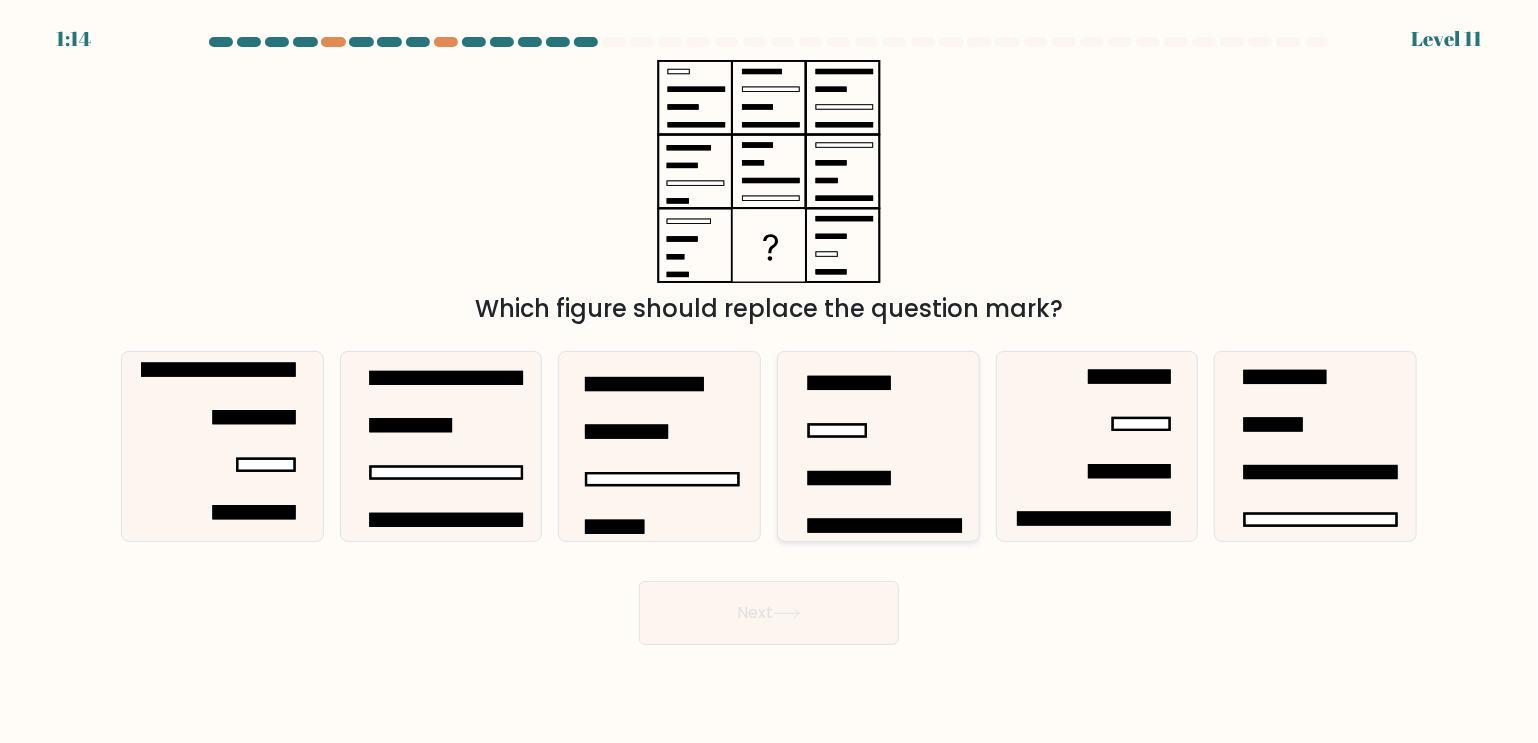 click at bounding box center [878, 446] 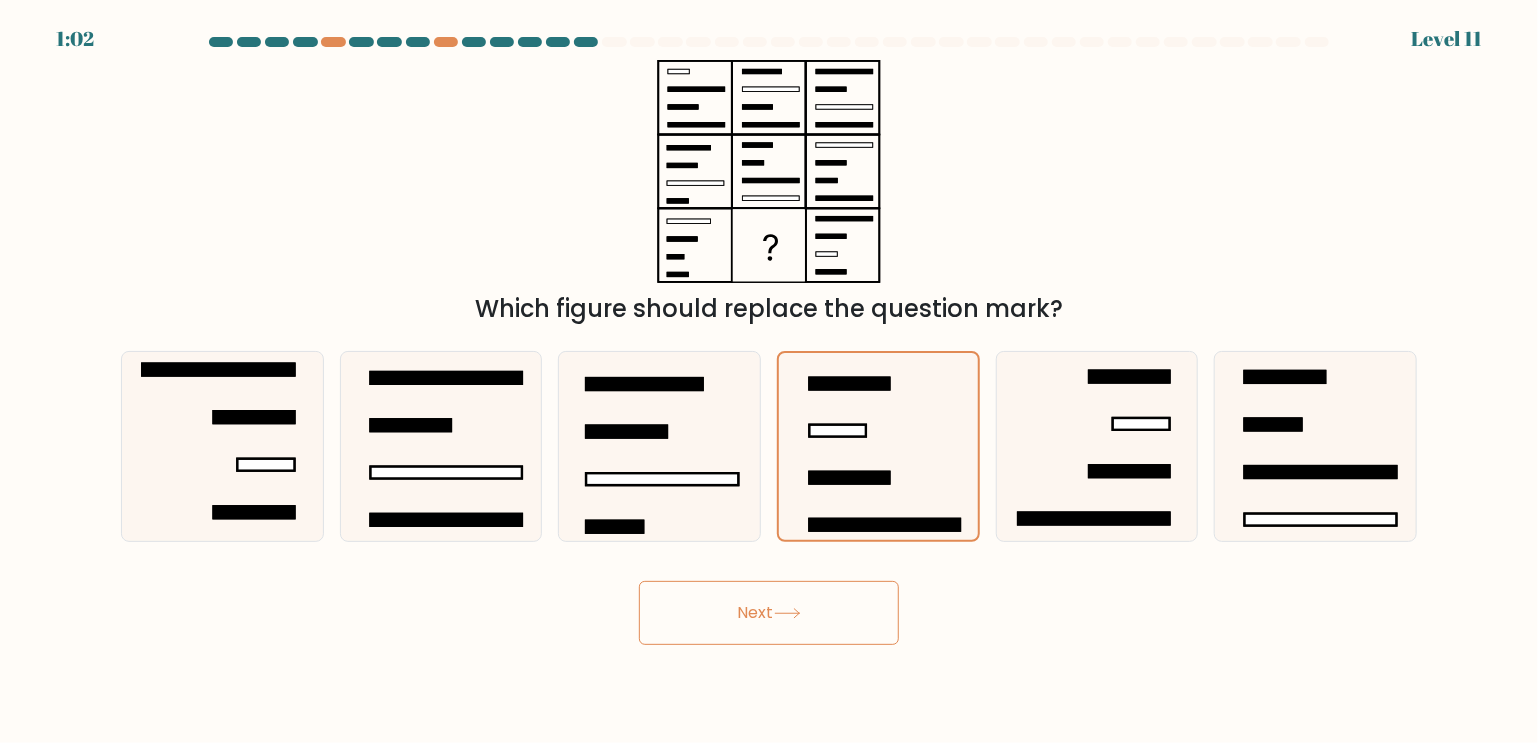 drag, startPoint x: 820, startPoint y: 614, endPoint x: 1010, endPoint y: 655, distance: 194.37335 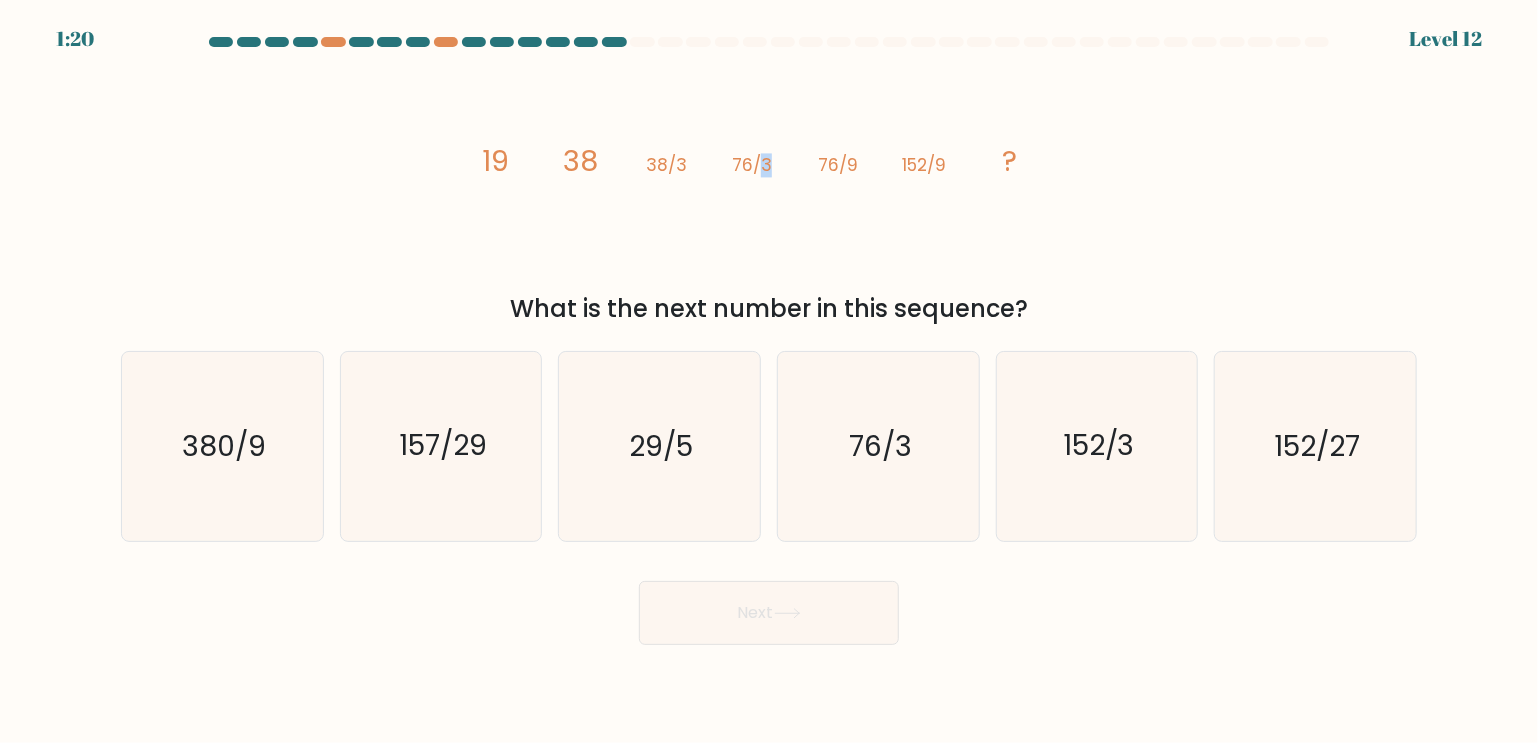 click on "image/svg+xml
19
38
38/3
76/3
76/9
152/9
?" at bounding box center (769, 171) 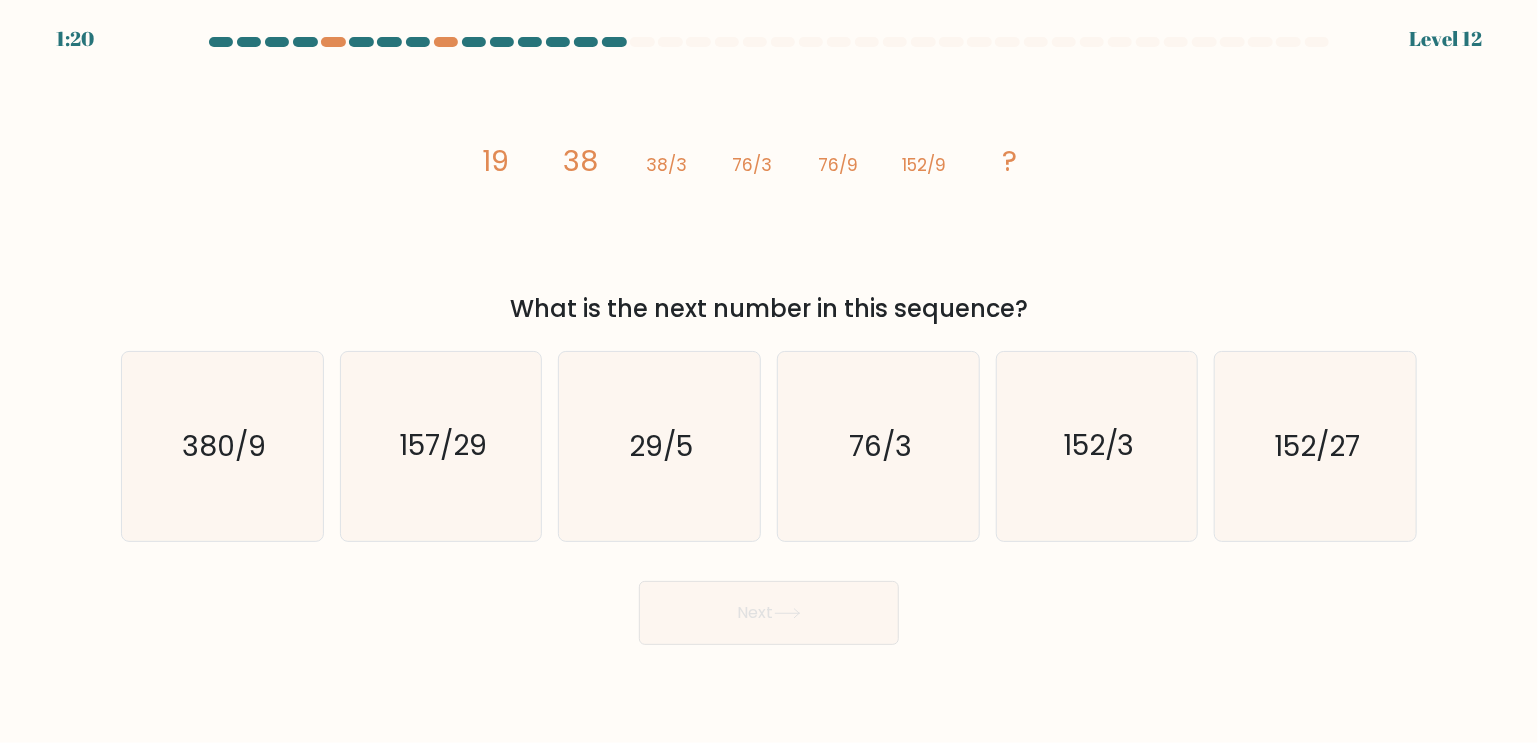 click on "image/svg+xml
19
38
38/3
76/3
76/9
152/9
?" at bounding box center [769, 171] 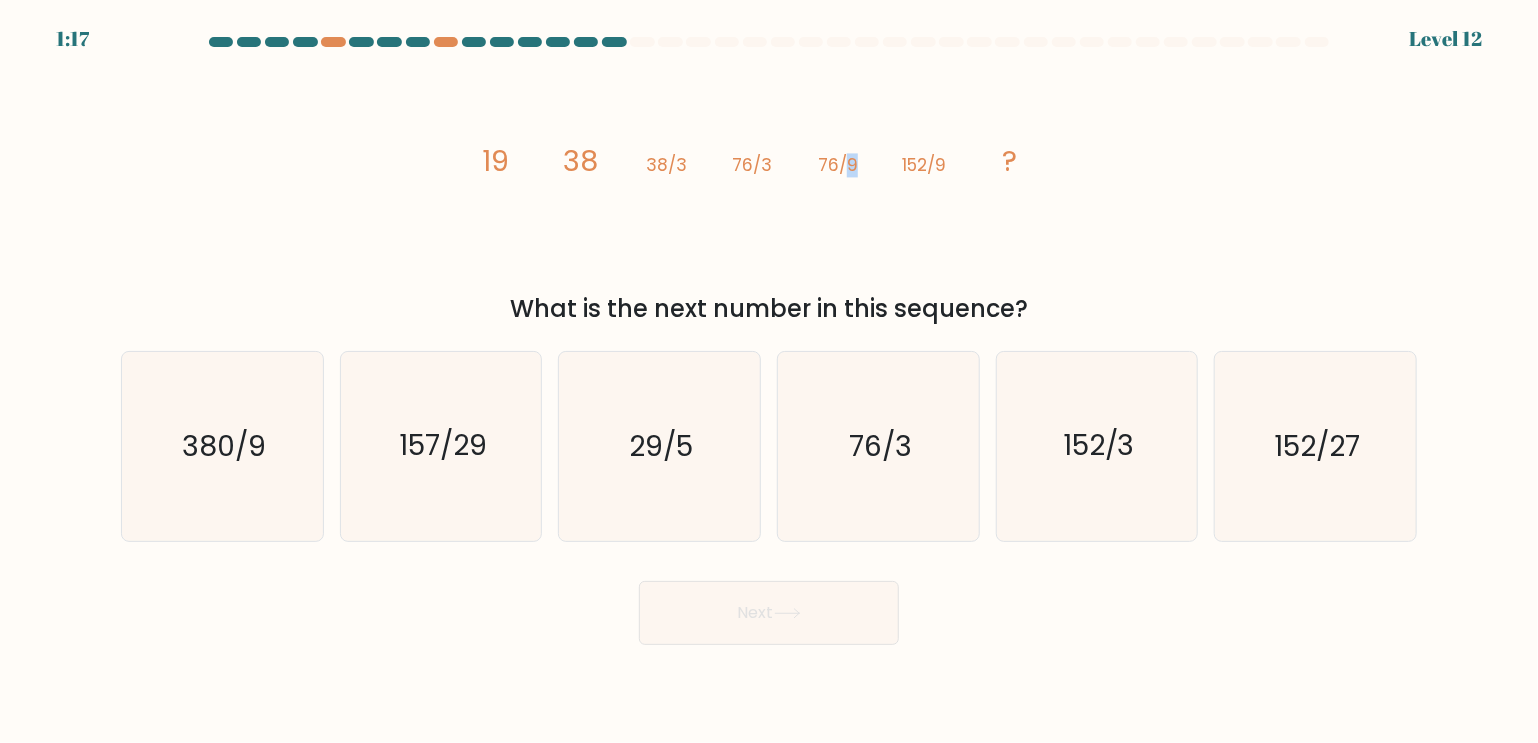 drag, startPoint x: 850, startPoint y: 166, endPoint x: 876, endPoint y: 168, distance: 26.076809 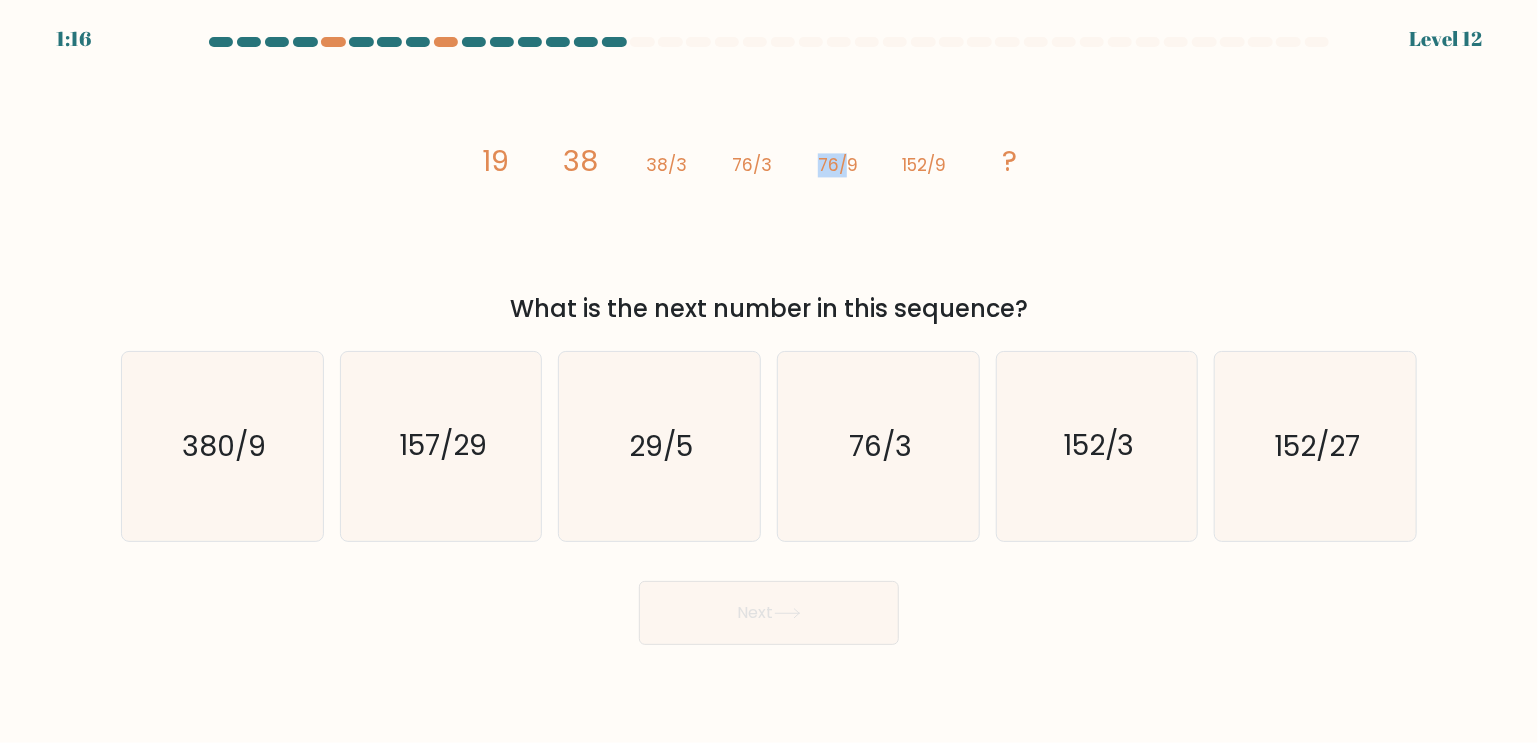 drag, startPoint x: 816, startPoint y: 164, endPoint x: 855, endPoint y: 167, distance: 39.115215 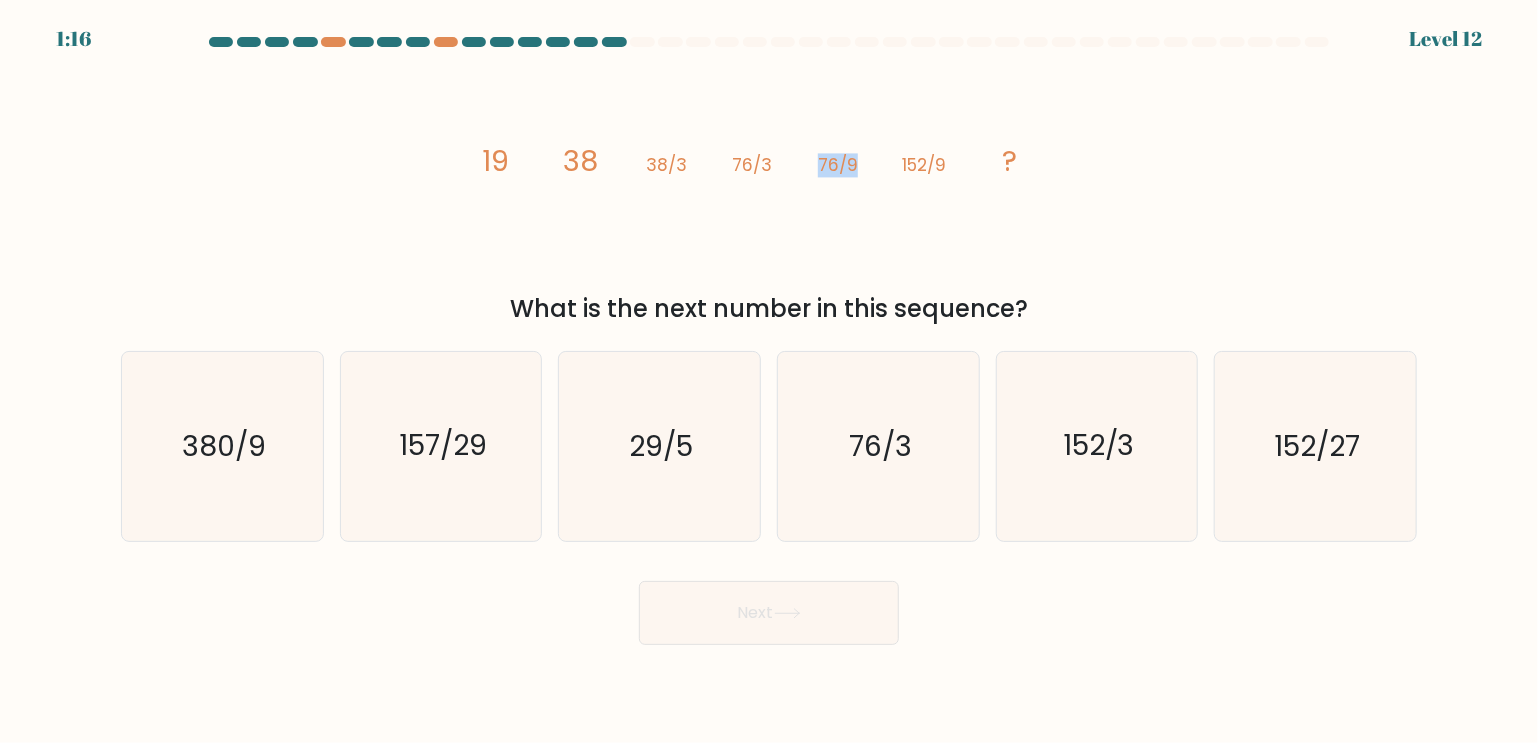 click on "image/svg+xml
19
38
38/3
76/3
76/9
152/9
?" at bounding box center (769, 171) 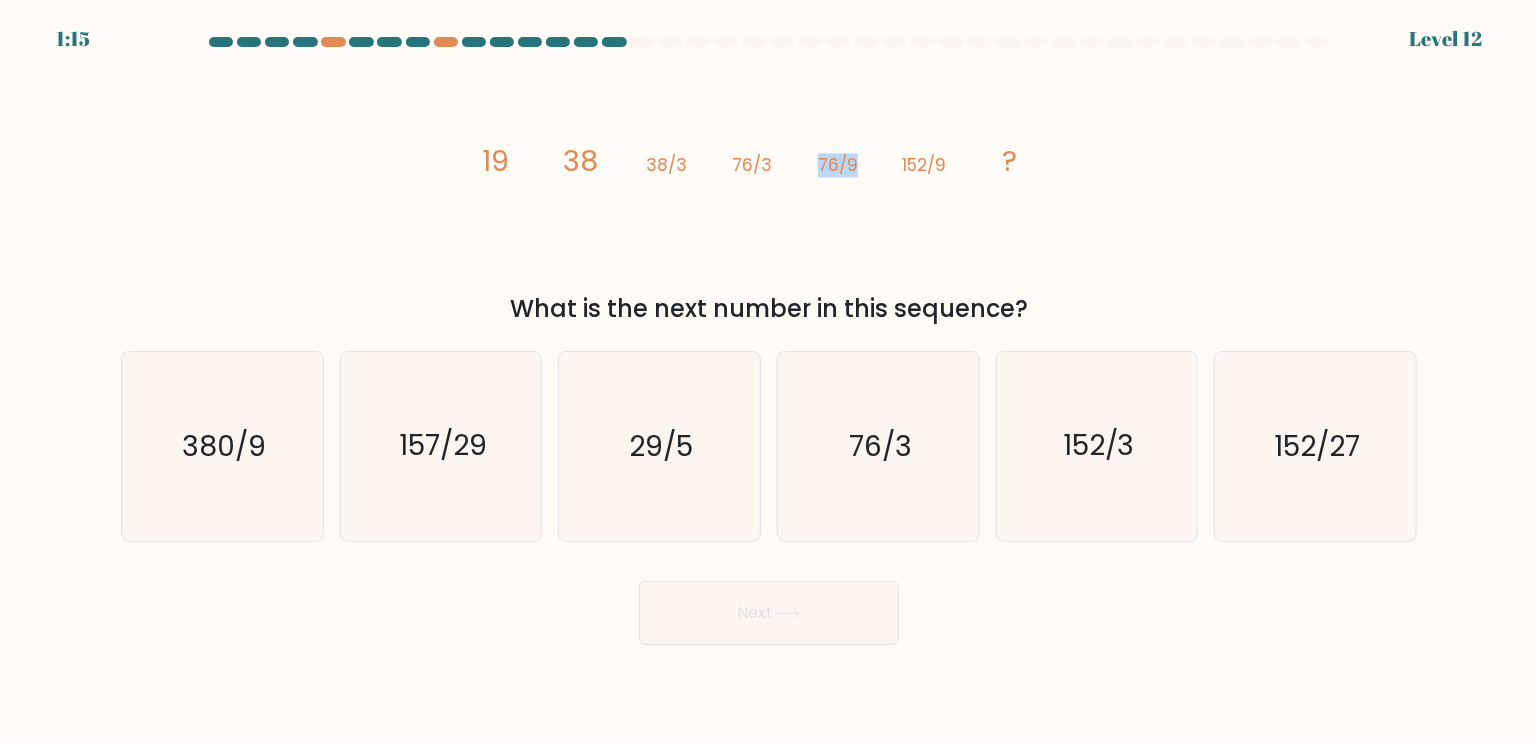 click on "76/9" at bounding box center (495, 161) 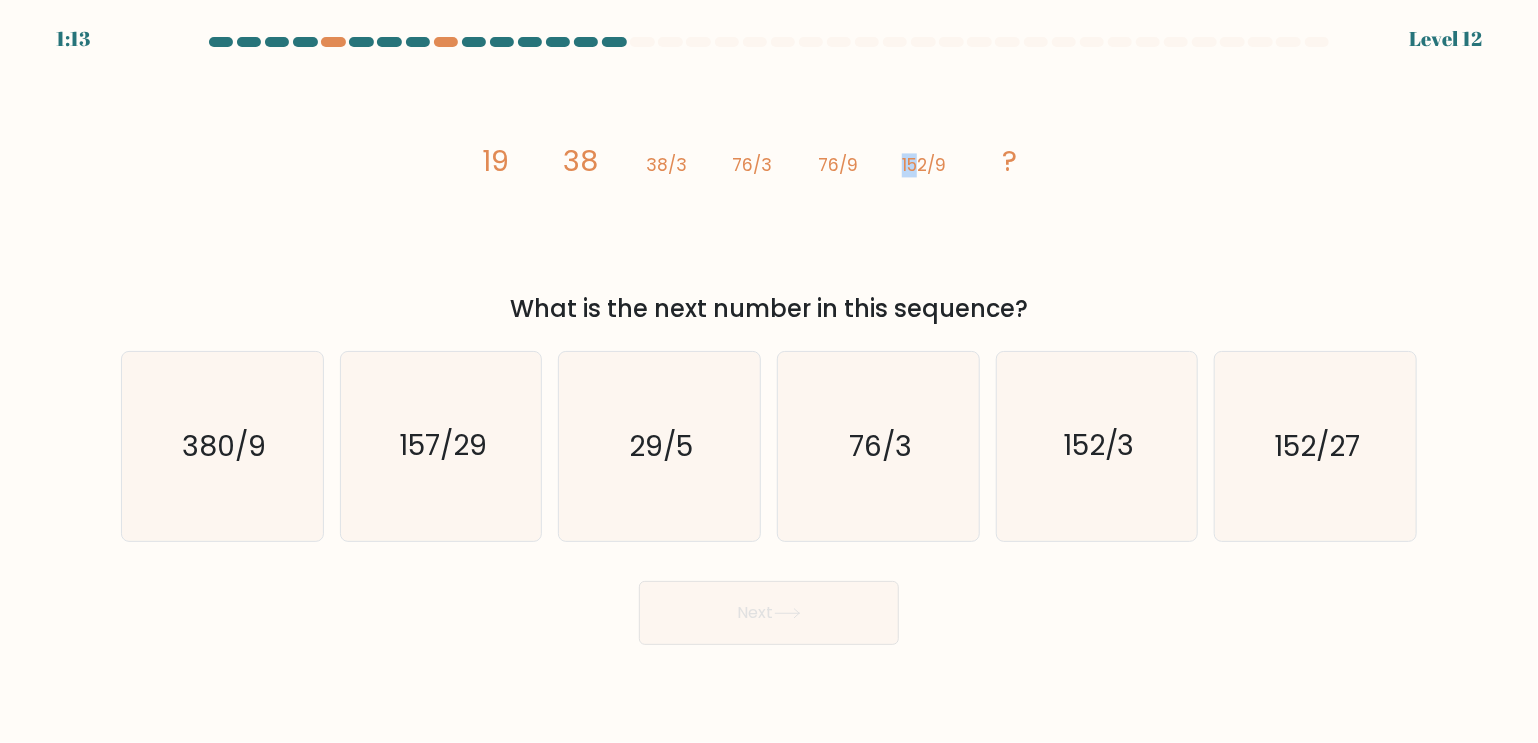 drag, startPoint x: 901, startPoint y: 162, endPoint x: 959, endPoint y: 171, distance: 58.694122 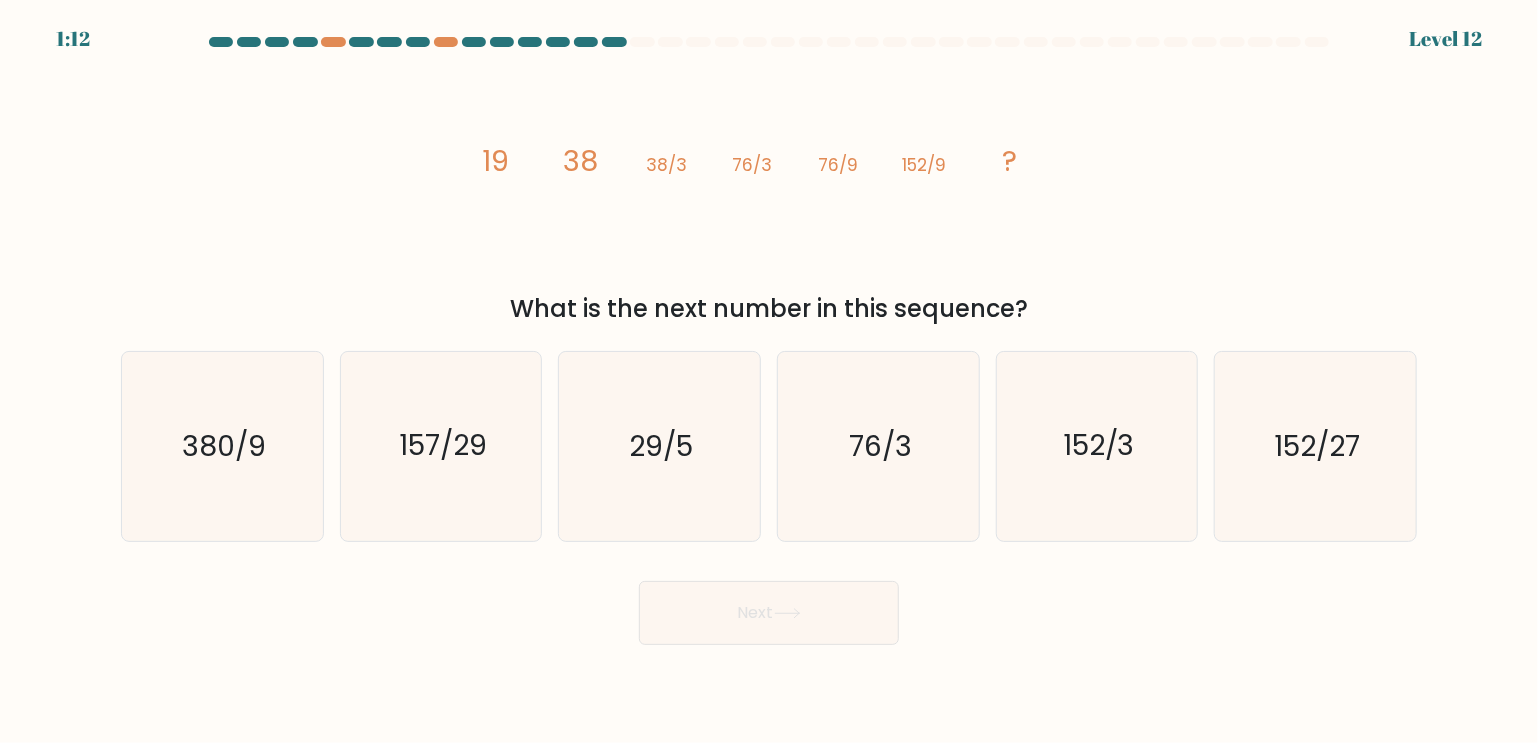 click on "image/svg+xml
19
38
38/3
76/3
76/9
152/9
?" at bounding box center [769, 171] 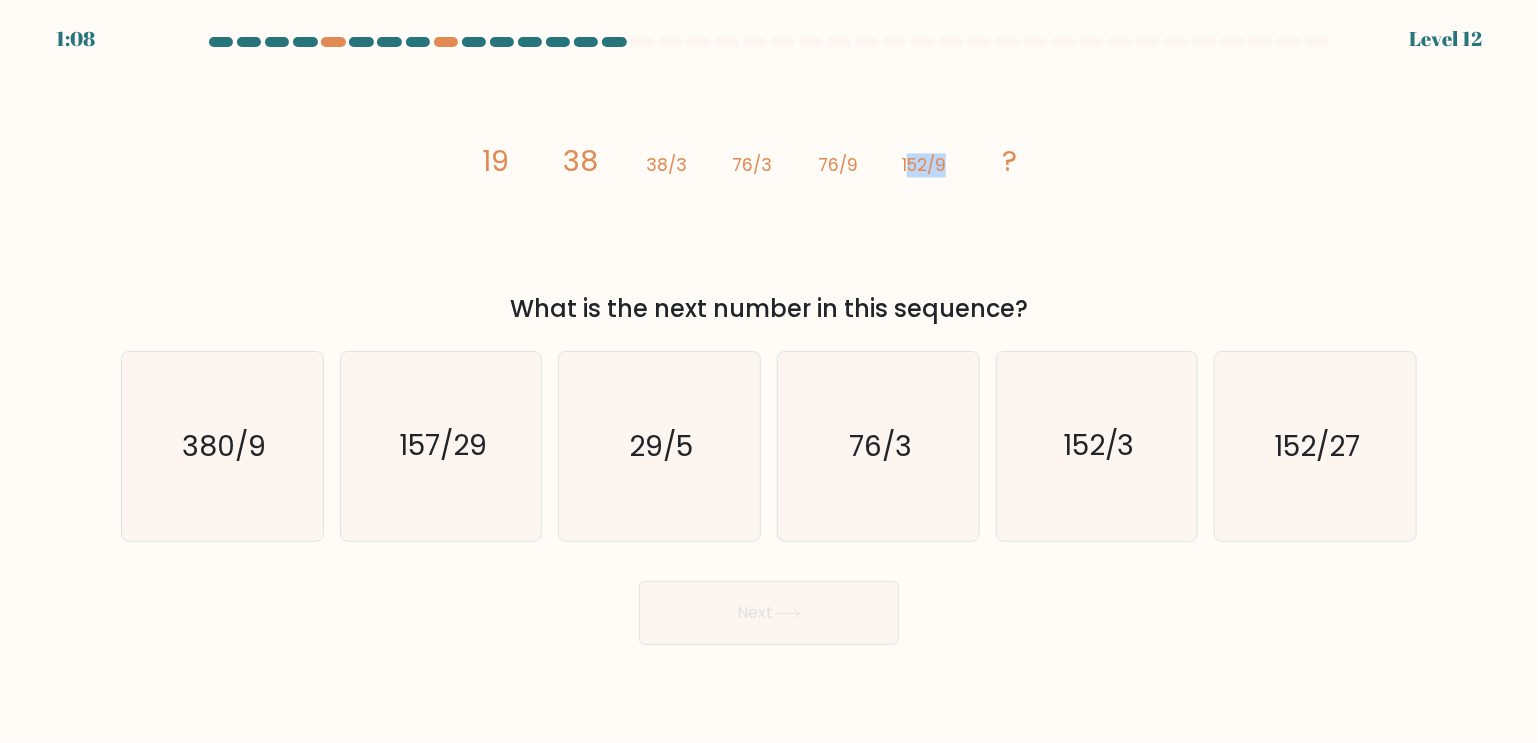 drag, startPoint x: 948, startPoint y: 164, endPoint x: 908, endPoint y: 176, distance: 41.761227 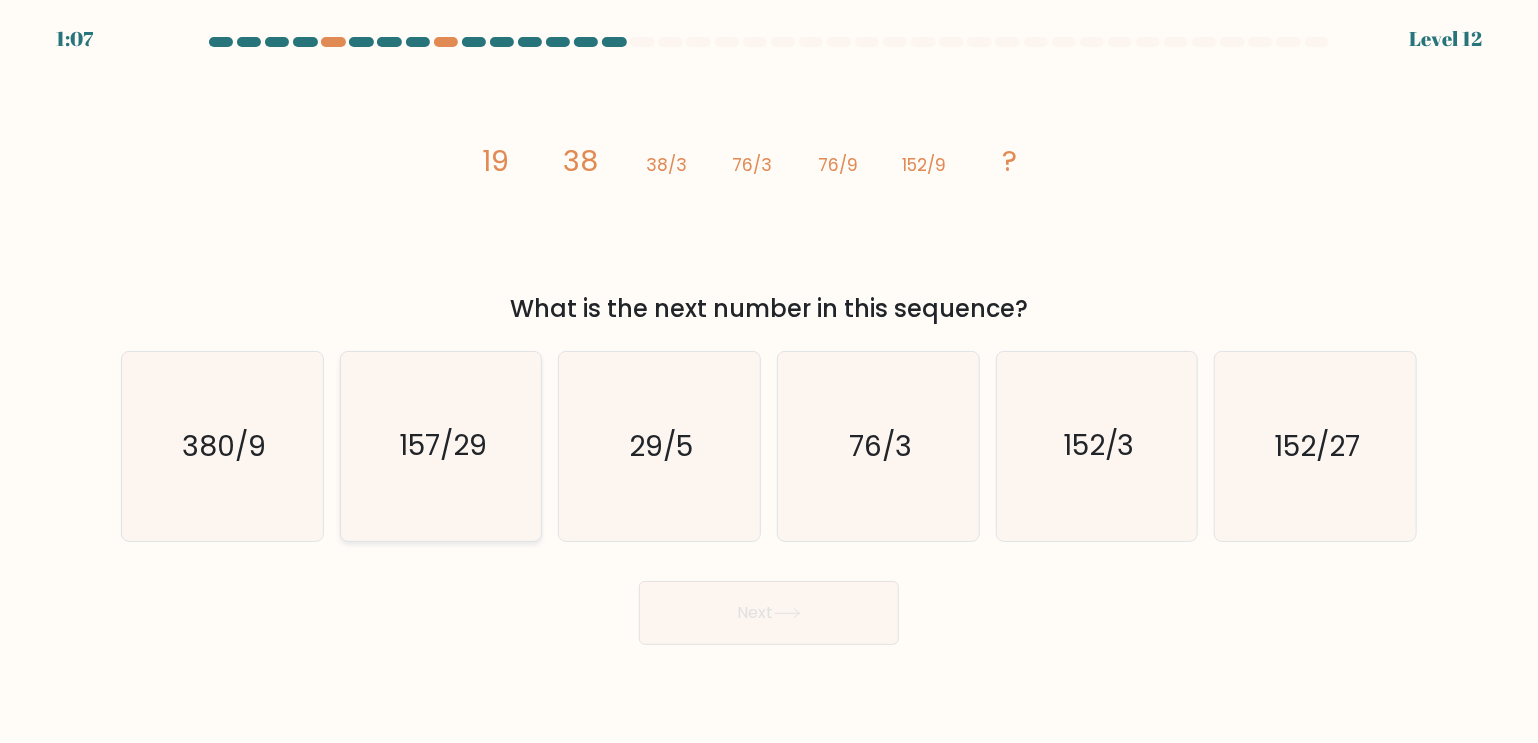 click on "157/29" at bounding box center [443, 446] 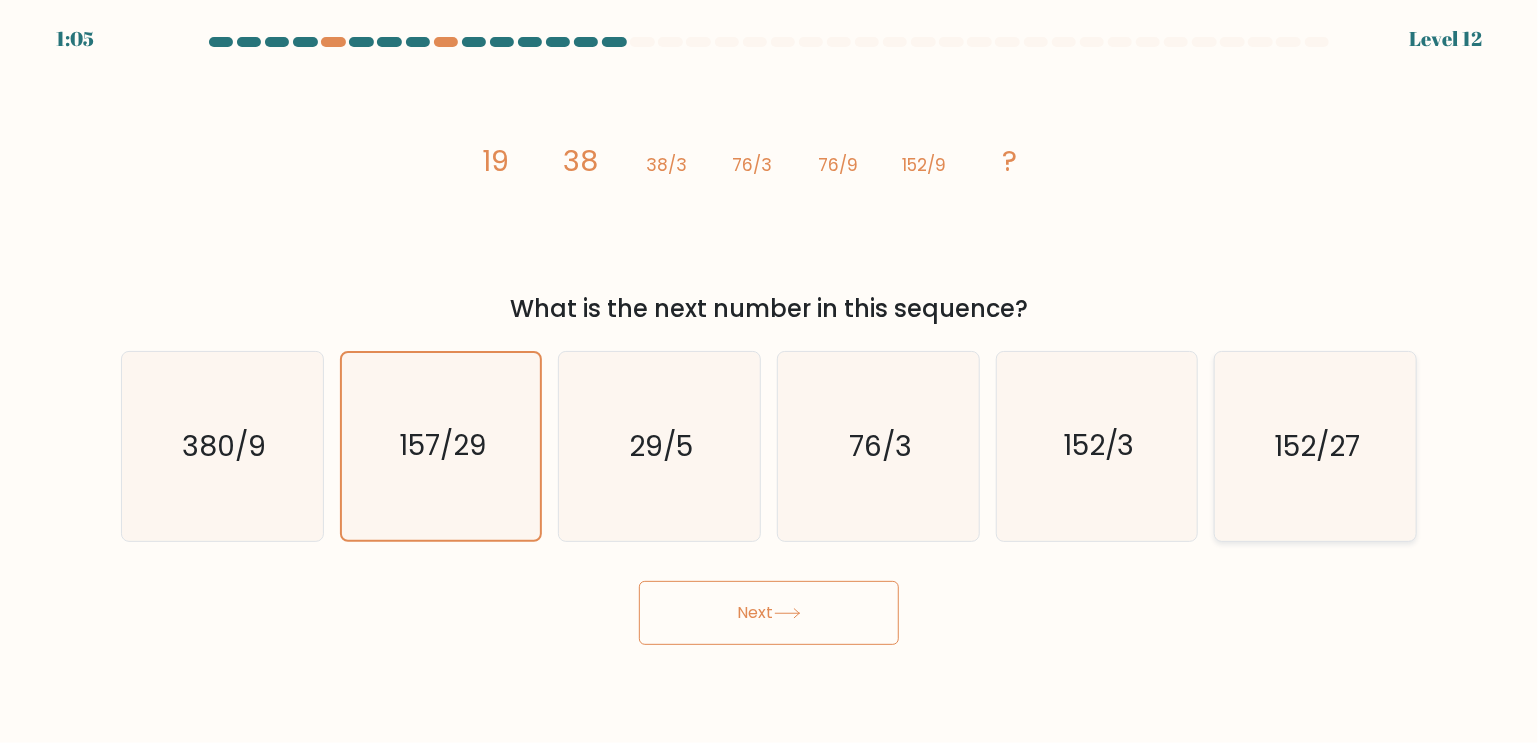 click on "152/27" at bounding box center (1315, 446) 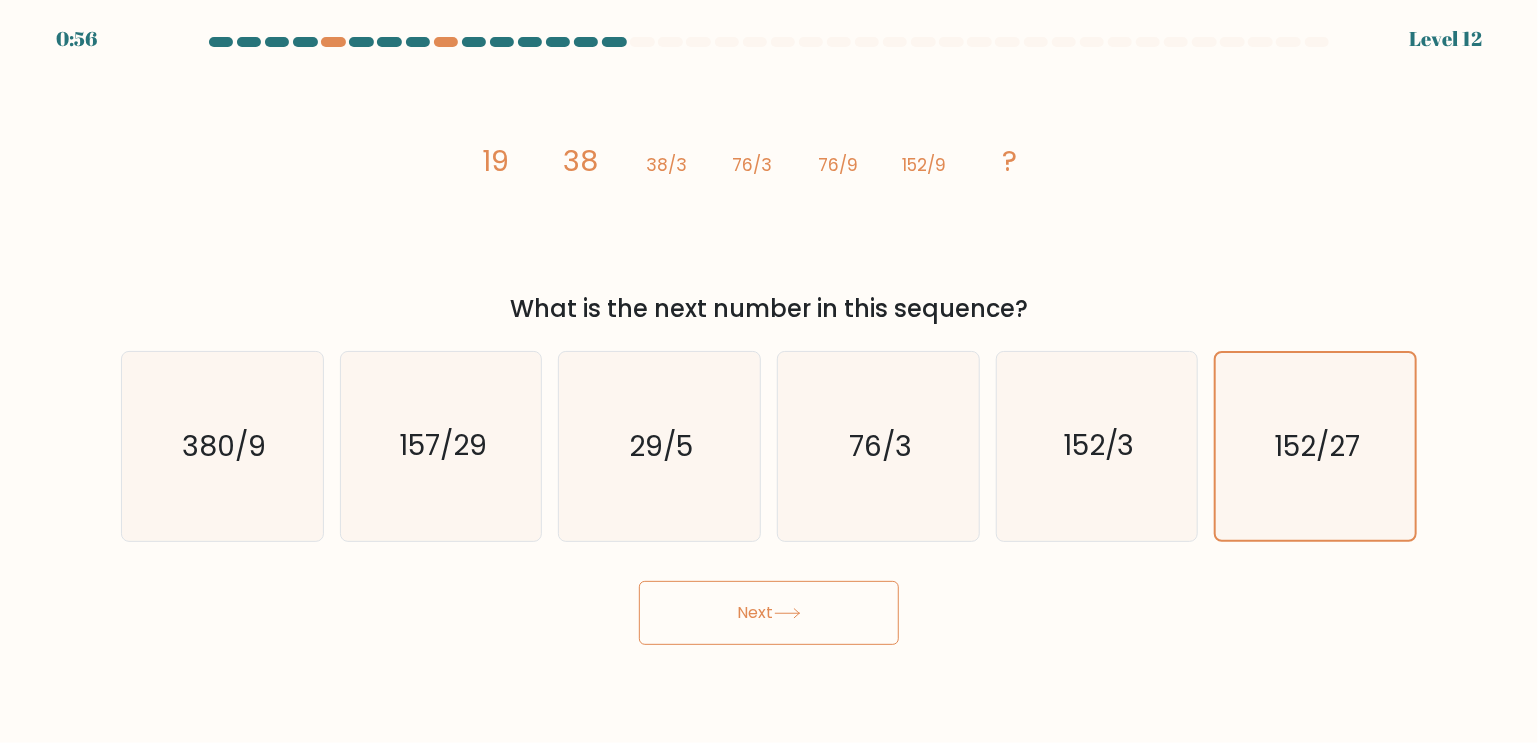 click on "Next" at bounding box center (769, 613) 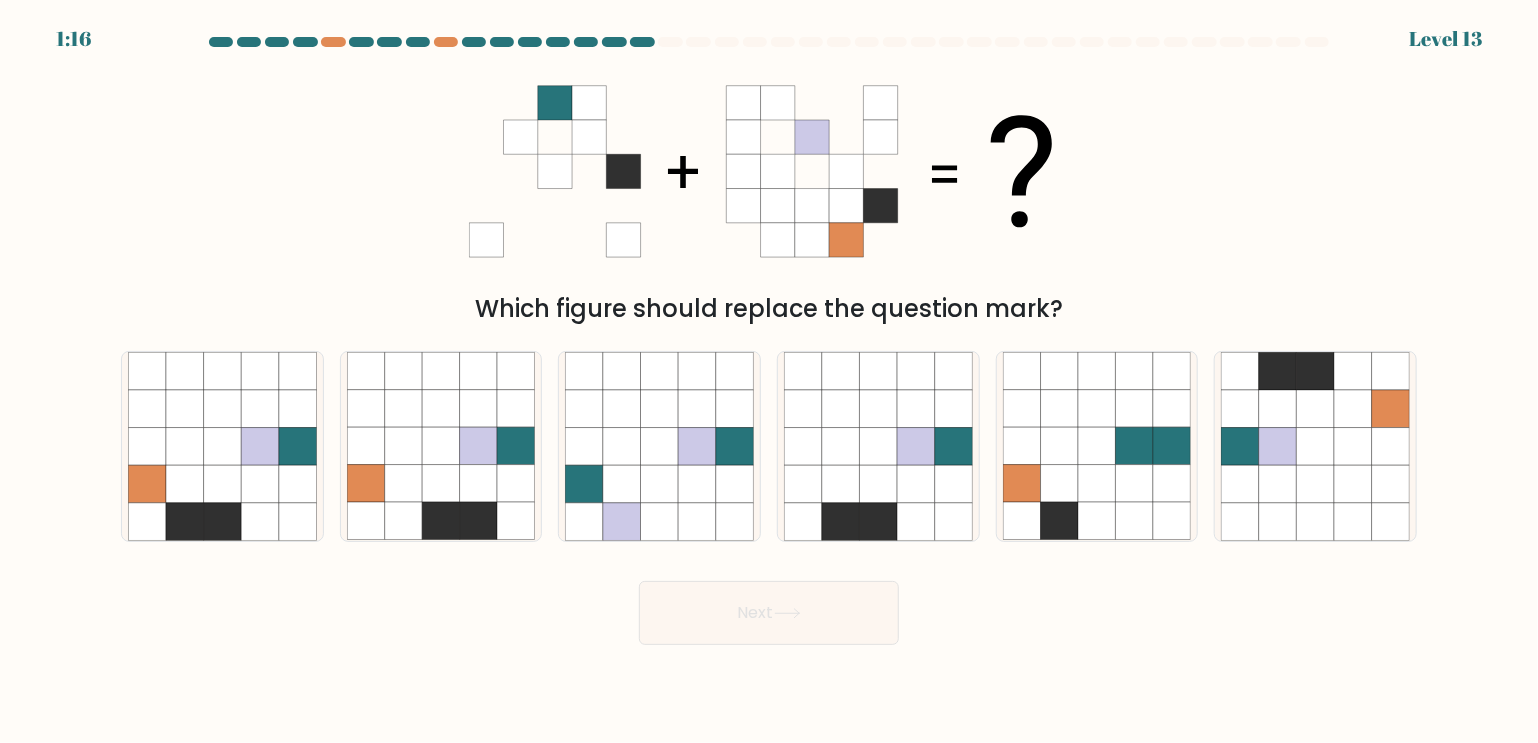 drag, startPoint x: 1344, startPoint y: 415, endPoint x: 1434, endPoint y: 518, distance: 136.78085 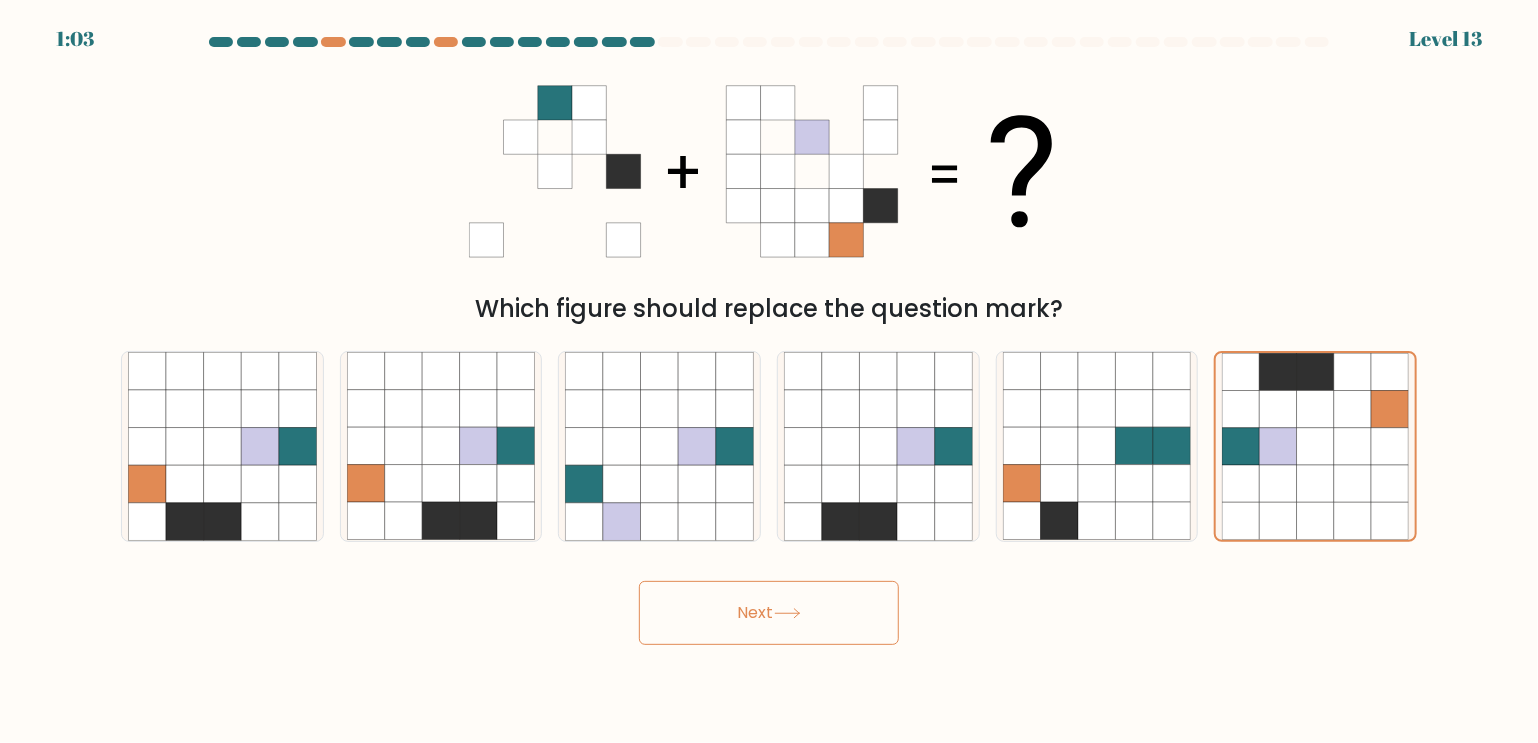 click on "Next" at bounding box center [769, 613] 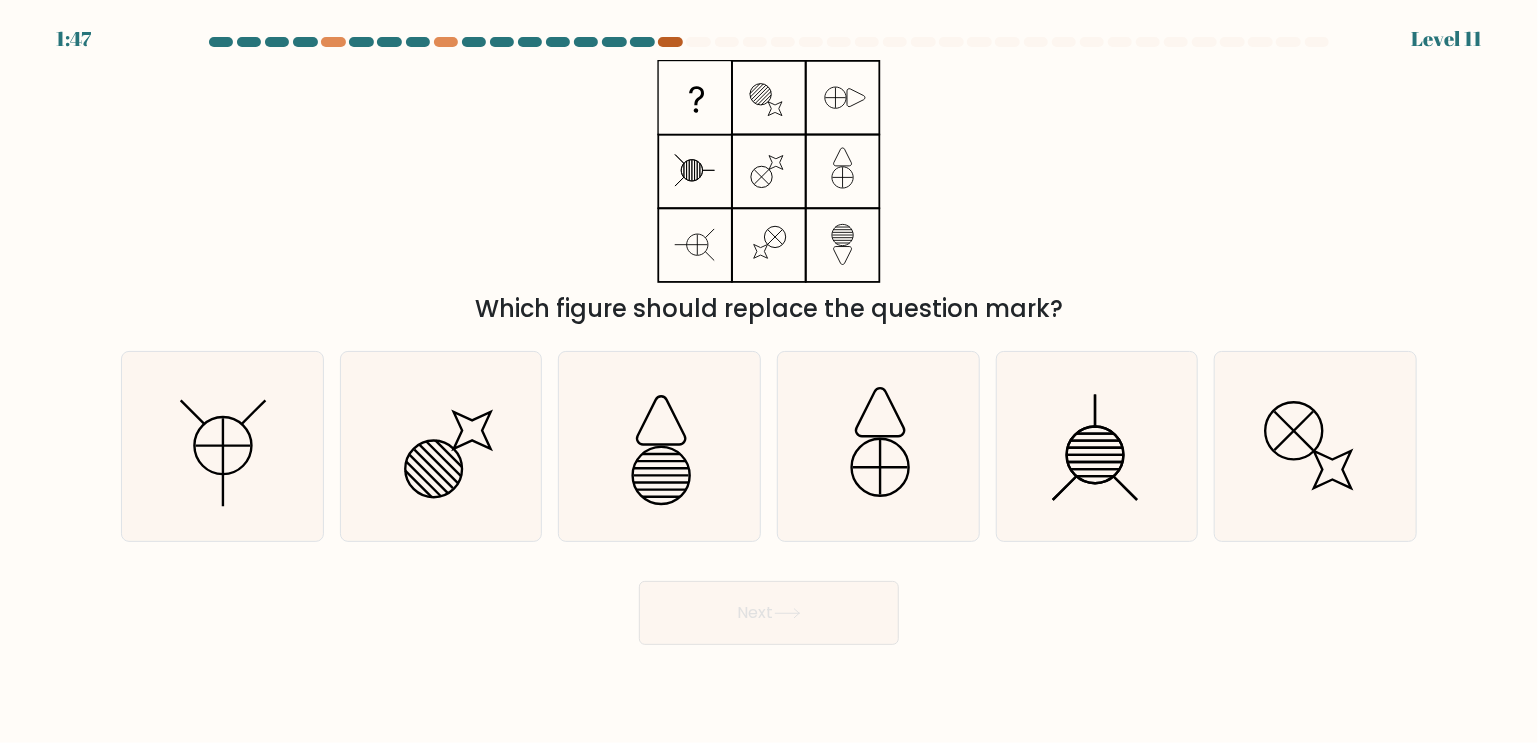click at bounding box center (670, 42) 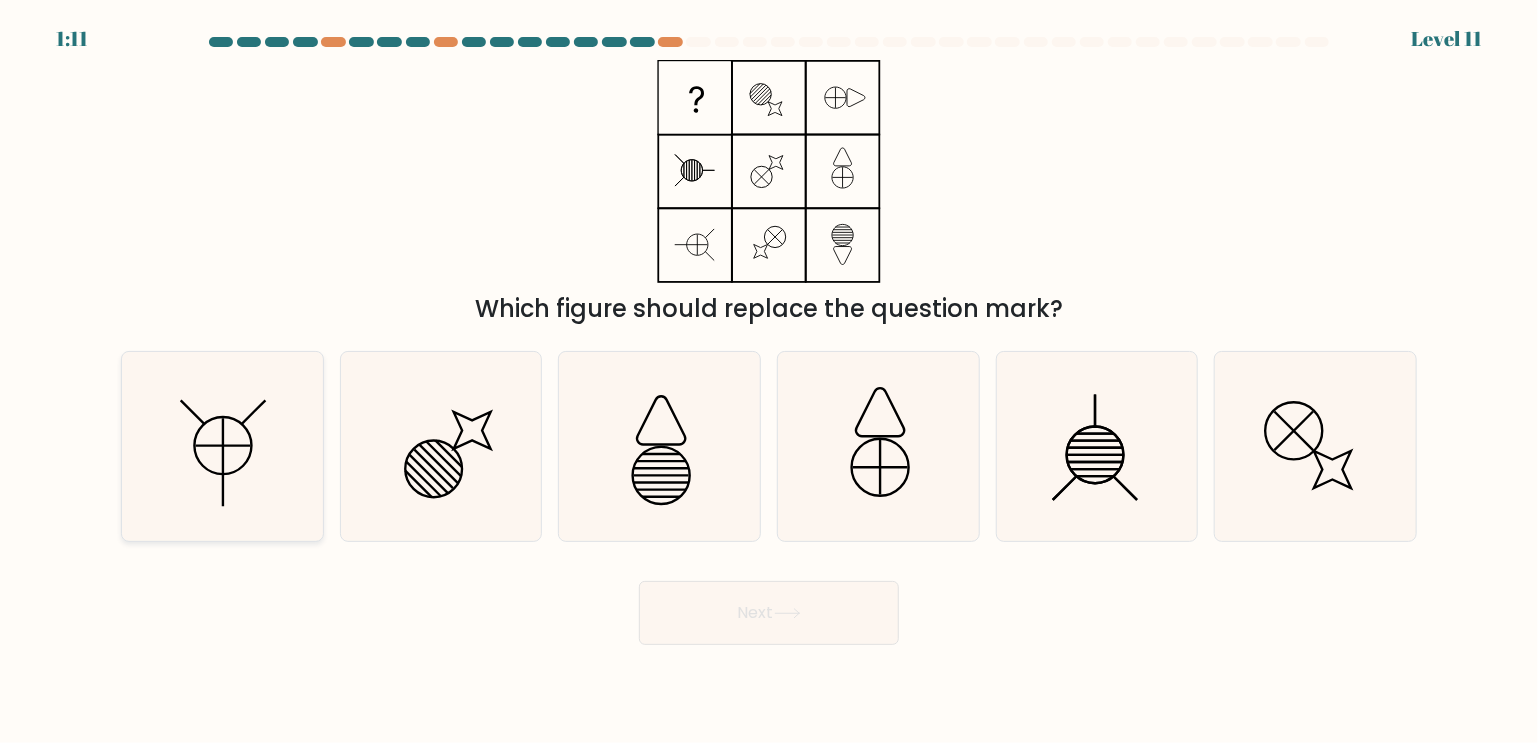 click at bounding box center [222, 446] 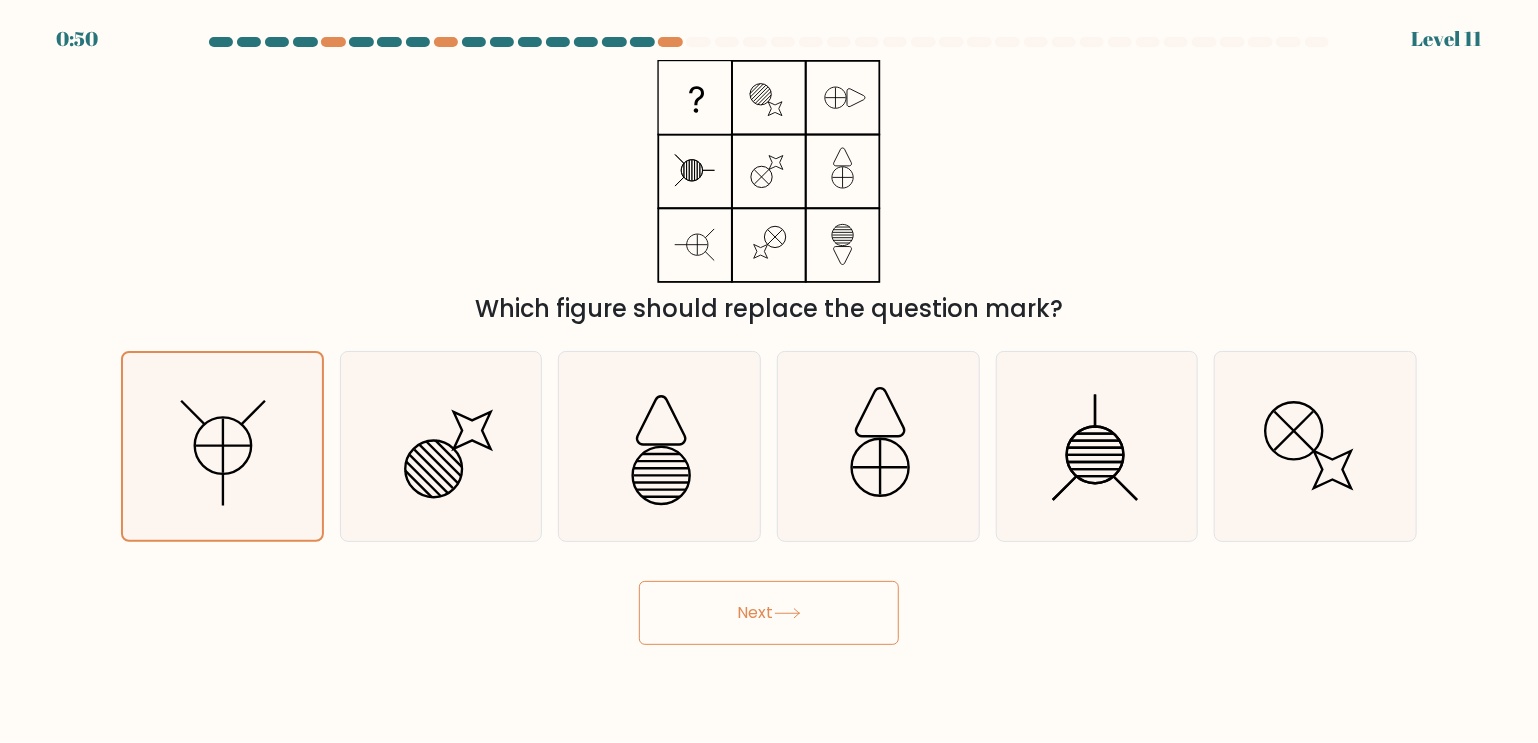 click on "Next" at bounding box center [769, 613] 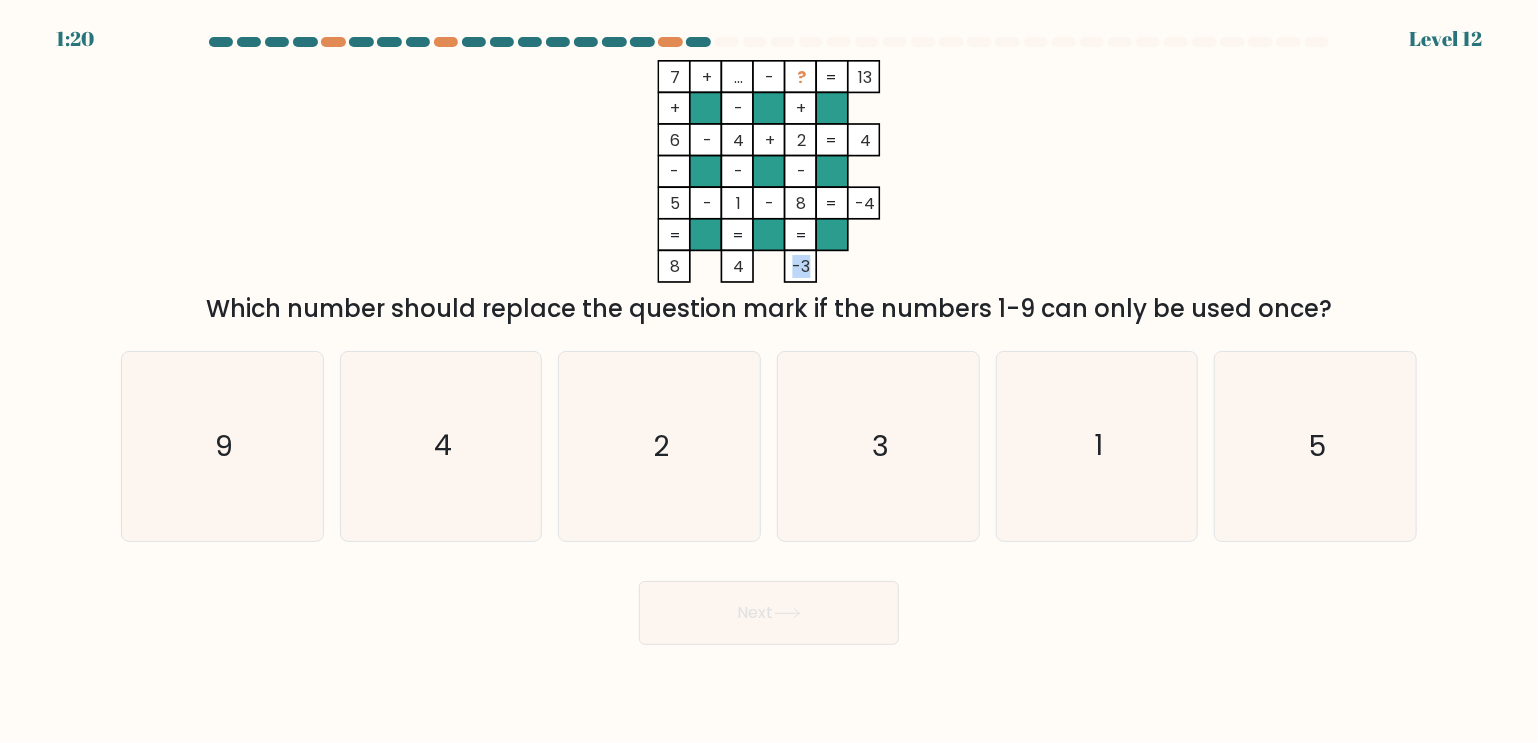 click on "-3" at bounding box center [675, 77] 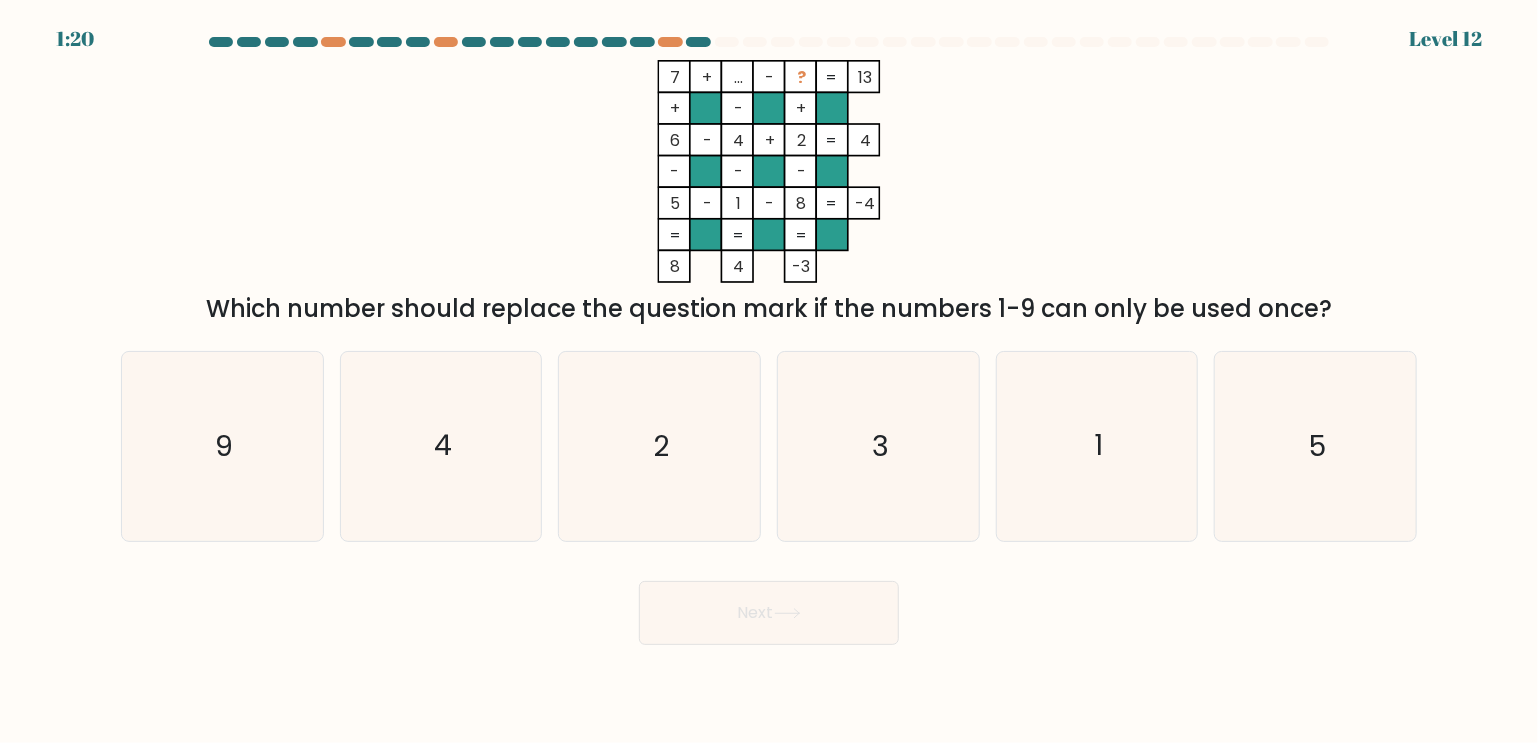 click on "7    +    ...    -    ?    13    +    -    +    6    -    4    +    2    4    -    -    -    5    -    1    -    8    =   -4    =   =   =   =   8    4    -3    =
Which number should replace the question mark if the numbers 1-9 can only be used once?" at bounding box center (769, 193) 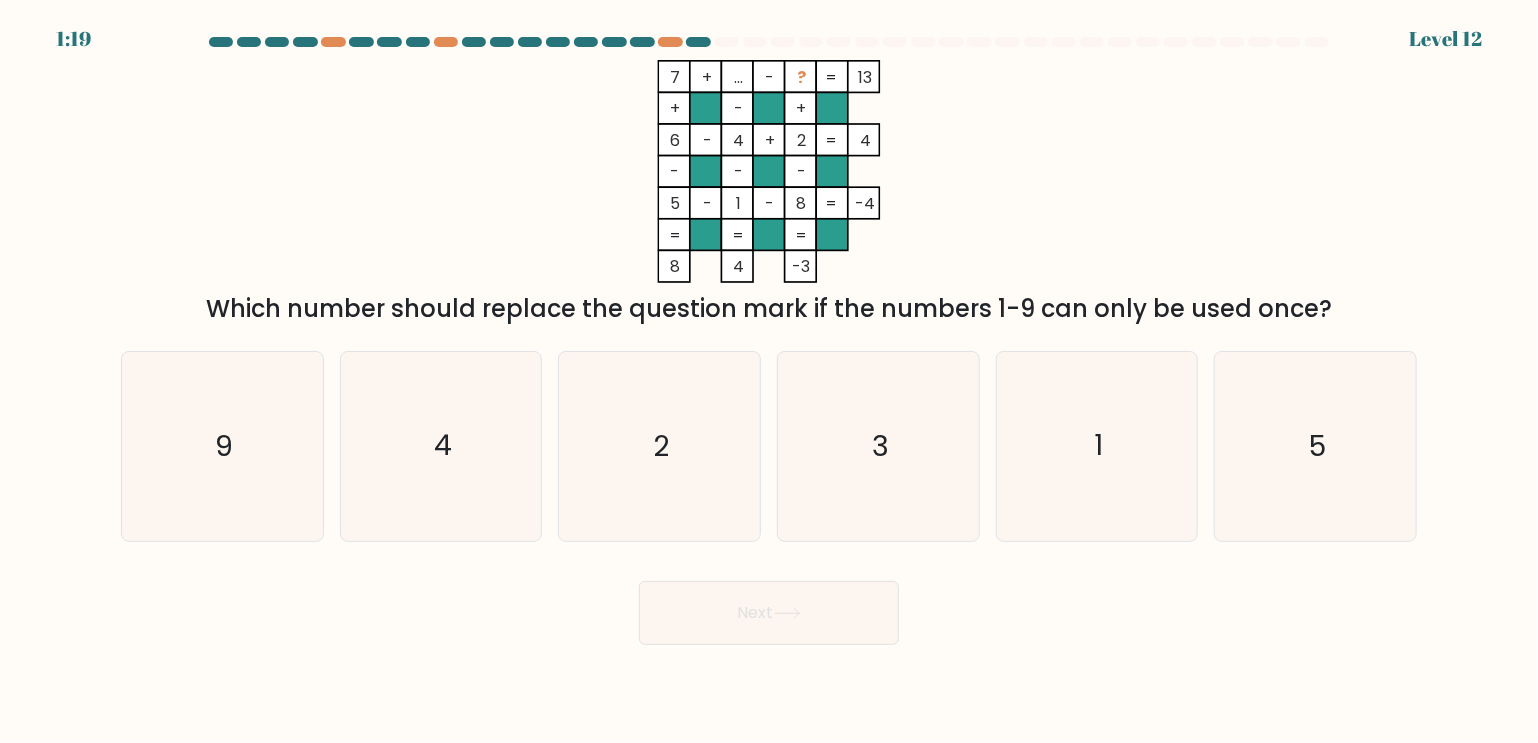click on "7    +    ...    -    ?    13    +    -    +    6    -    4    +    2    4    -    -    -    5    -    1    -    8    =   -4    =   =   =   =   8    4    -3    =" at bounding box center [769, 171] 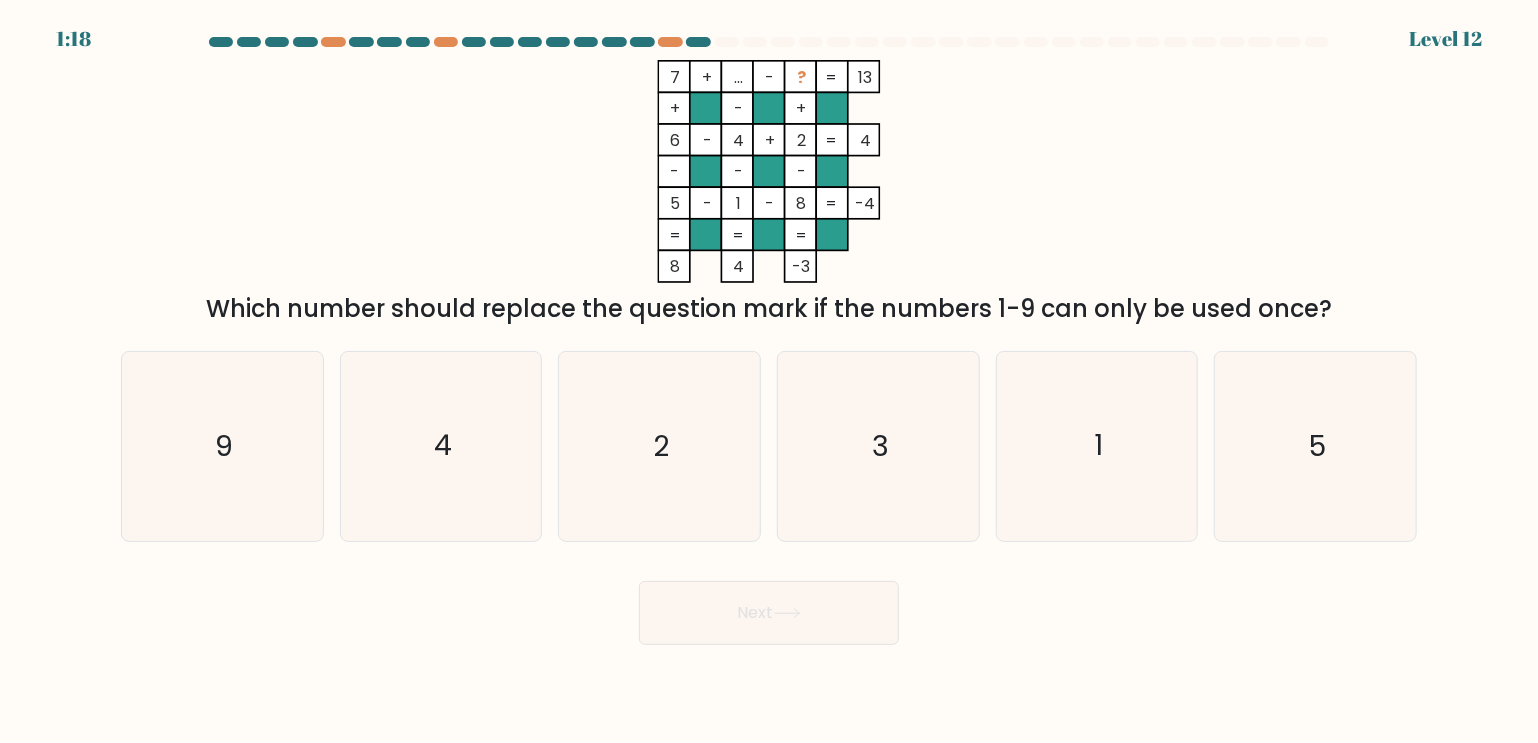 click on "8" at bounding box center [675, 77] 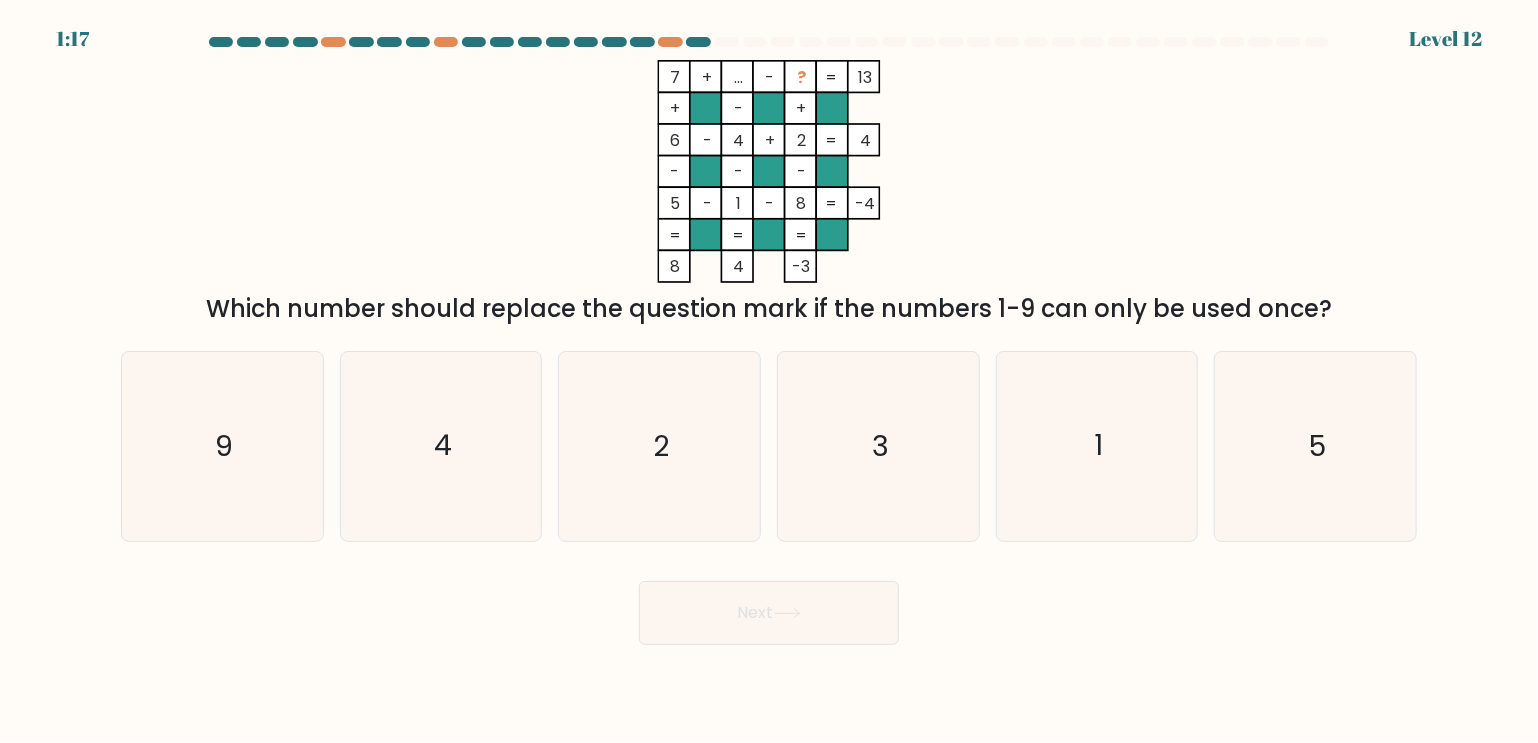 click at bounding box center [801, 140] 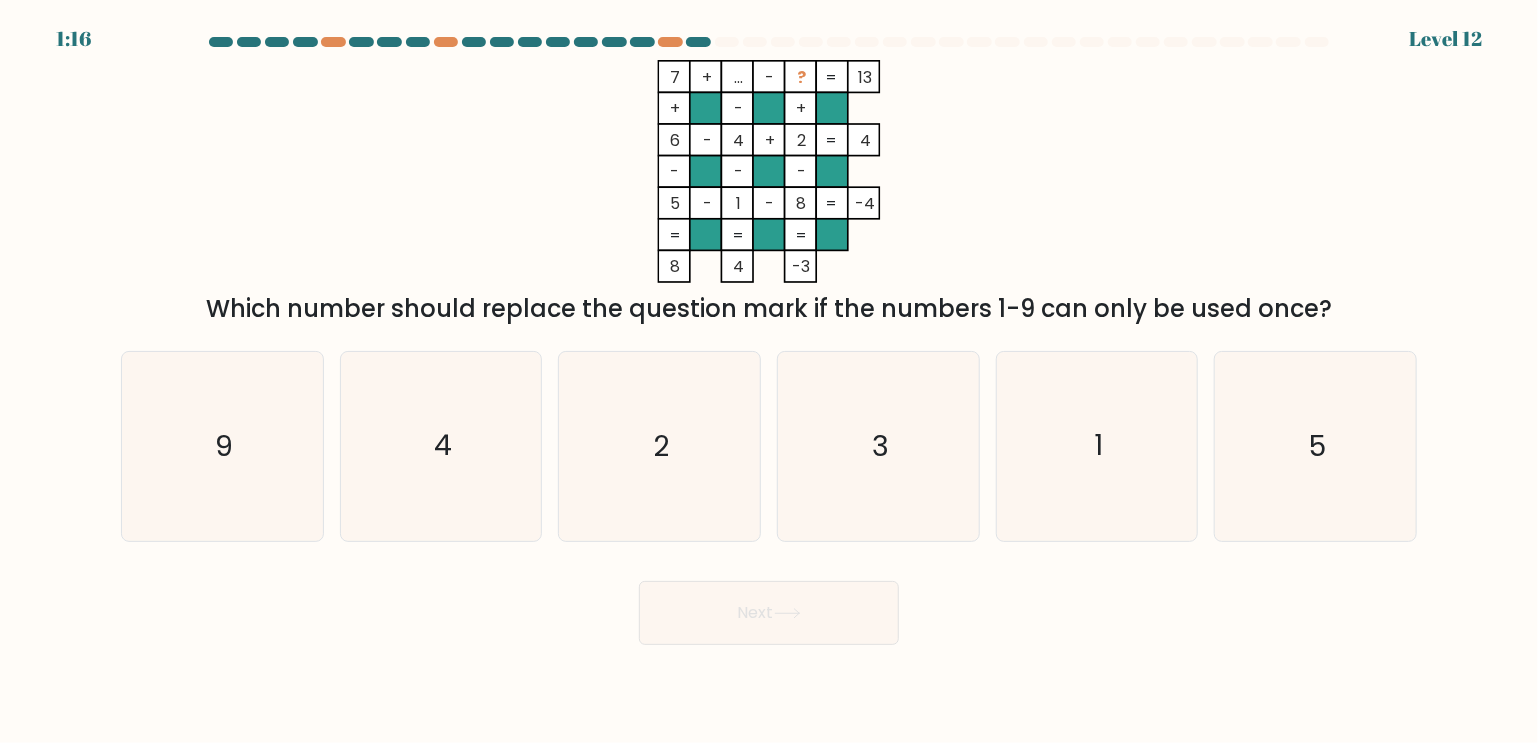 click on "7    +    ...    -    ?    13    +    -    +    6    -    4    +    2    4    -    -    -    5    -    1    -    8    =   -4    =   =   =   =   8    4    -3    =" at bounding box center (769, 171) 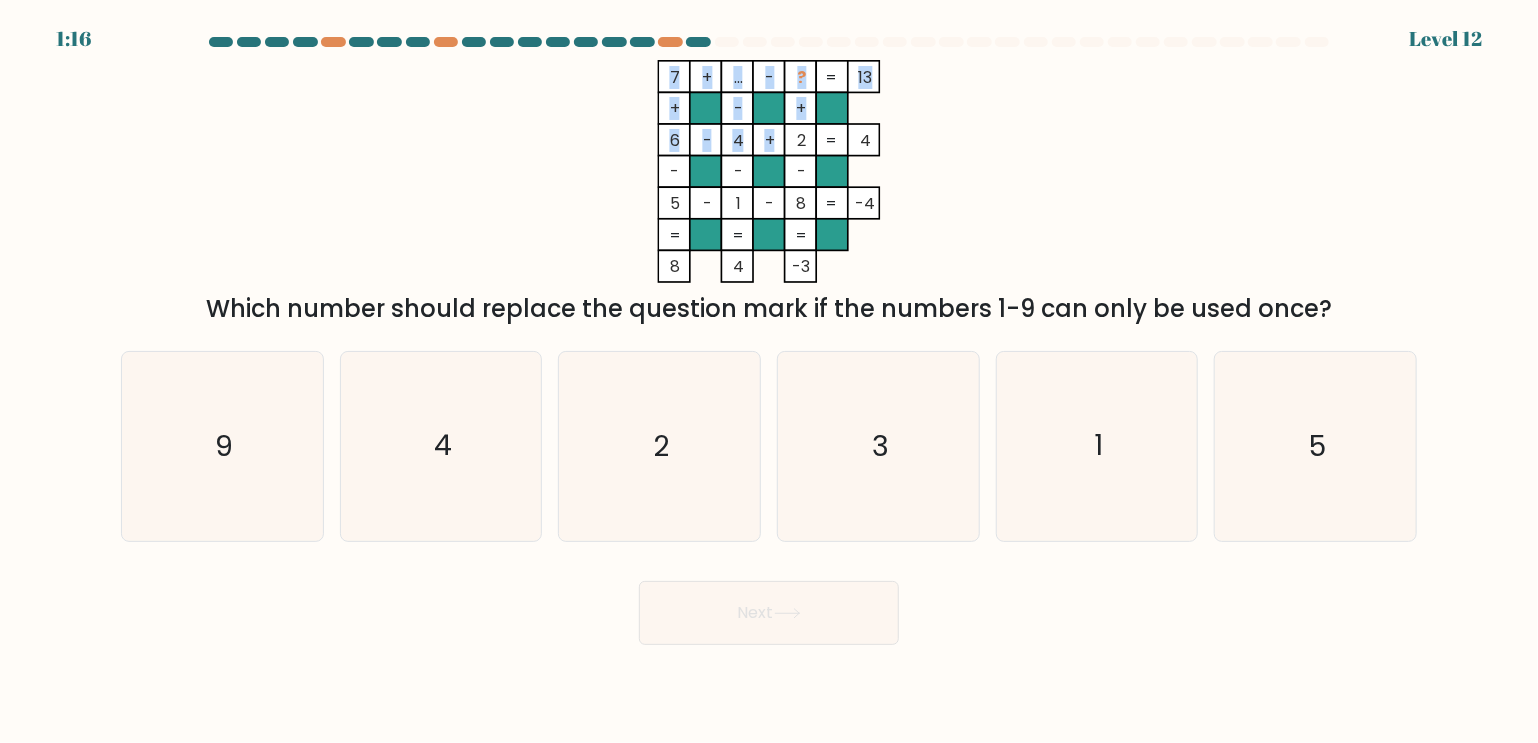 click at bounding box center (801, 140) 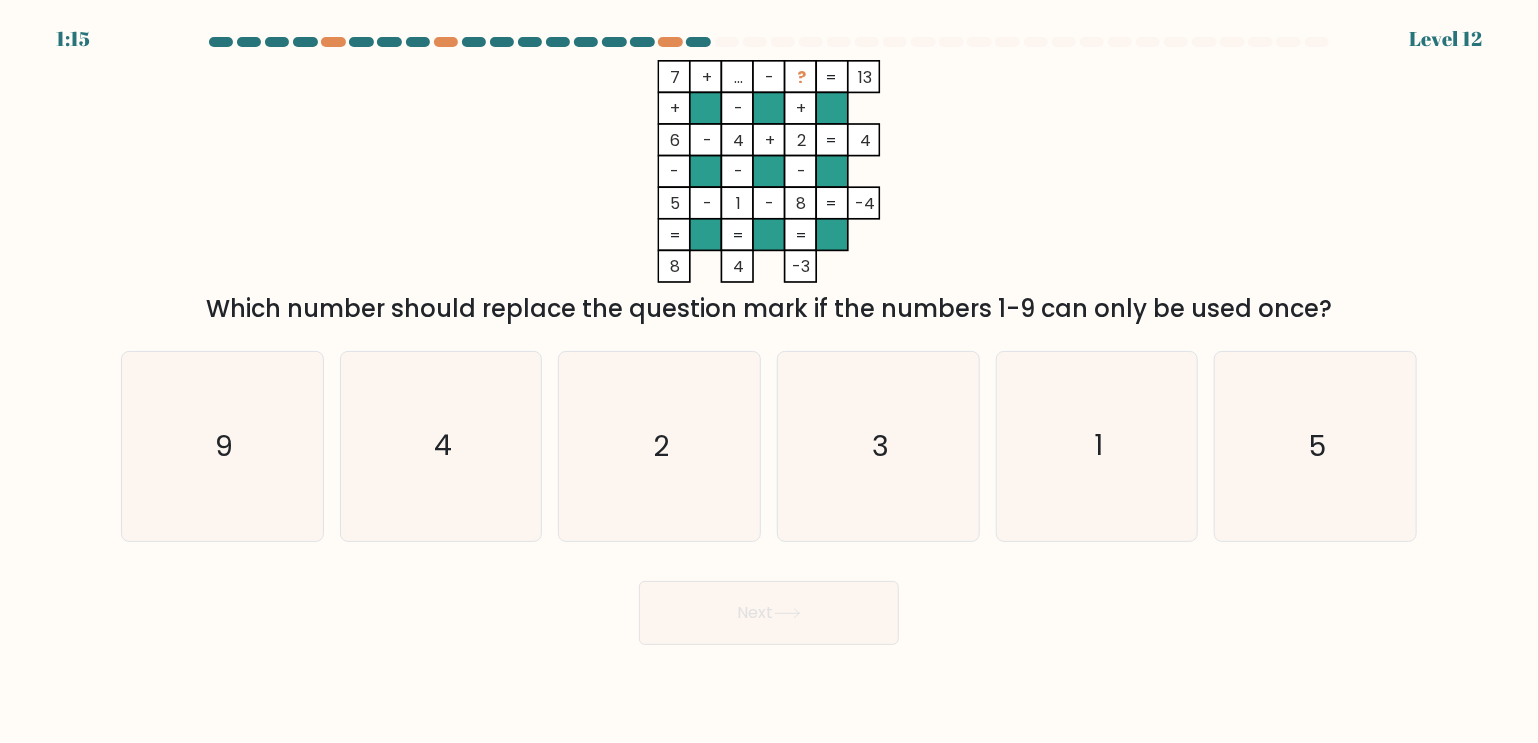 click on "7    +    ...    -    ?    13    +    -    +    6    -    4    +    2    4    -    -    -    5    -    1    -    8    =   -4    =   =   =   =   8    4    -3    =" at bounding box center (769, 171) 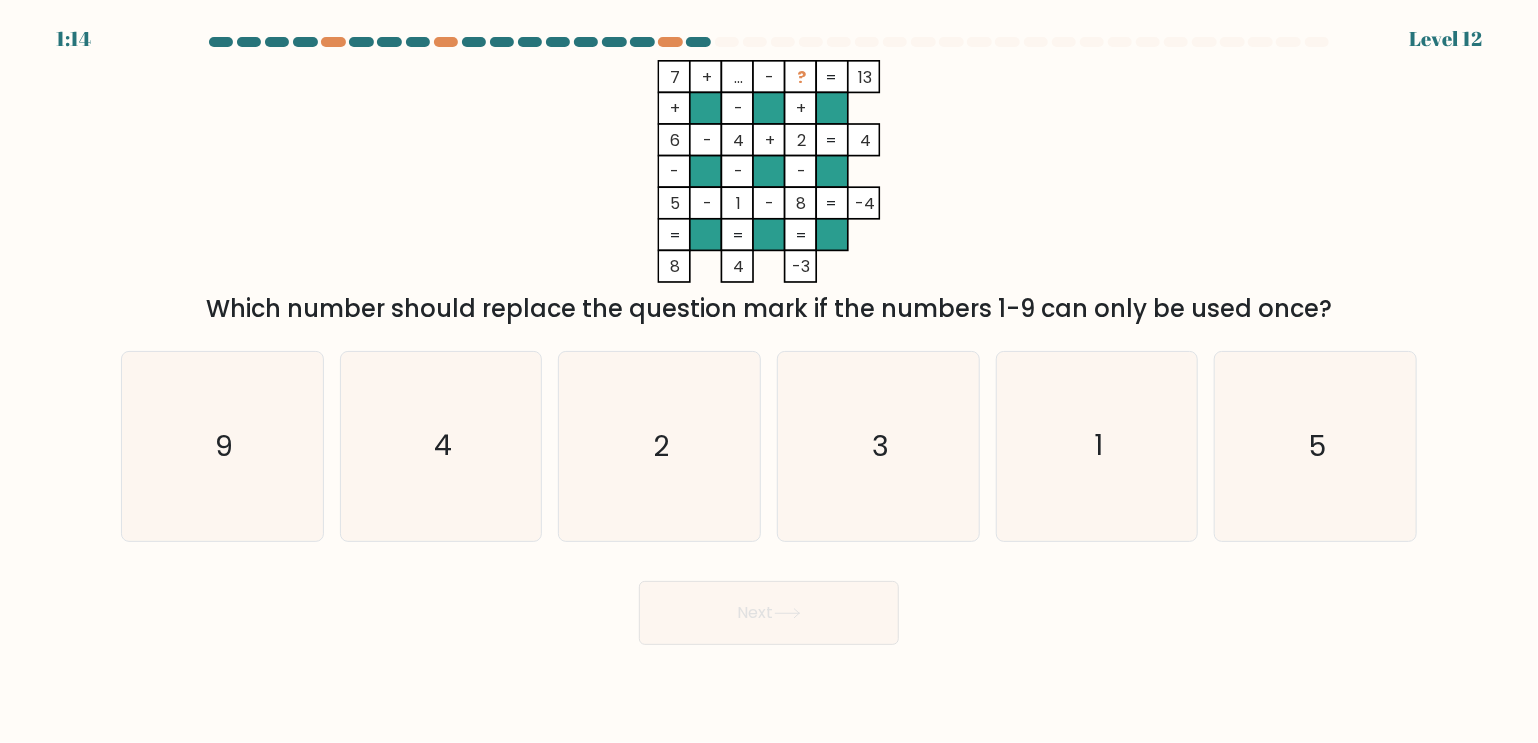 click on "?" at bounding box center (801, 77) 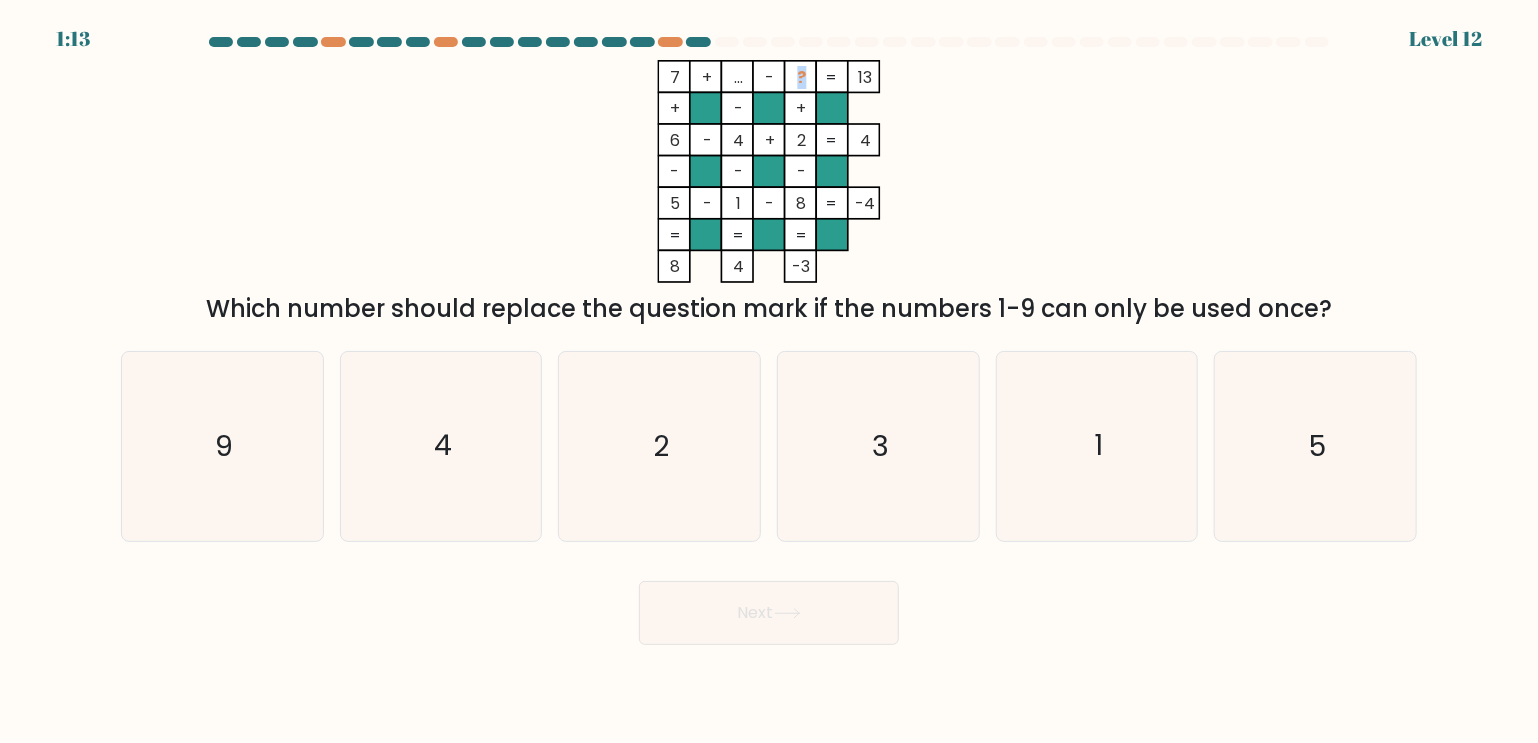 drag, startPoint x: 800, startPoint y: 76, endPoint x: 838, endPoint y: 88, distance: 39.849716 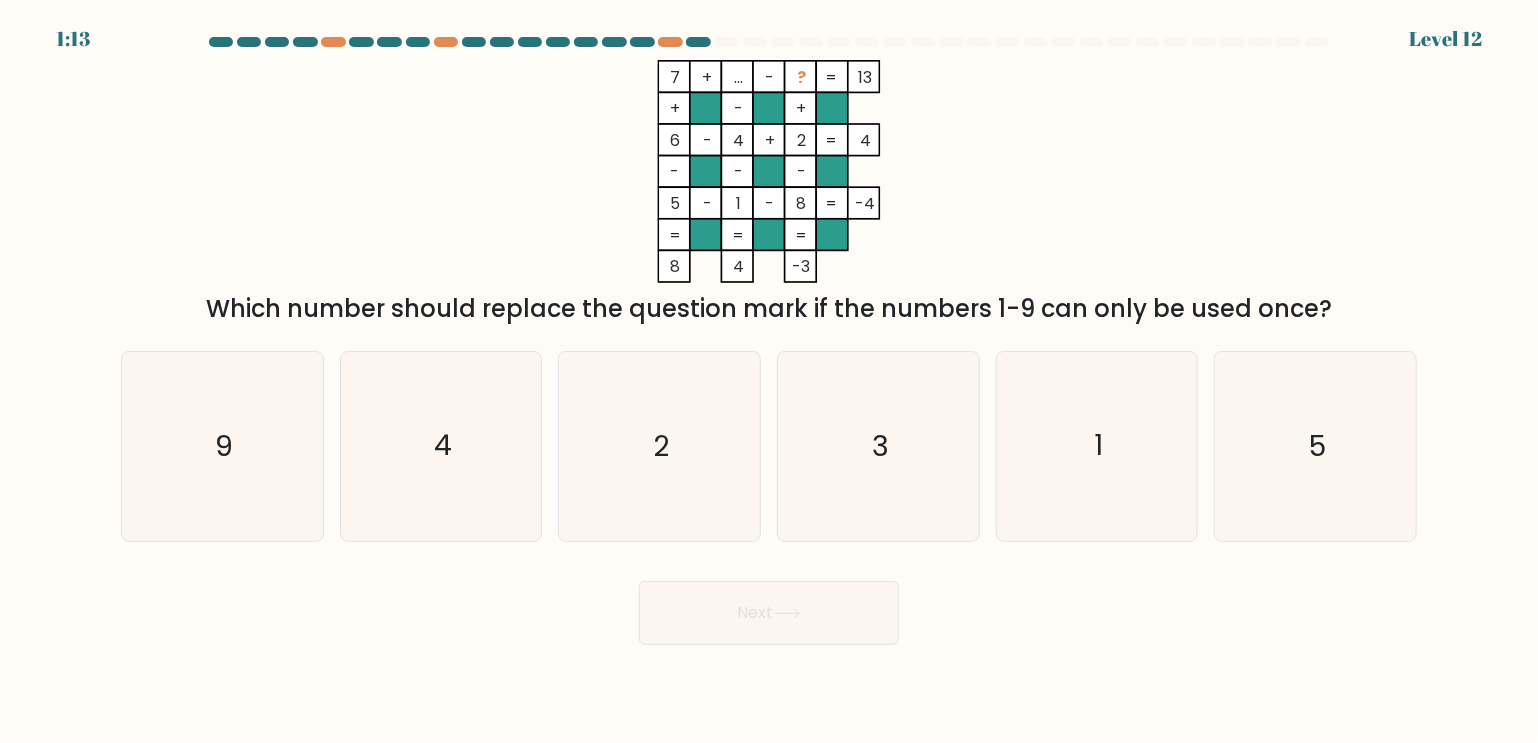 click on "7    +    ...    -    ?    13    +    -    +    6    -    4    +    2    4    -    -    -    5    -    1    -    8    =   -4    =   =   =   =   8    4    -3    =" at bounding box center [769, 171] 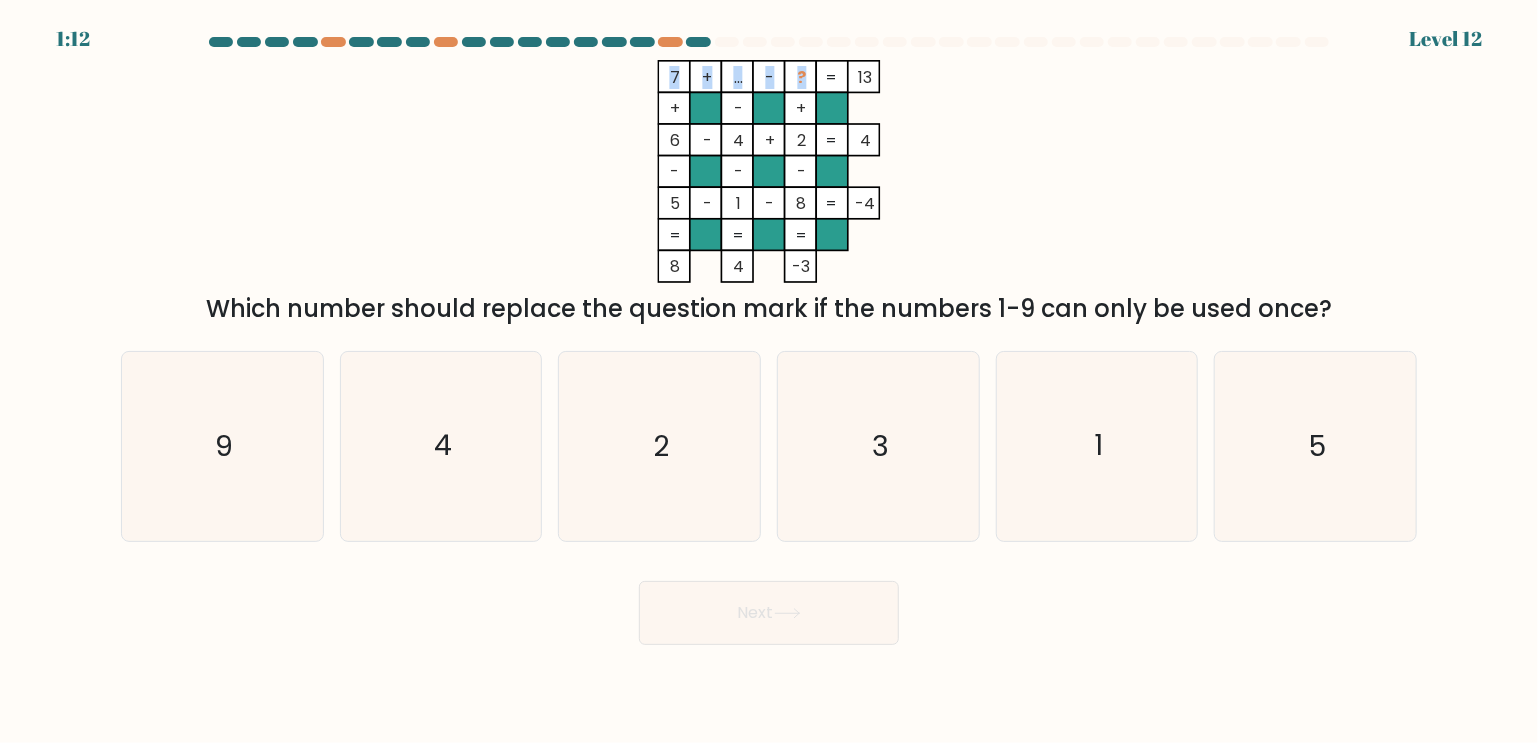 drag, startPoint x: 809, startPoint y: 77, endPoint x: 823, endPoint y: 79, distance: 14.142136 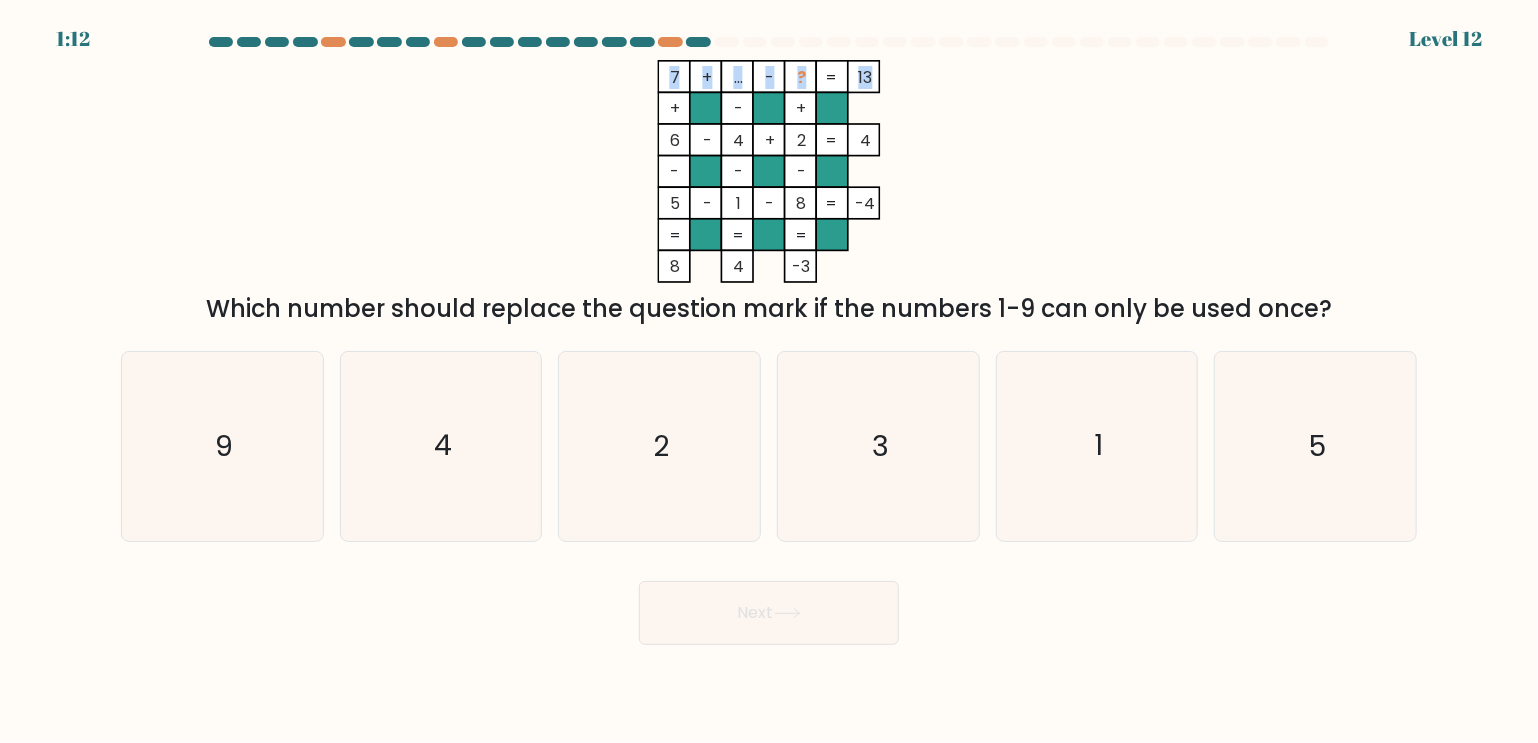 click on "7    +    ...    -    ?    13    +    -    +    6    -    4    +    2    4    -    -    -    5    -    1    -    8    =   -4    =   =   =   =   8    4    -3    =" at bounding box center [769, 171] 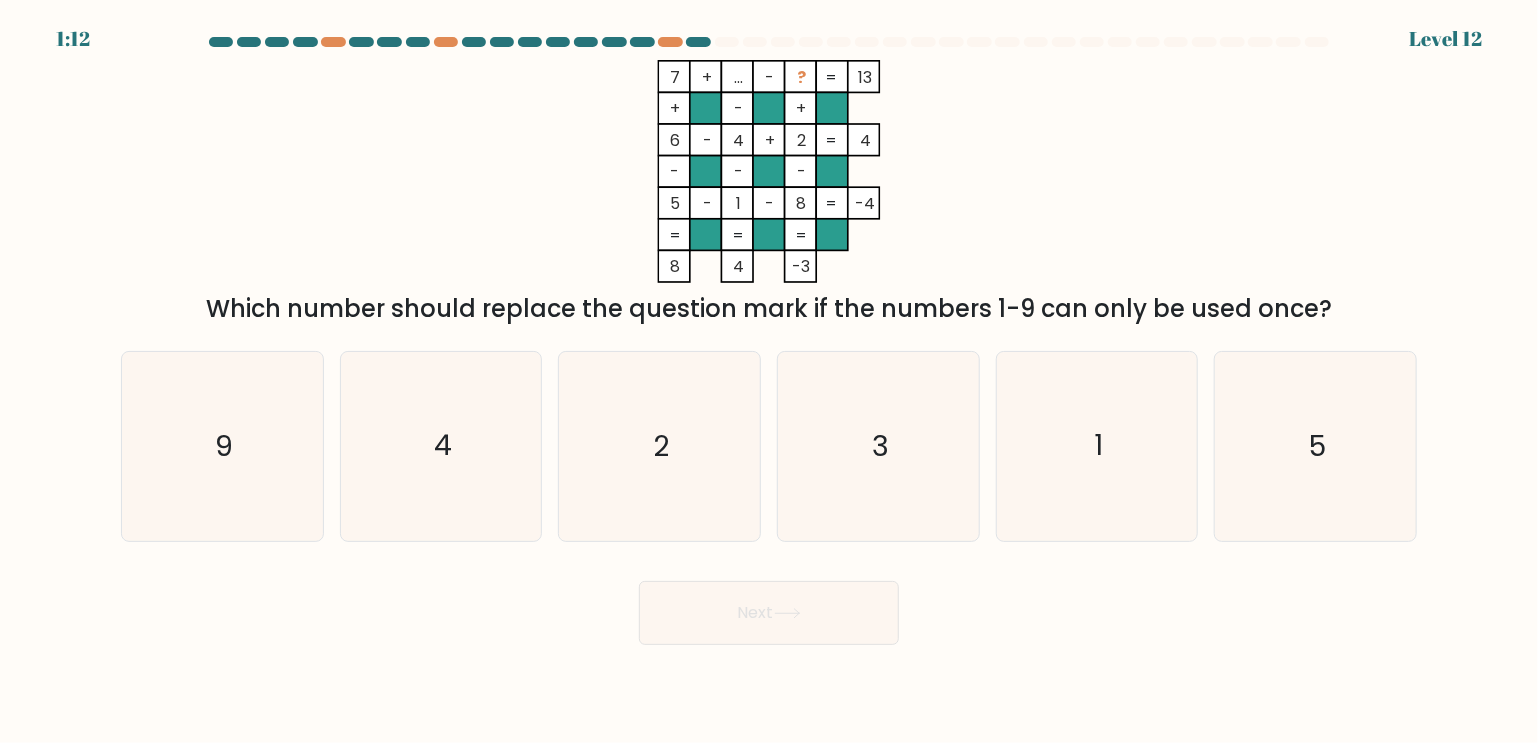 click on "7    +    ...    -    ?    13    +    -    +    6    -    4    +    2    4    -    -    -    5    -    1    -    8    =   -4    =   =   =   =   8    4    -3    =" at bounding box center [769, 171] 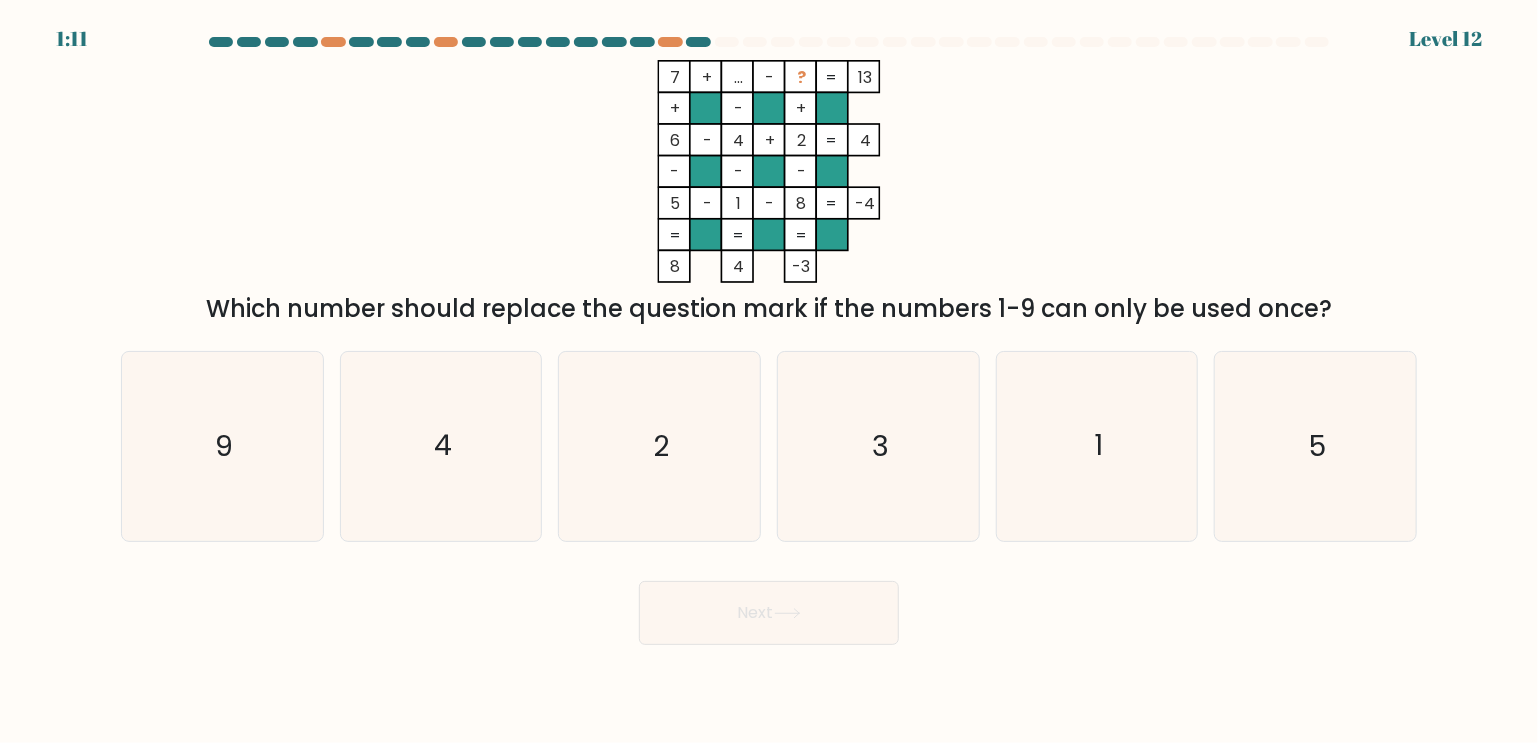 drag, startPoint x: 868, startPoint y: 81, endPoint x: 842, endPoint y: 81, distance: 26 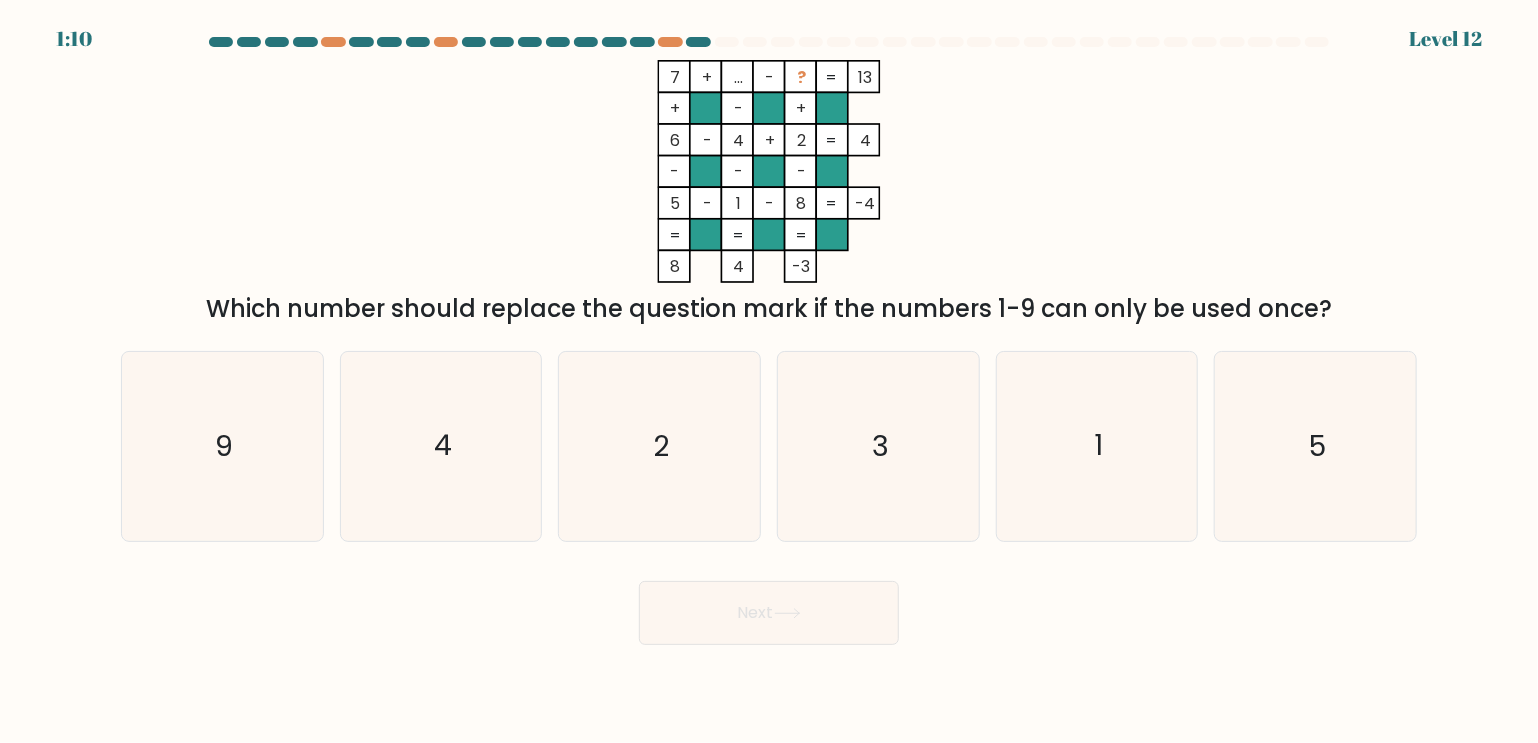 click on "7    +    ...    -    ?    13    +    -    +    6    -    4    +    2    4    -    -    -    5    -    1    -    8    =   -4    =   =   =   =   8    4    -3    =" at bounding box center [769, 171] 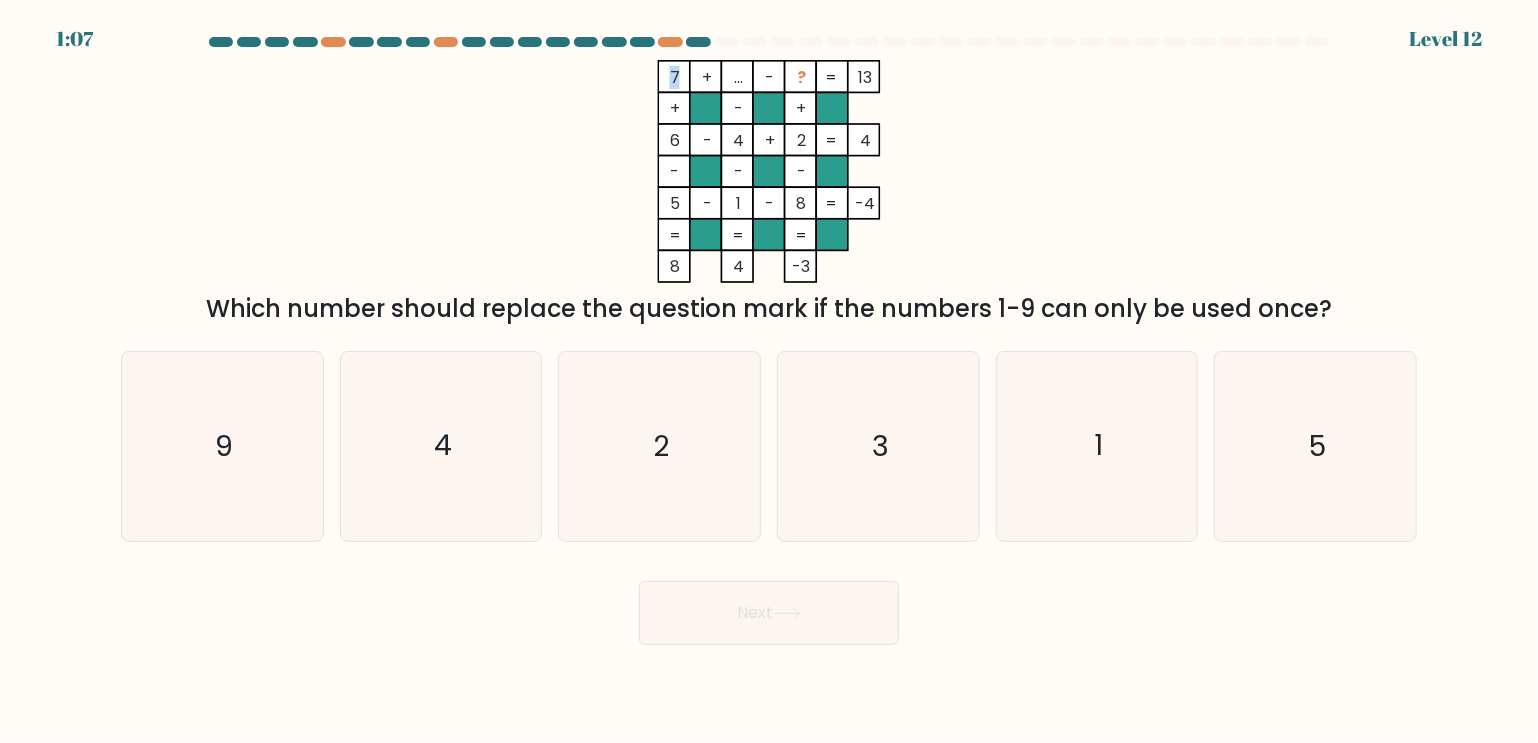 drag, startPoint x: 677, startPoint y: 76, endPoint x: 696, endPoint y: 83, distance: 20.248457 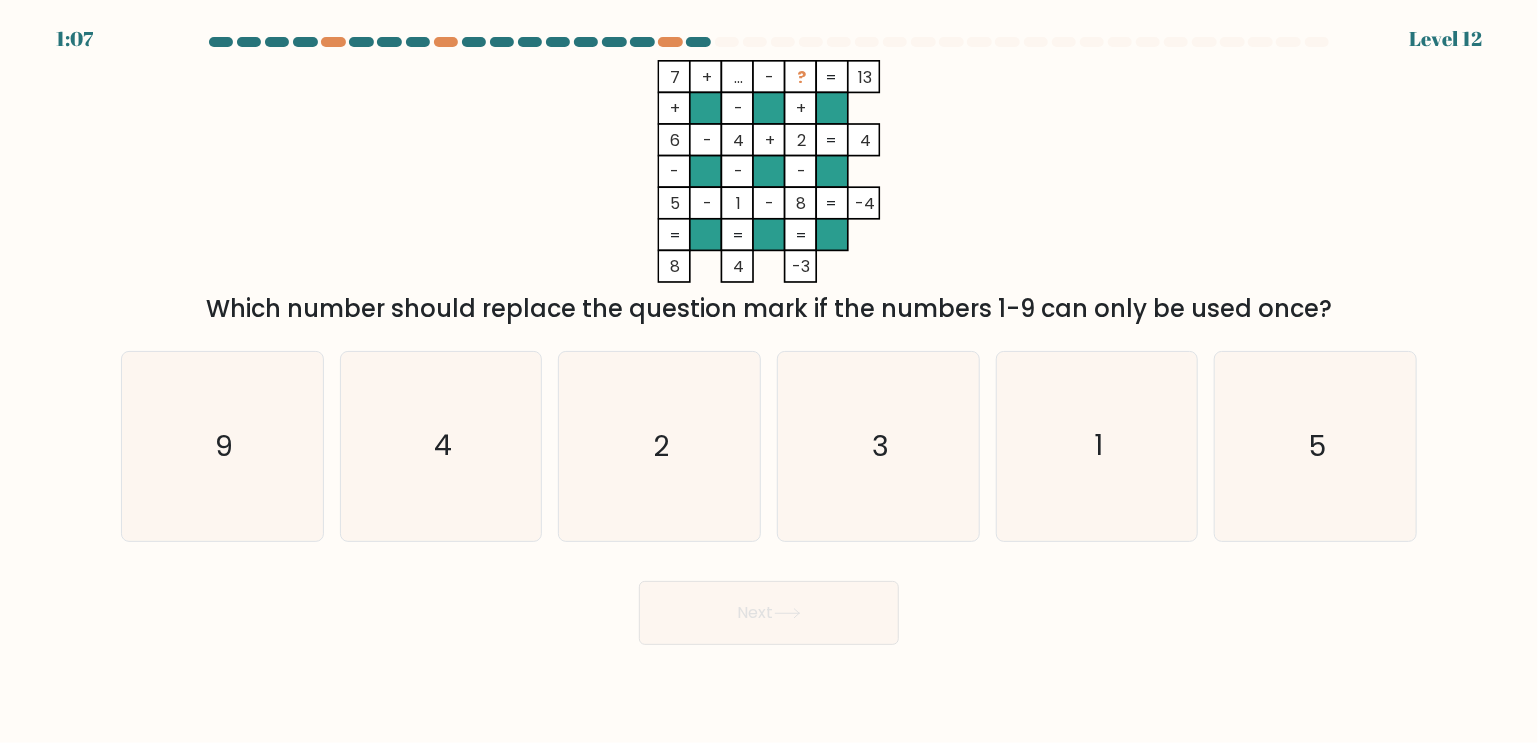 click on "7    +    ...    -    ?    13    +    -    +    6    -    4    +    2    4    -    -    -    5    -    1    -    8    =   -4    =   =   =   =   8    4    -3    =" at bounding box center (769, 171) 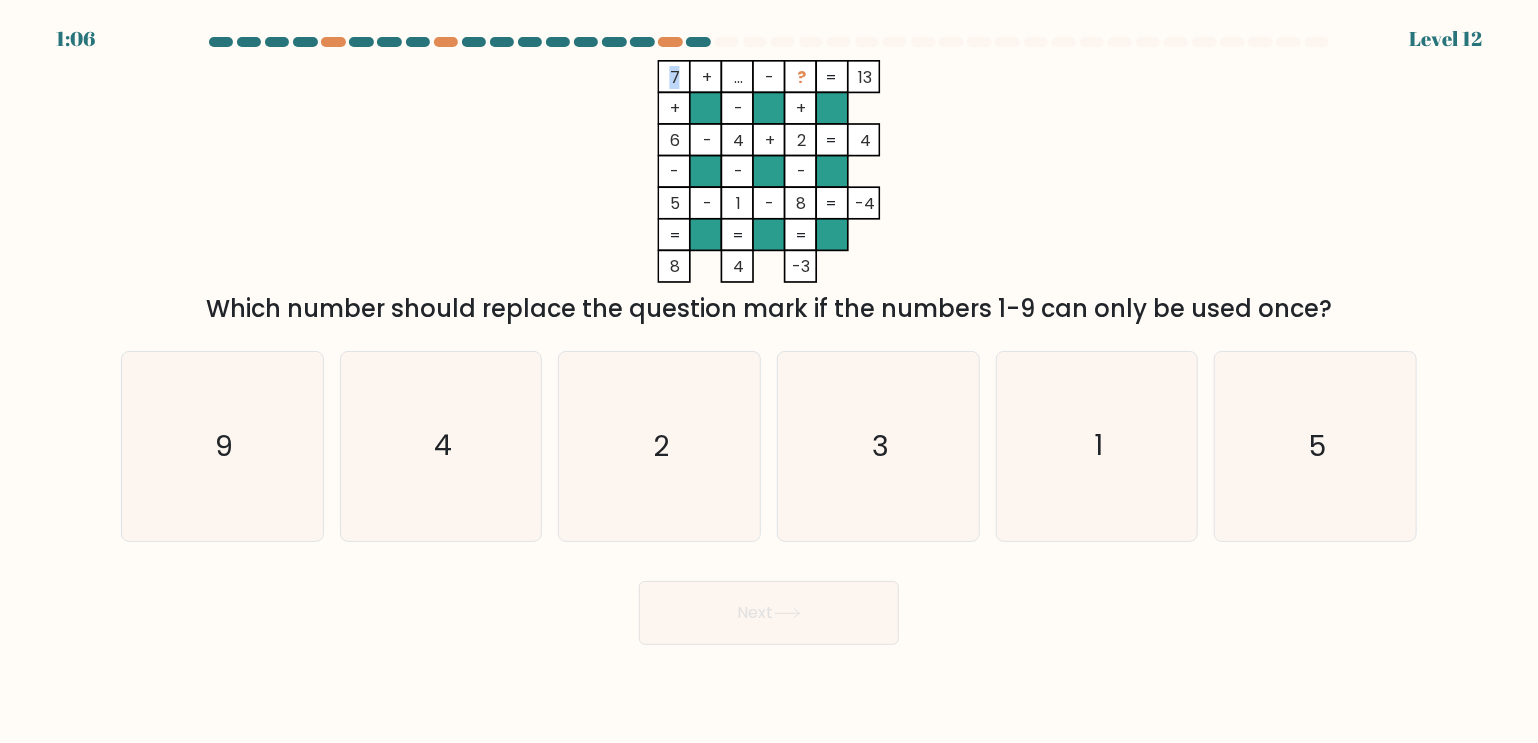 drag, startPoint x: 678, startPoint y: 72, endPoint x: 666, endPoint y: 71, distance: 12.0415945 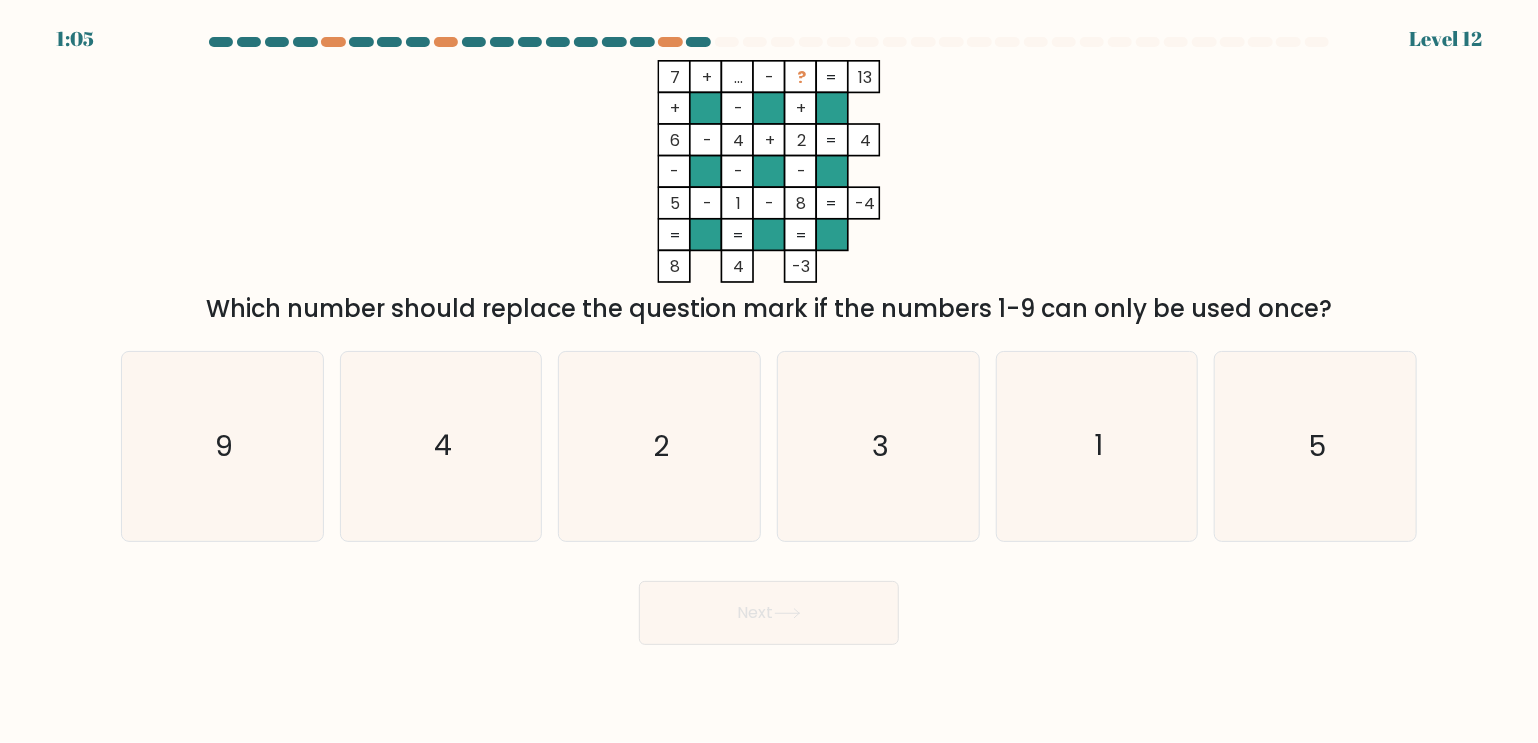 click on "7    +    ...    -    ?    13    +    -    +    6    -    4    +    2    4    -    -    -    5    -    1    -    8    =   -4    =   =   =   =   8    4    -3    =" at bounding box center (769, 171) 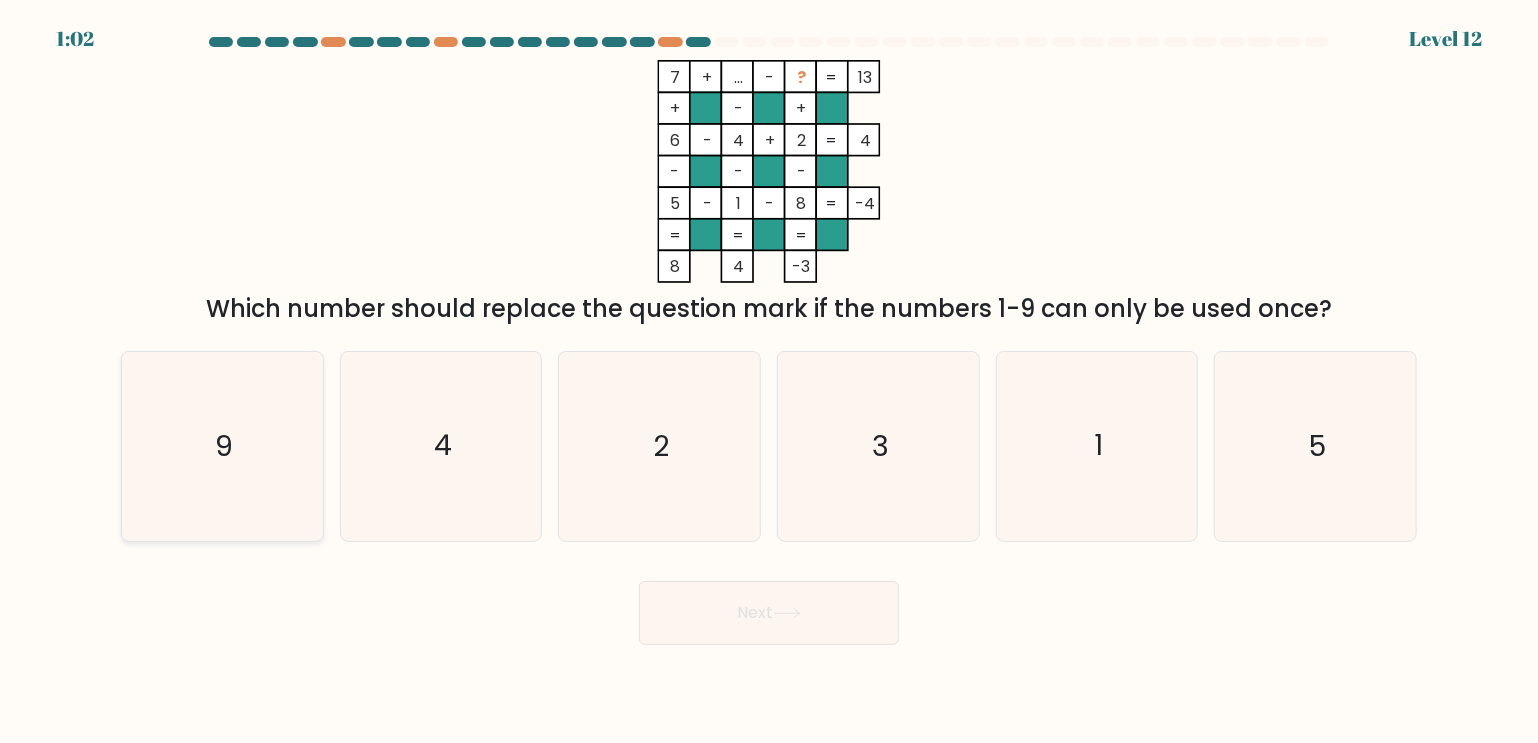 click on "9" at bounding box center (222, 446) 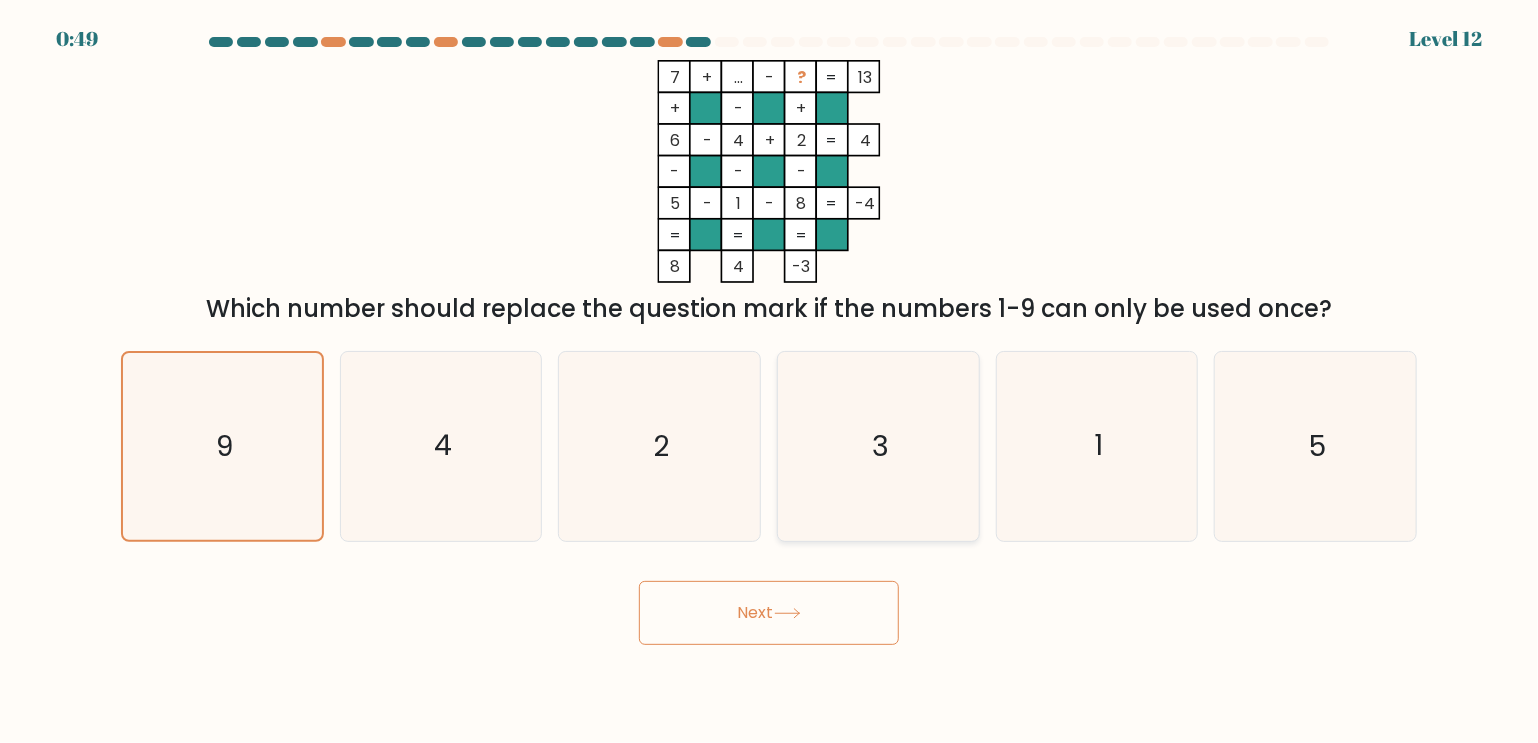 click on "3" at bounding box center (880, 446) 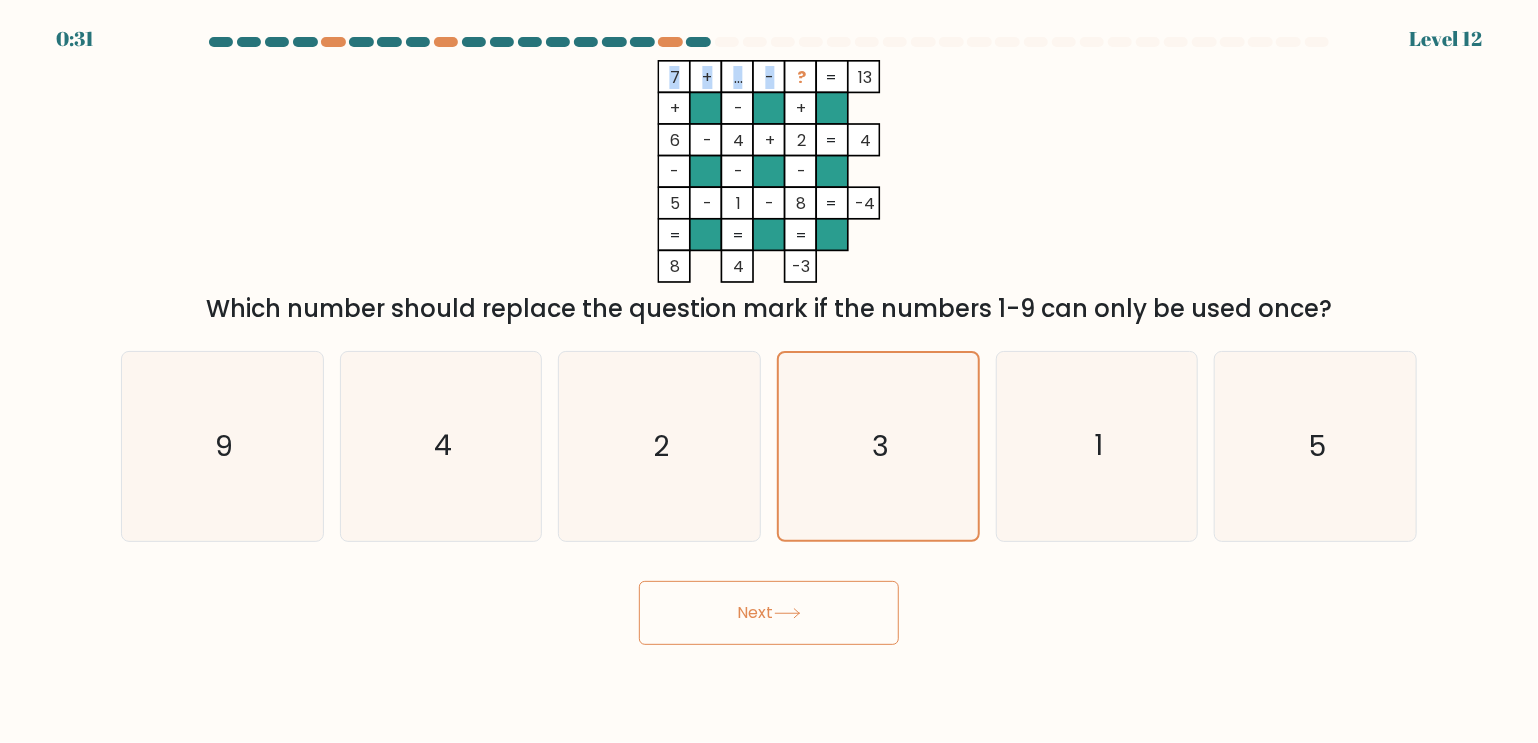 drag, startPoint x: 766, startPoint y: 63, endPoint x: 776, endPoint y: 74, distance: 14.866069 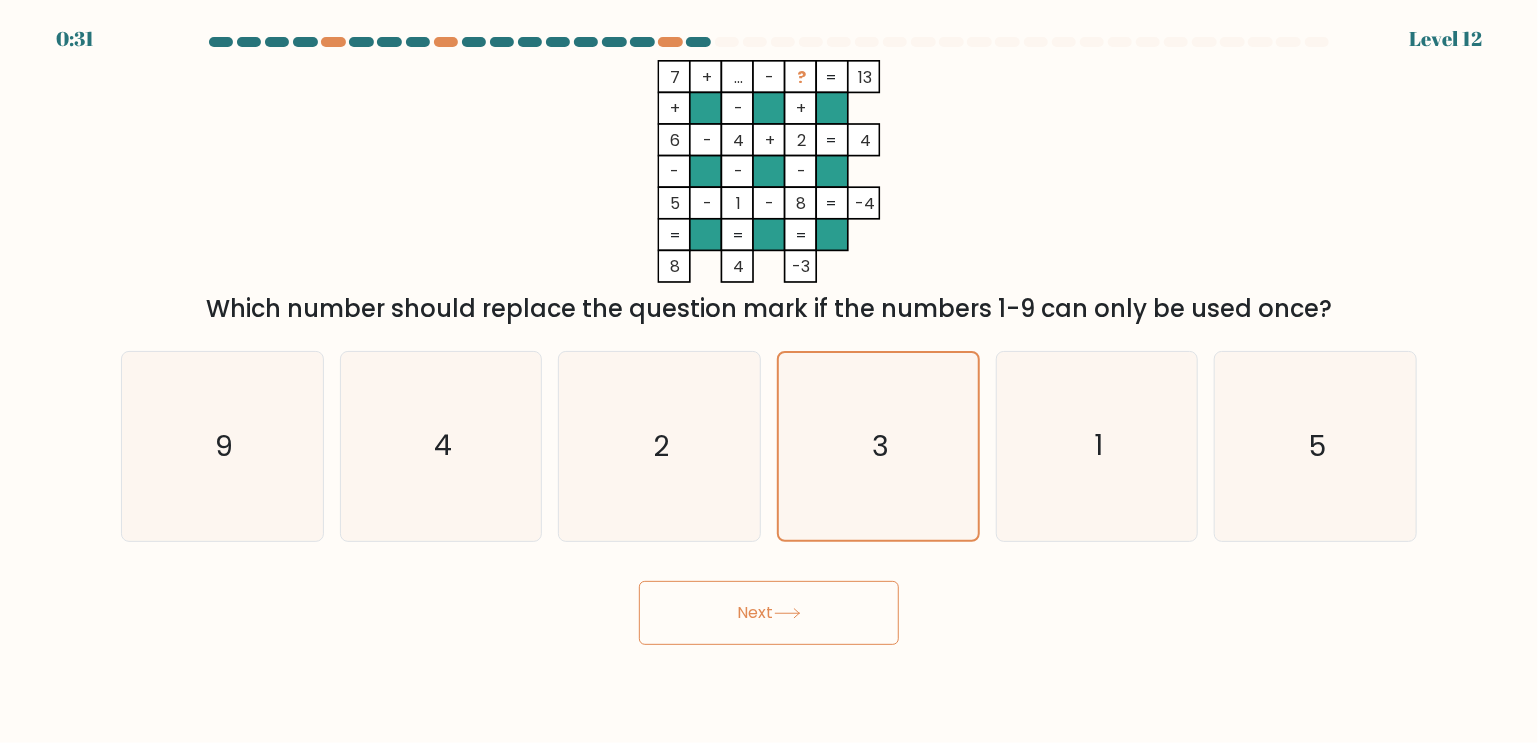 click at bounding box center [769, 77] 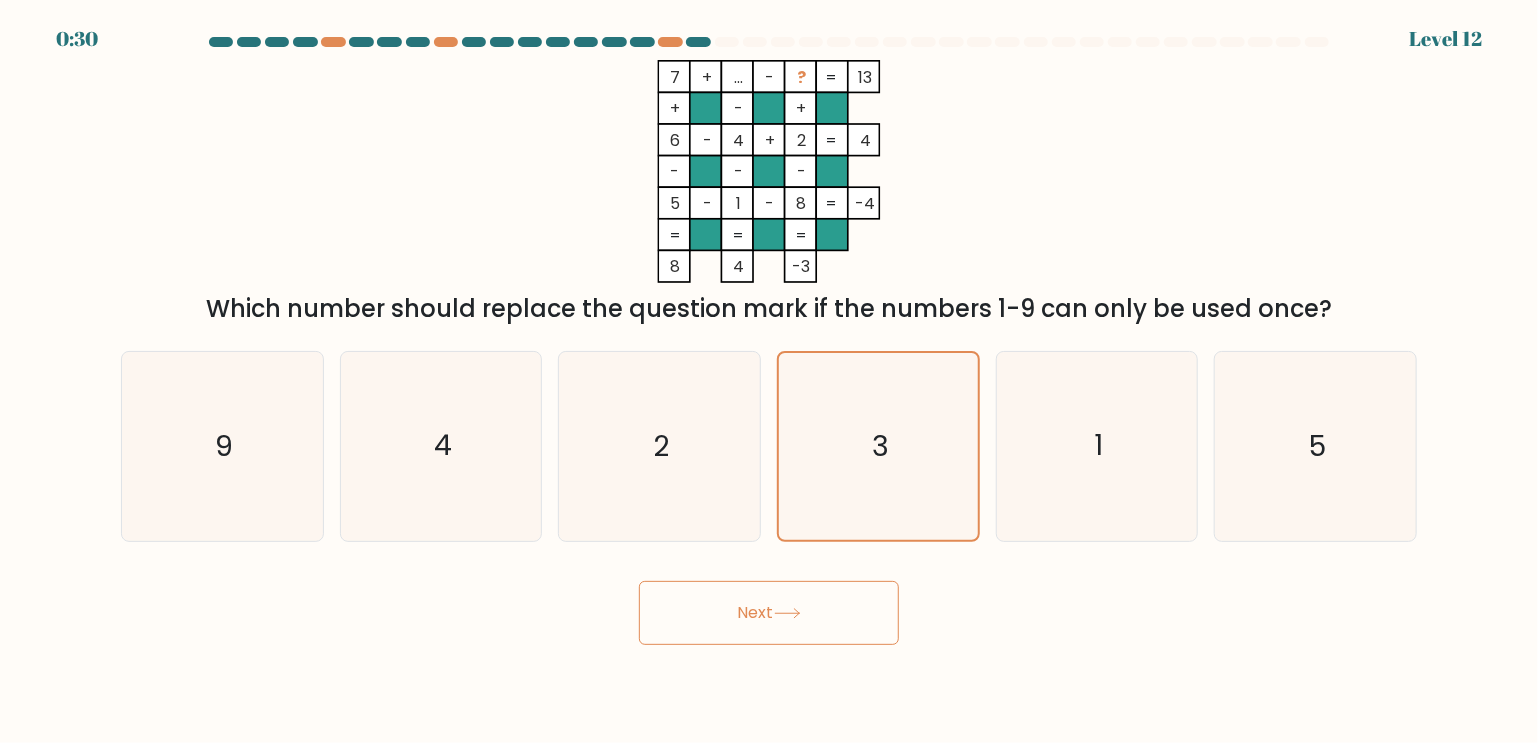 click on "7    +    ...    -    ?    13    +    -    +    6    -    4    +    2    4    -    -    -    5    -    1    -    8    =   -4    =   =   =   =   8    4    -3    =" at bounding box center (769, 171) 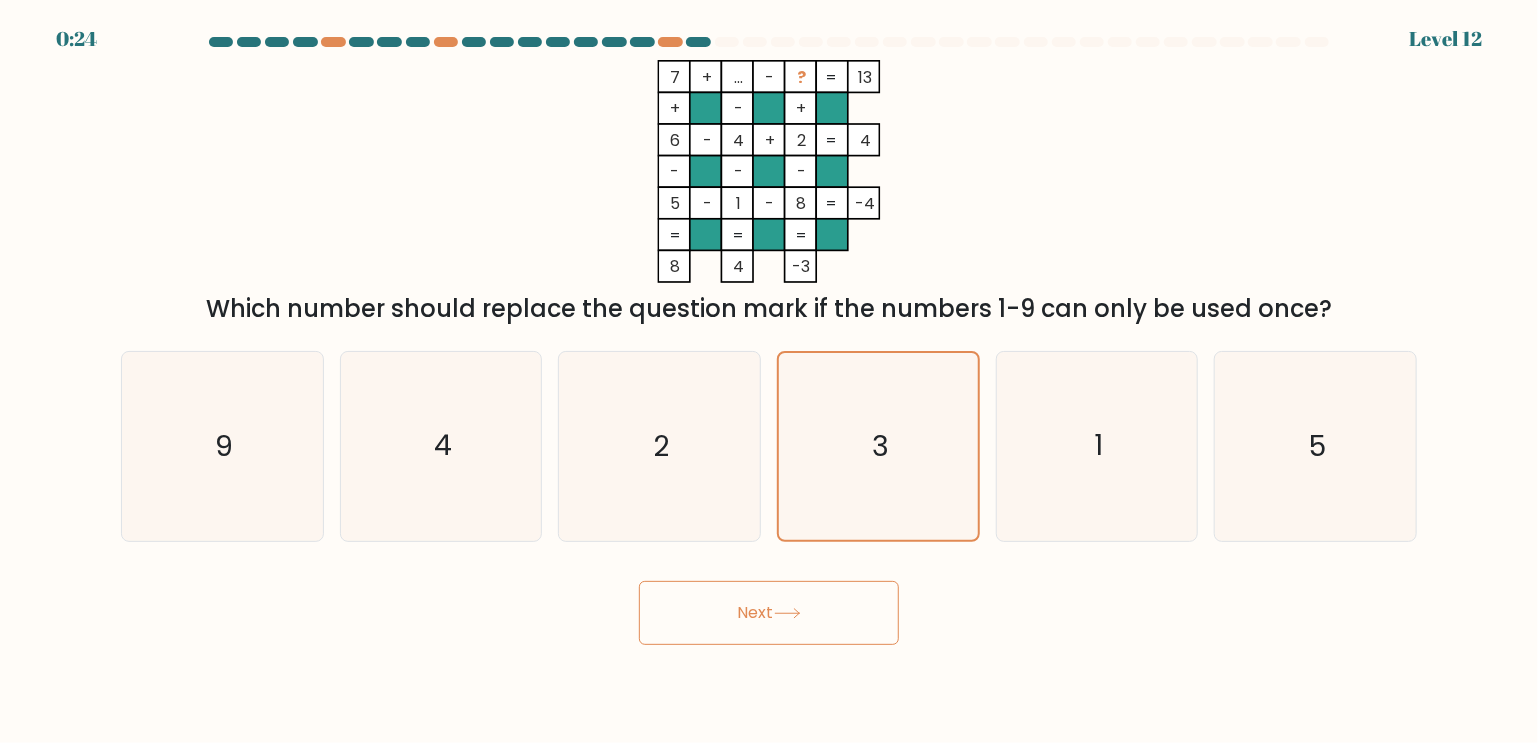drag, startPoint x: 744, startPoint y: 140, endPoint x: 730, endPoint y: 140, distance: 14 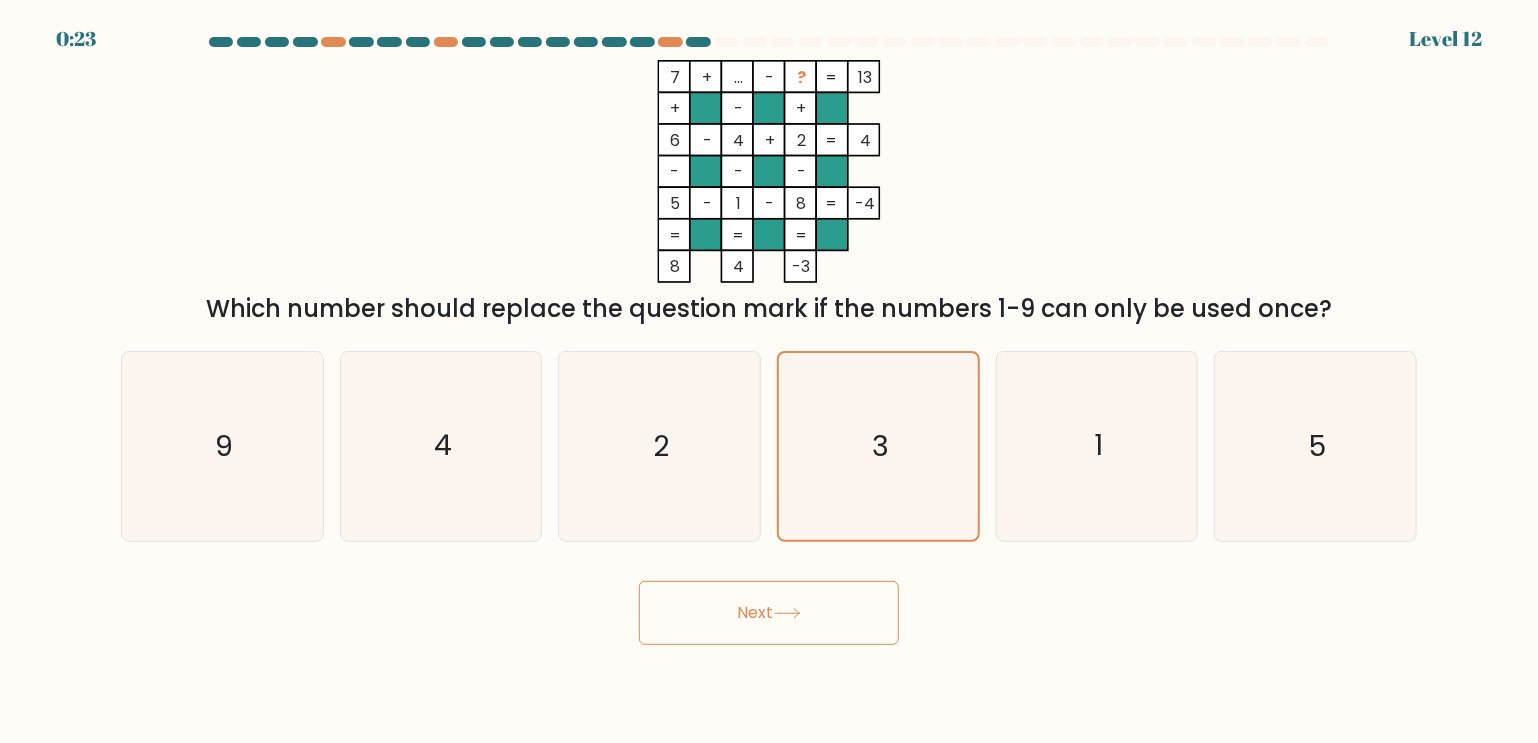 click on "7    +    ...    -    ?    13    +    -    +    6    -    4    +    2    4    -    -    -    5    -    1    -    8    =   -4    =   =   =   =   8    4    -3    =" at bounding box center (769, 171) 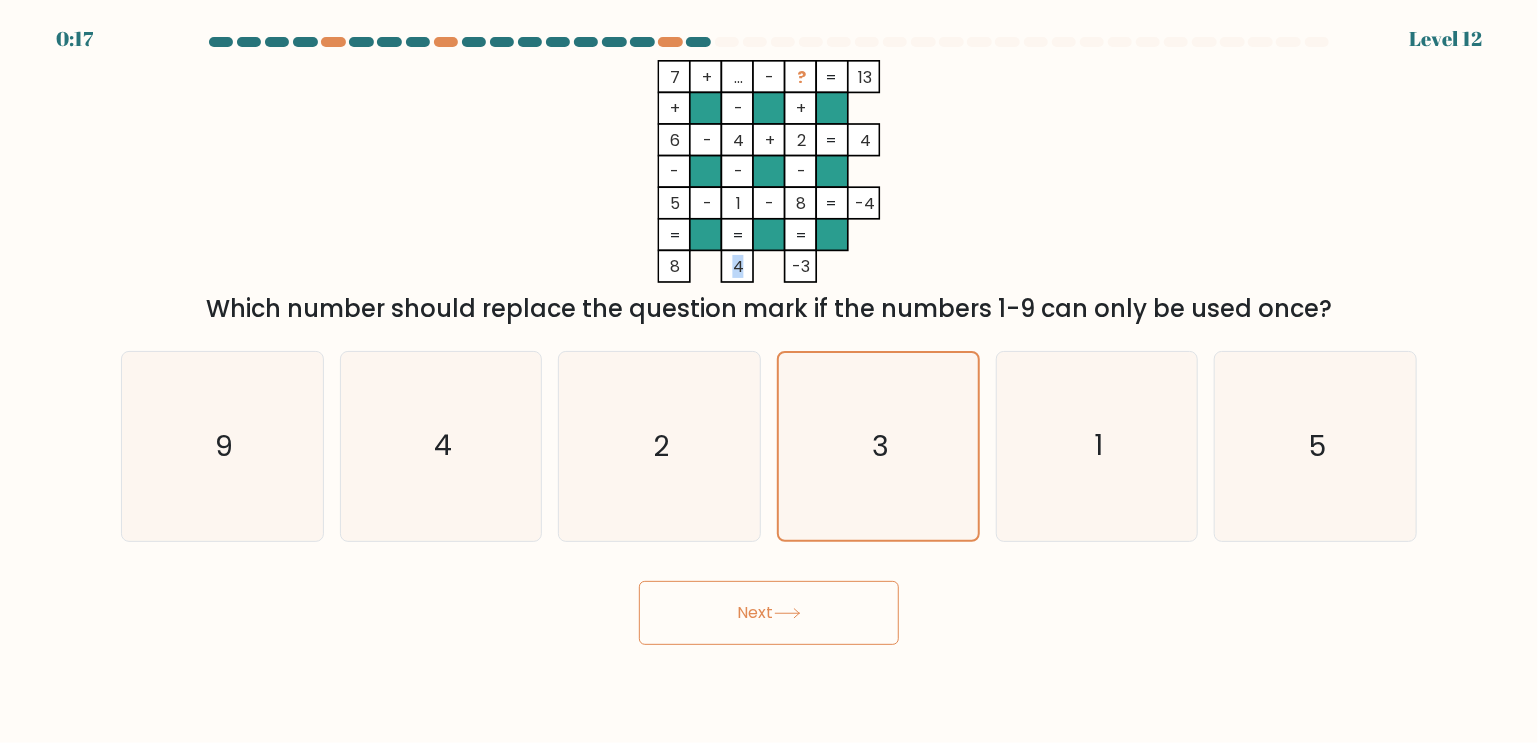 click on "4" at bounding box center [675, 77] 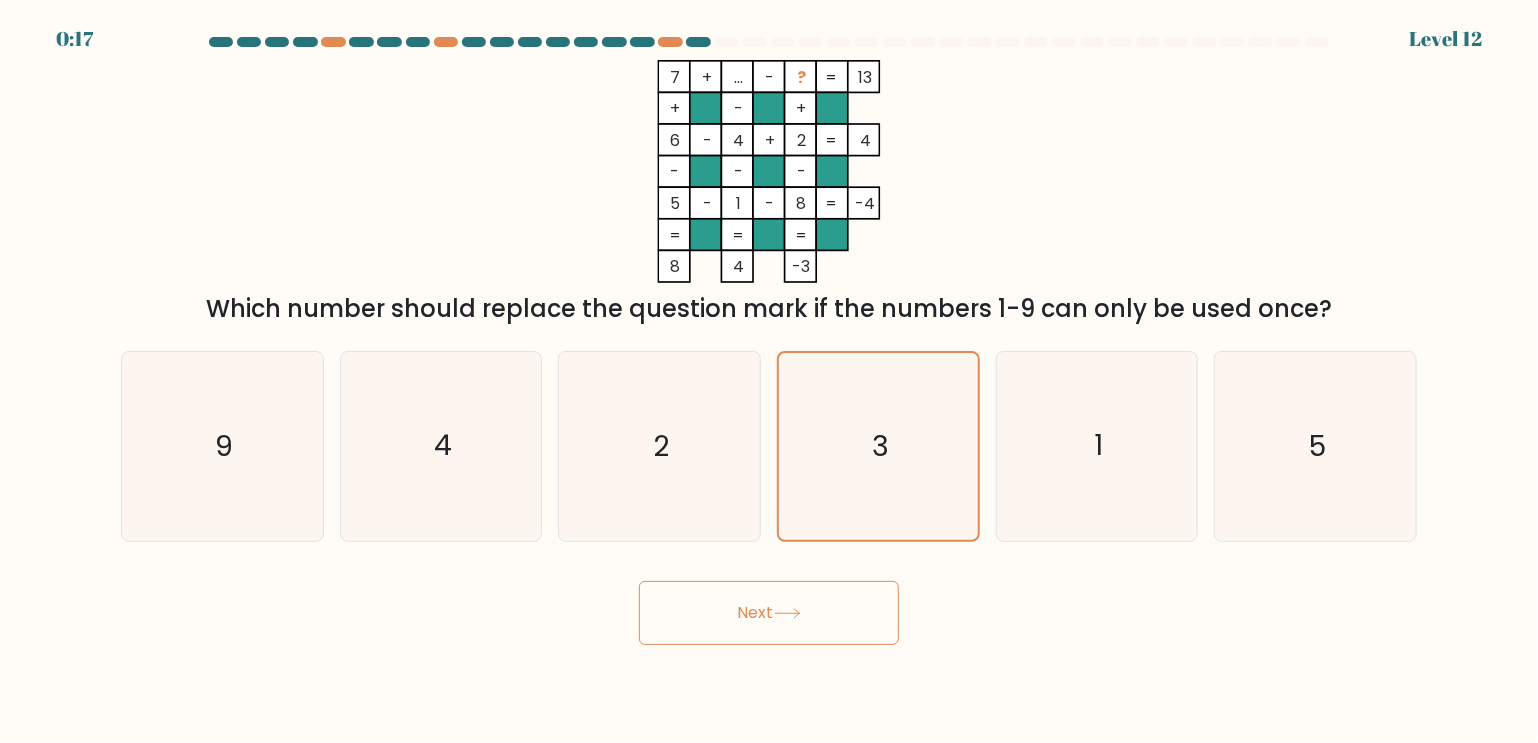 click on "7    +    ...    -    ?    13    +    -    +    6    -    4    +    2    4    -    -    -    5    -    1    -    8    =   -4    =   =   =   =   8    4    -3    =
Which number should replace the question mark if the numbers 1-9 can only be used once?" at bounding box center [769, 193] 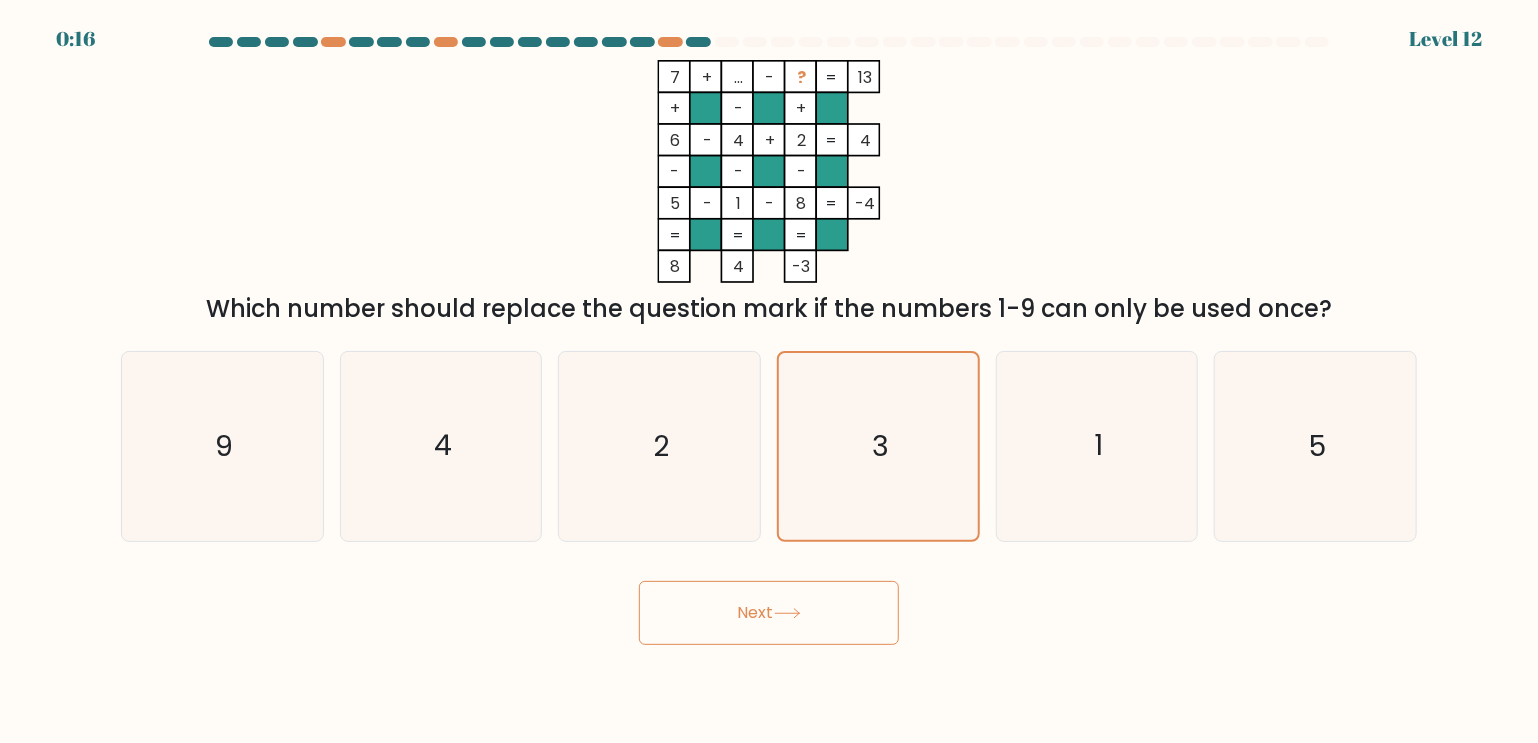 click on "4" at bounding box center [675, 77] 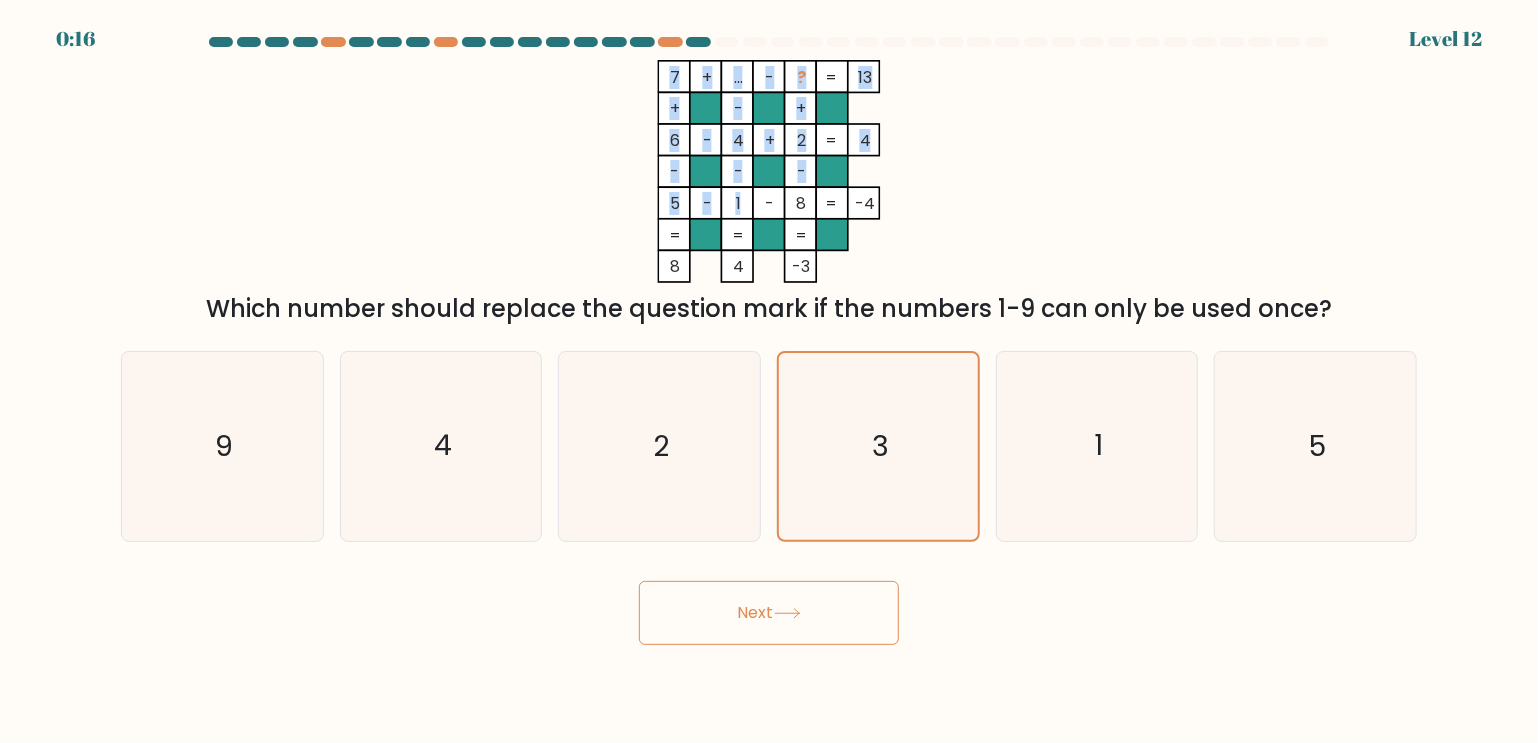 click on "7    +    ...    -    ?    13    +    -    +    6    -    4    +    2    4    -    -    -    5    -    1    -    8    =   -4    =   =   =   =   8    4    -3    =" at bounding box center [769, 171] 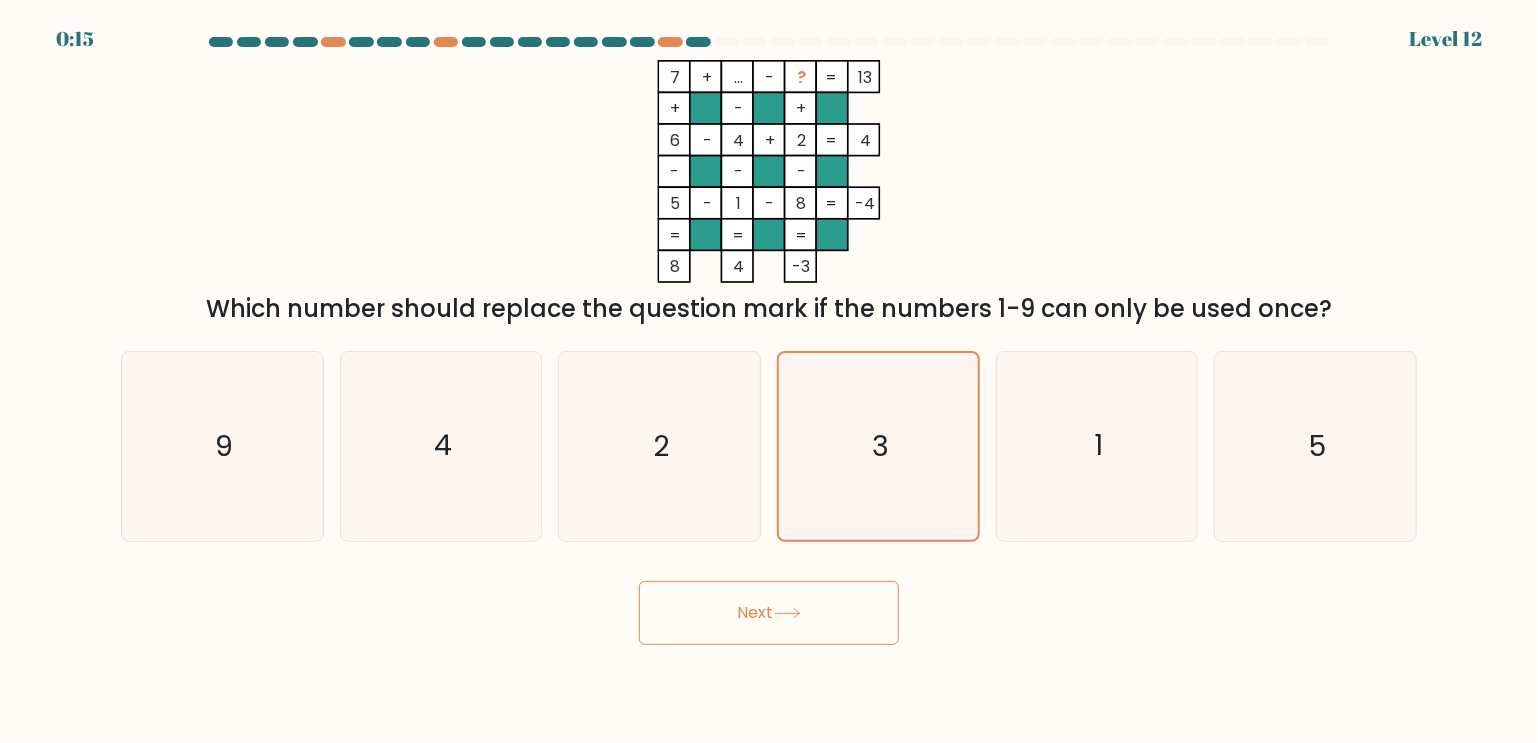 click on "7    +    ...    -    ?    13    +    -    +    6    -    4    +    2    4    -    -    -    5    -    1    -    8    =   -4    =   =   =   =   8    4    -3    =" at bounding box center [769, 171] 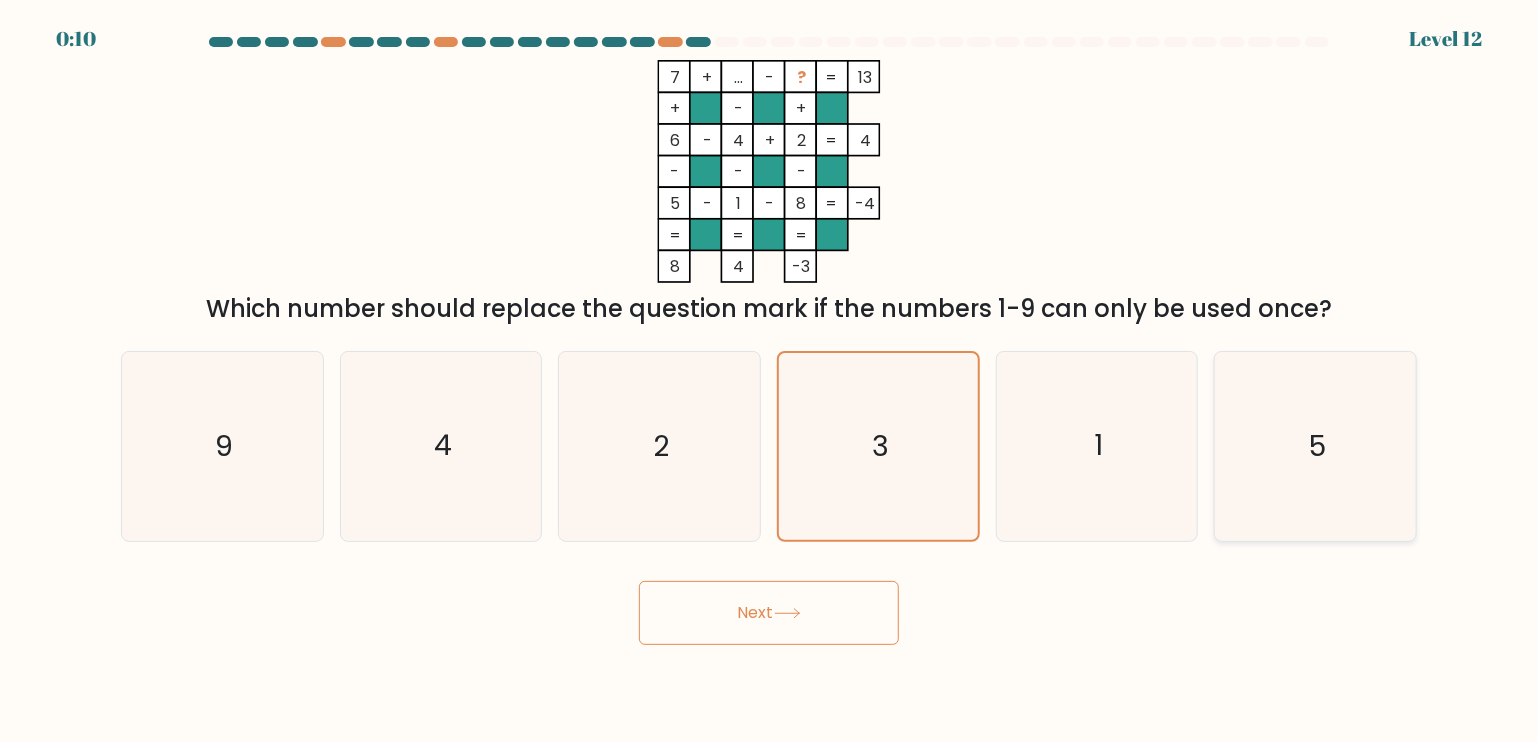 click on "5" at bounding box center (1315, 446) 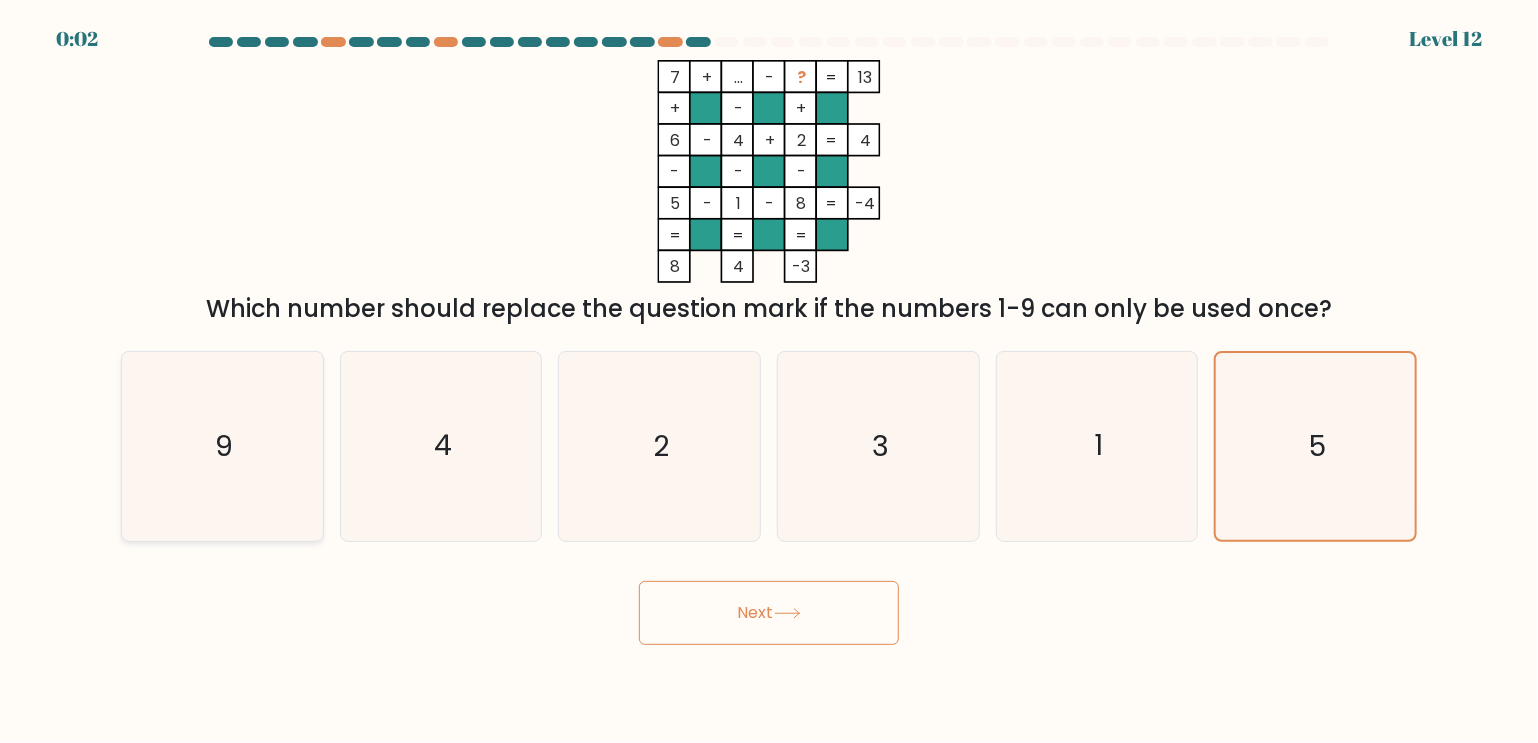 click on "9" at bounding box center (222, 446) 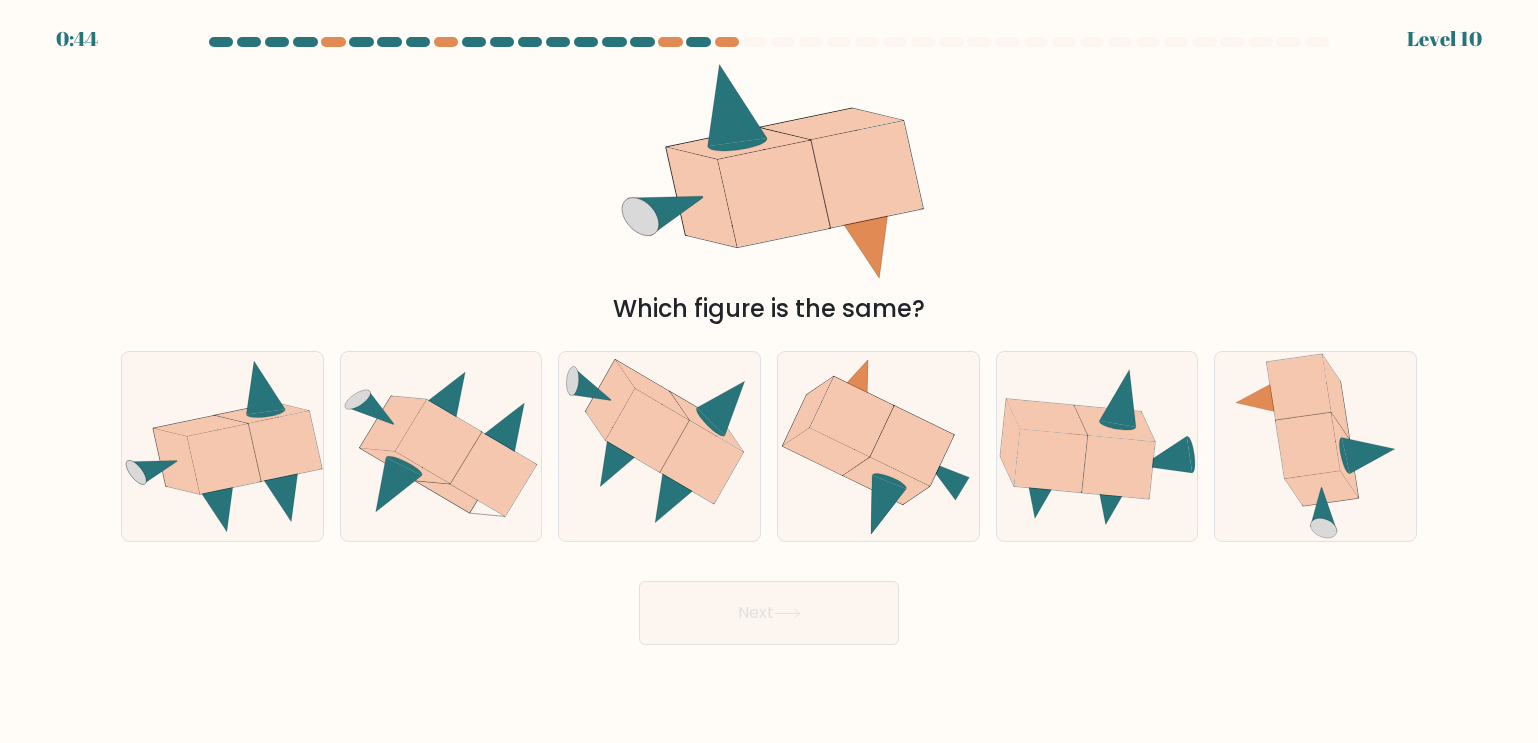 scroll, scrollTop: 0, scrollLeft: 0, axis: both 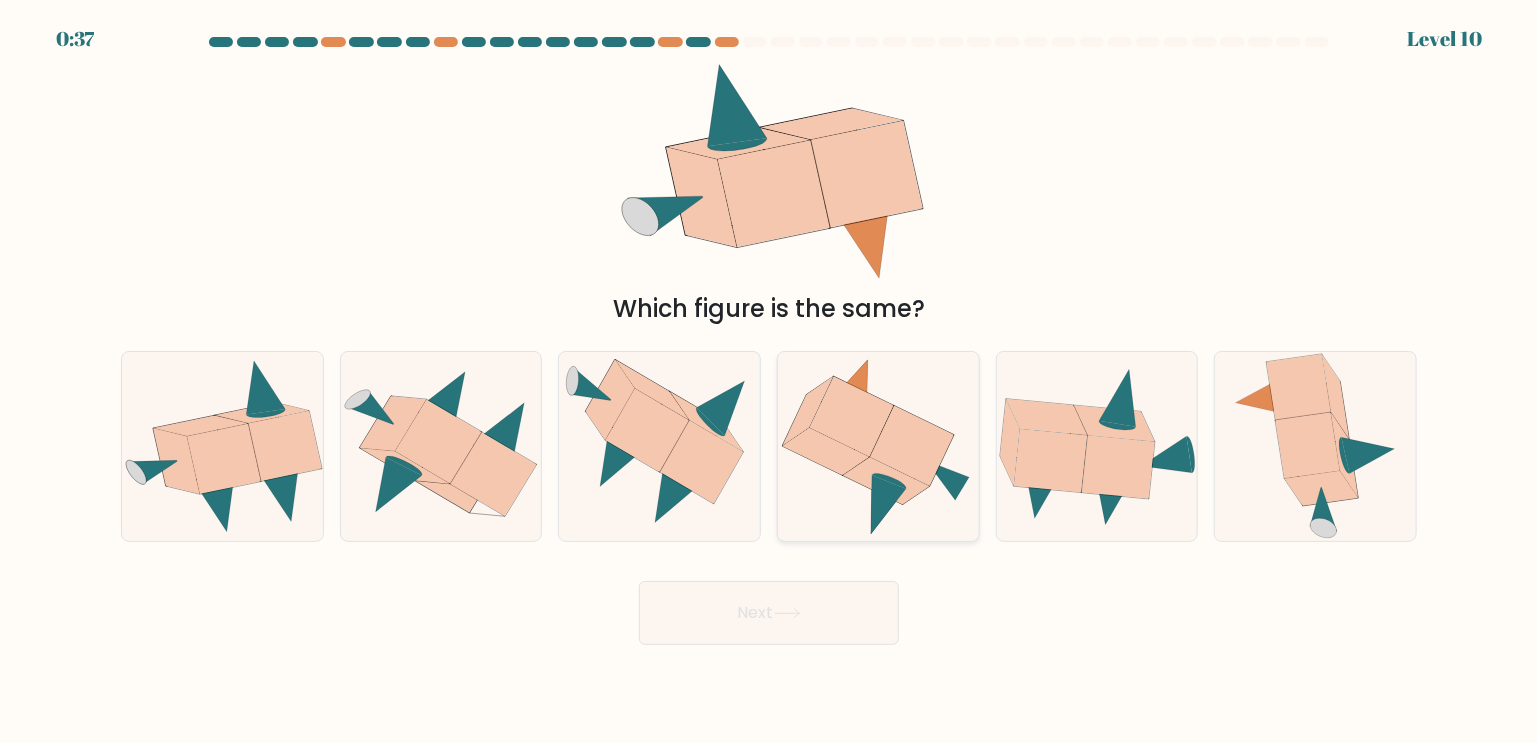 click at bounding box center [912, 446] 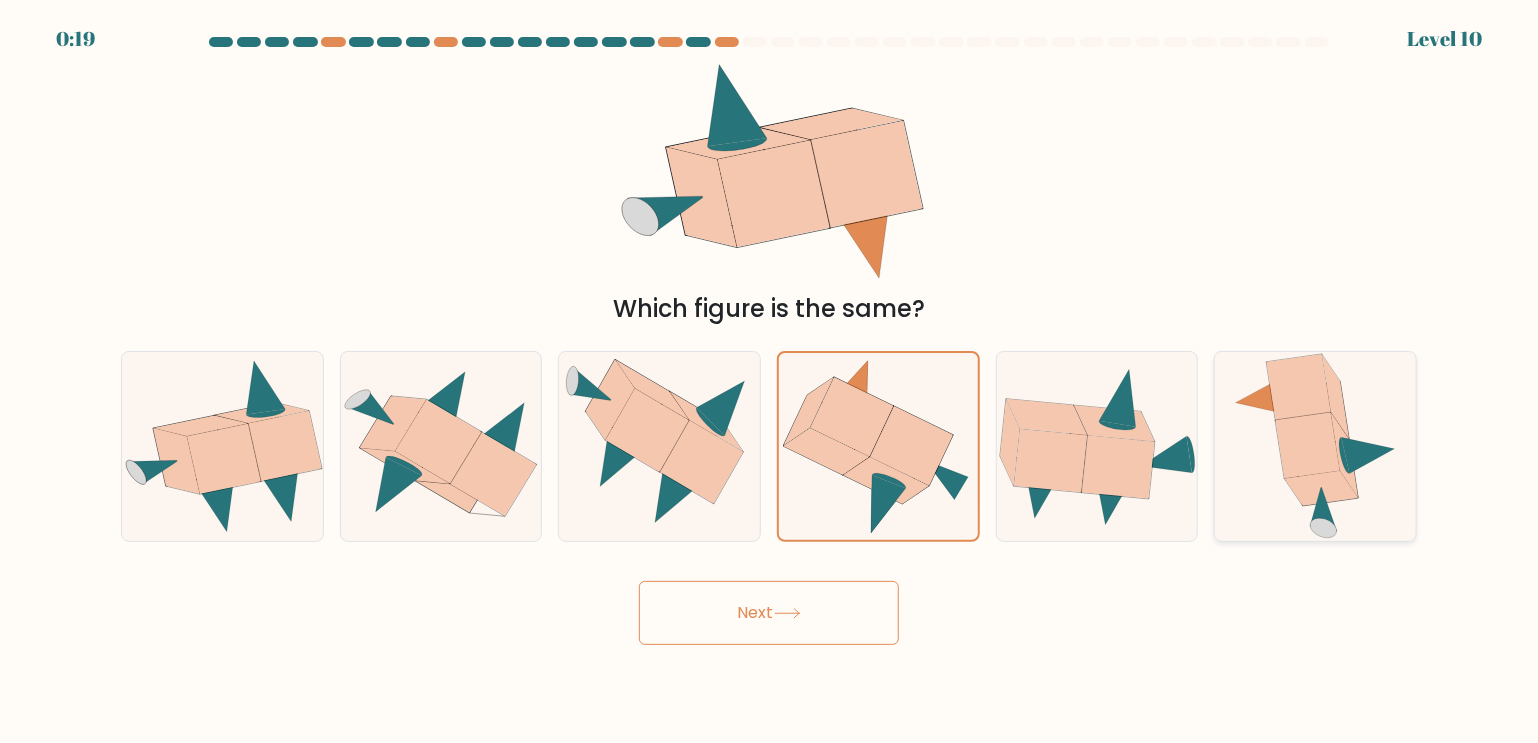 click on "f." at bounding box center (769, 377) 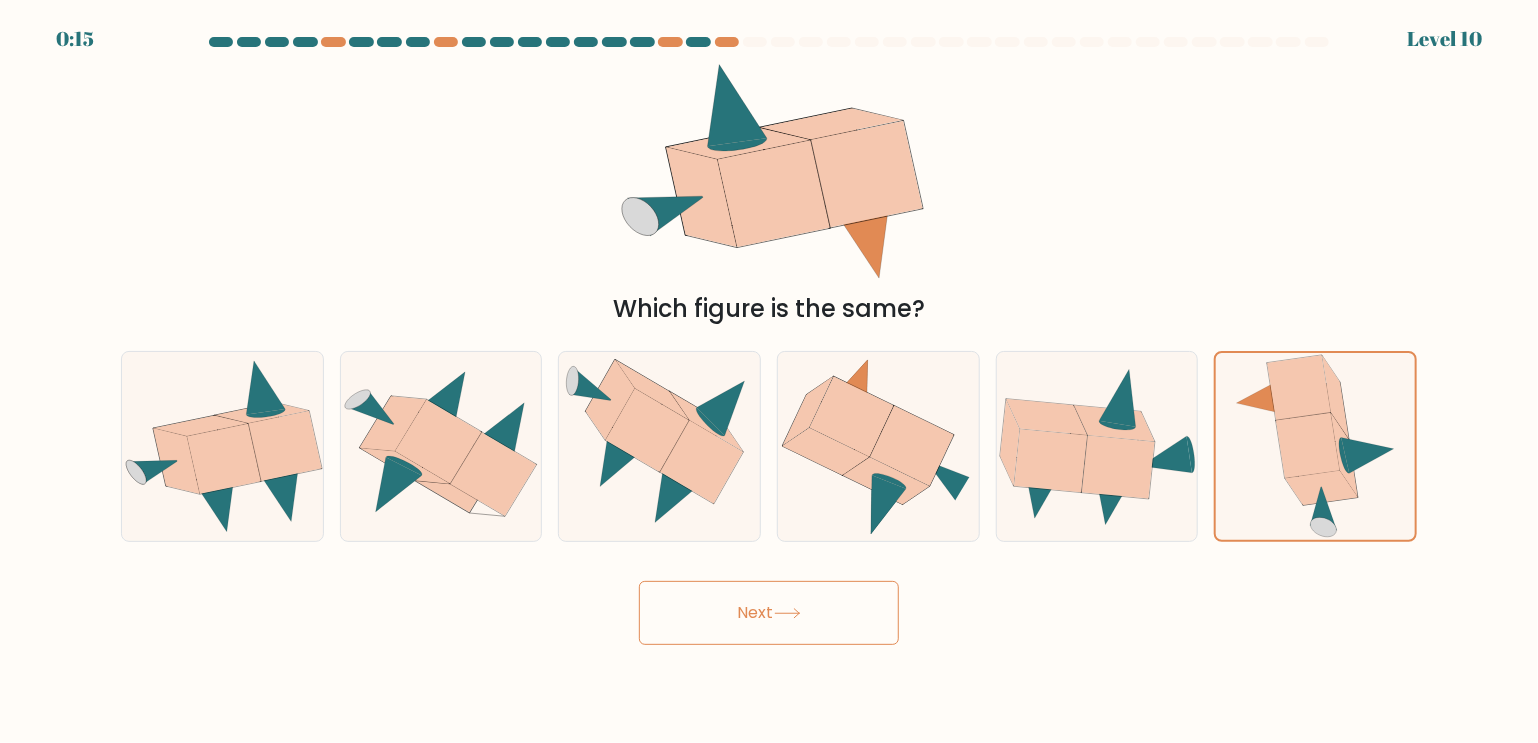 click on "Next" at bounding box center (769, 613) 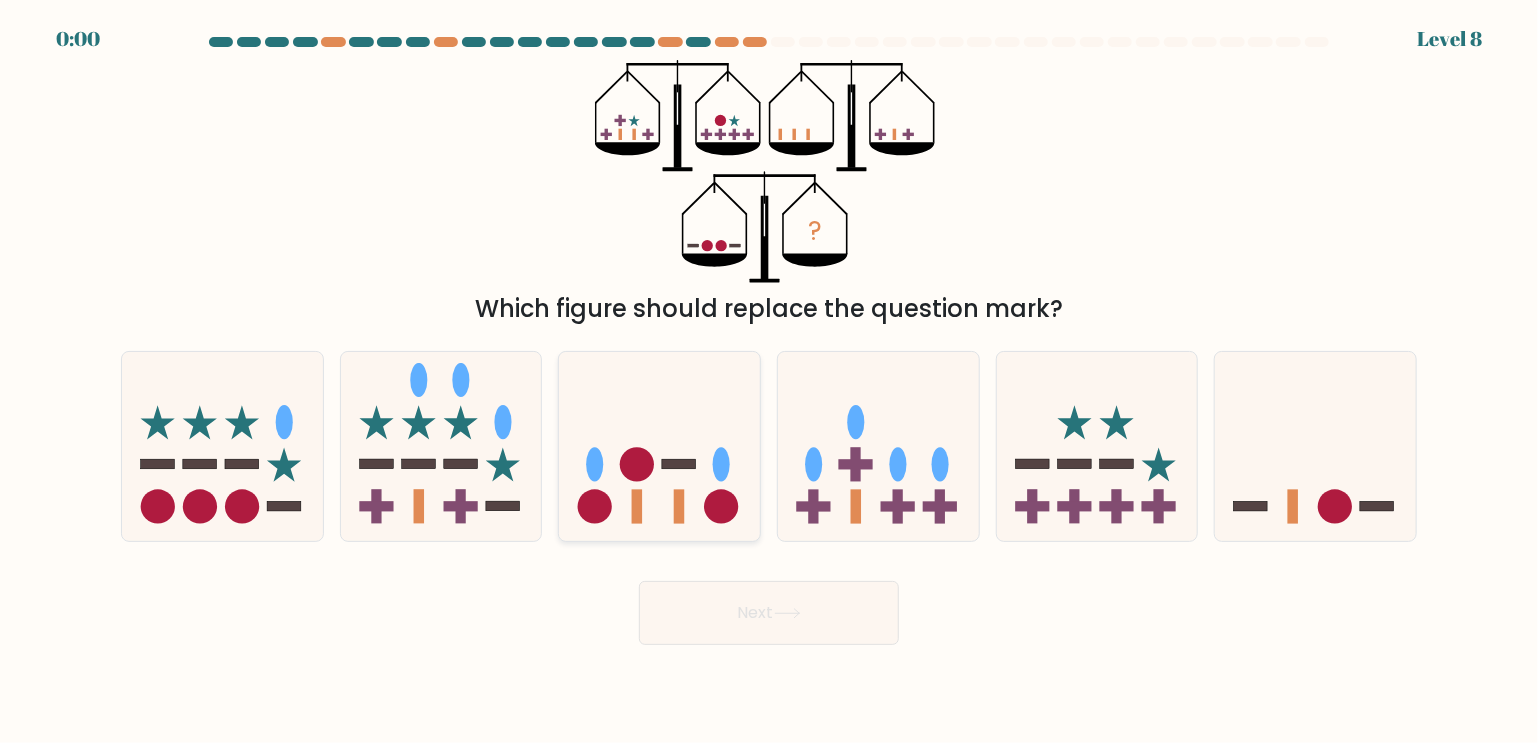 click at bounding box center (659, 446) 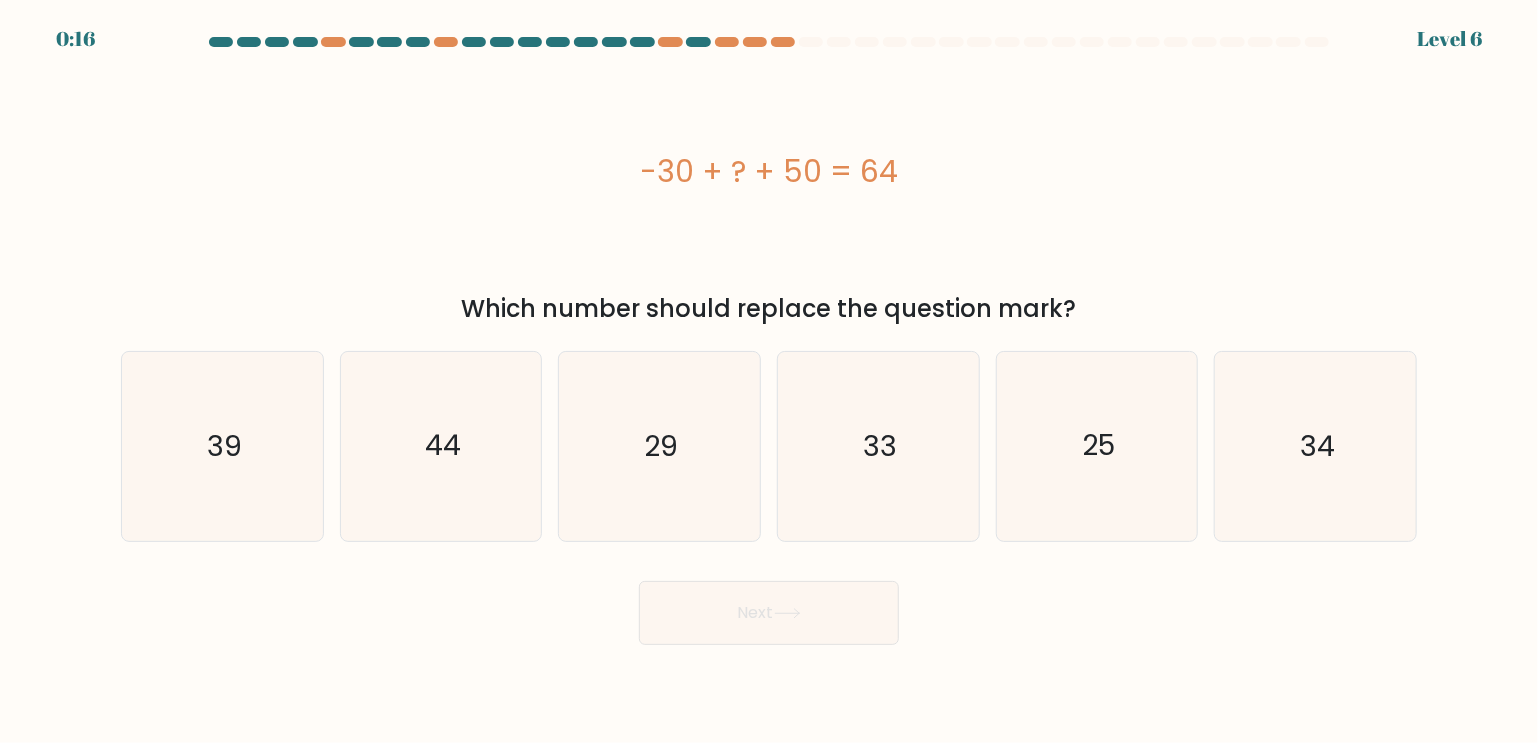 click on "Next" at bounding box center [769, 605] 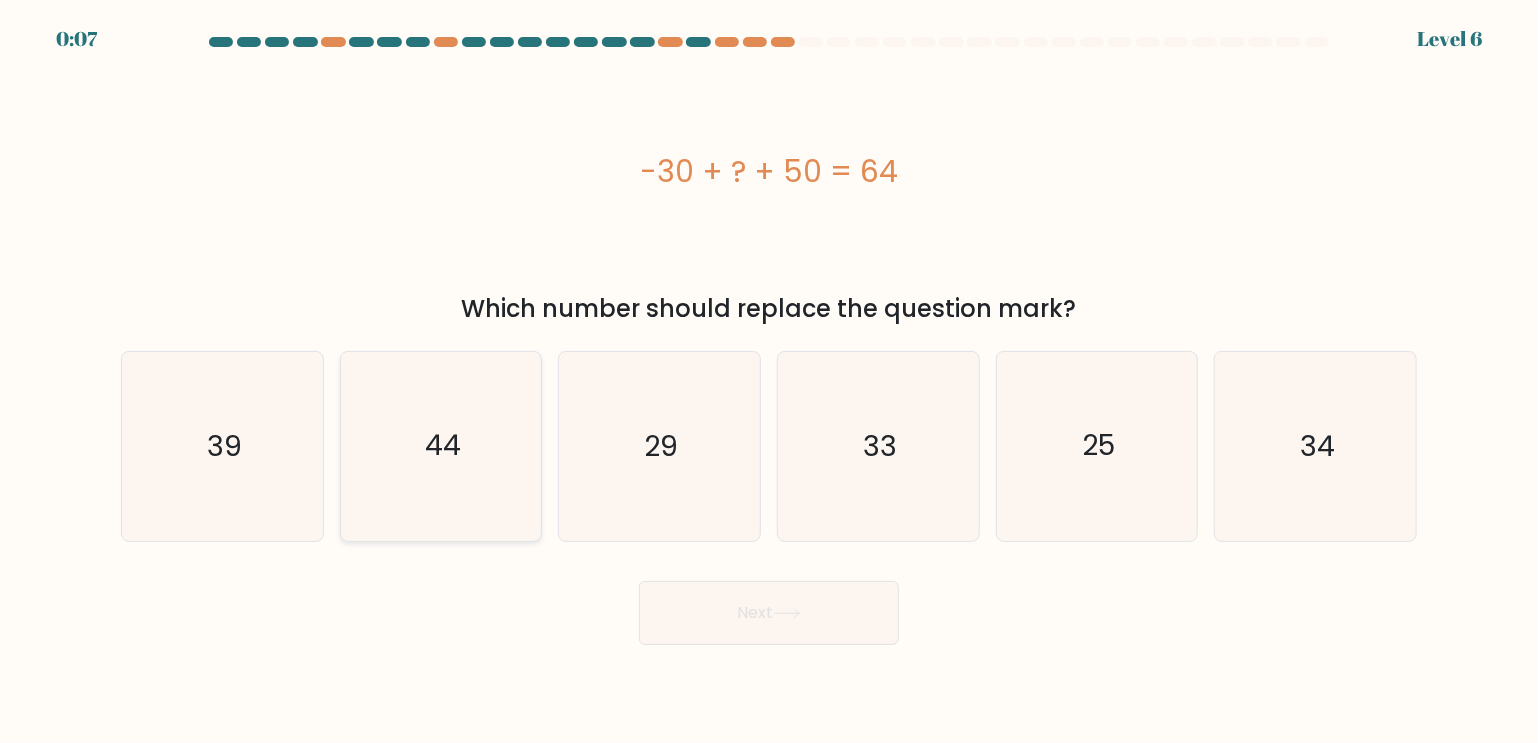 click on "44" at bounding box center (441, 446) 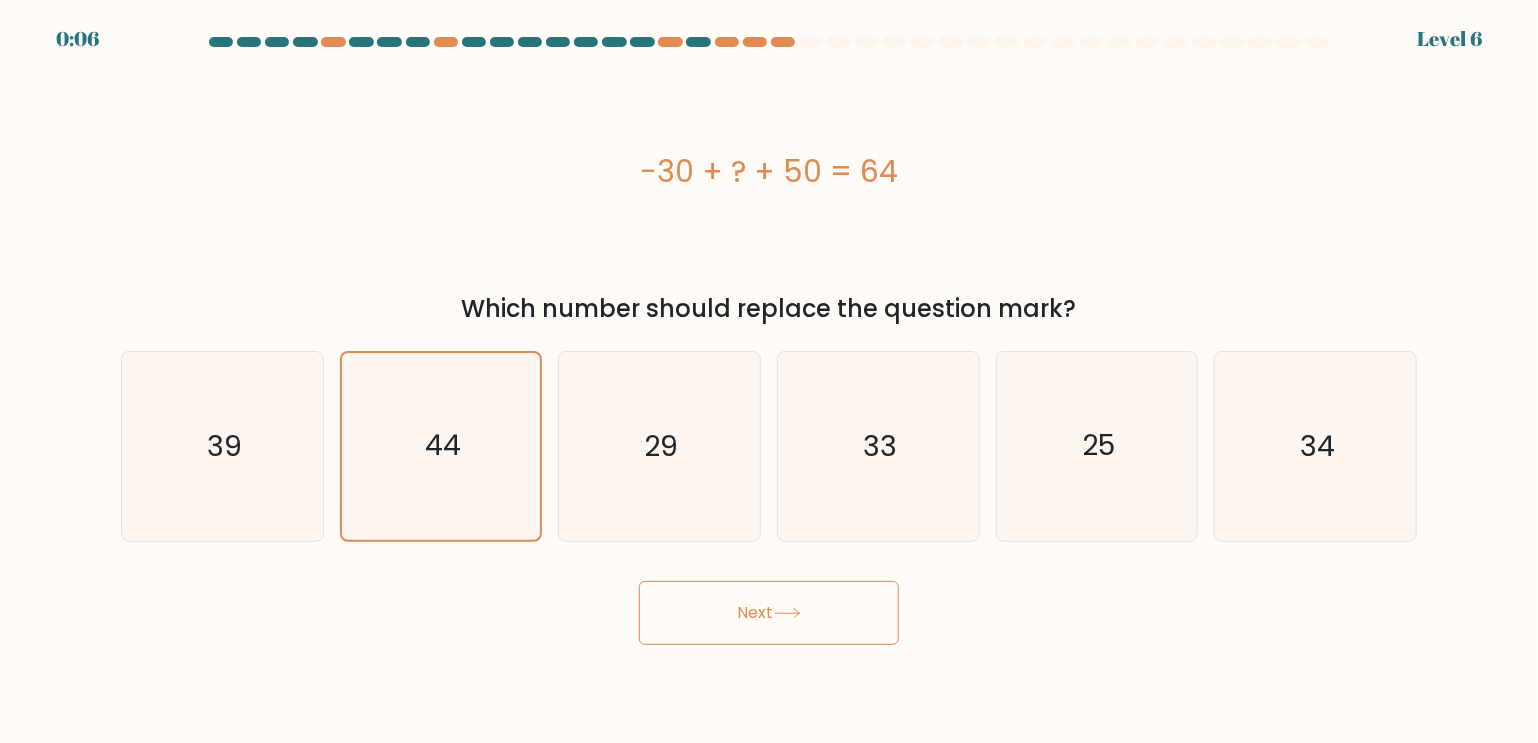 click on "Next" at bounding box center [769, 613] 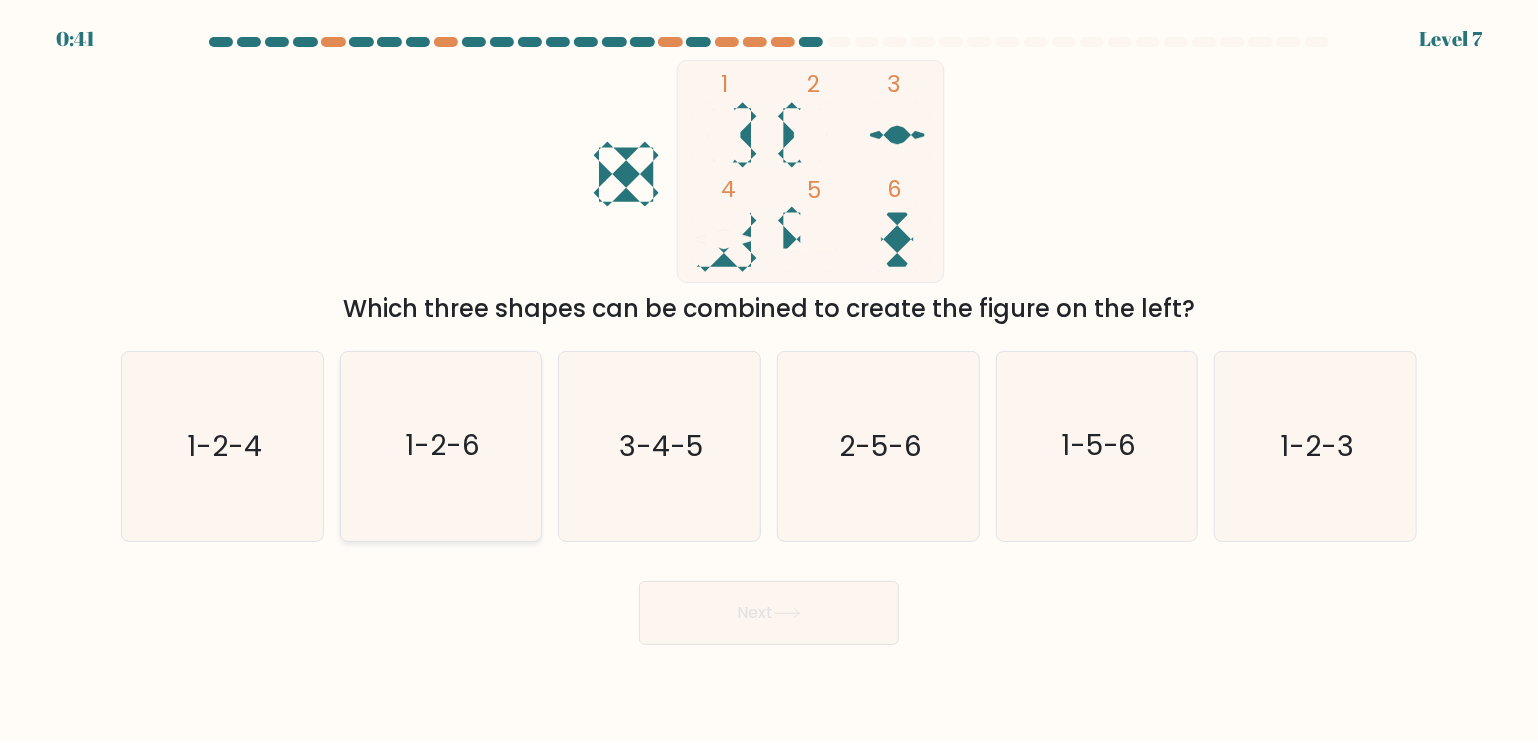 click on "1-2-6" at bounding box center (442, 446) 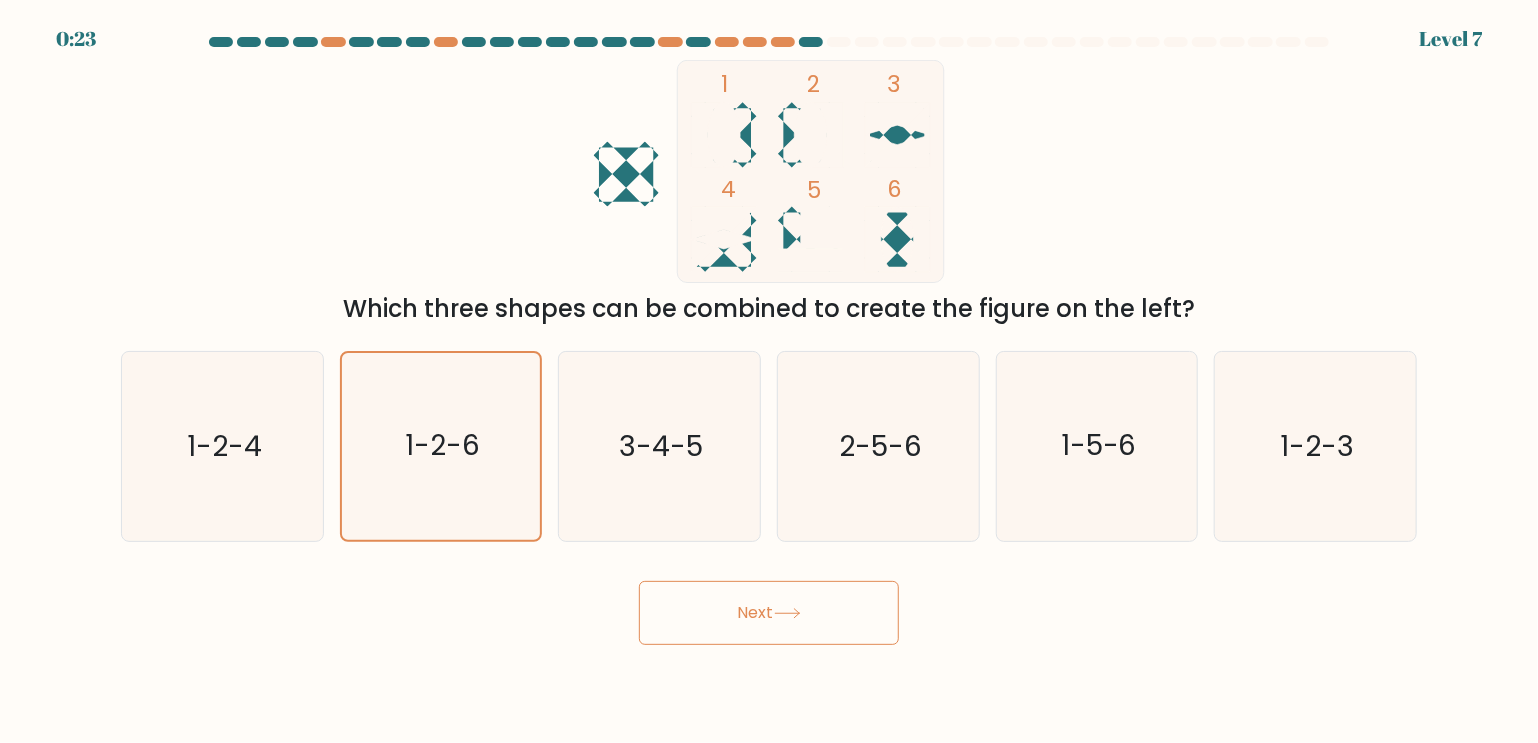 click on "Next" at bounding box center [769, 613] 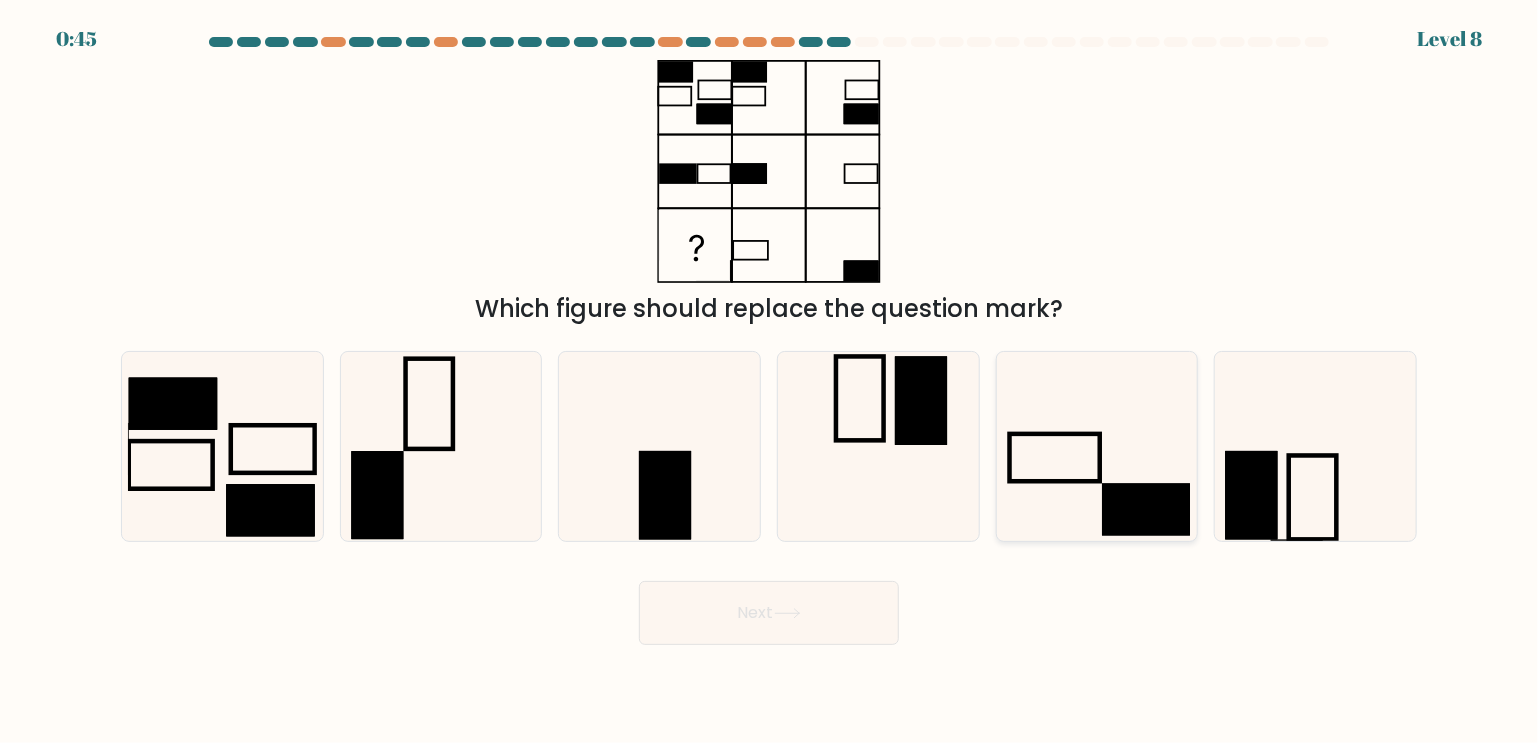 click at bounding box center [1146, 510] 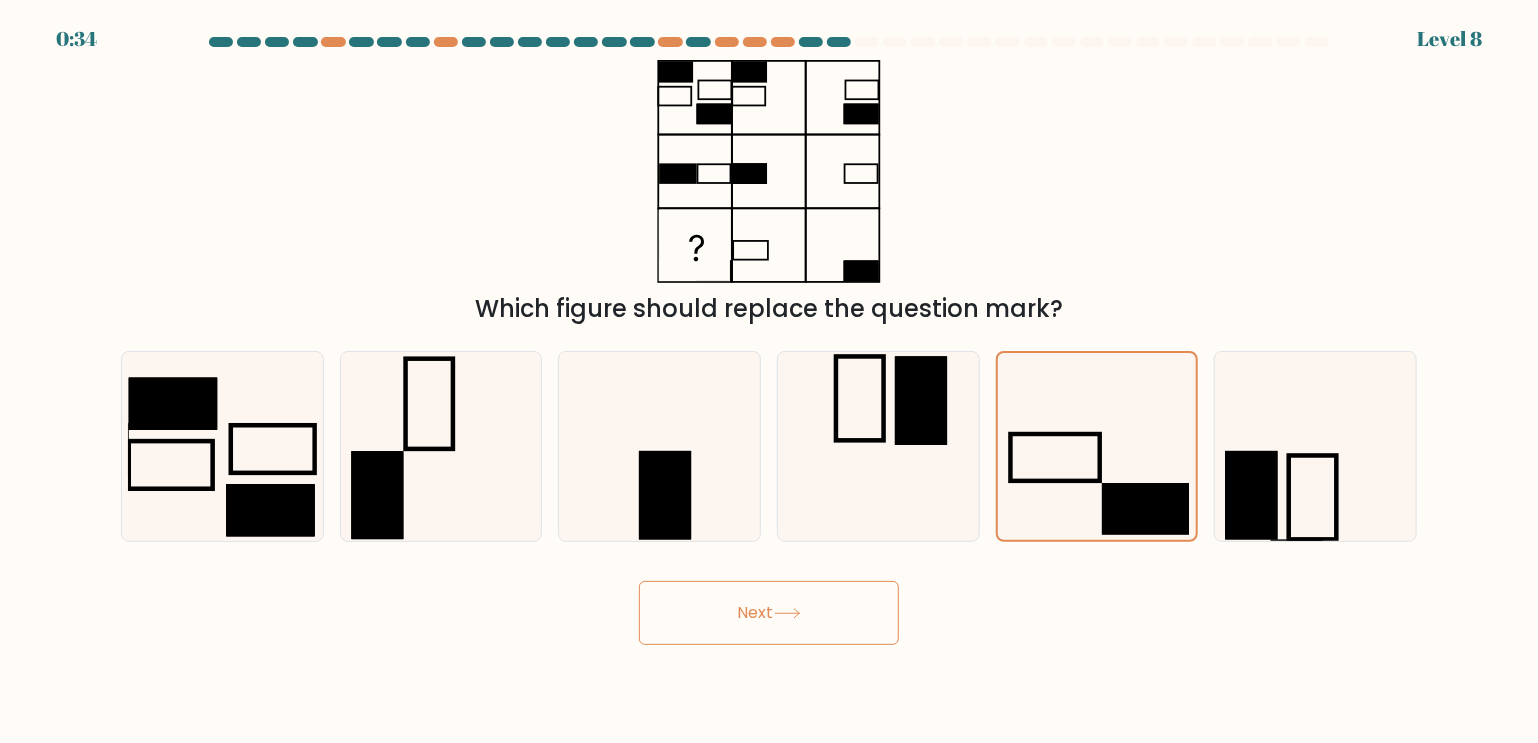 click on "Next" at bounding box center [769, 613] 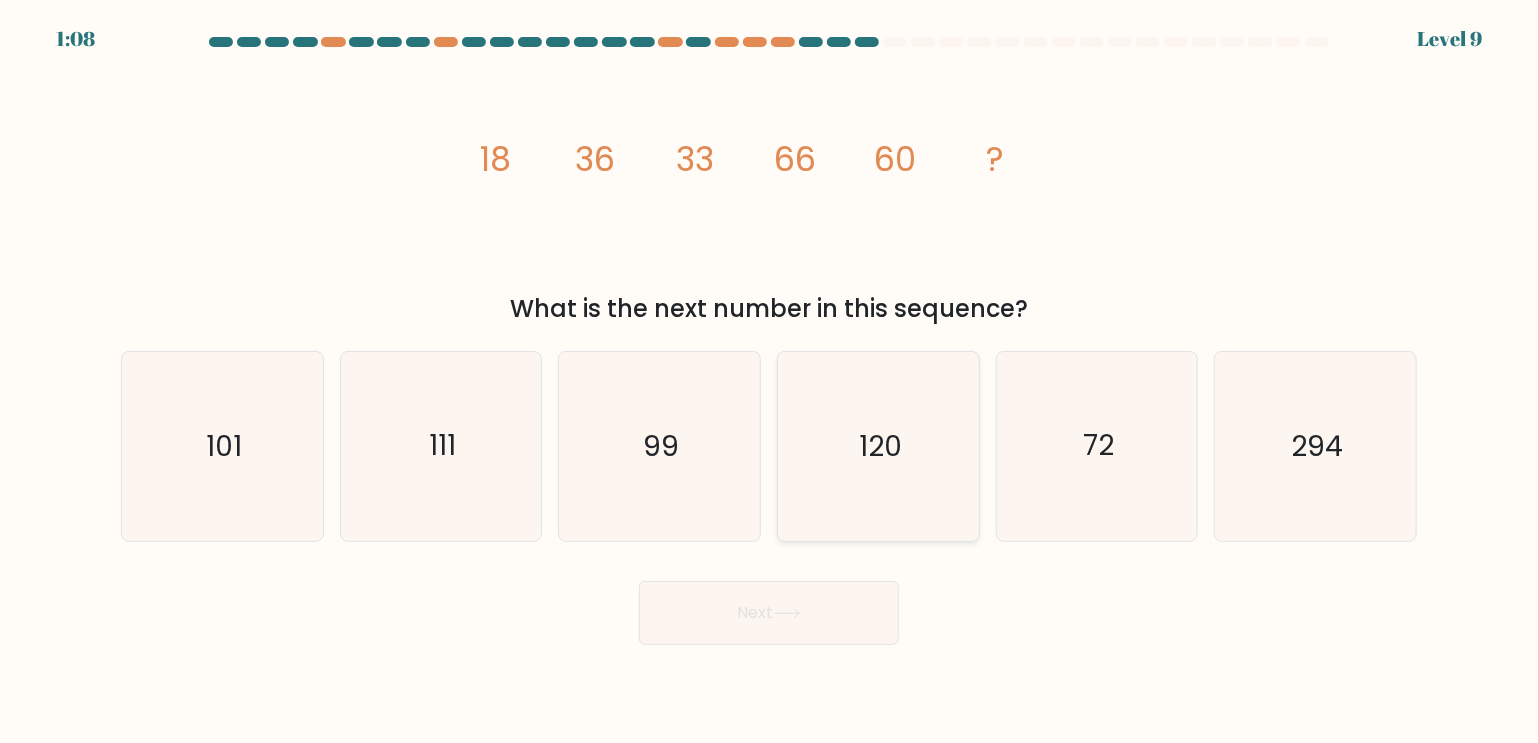 click on "120" at bounding box center [878, 446] 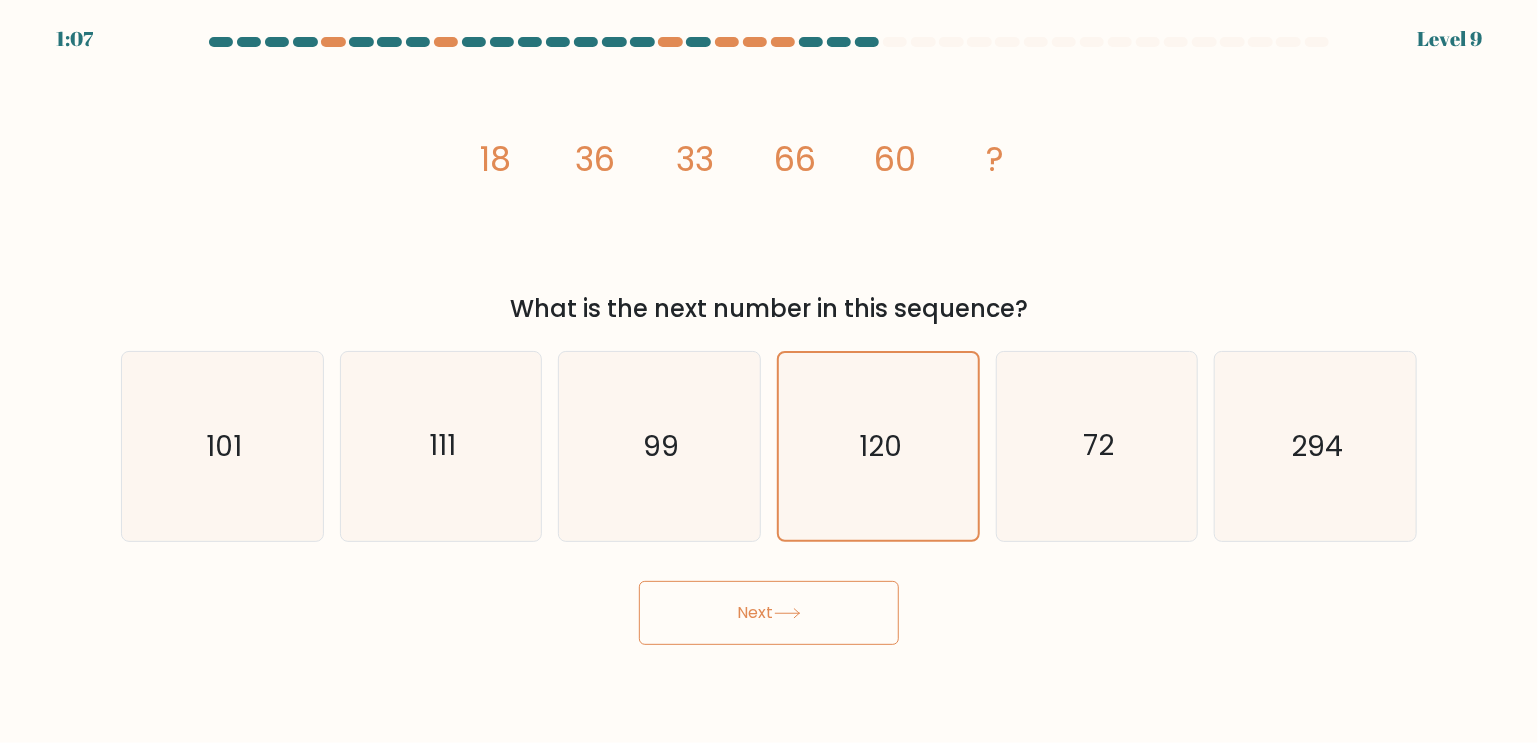 click on "Next" at bounding box center (769, 613) 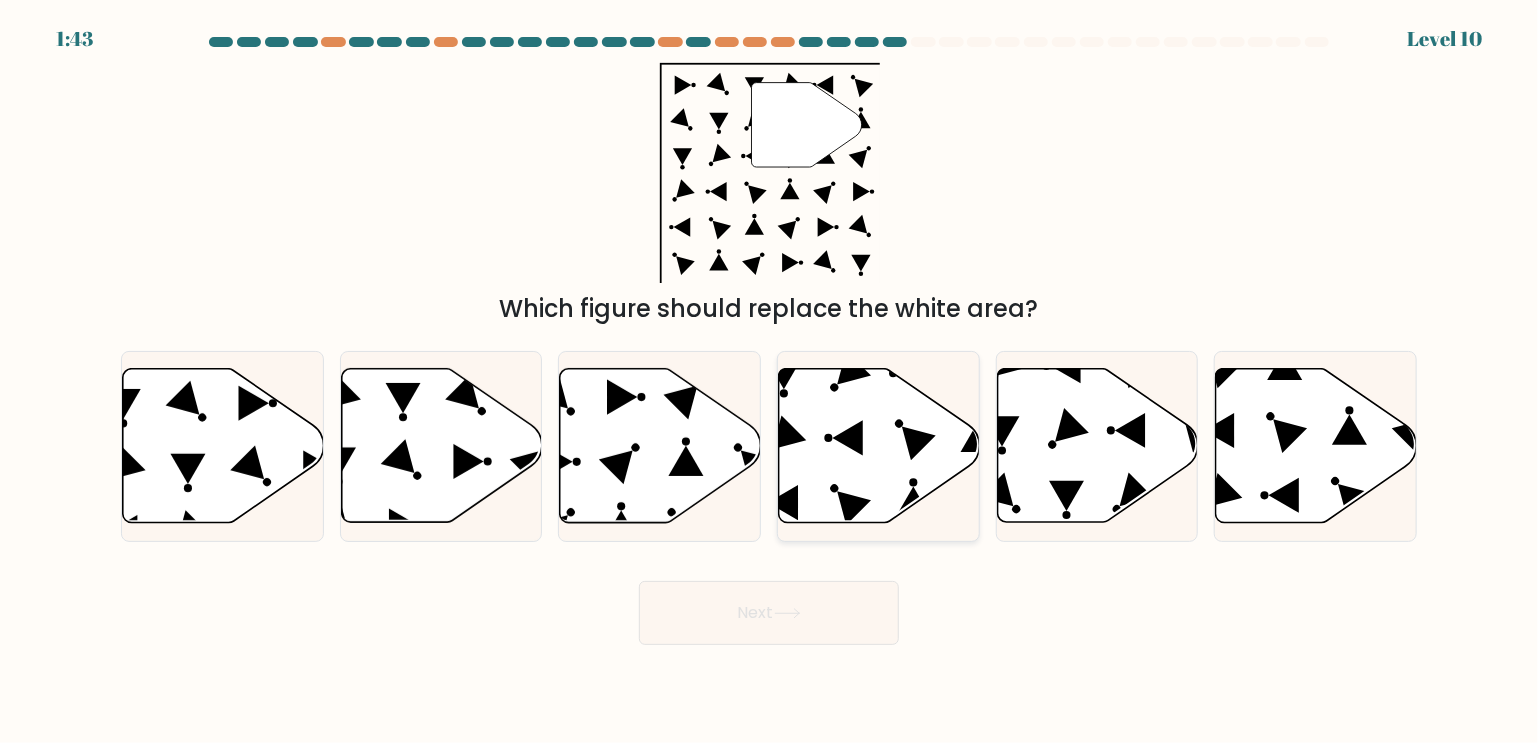 click at bounding box center [879, 446] 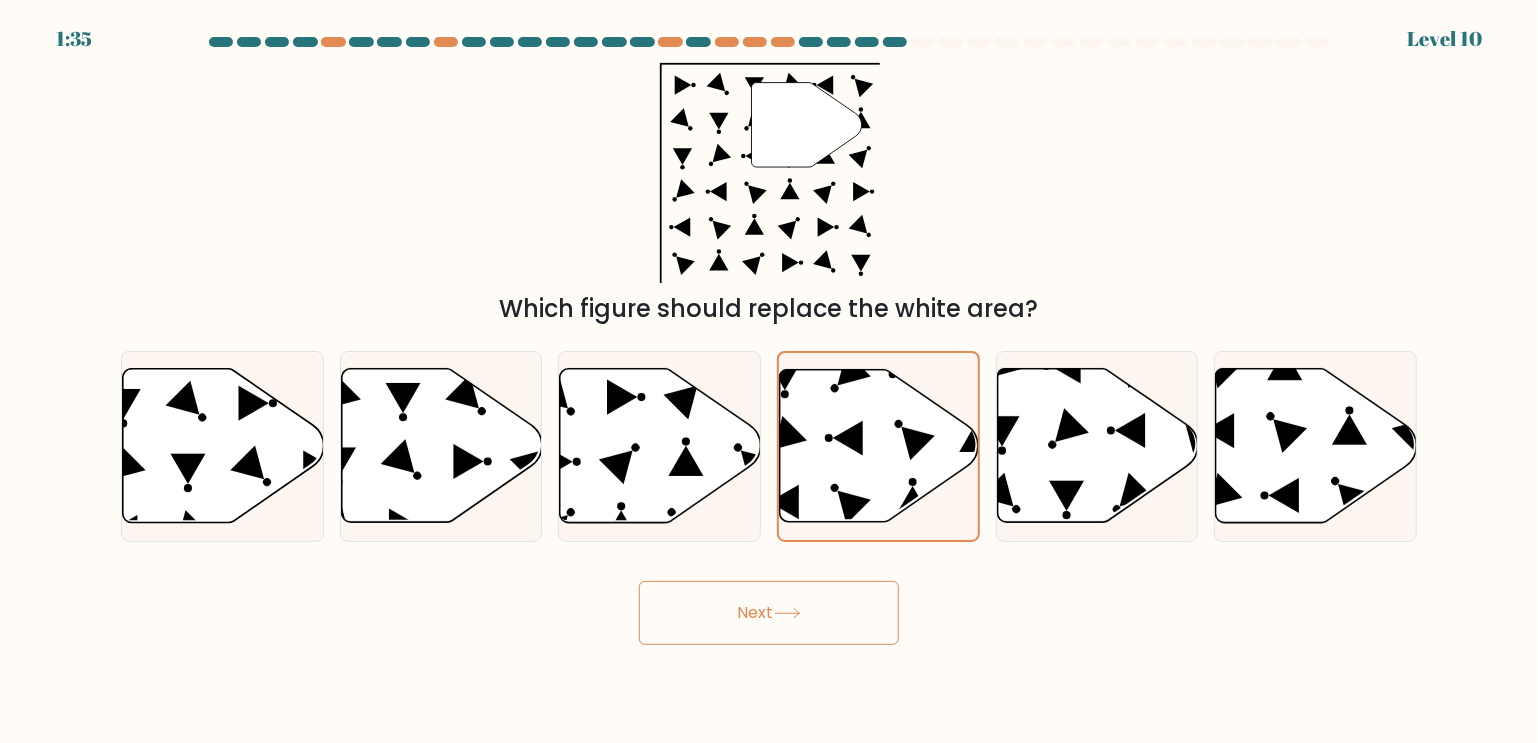 click on "Next" at bounding box center (769, 613) 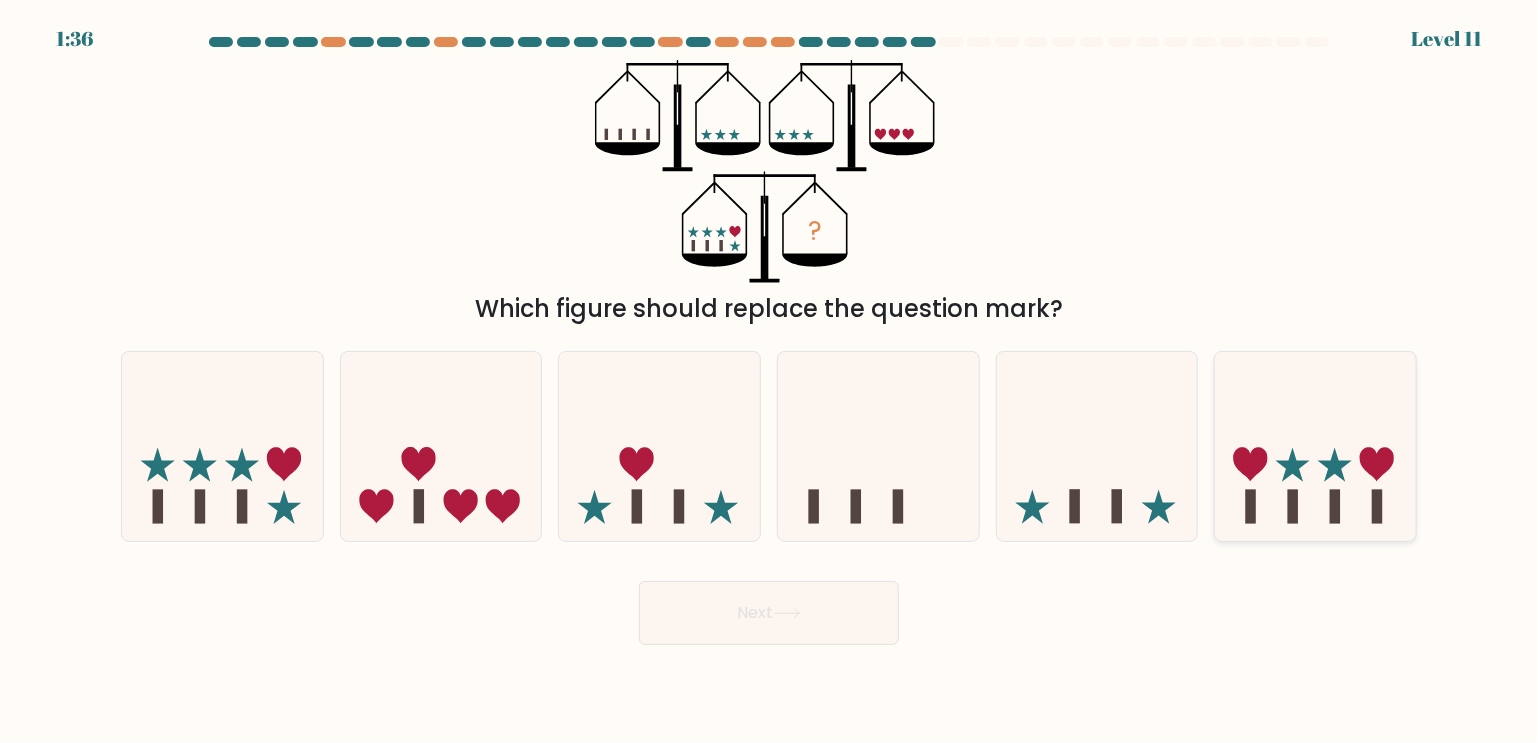 click at bounding box center (1315, 446) 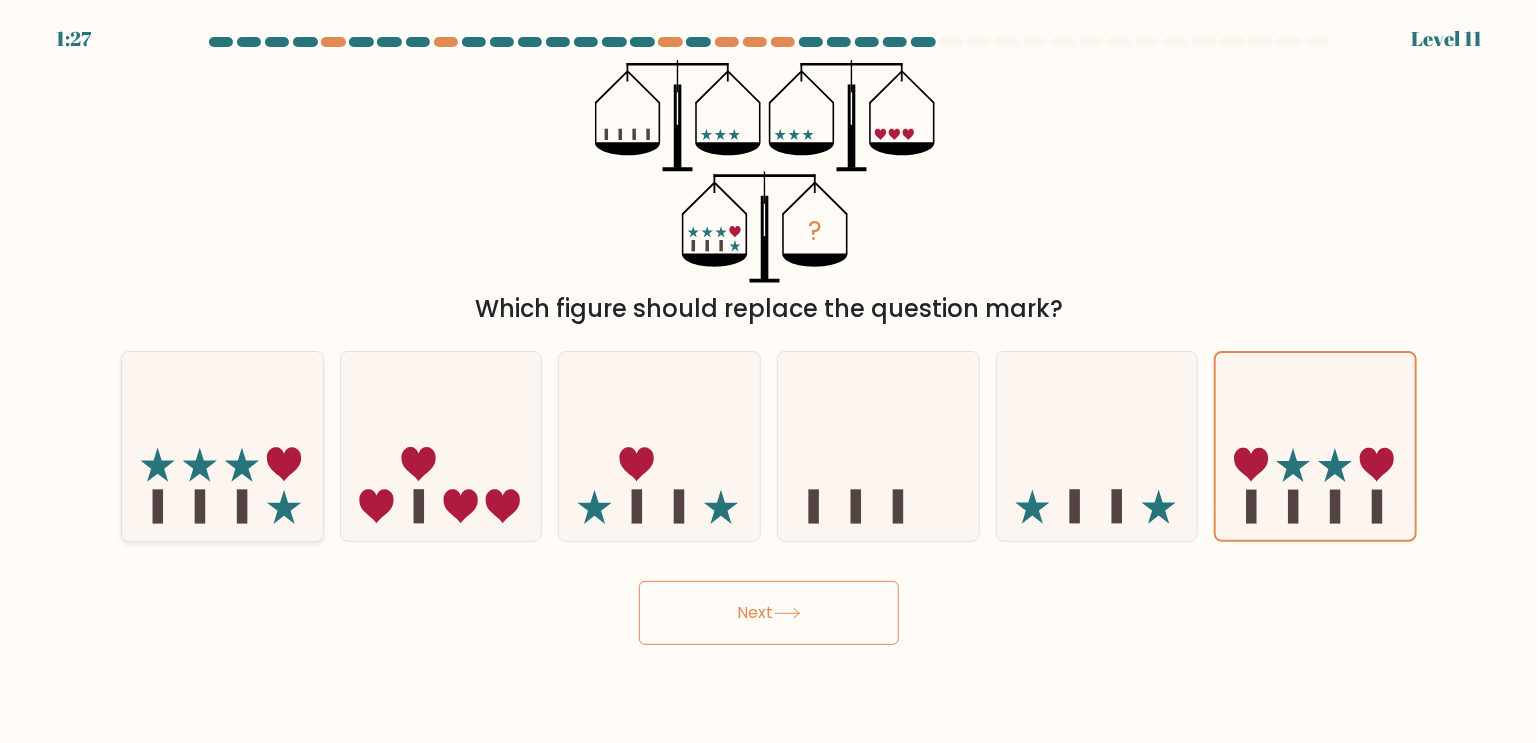 drag, startPoint x: 257, startPoint y: 505, endPoint x: 310, endPoint y: 517, distance: 54.34151 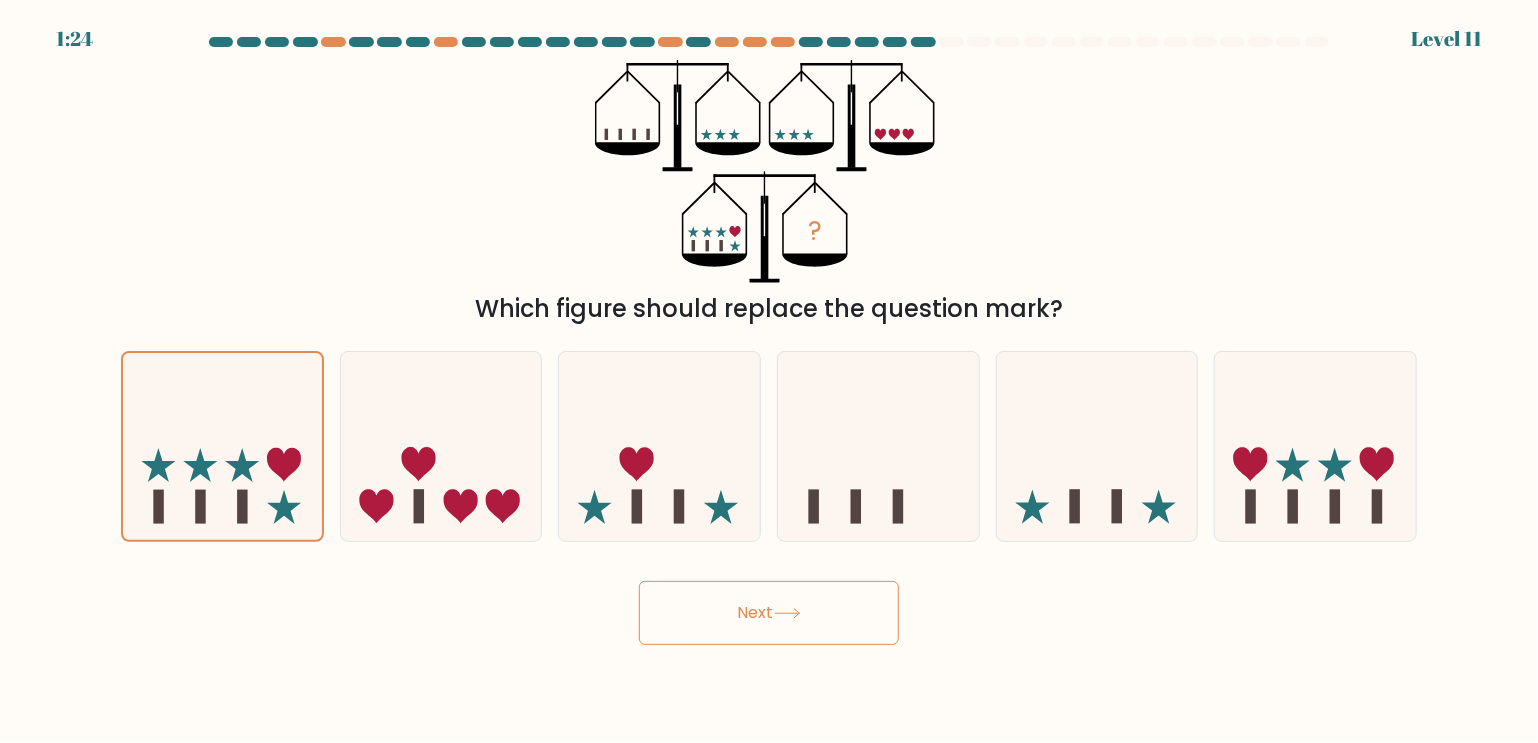click on "Next" at bounding box center [769, 613] 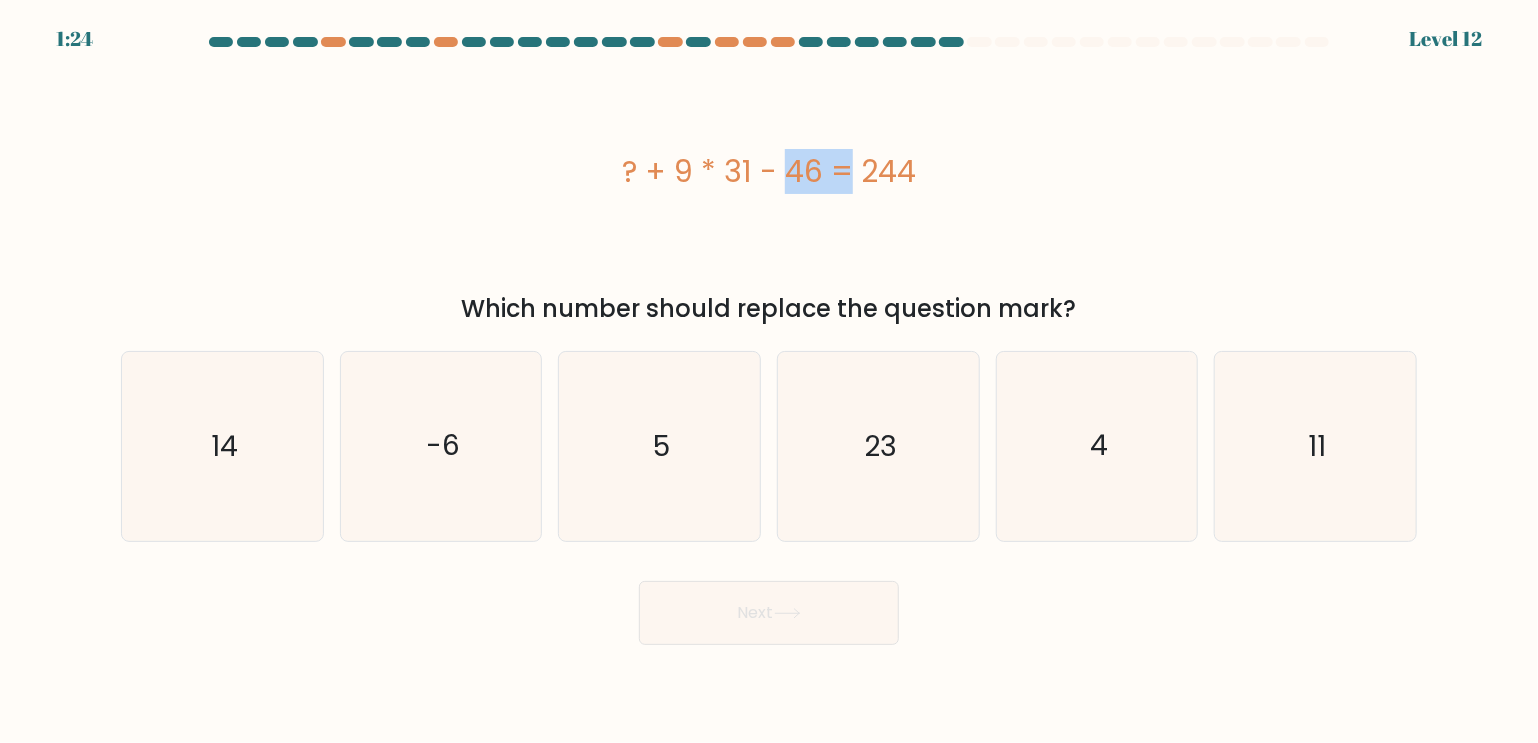 drag, startPoint x: 680, startPoint y: 179, endPoint x: 732, endPoint y: 173, distance: 52.34501 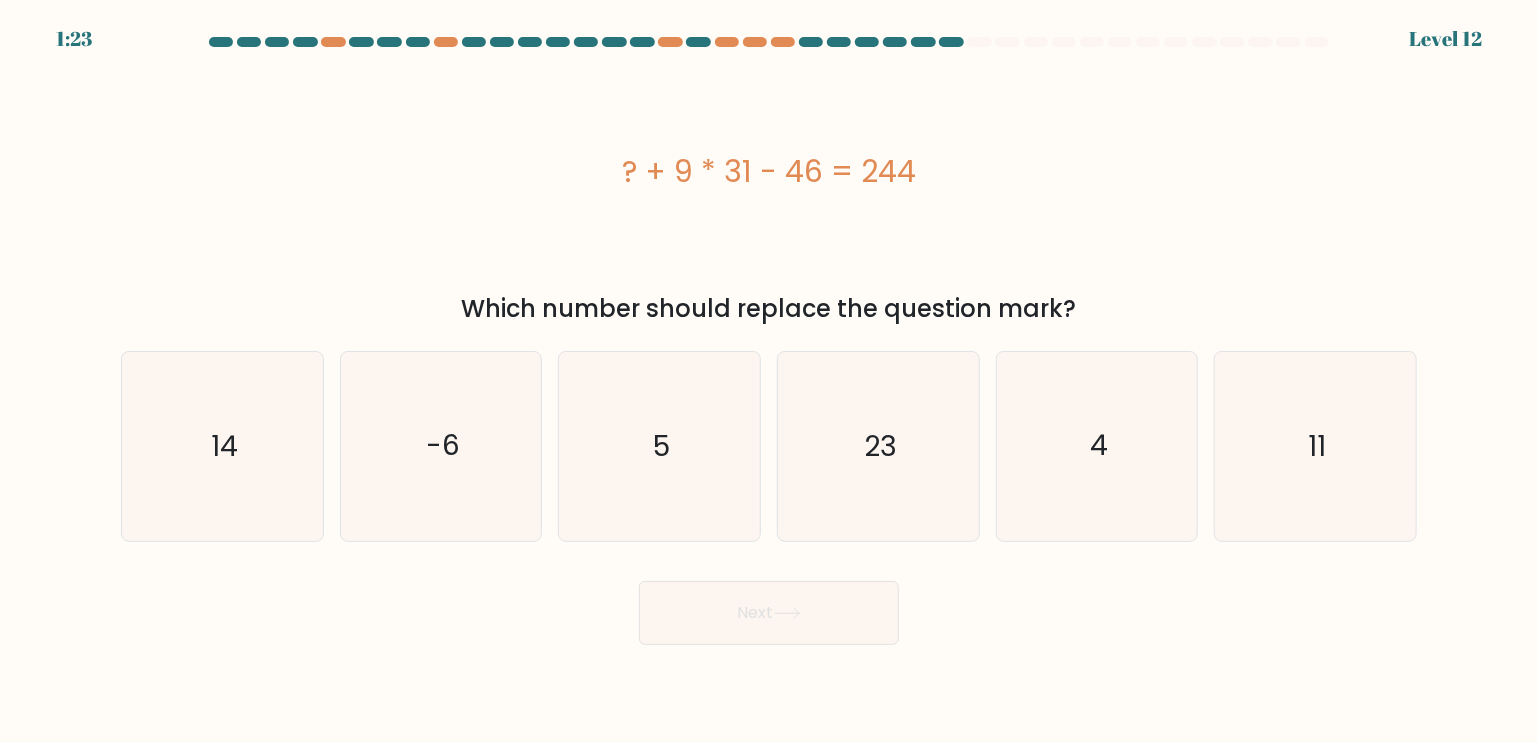 click on "? + 9 * 31 - 46 = 244" at bounding box center (769, 171) 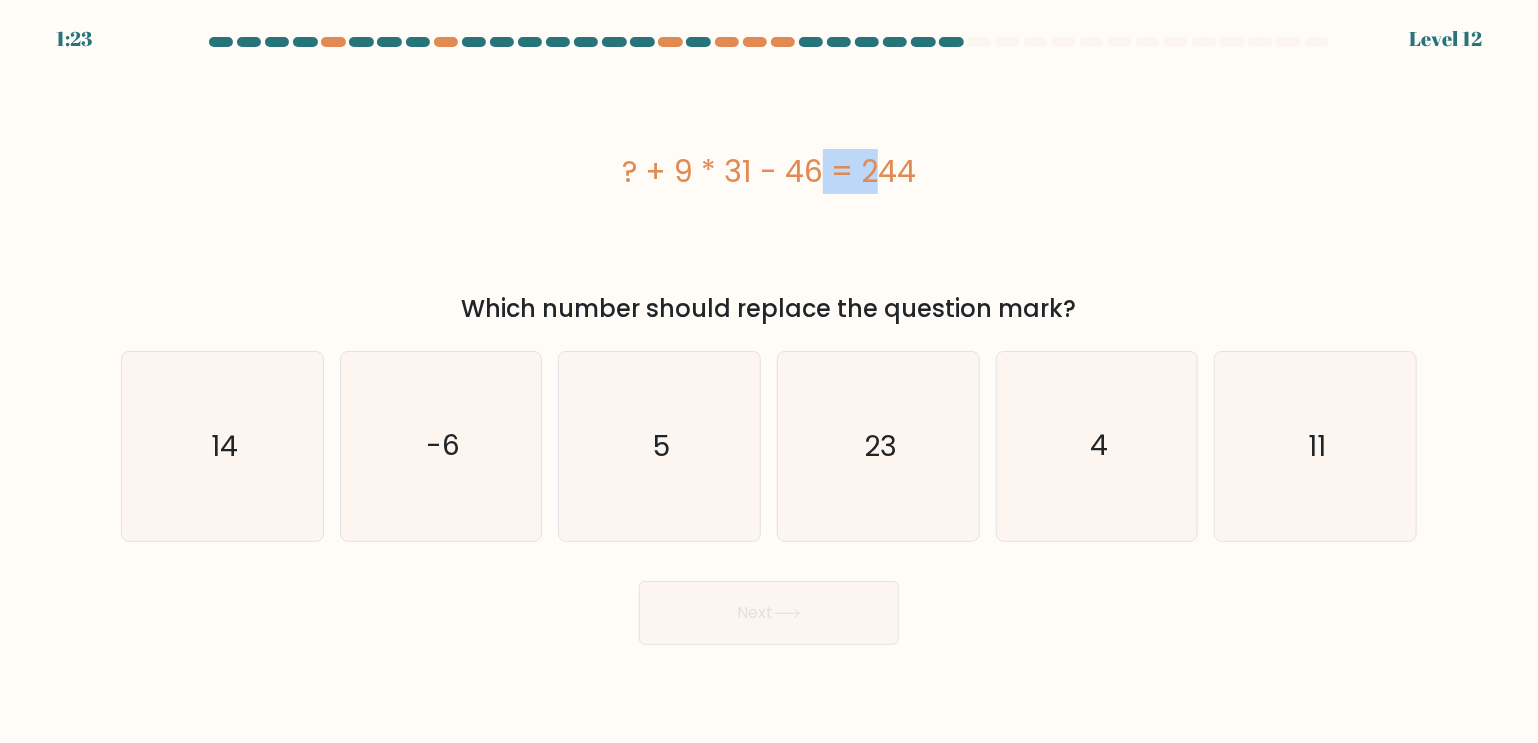drag, startPoint x: 724, startPoint y: 175, endPoint x: 700, endPoint y: 175, distance: 24 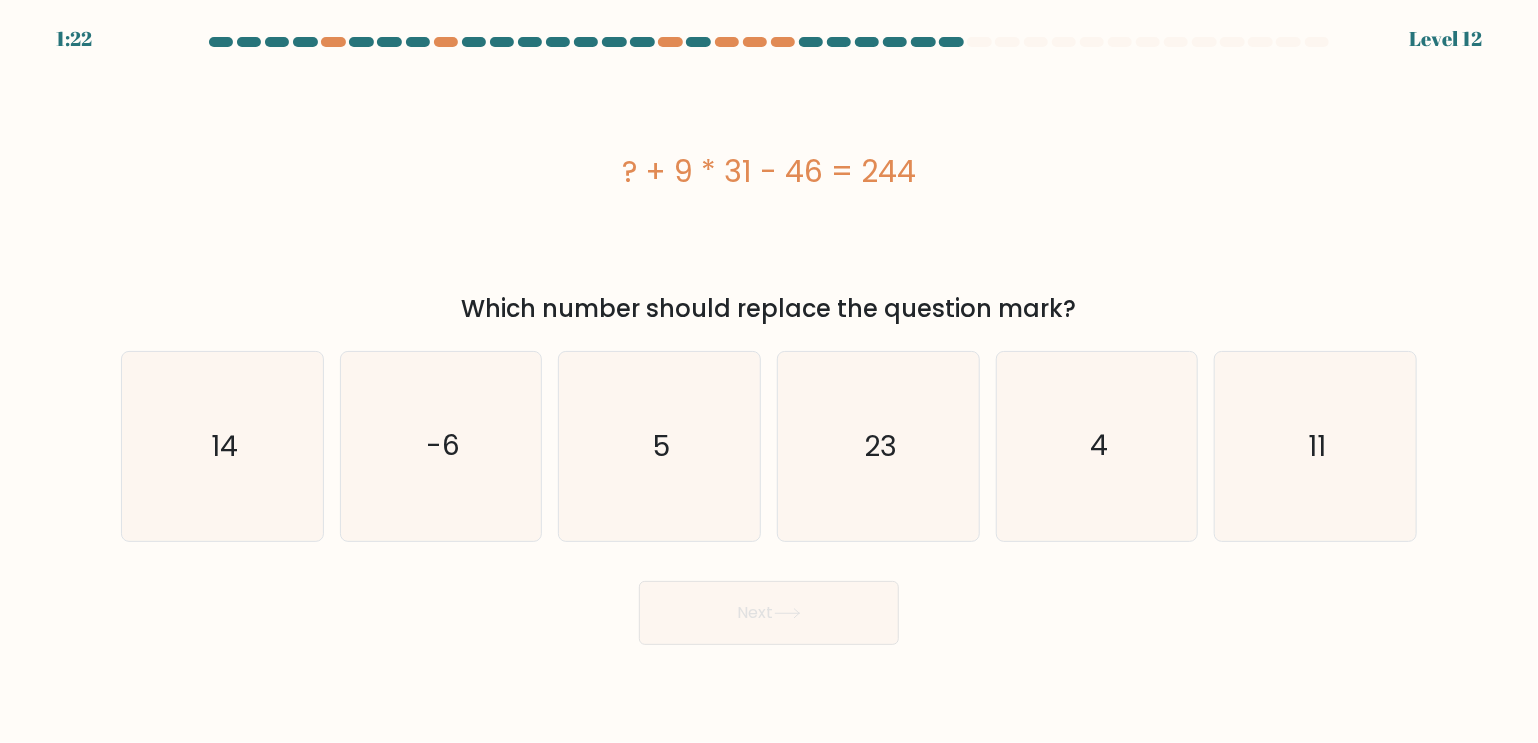 click on "? + 9 * 31 - 46 = 244" at bounding box center [769, 171] 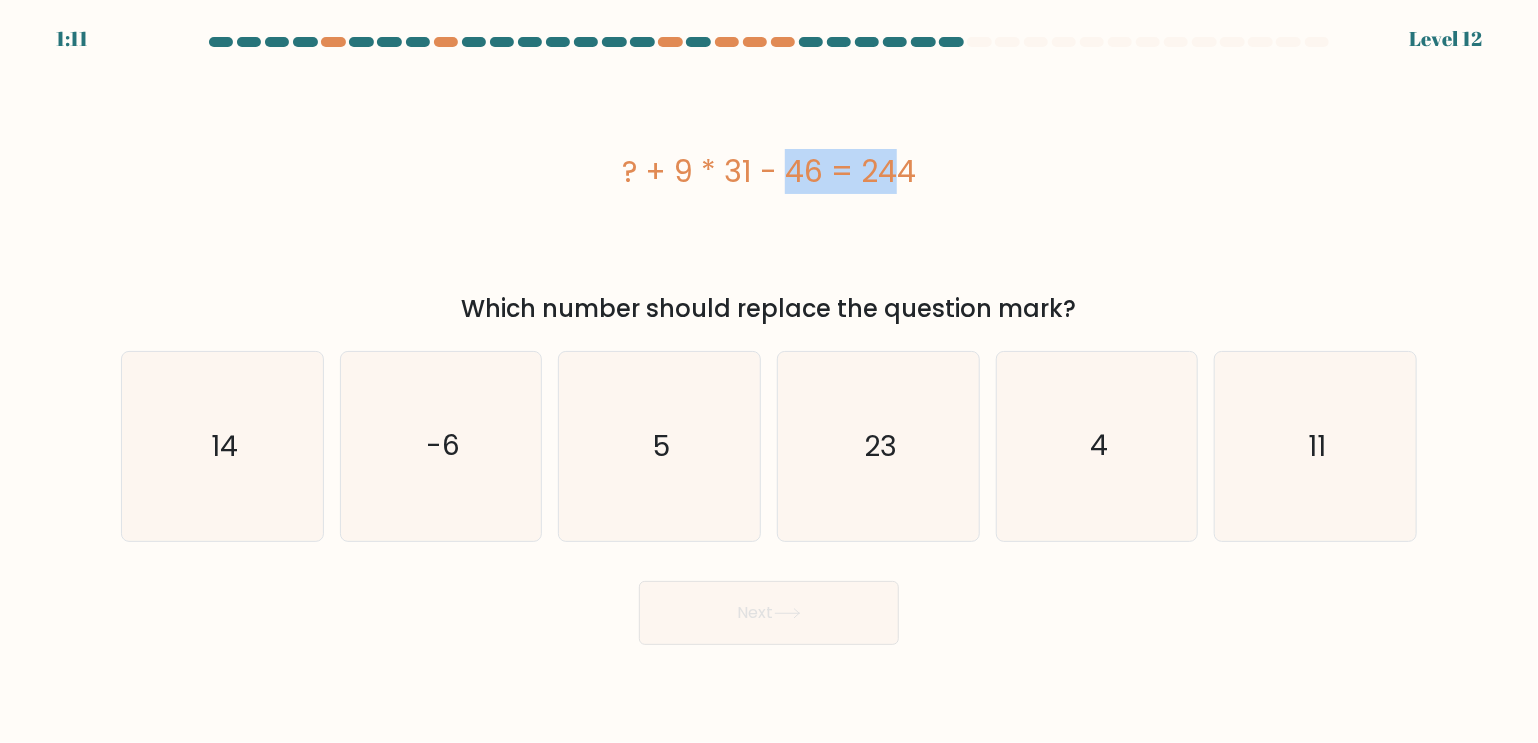 drag, startPoint x: 744, startPoint y: 174, endPoint x: 680, endPoint y: 171, distance: 64.070274 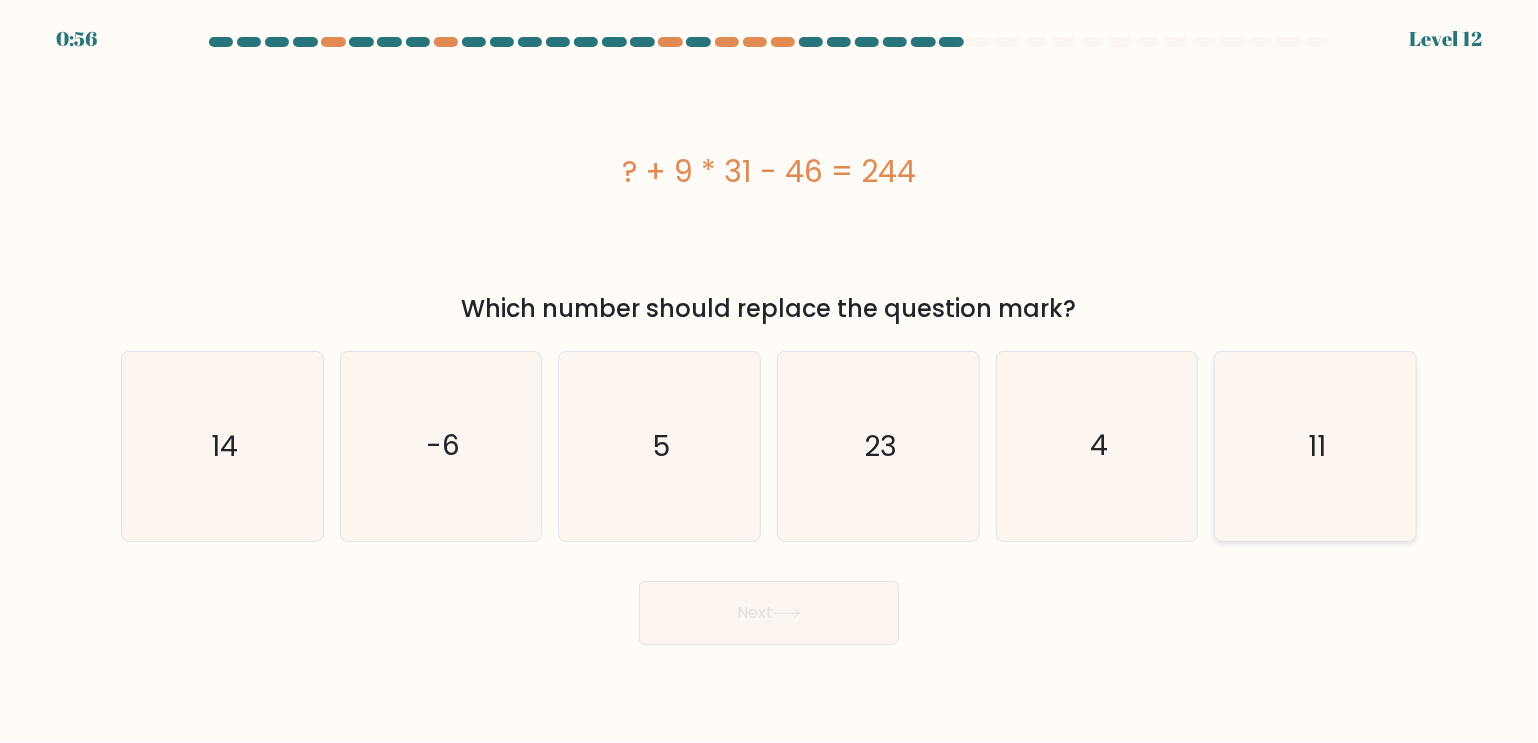 drag, startPoint x: 1307, startPoint y: 481, endPoint x: 1297, endPoint y: 480, distance: 10.049875 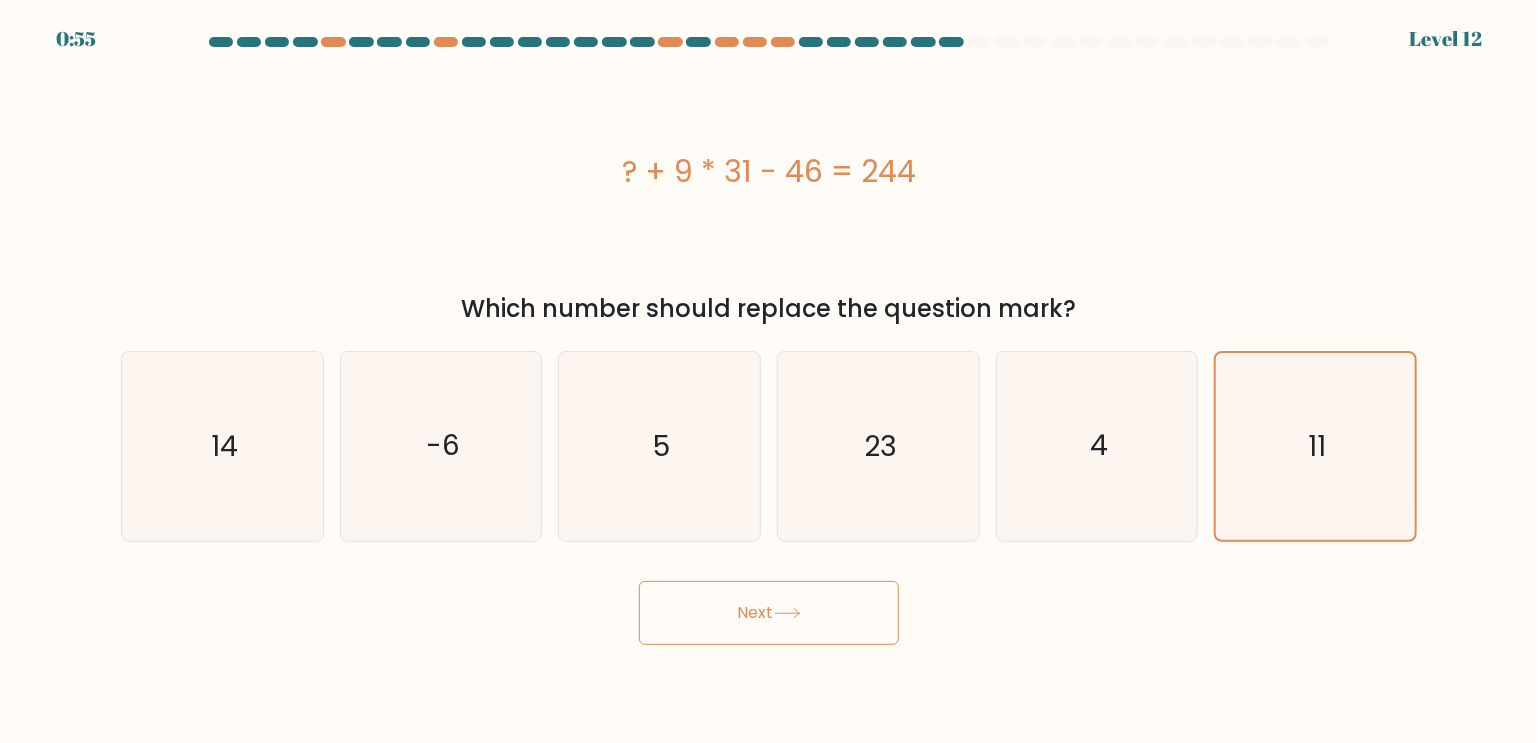 click on "Next" at bounding box center (769, 613) 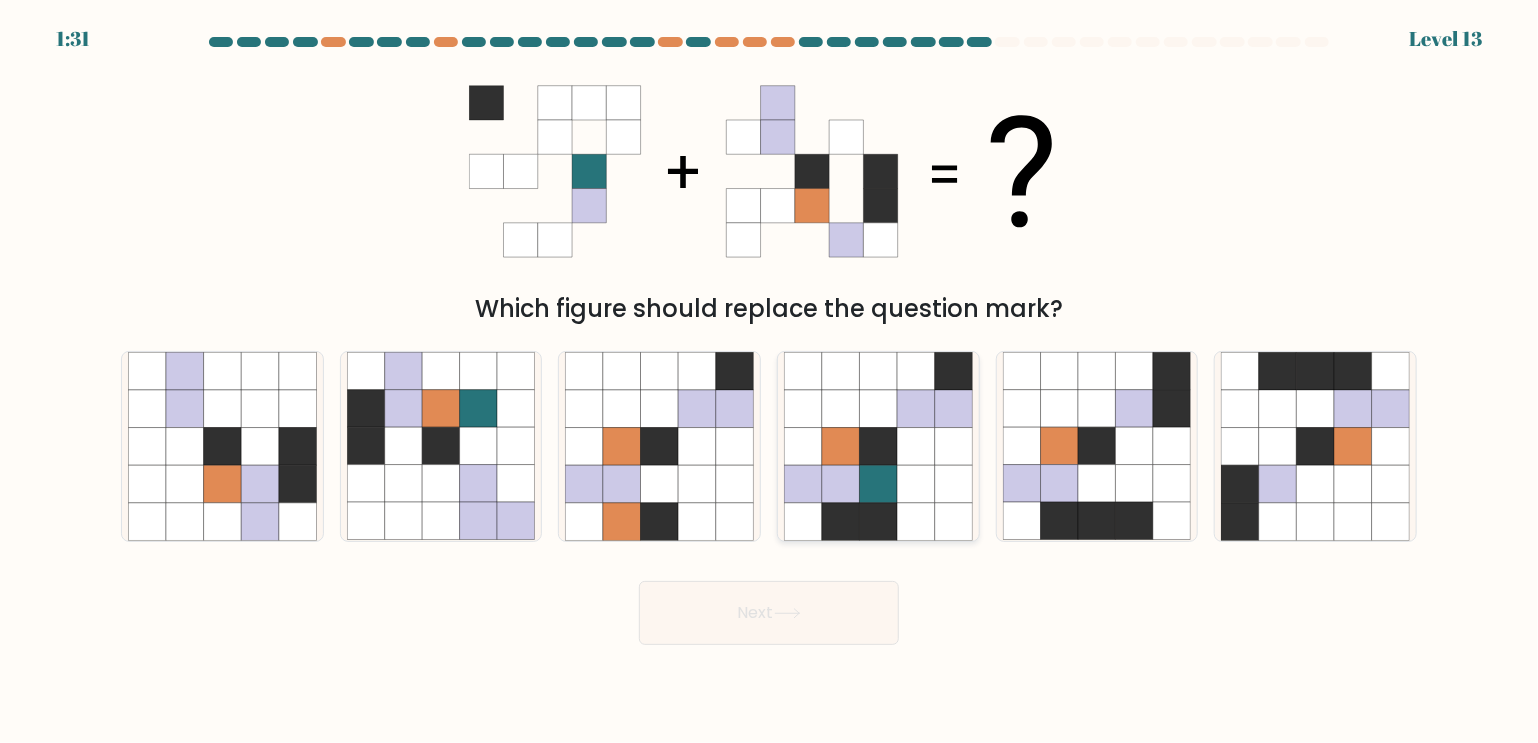 click at bounding box center [878, 484] 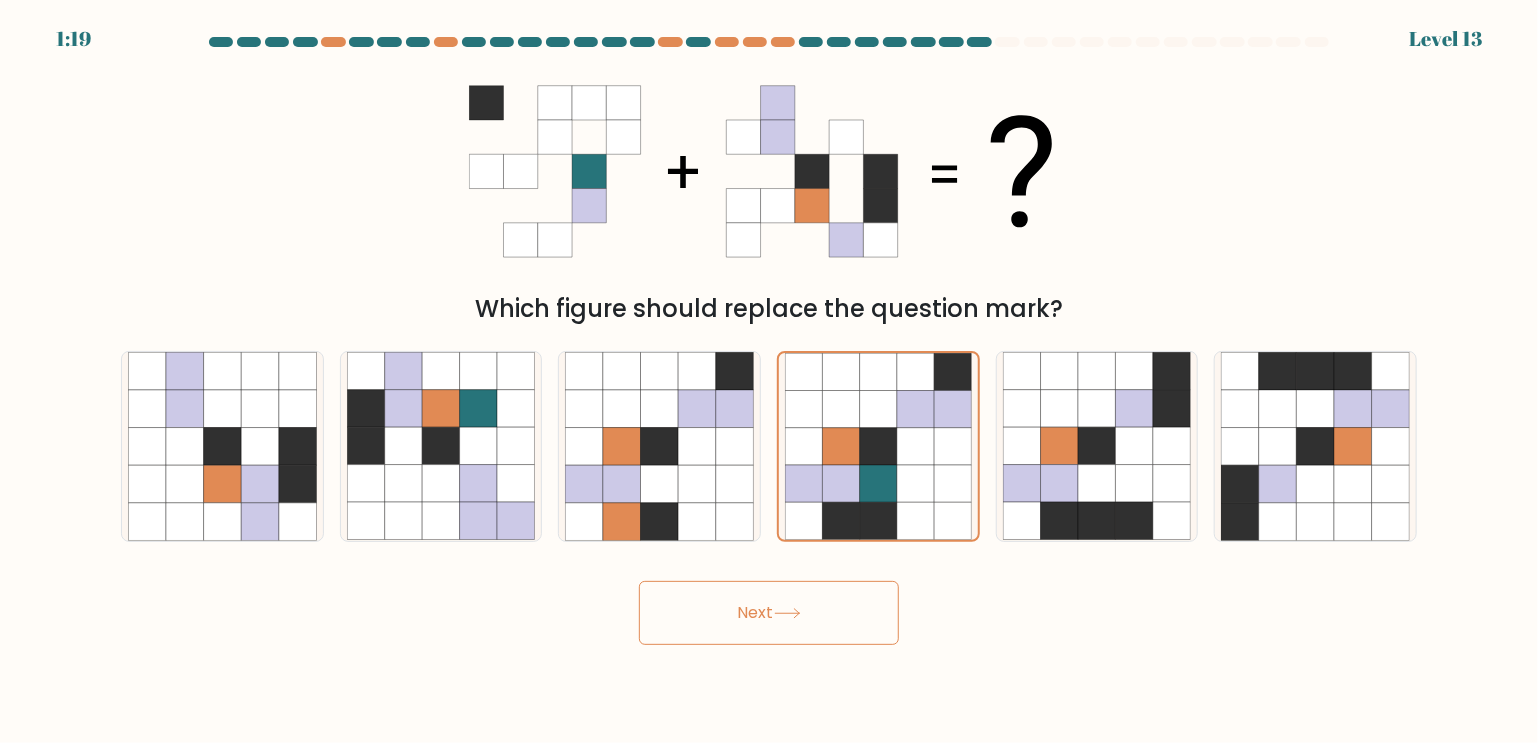 click on "Next" at bounding box center (769, 613) 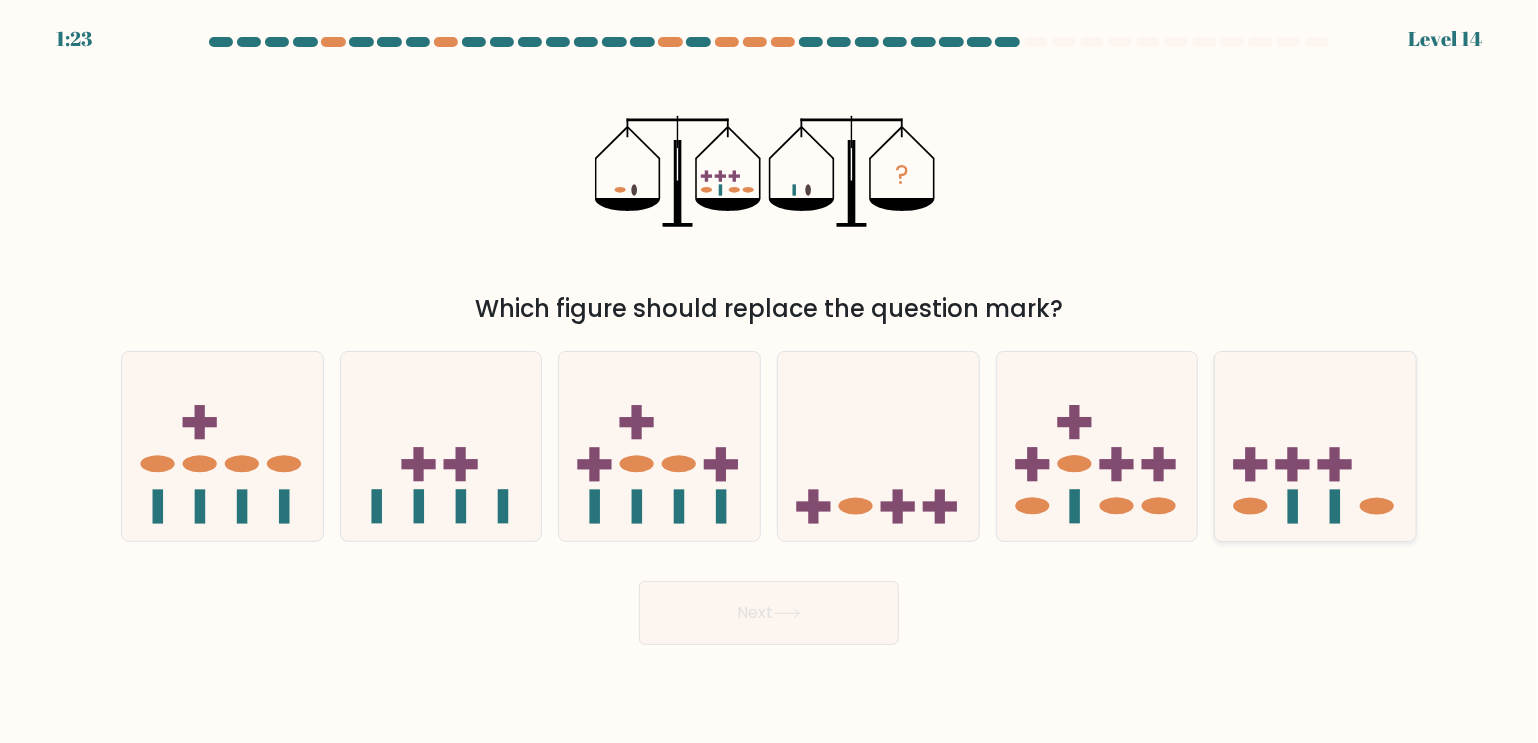 click at bounding box center [1315, 446] 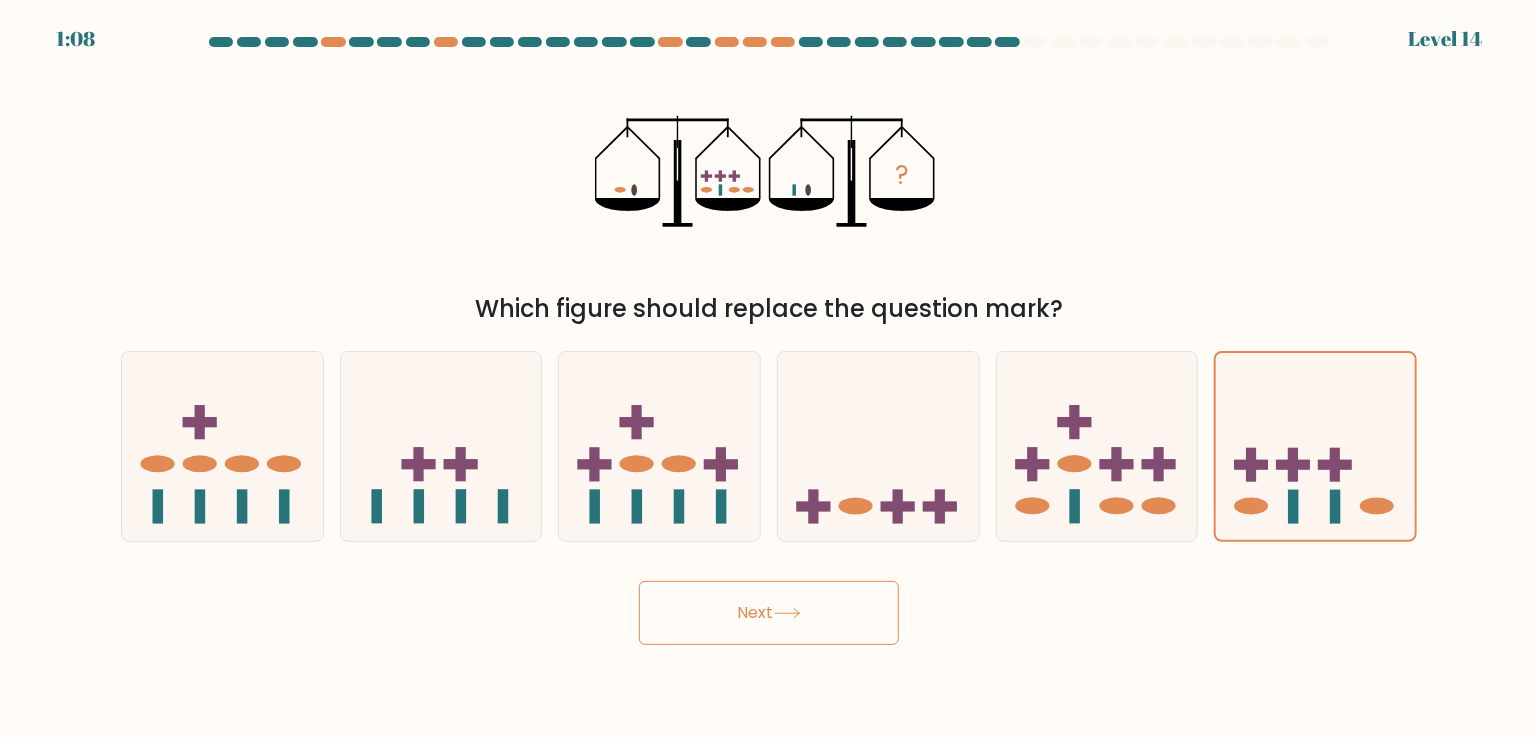 drag, startPoint x: 770, startPoint y: 614, endPoint x: 1104, endPoint y: 668, distance: 338.3371 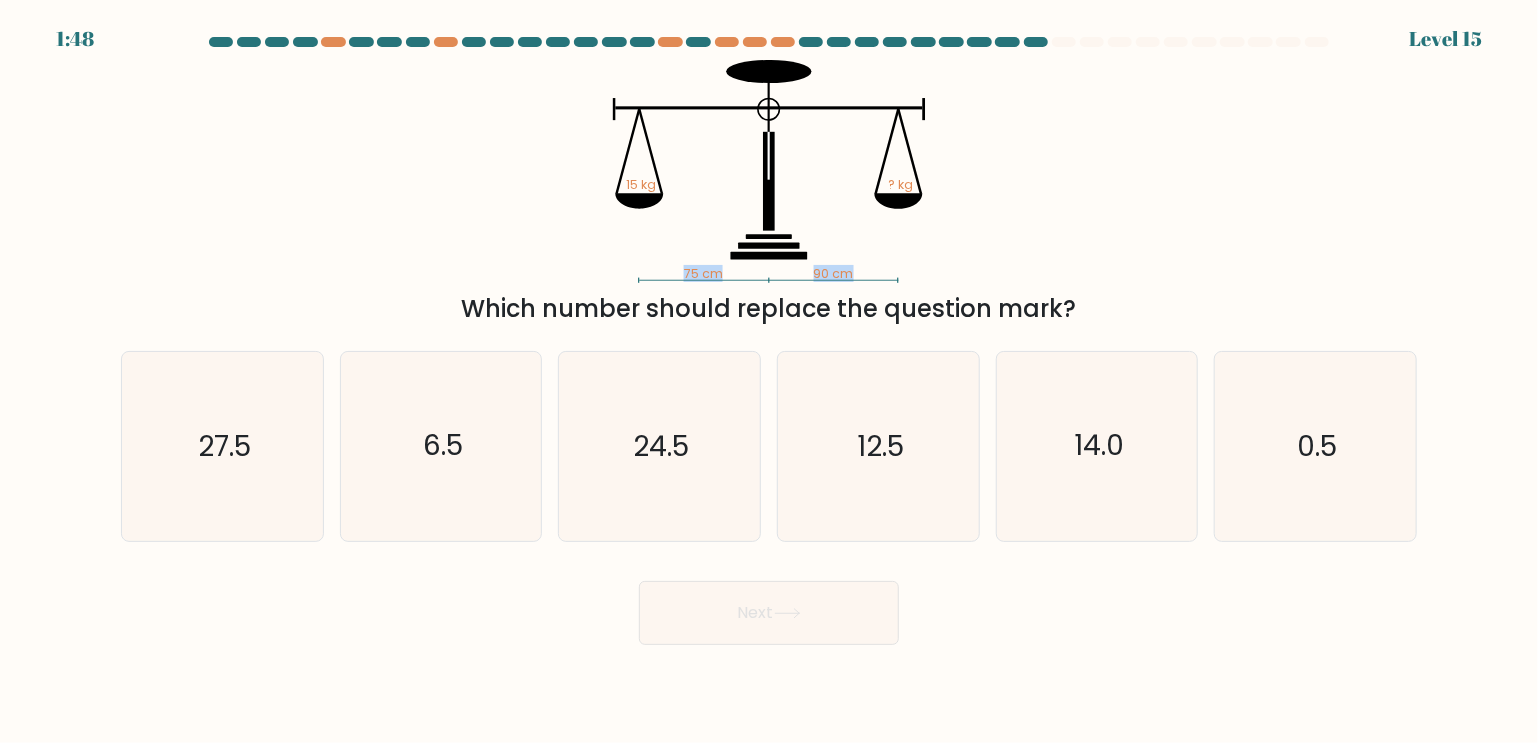 drag, startPoint x: 640, startPoint y: 277, endPoint x: 868, endPoint y: 282, distance: 228.05482 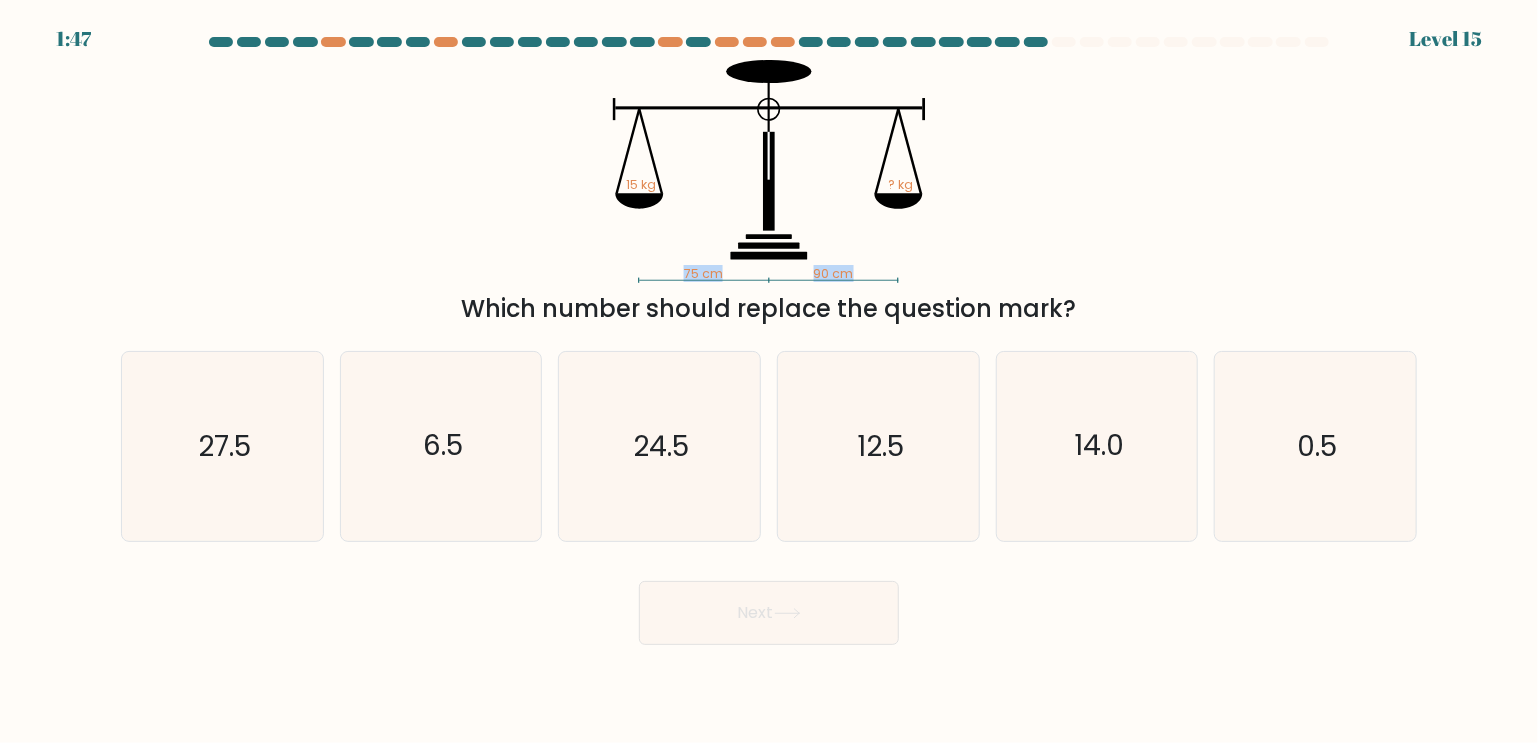 click on "75 cm   90 cm   15 kg   ? kg
Which number should replace the question mark?" at bounding box center [769, 193] 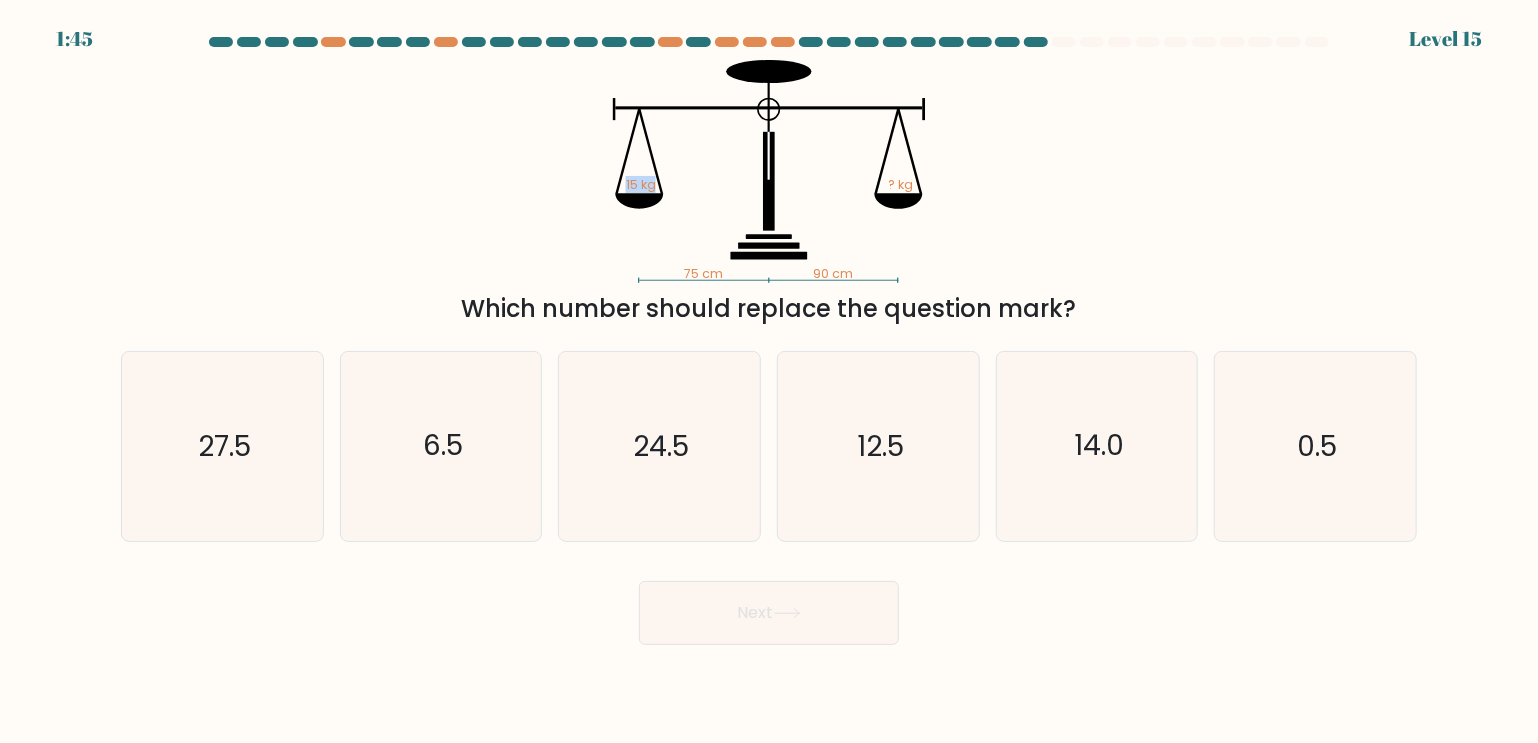 drag, startPoint x: 628, startPoint y: 184, endPoint x: 688, endPoint y: 184, distance: 60 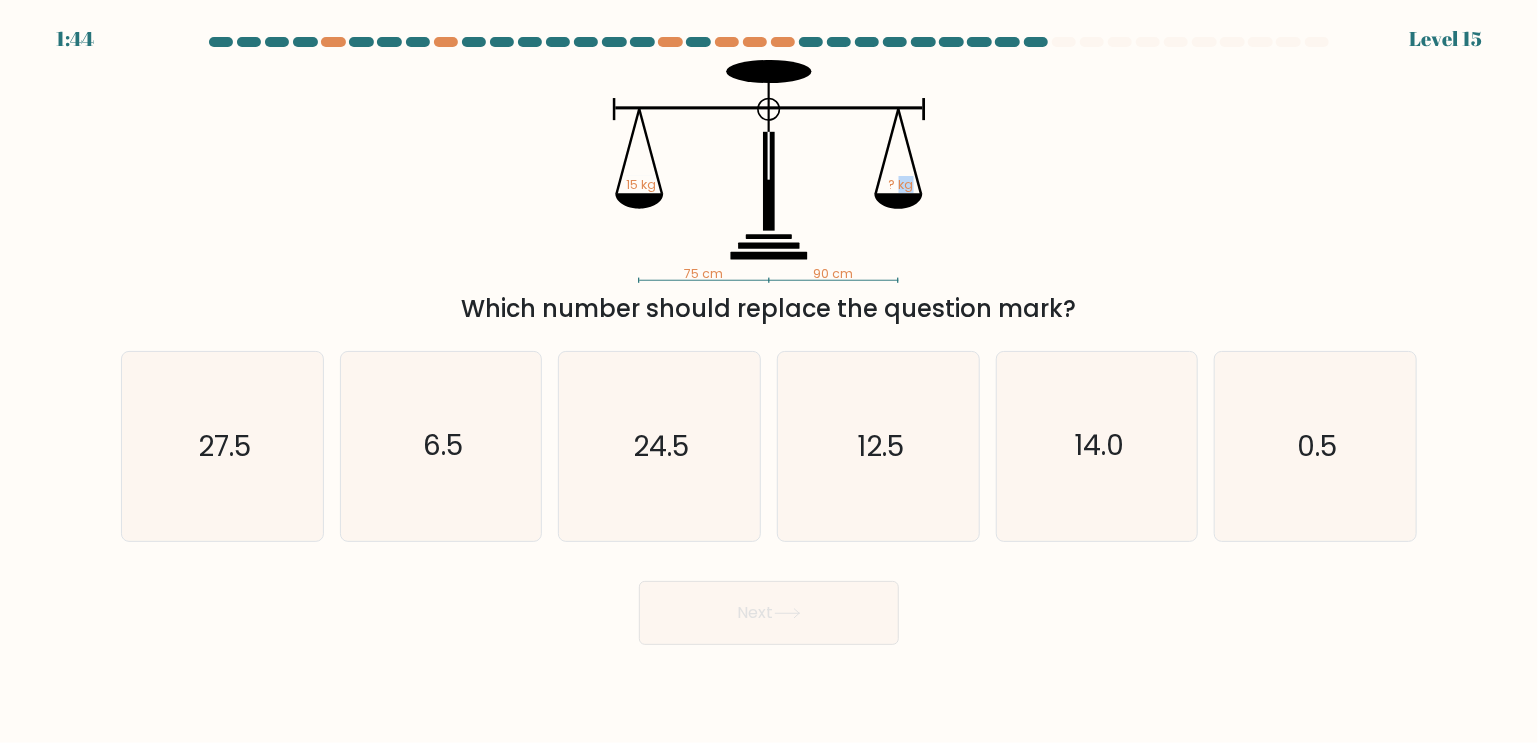 drag, startPoint x: 908, startPoint y: 191, endPoint x: 995, endPoint y: 199, distance: 87.36704 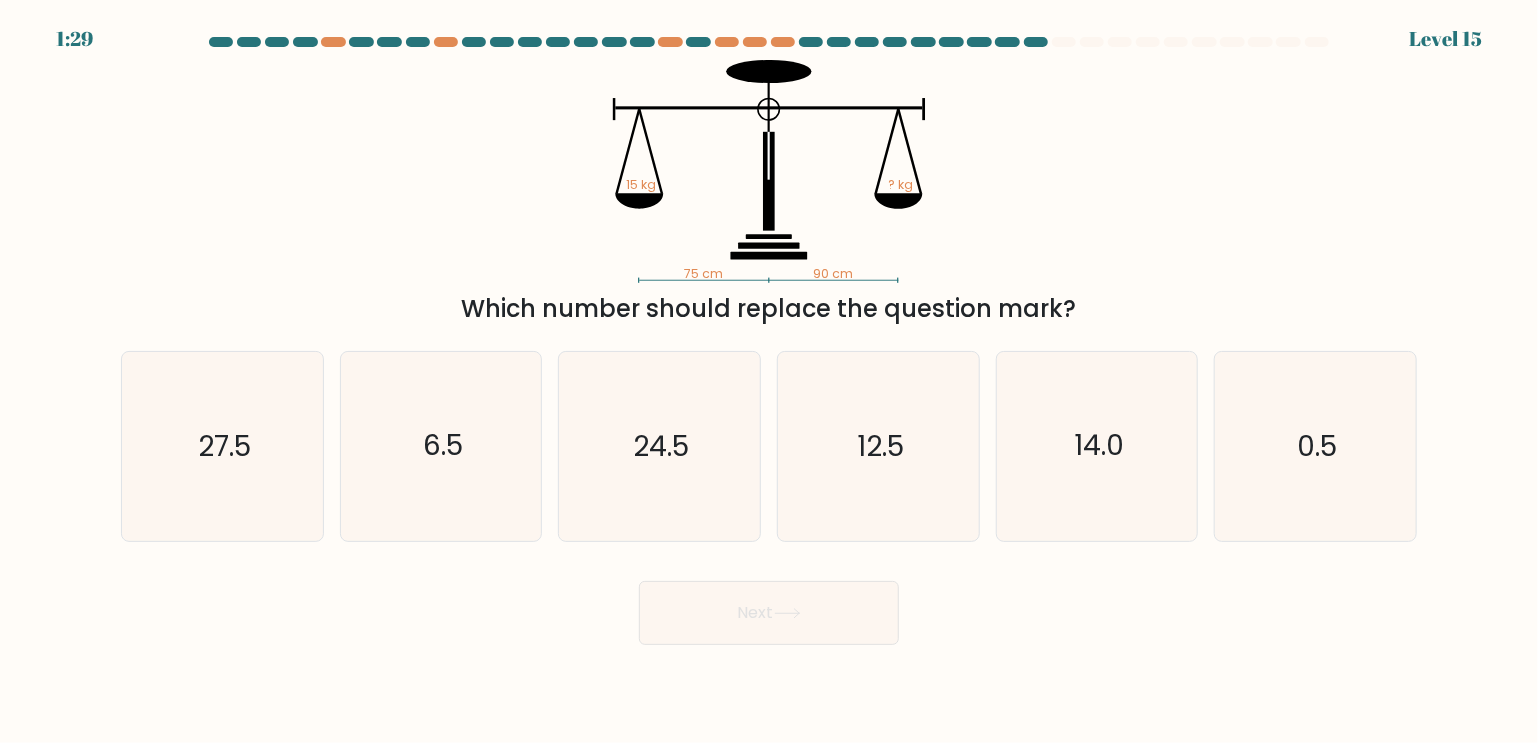drag, startPoint x: 500, startPoint y: 599, endPoint x: 516, endPoint y: 602, distance: 16.27882 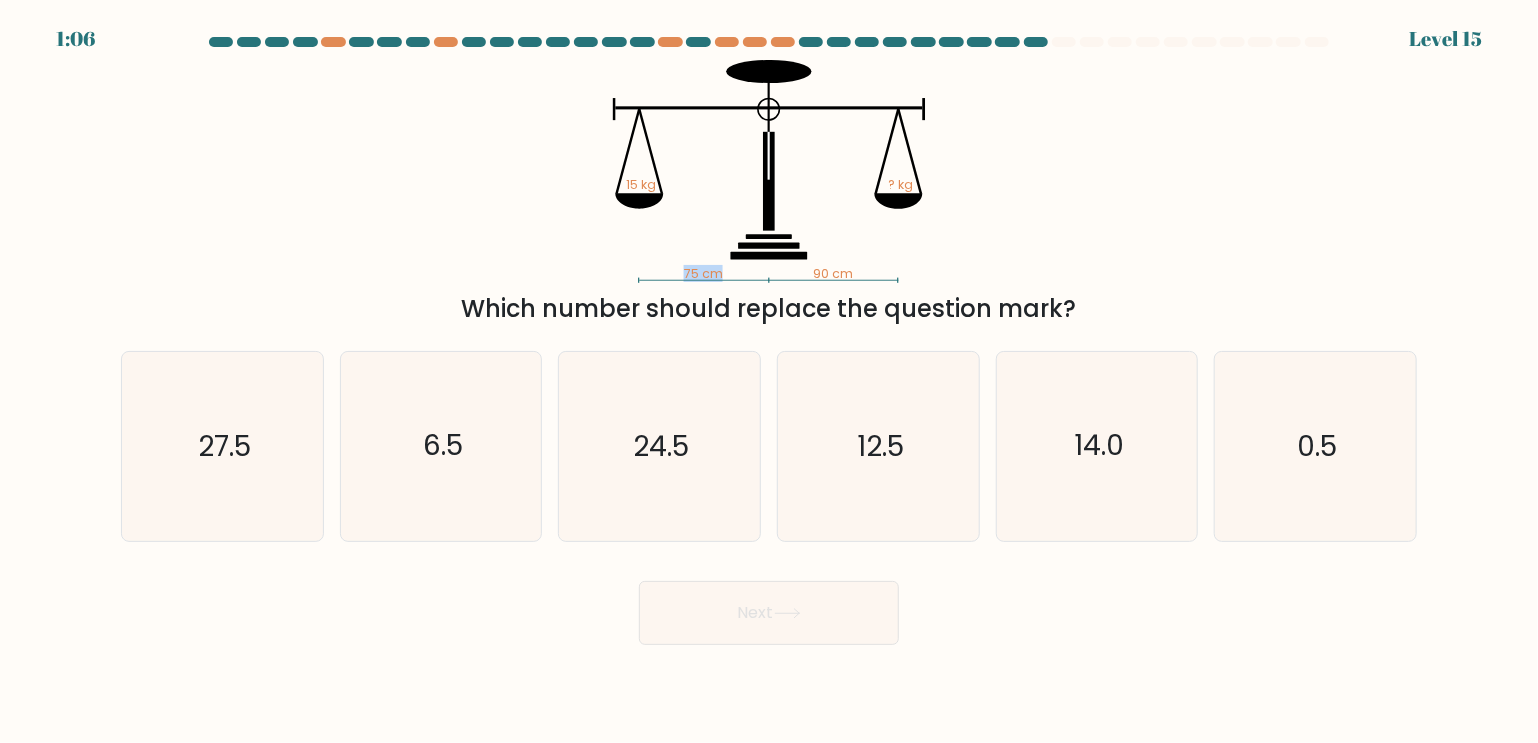 drag, startPoint x: 734, startPoint y: 252, endPoint x: 772, endPoint y: 267, distance: 40.853397 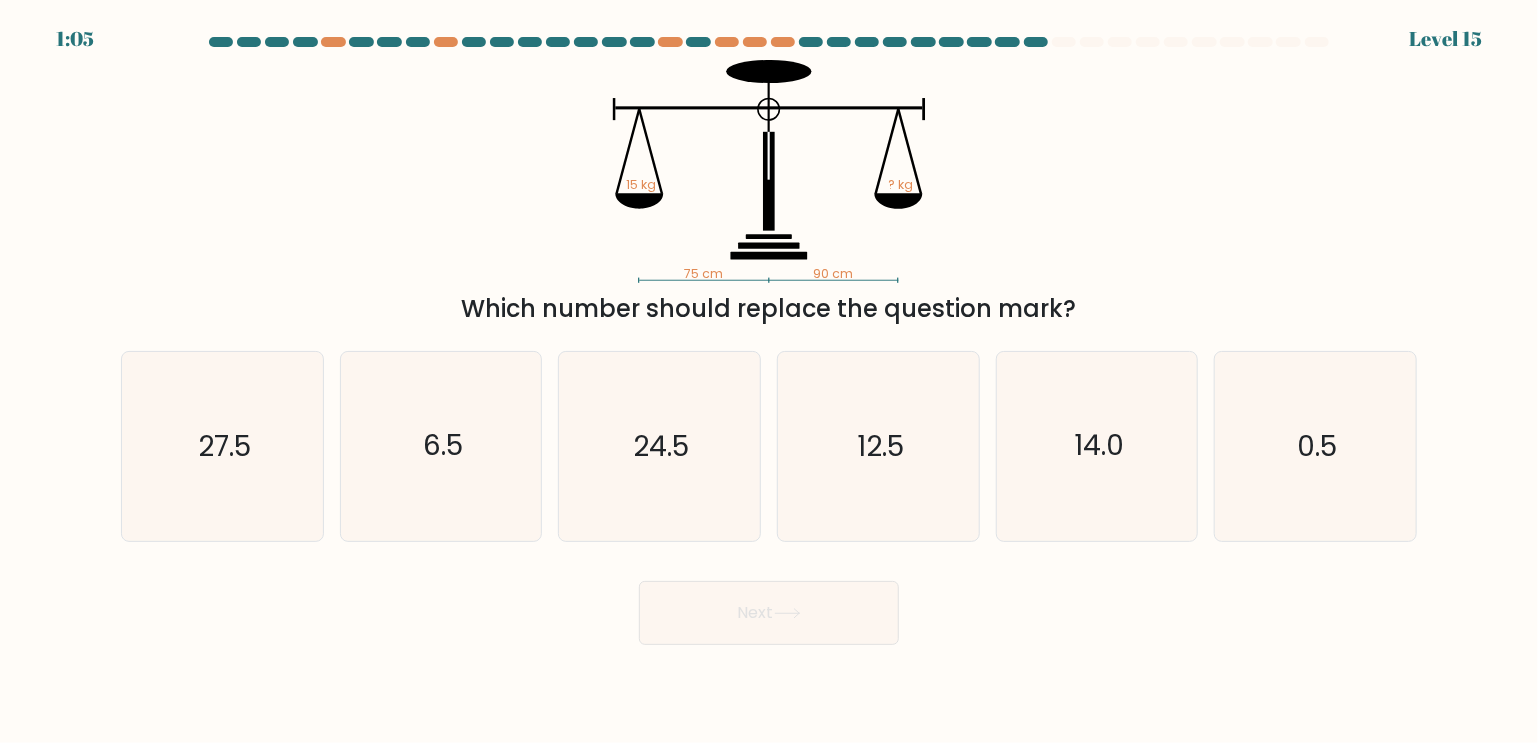 click at bounding box center (769, 256) 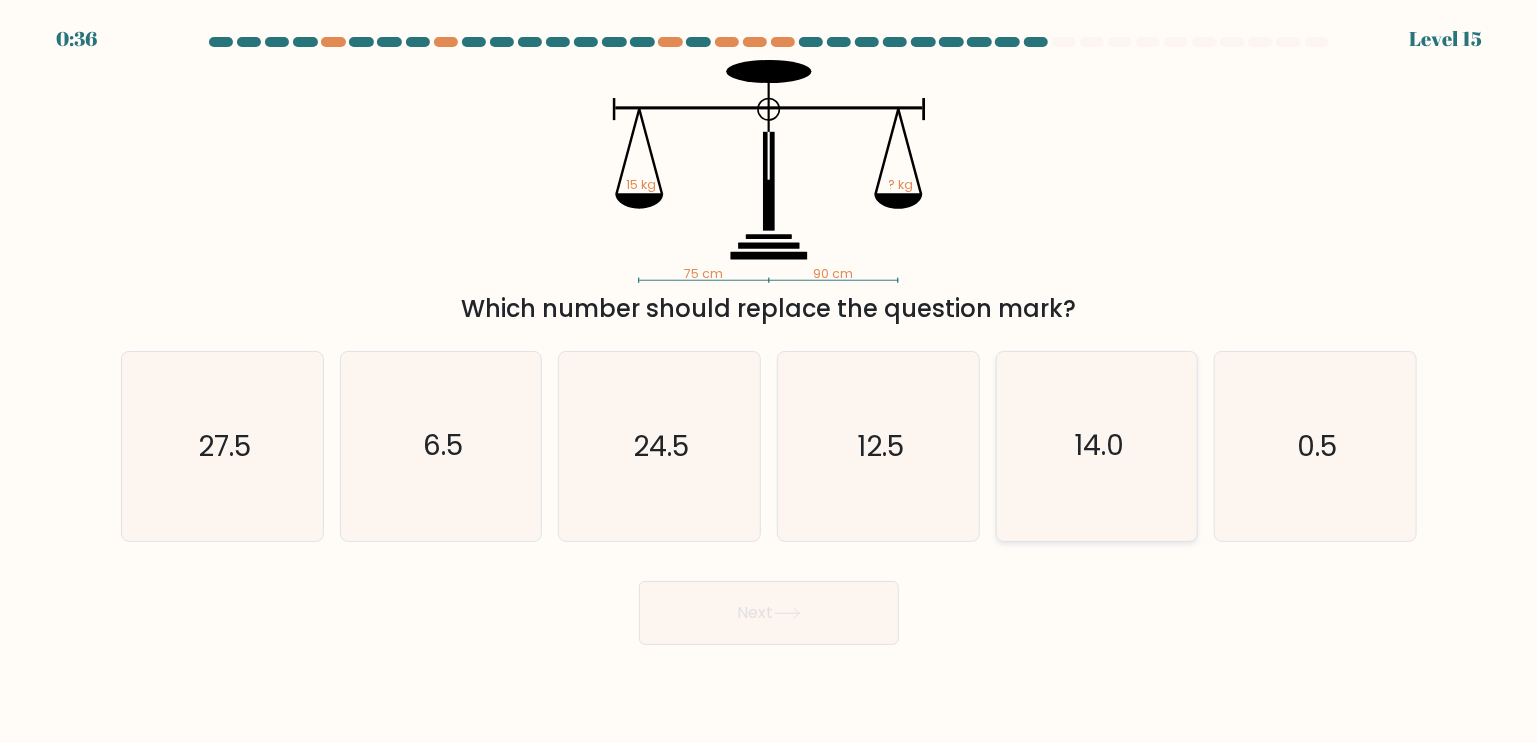 click on "14.0" at bounding box center (1097, 446) 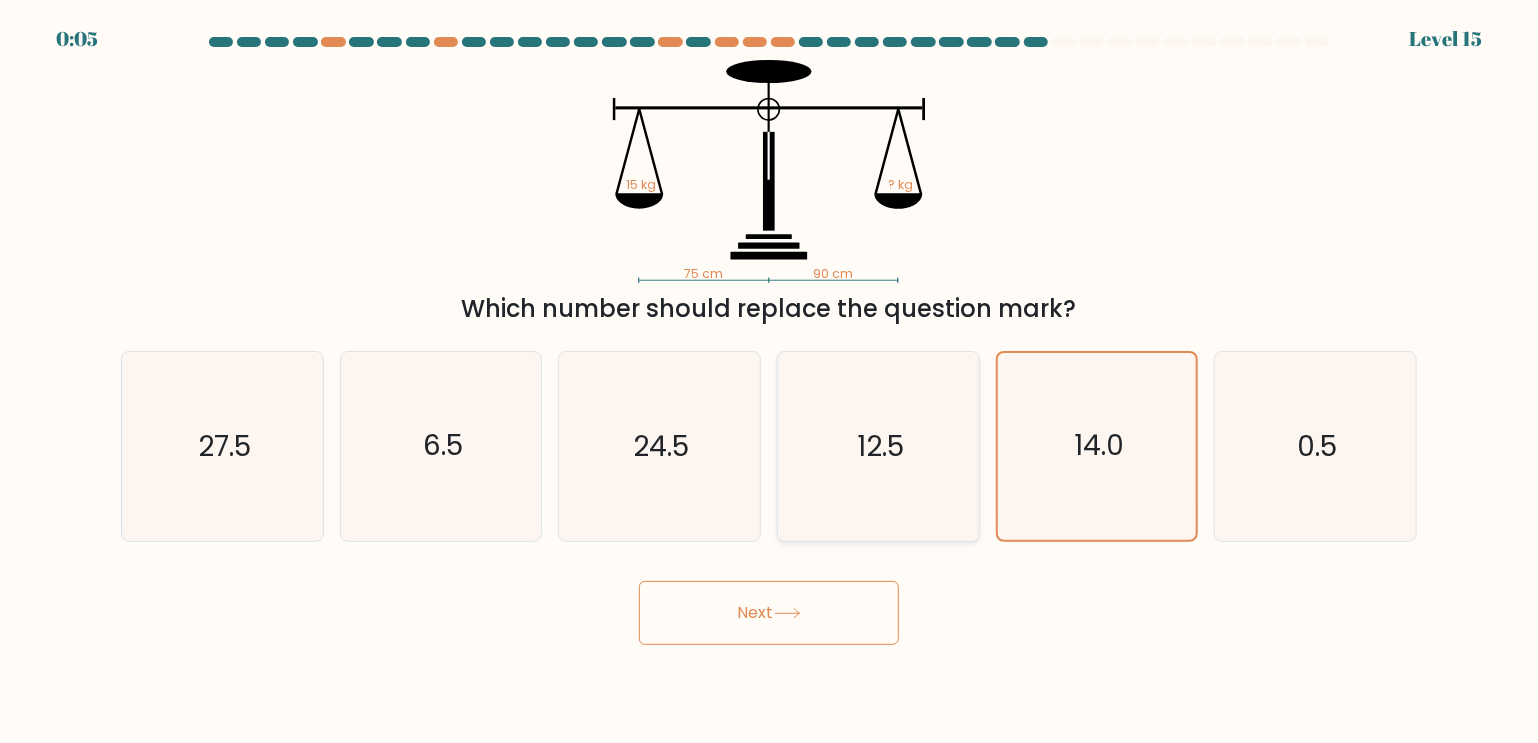 click on "12.5" at bounding box center (878, 446) 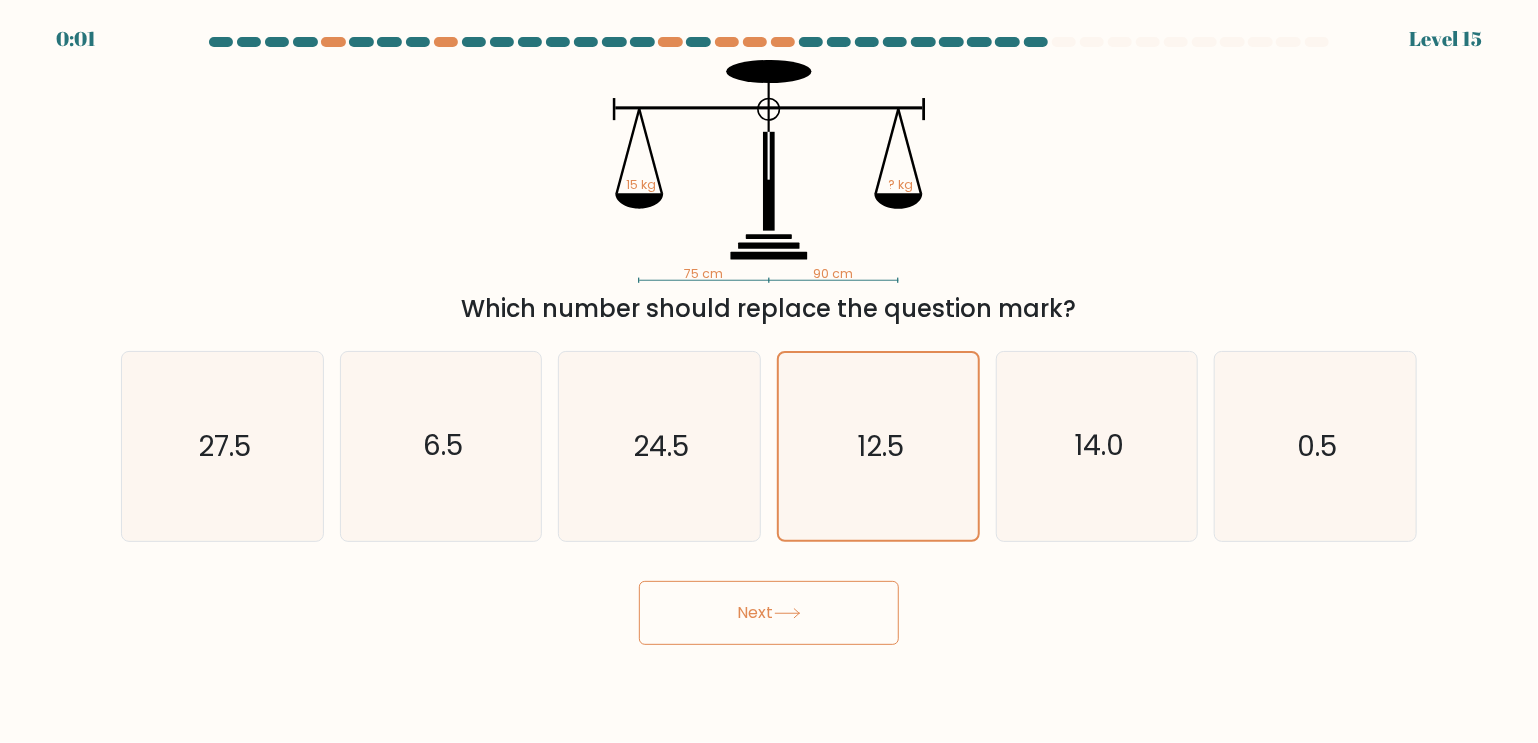 click at bounding box center (787, 613) 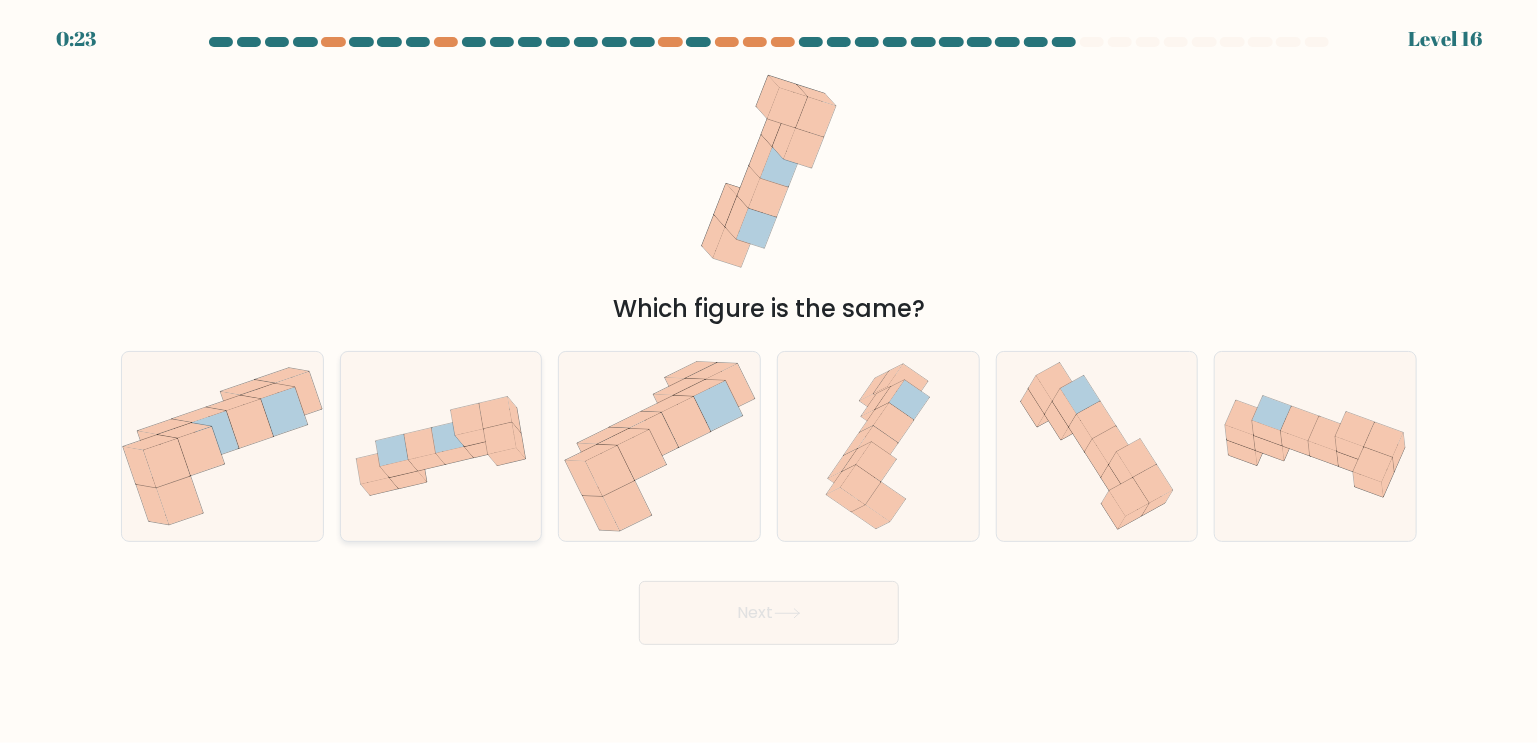 click at bounding box center (420, 444) 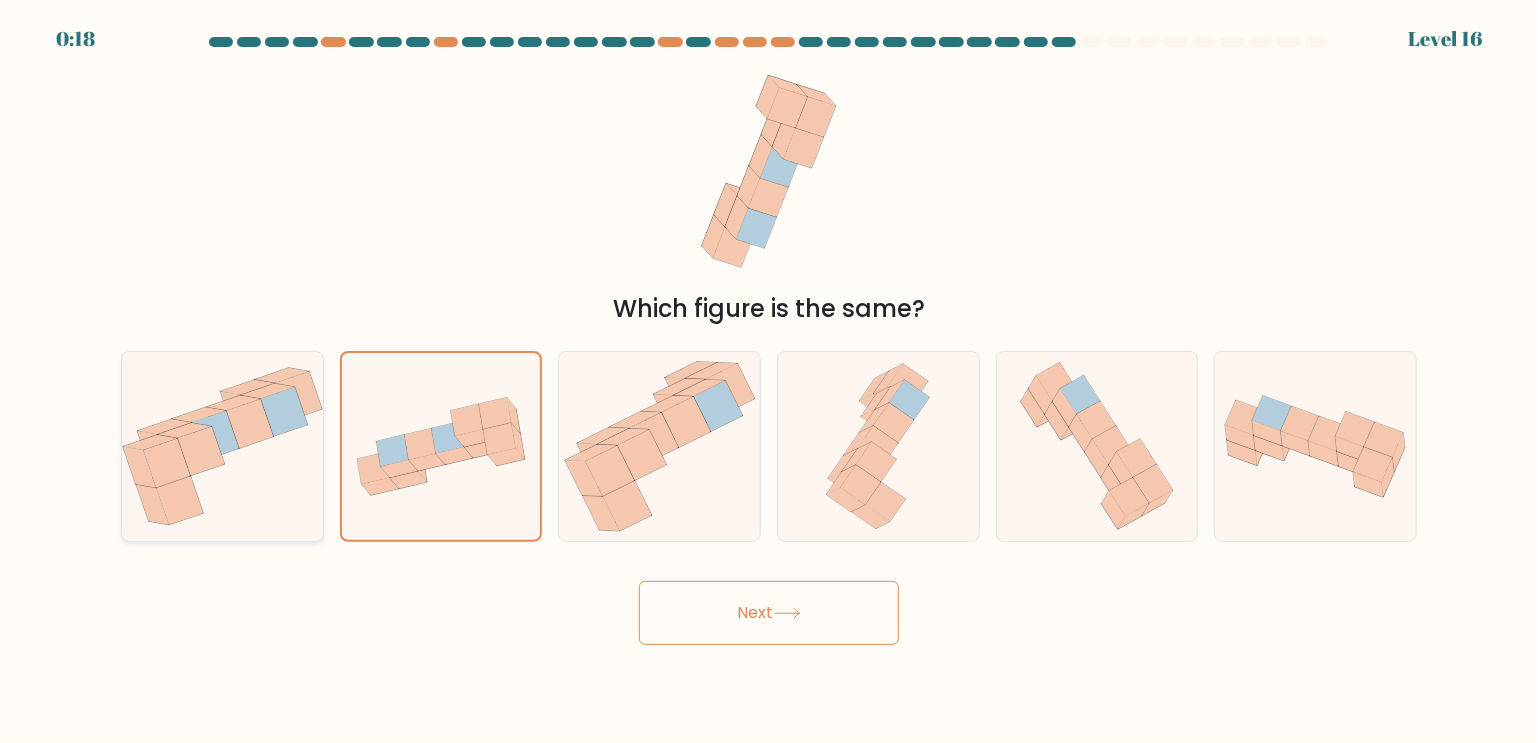 click at bounding box center [249, 423] 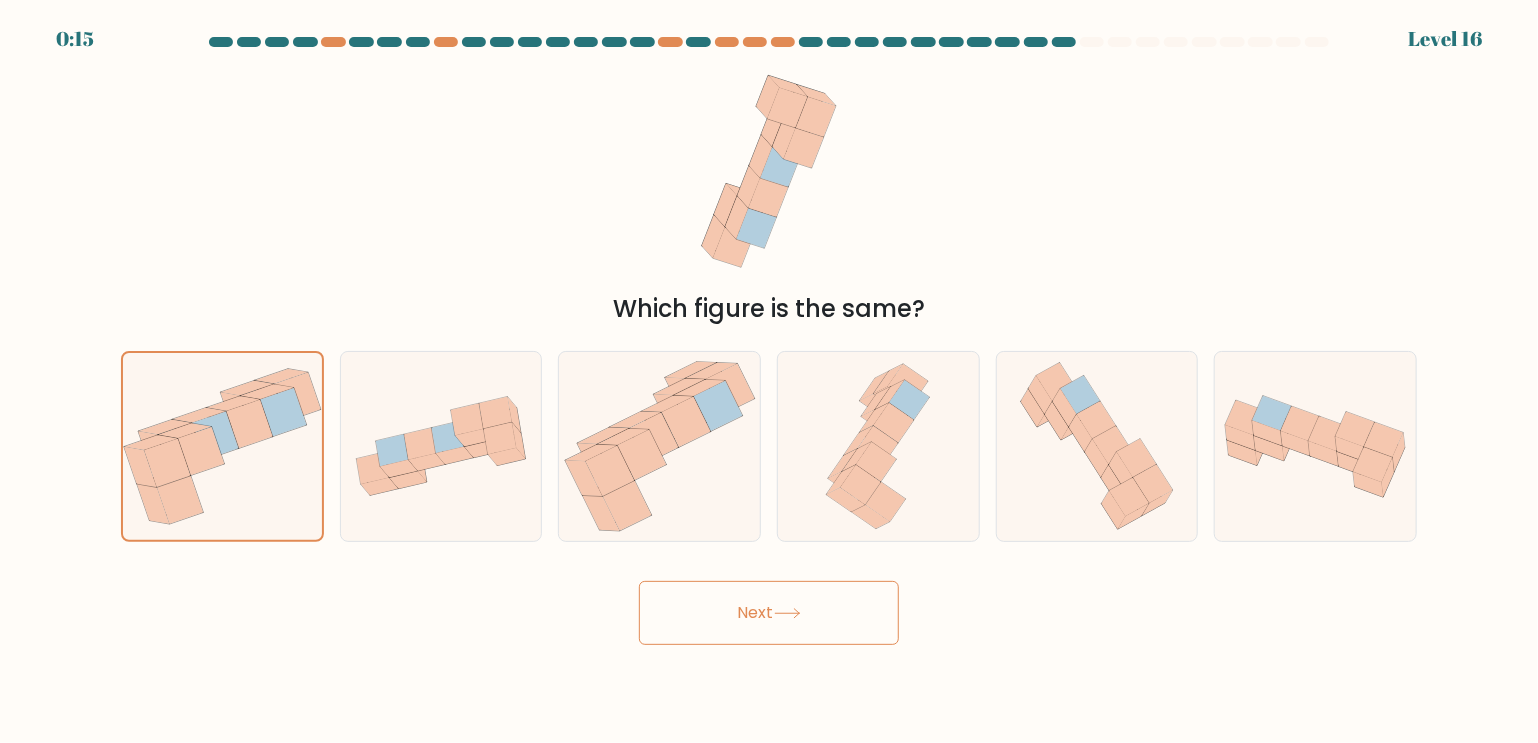 drag, startPoint x: 792, startPoint y: 612, endPoint x: 577, endPoint y: 652, distance: 218.68927 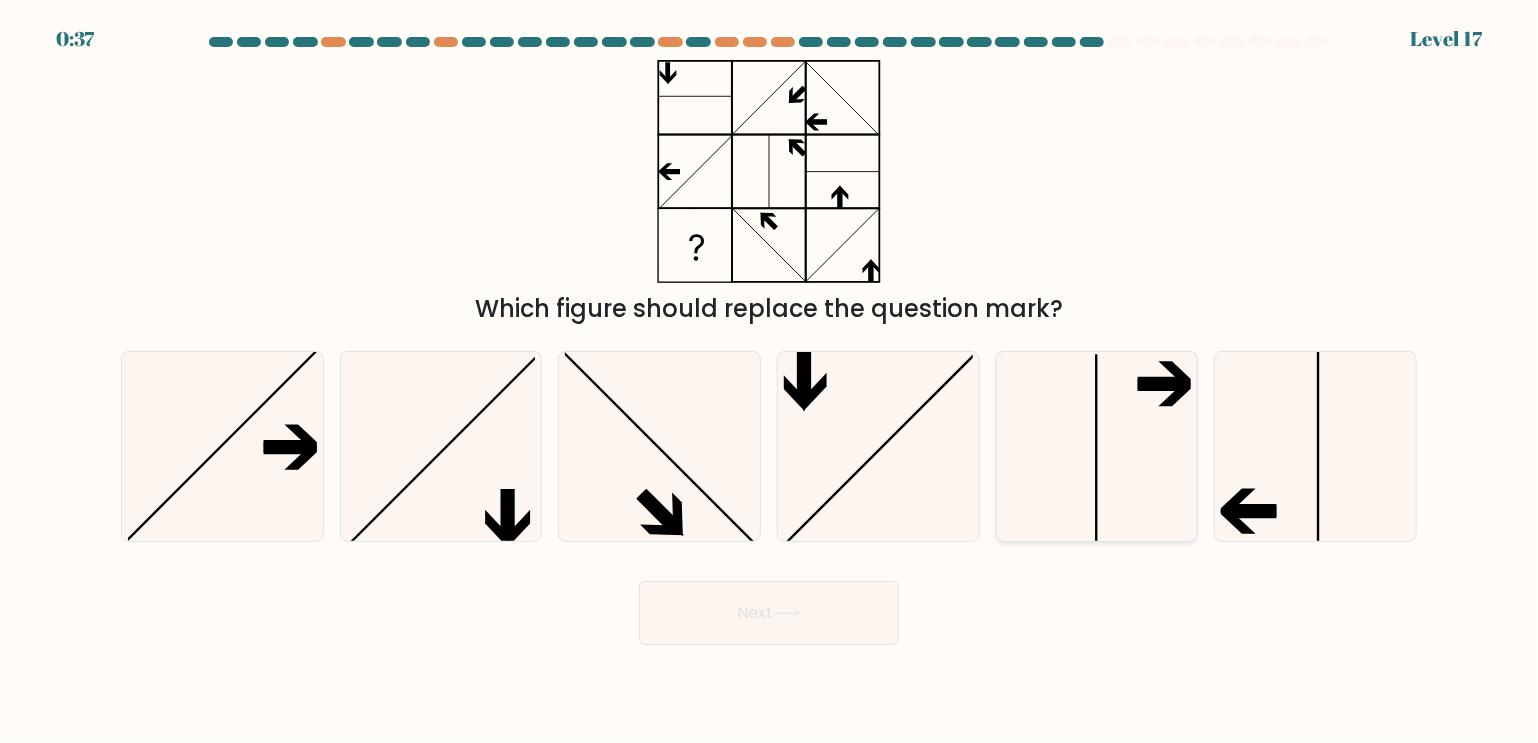 click at bounding box center [1097, 446] 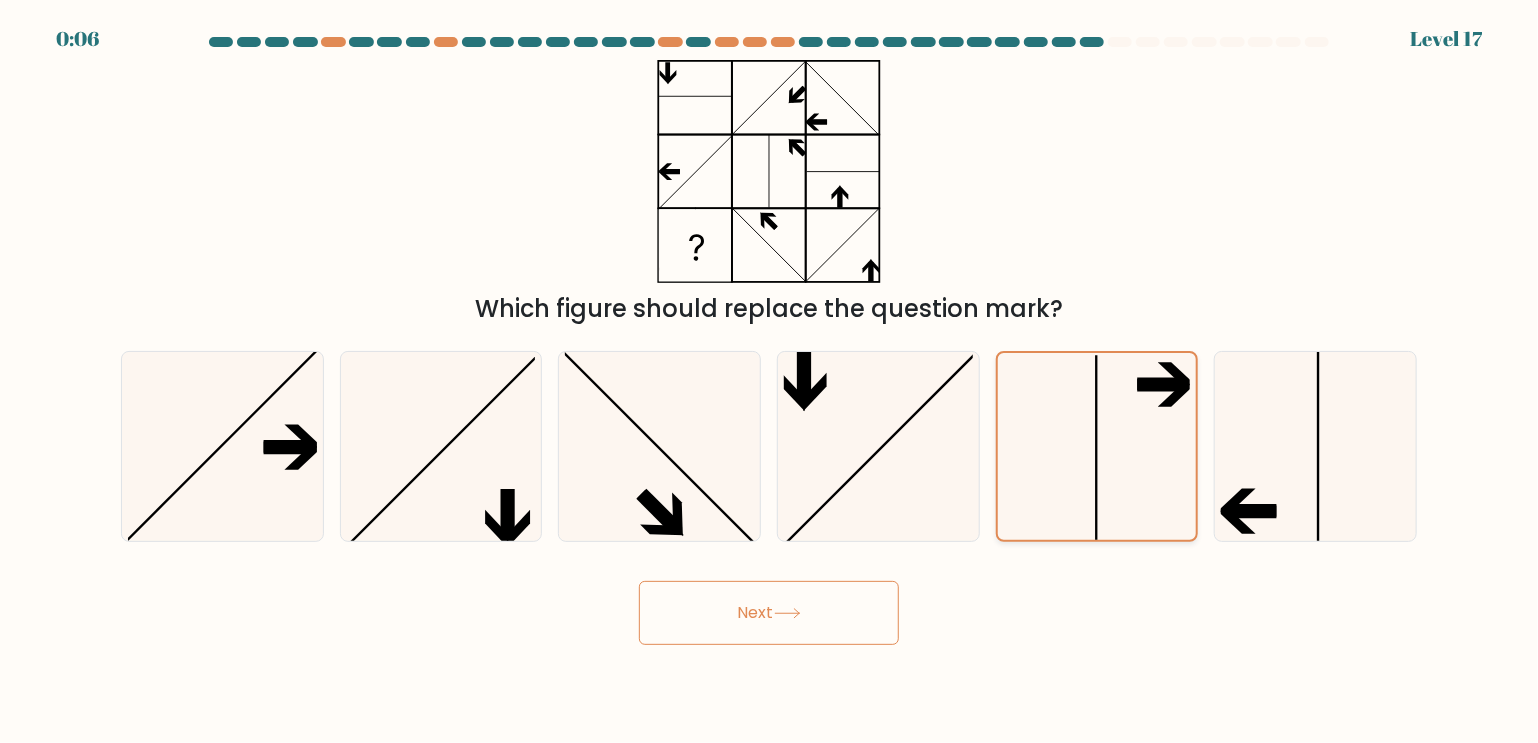 click at bounding box center [1097, 446] 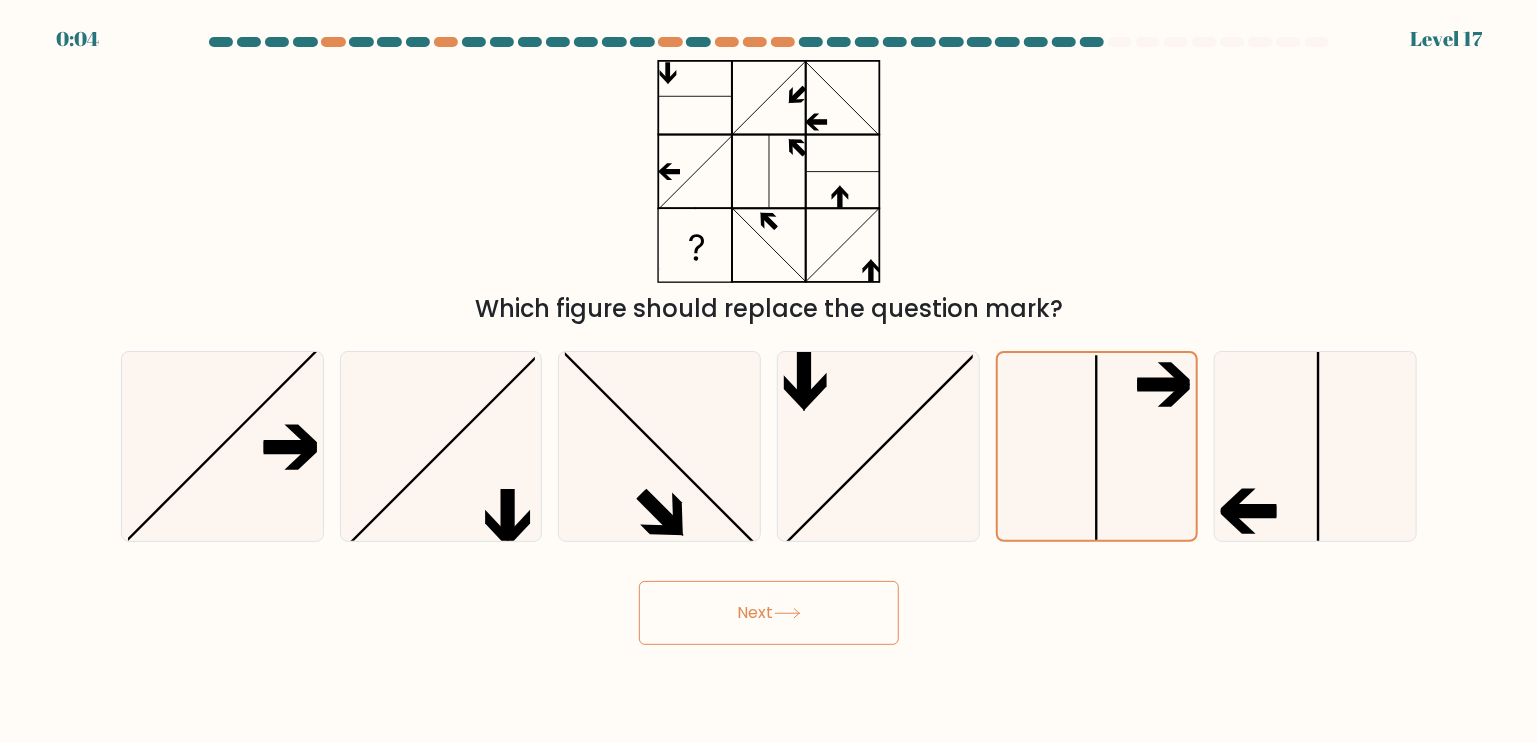click on "Next" at bounding box center (769, 613) 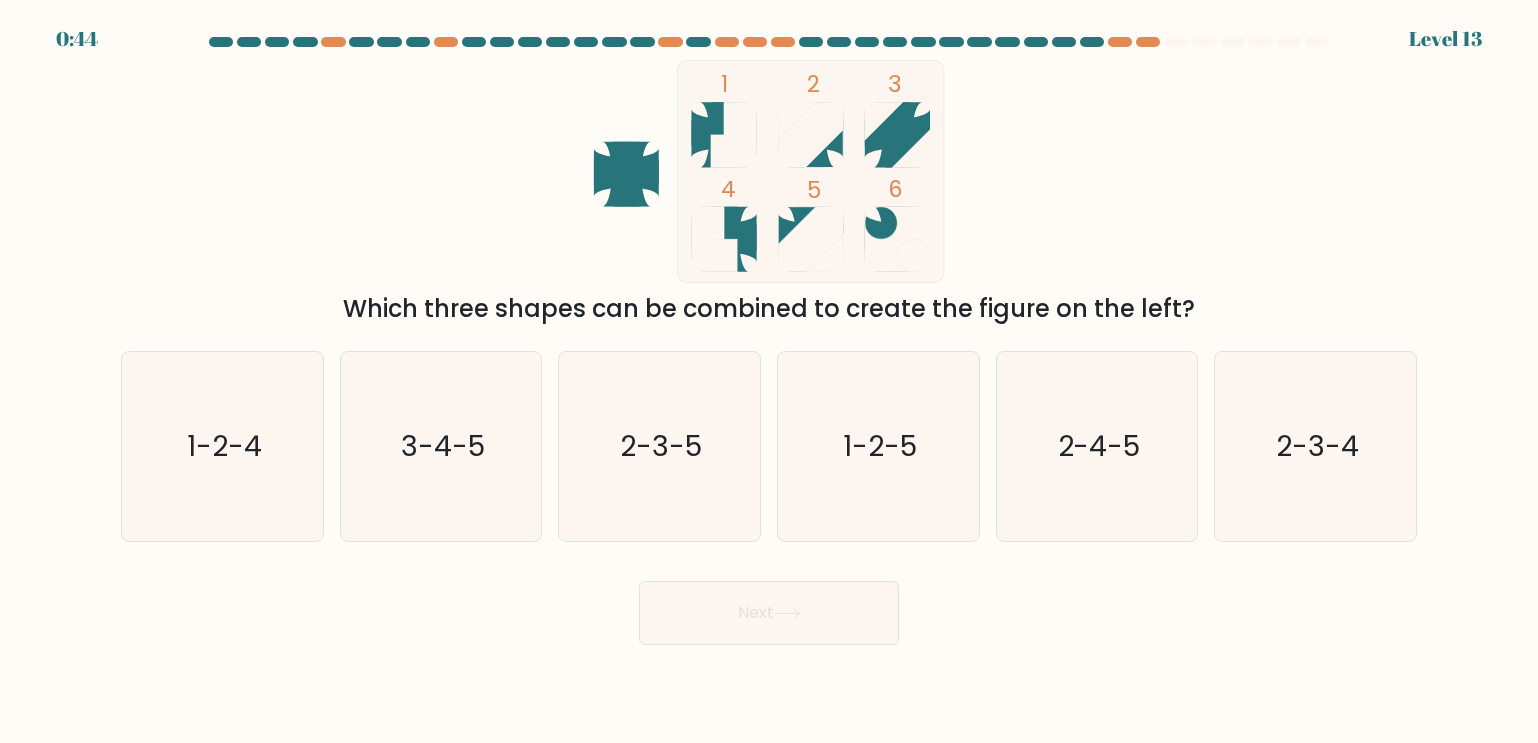 scroll, scrollTop: 0, scrollLeft: 0, axis: both 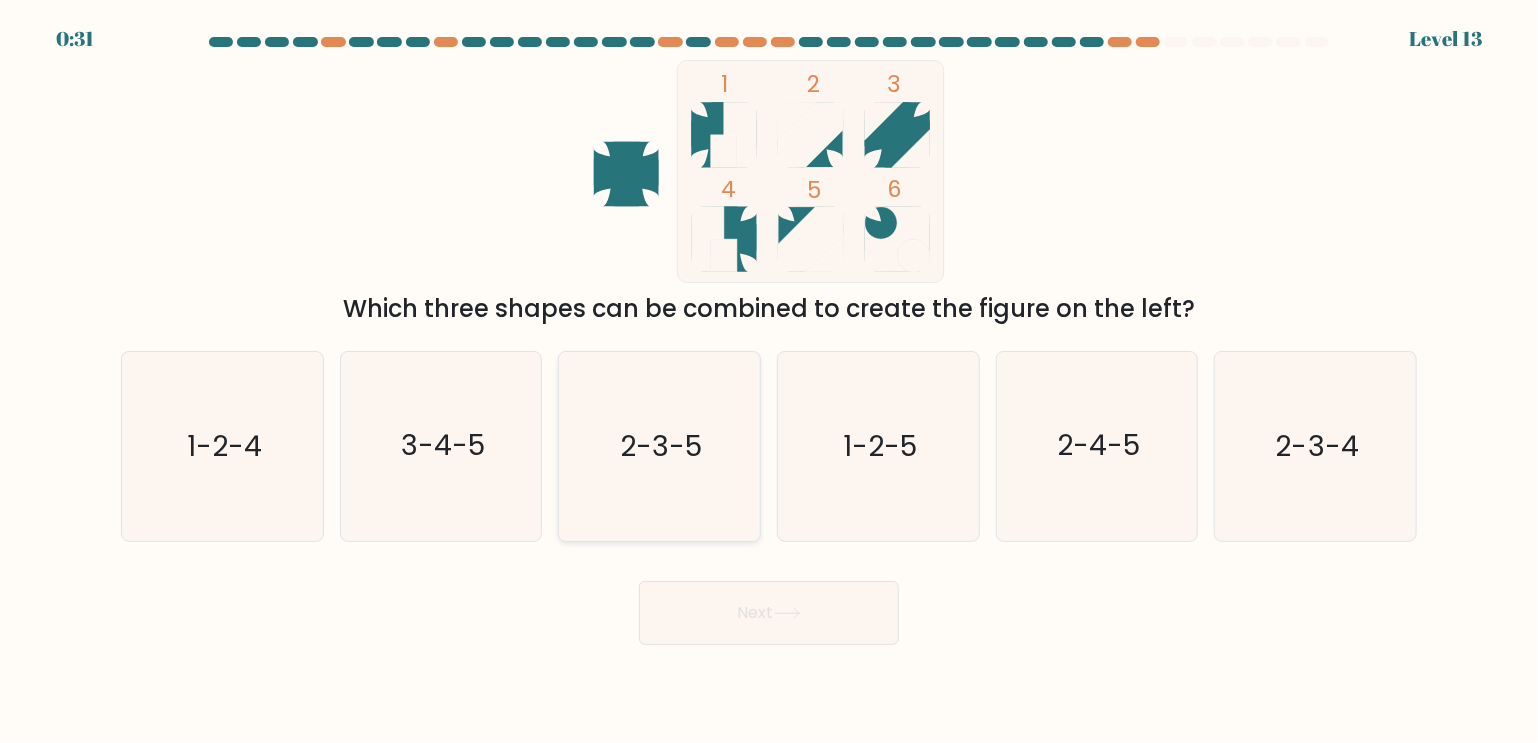 click on "2-3-5" at bounding box center [662, 446] 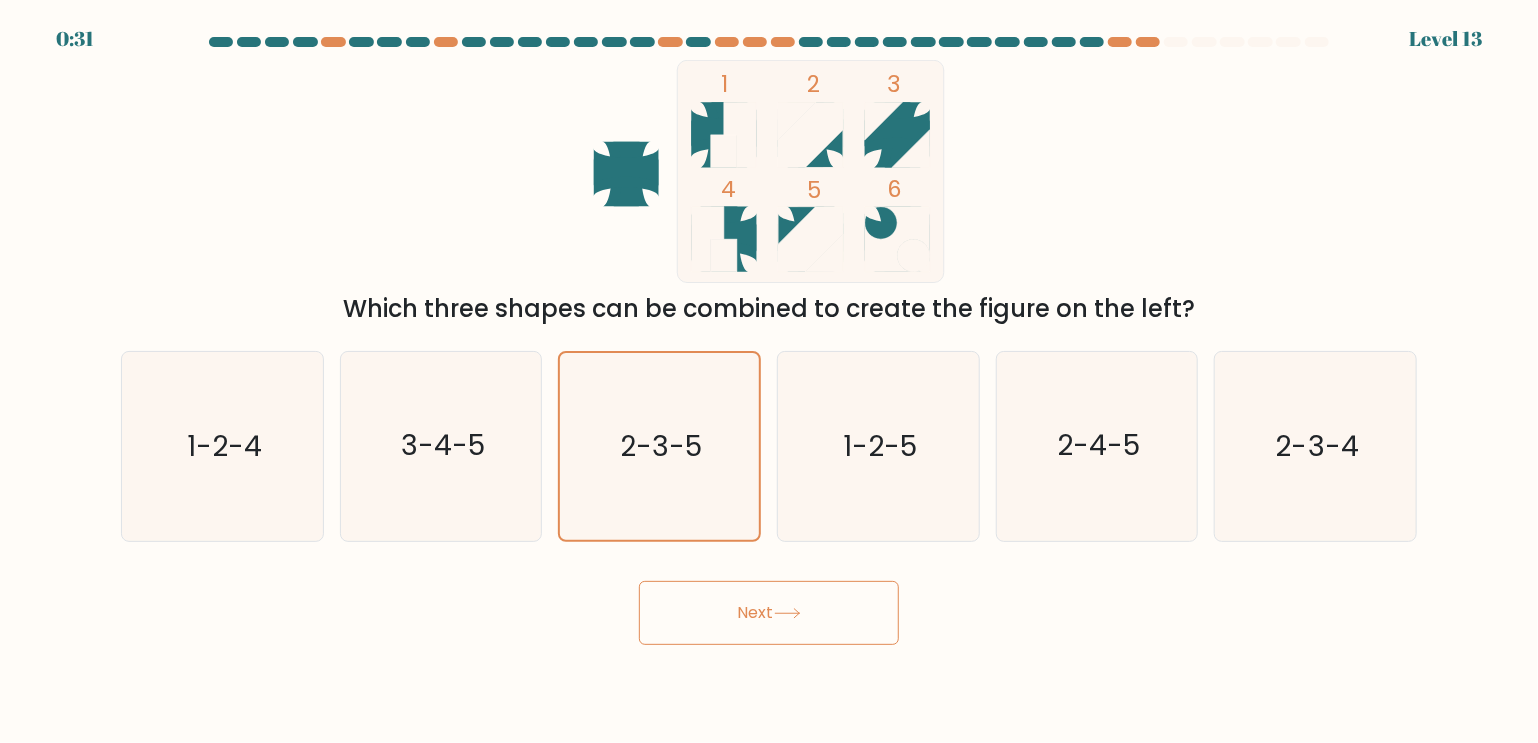 click on "Next" at bounding box center (769, 613) 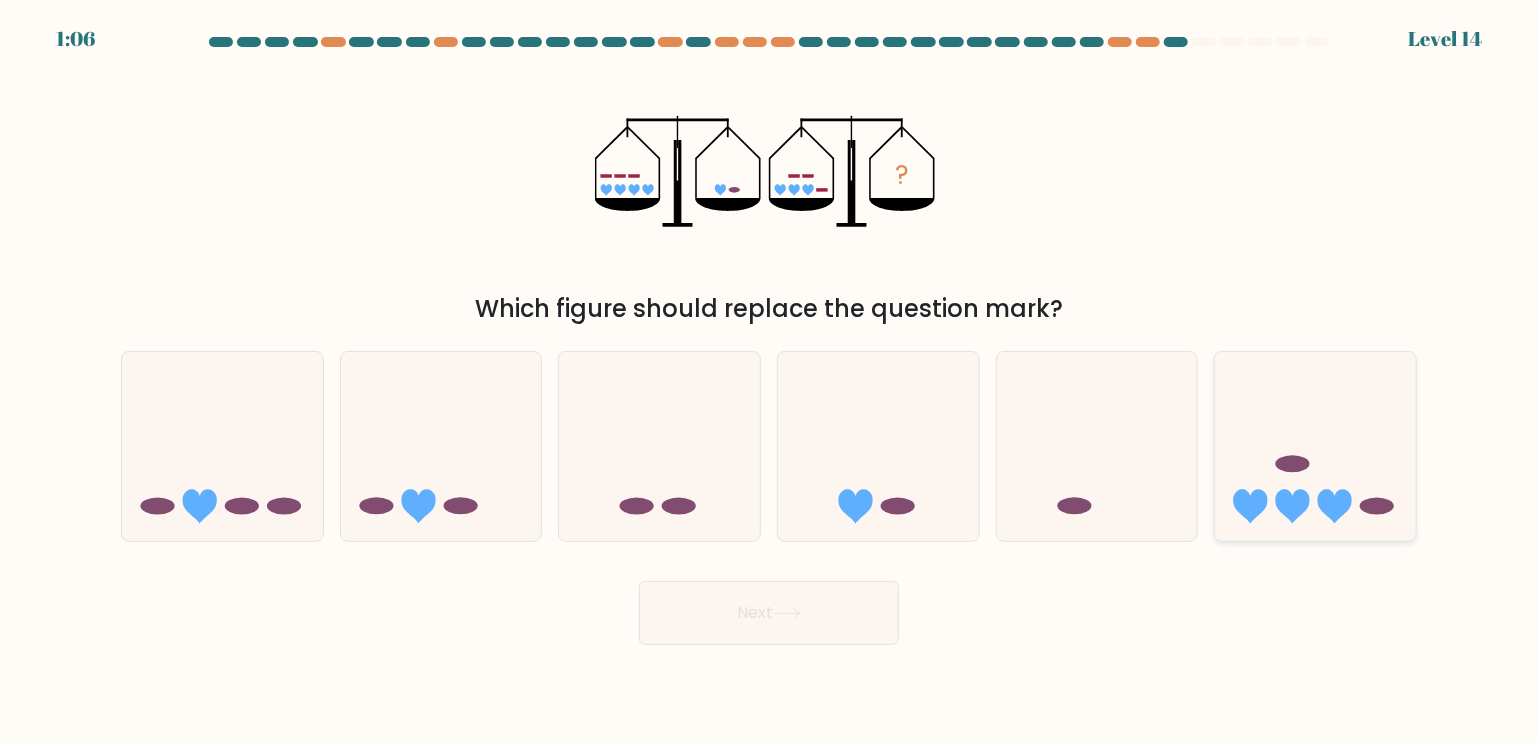 click at bounding box center [1315, 446] 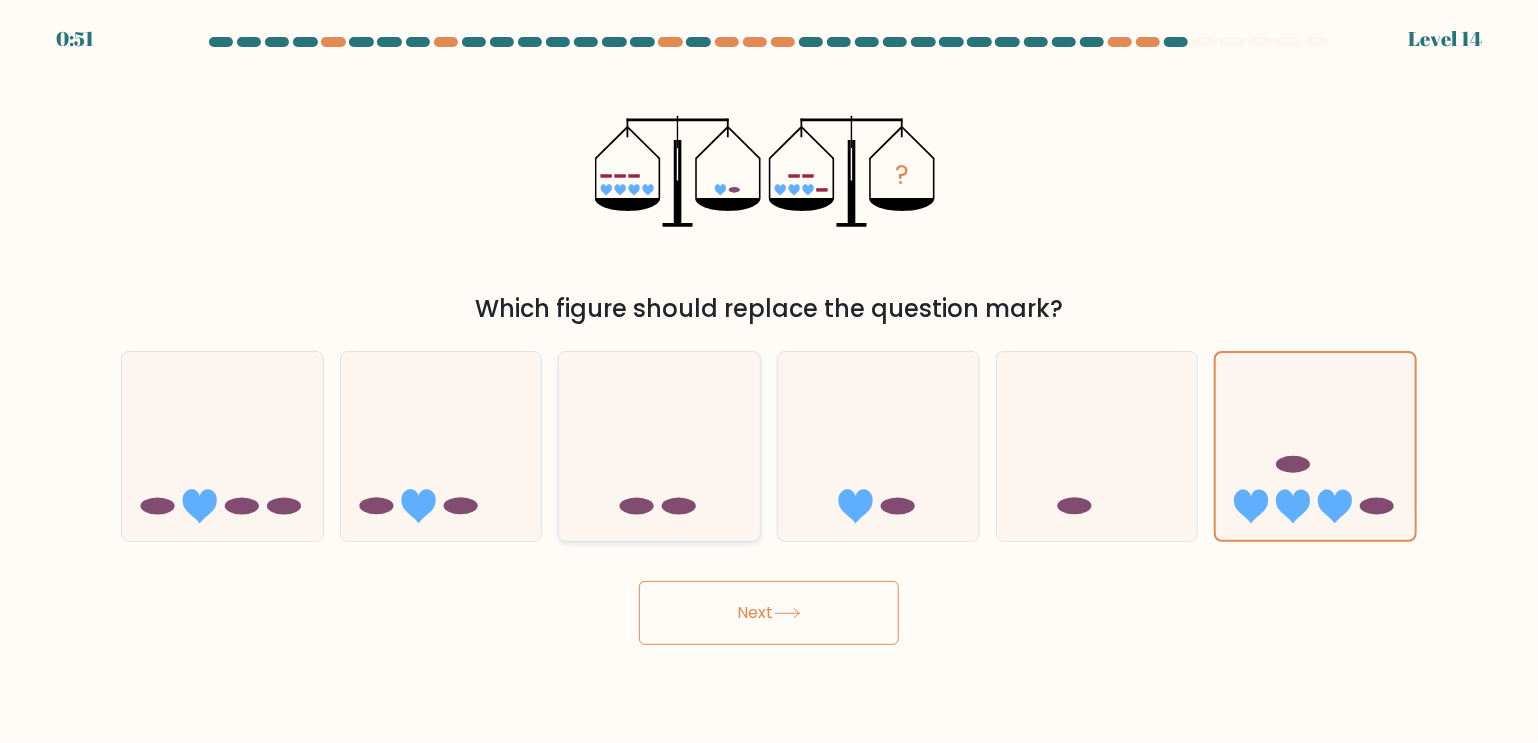 click at bounding box center (659, 446) 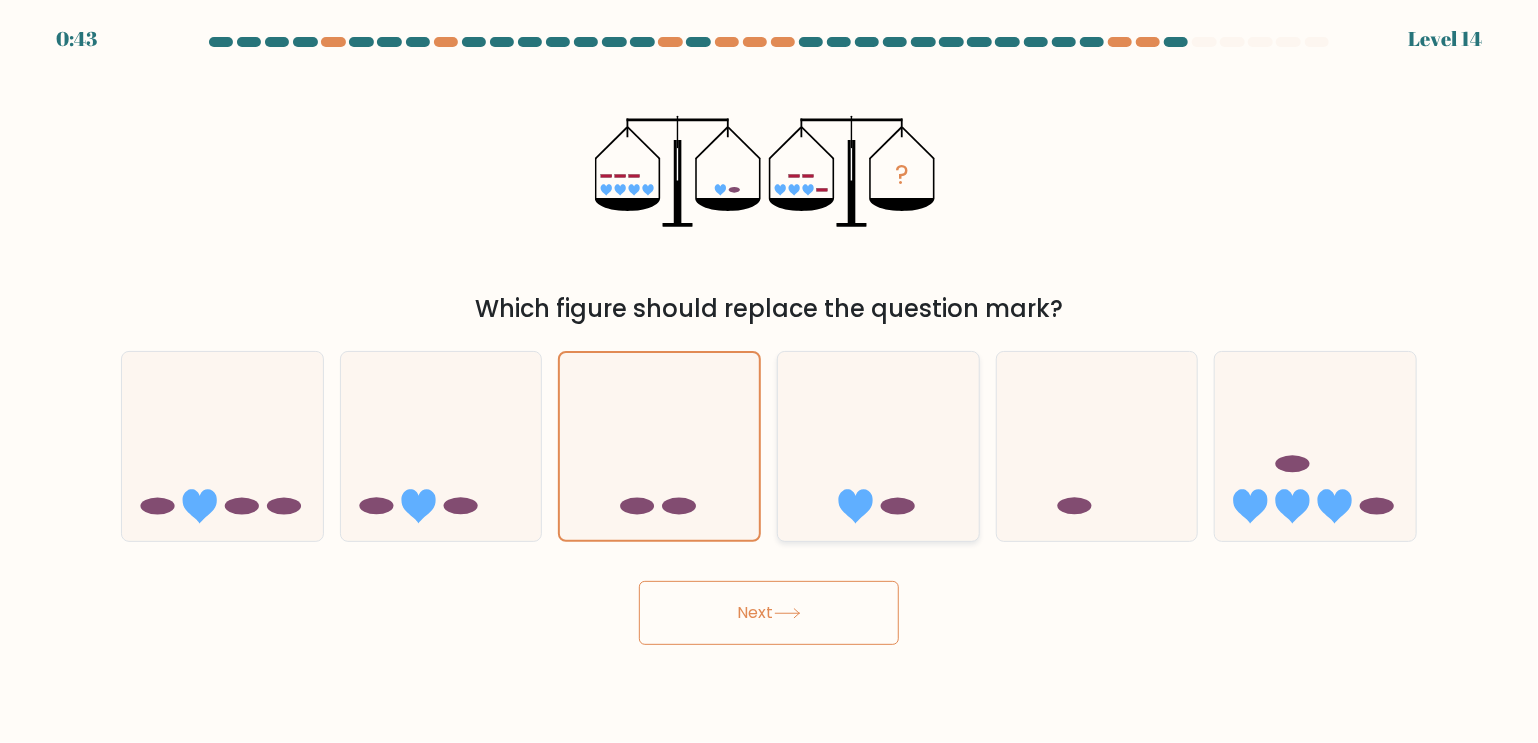 click at bounding box center (856, 507) 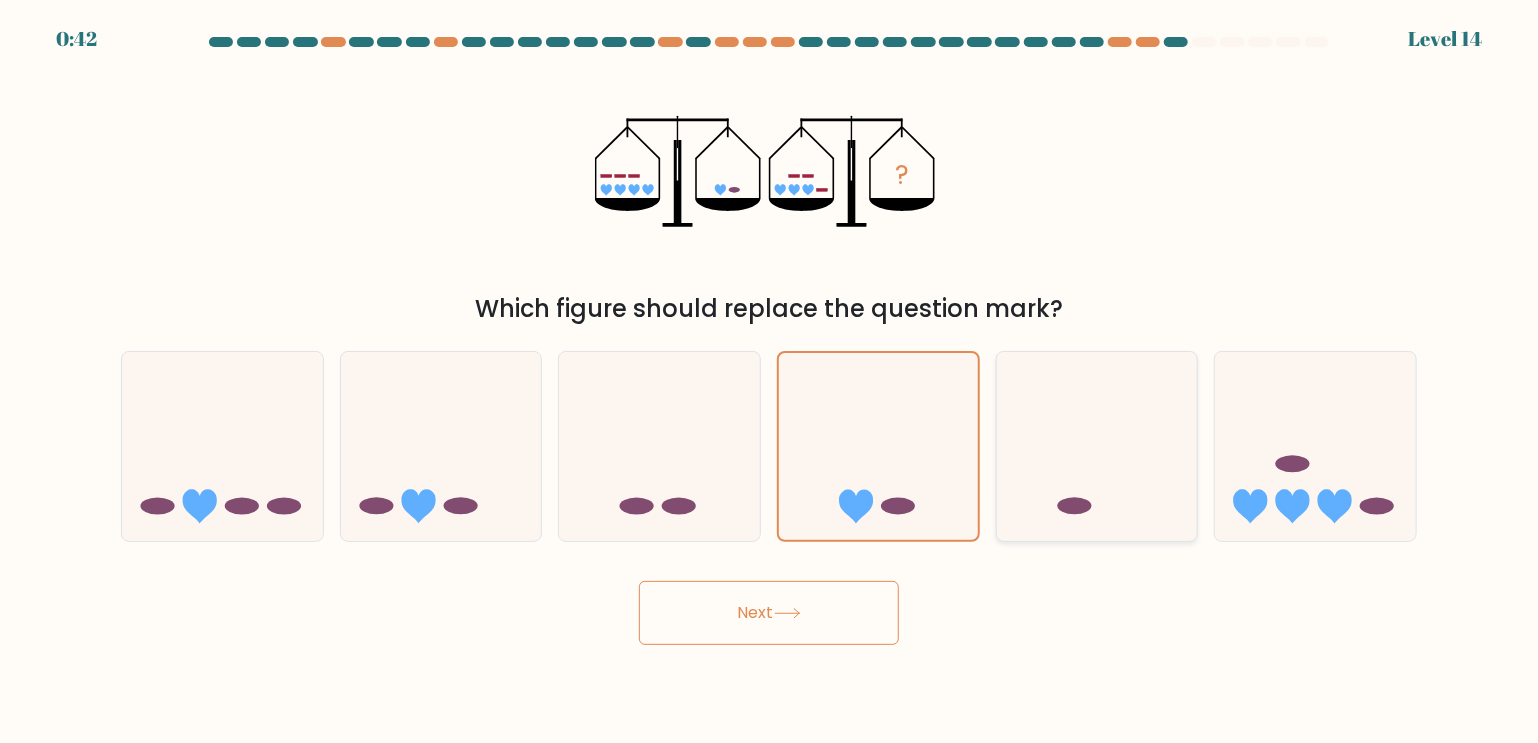 click at bounding box center (1097, 446) 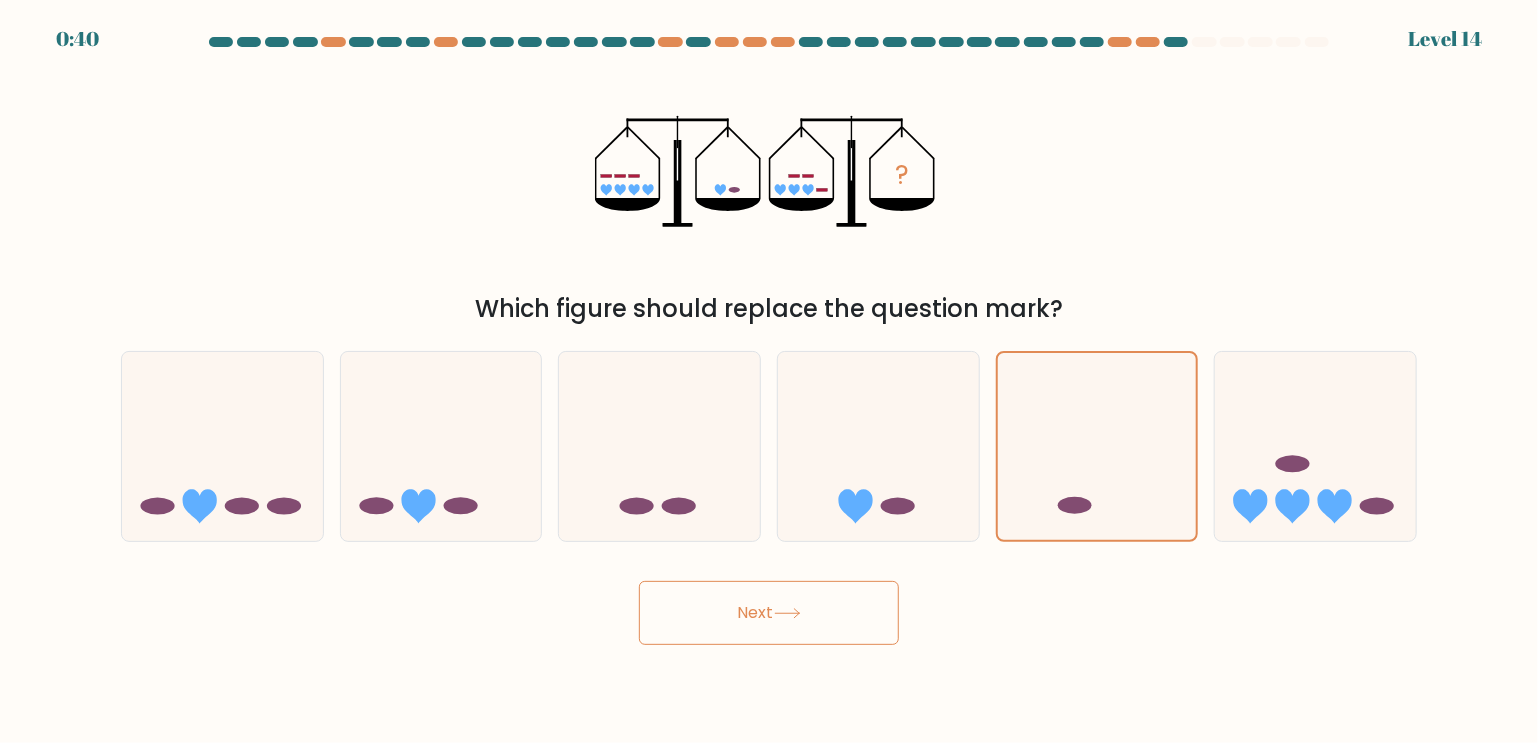 drag, startPoint x: 810, startPoint y: 618, endPoint x: 984, endPoint y: 683, distance: 185.74445 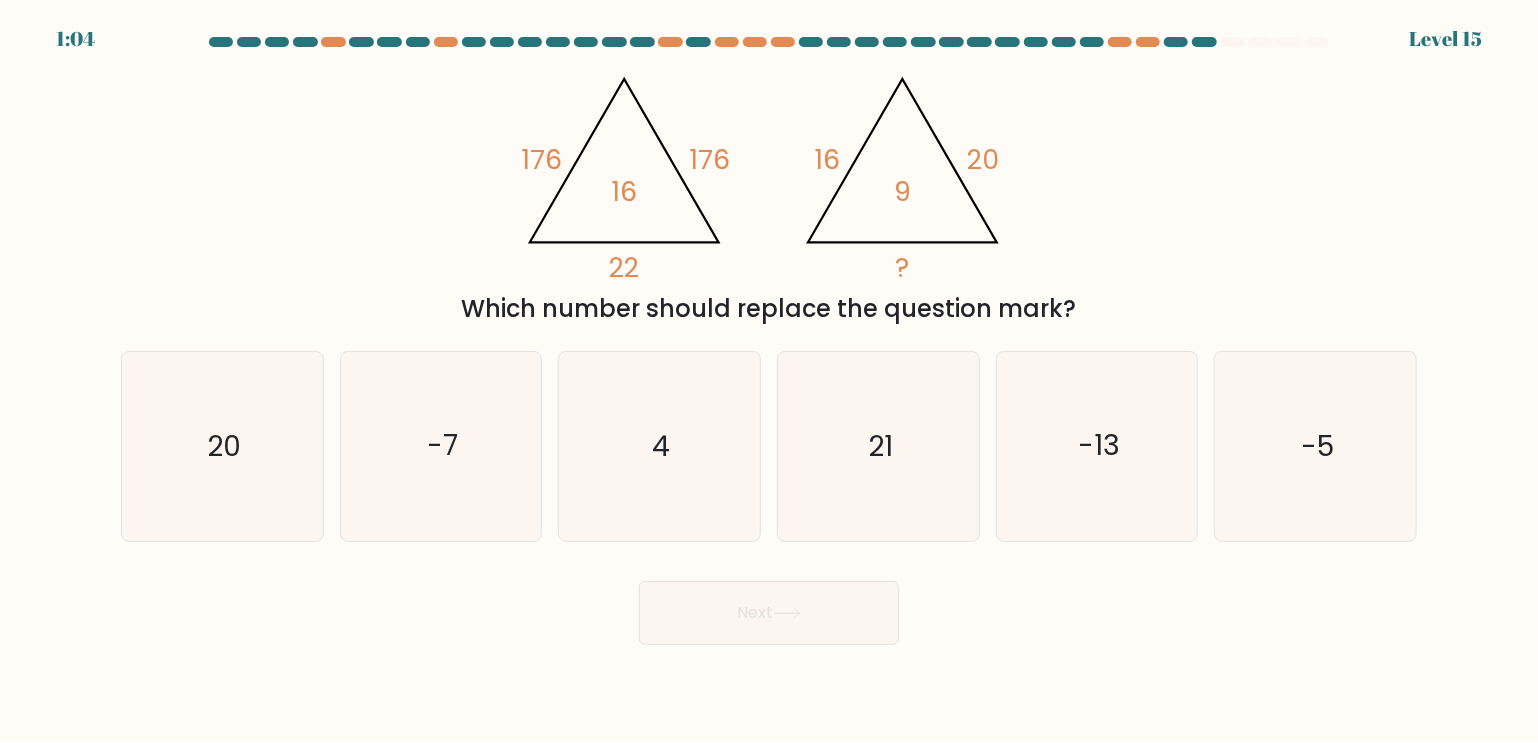 click at bounding box center [769, 341] 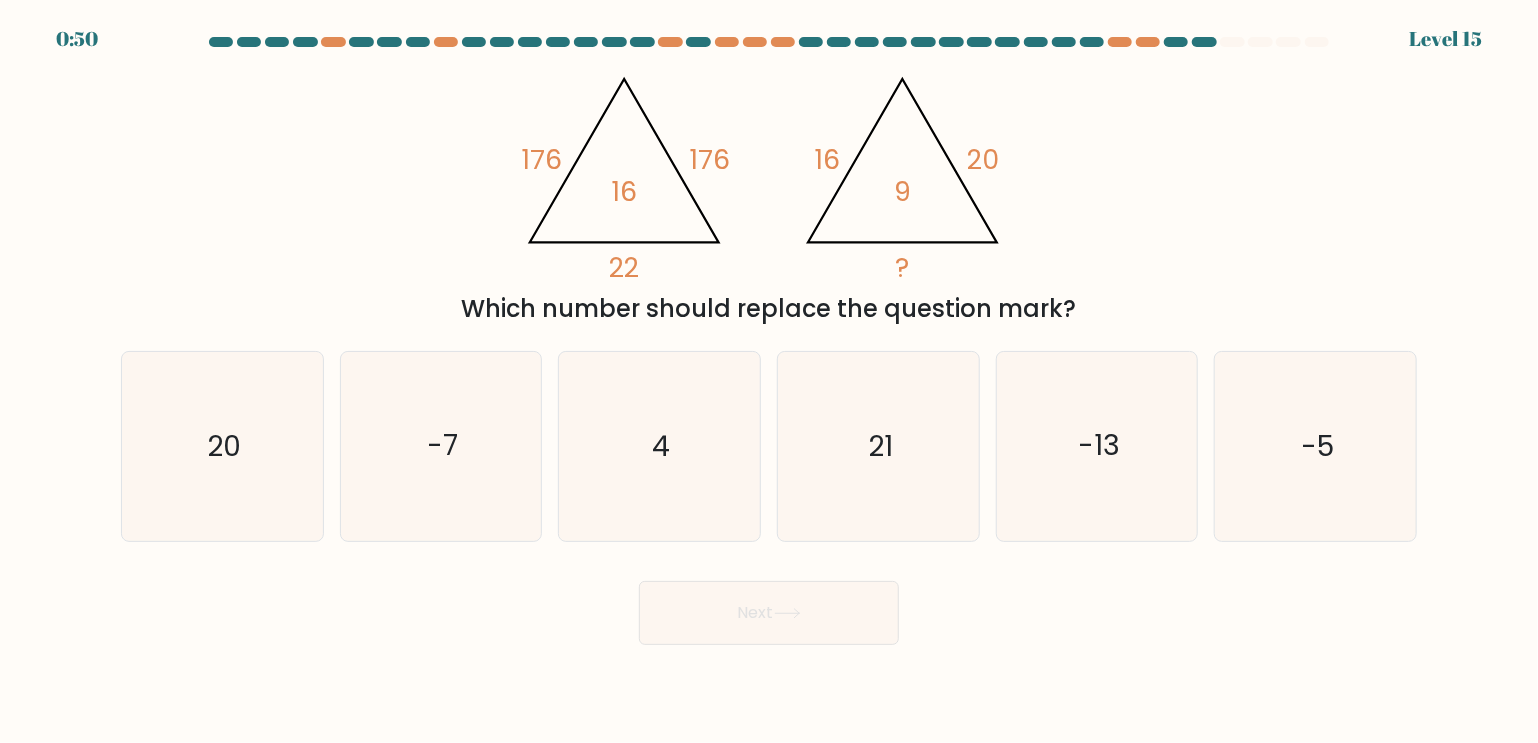 click on "Next" at bounding box center (769, 605) 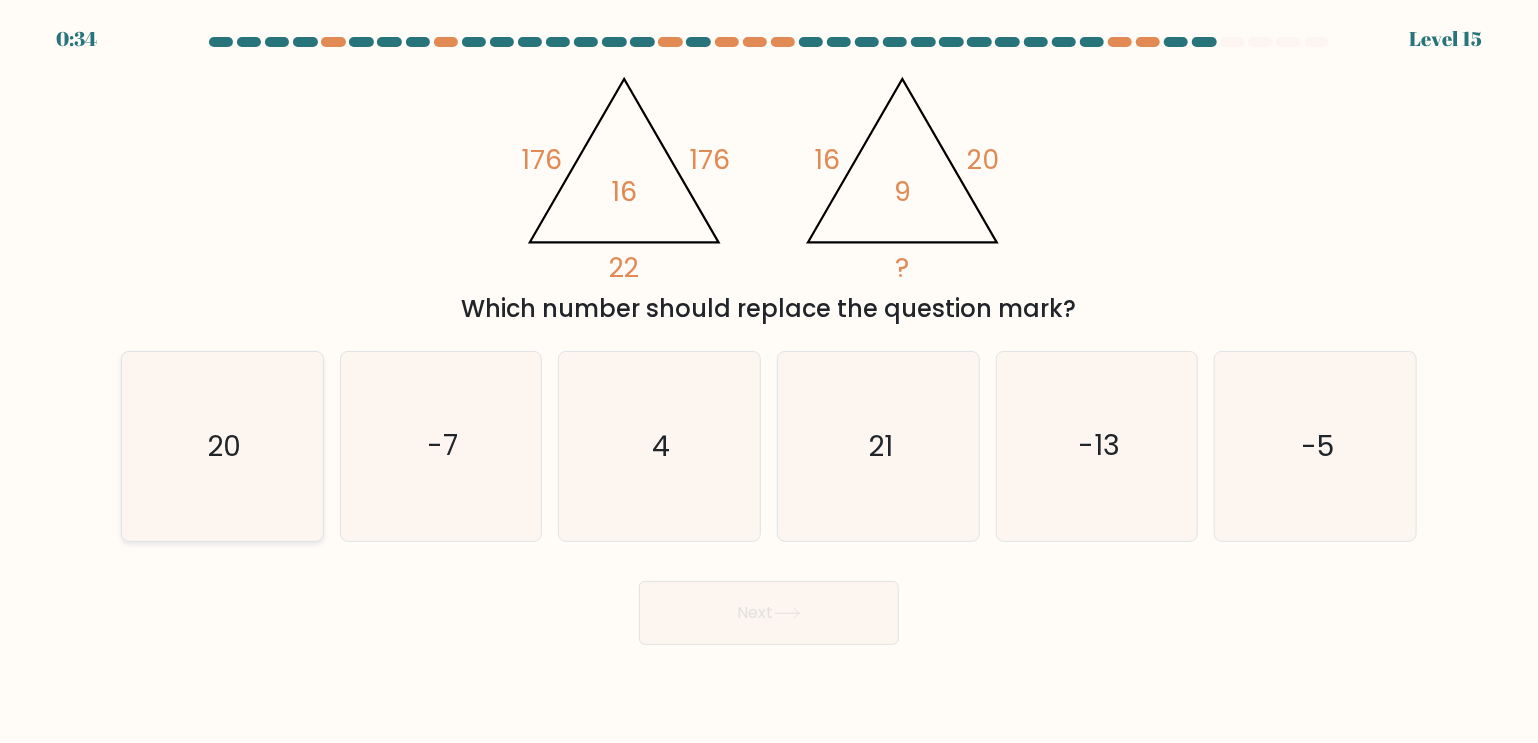 click on "20" at bounding box center [224, 446] 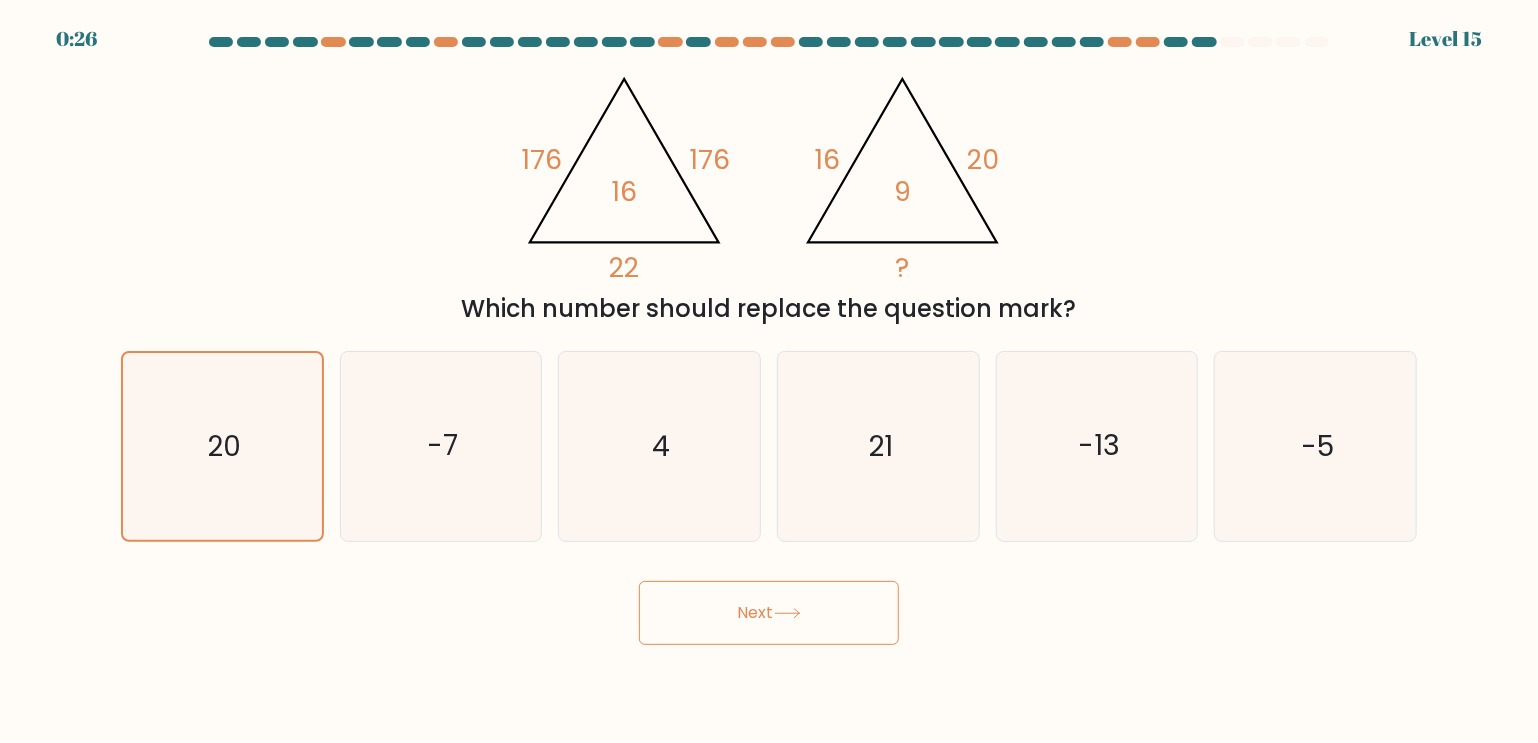 click on "Next" at bounding box center (769, 613) 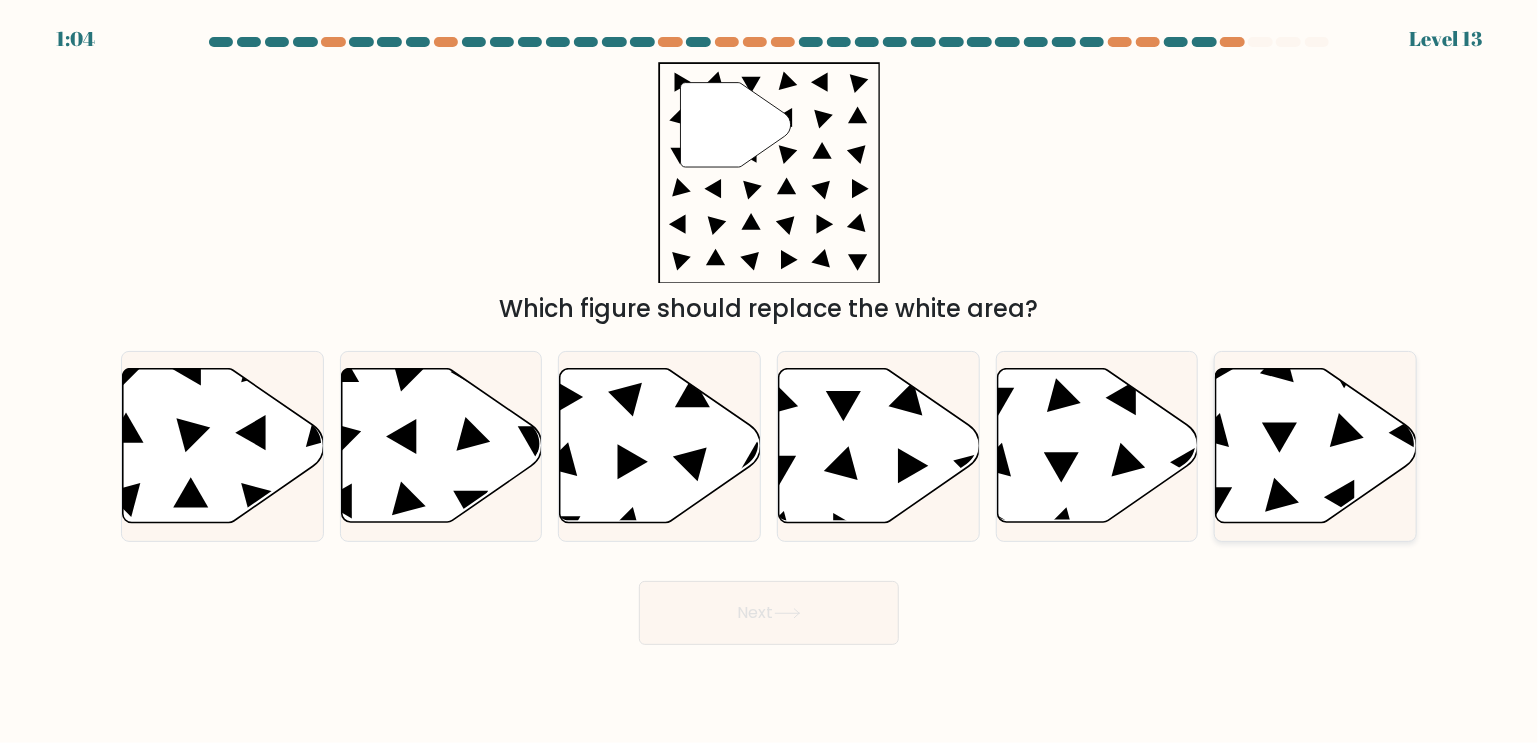 click at bounding box center [1316, 446] 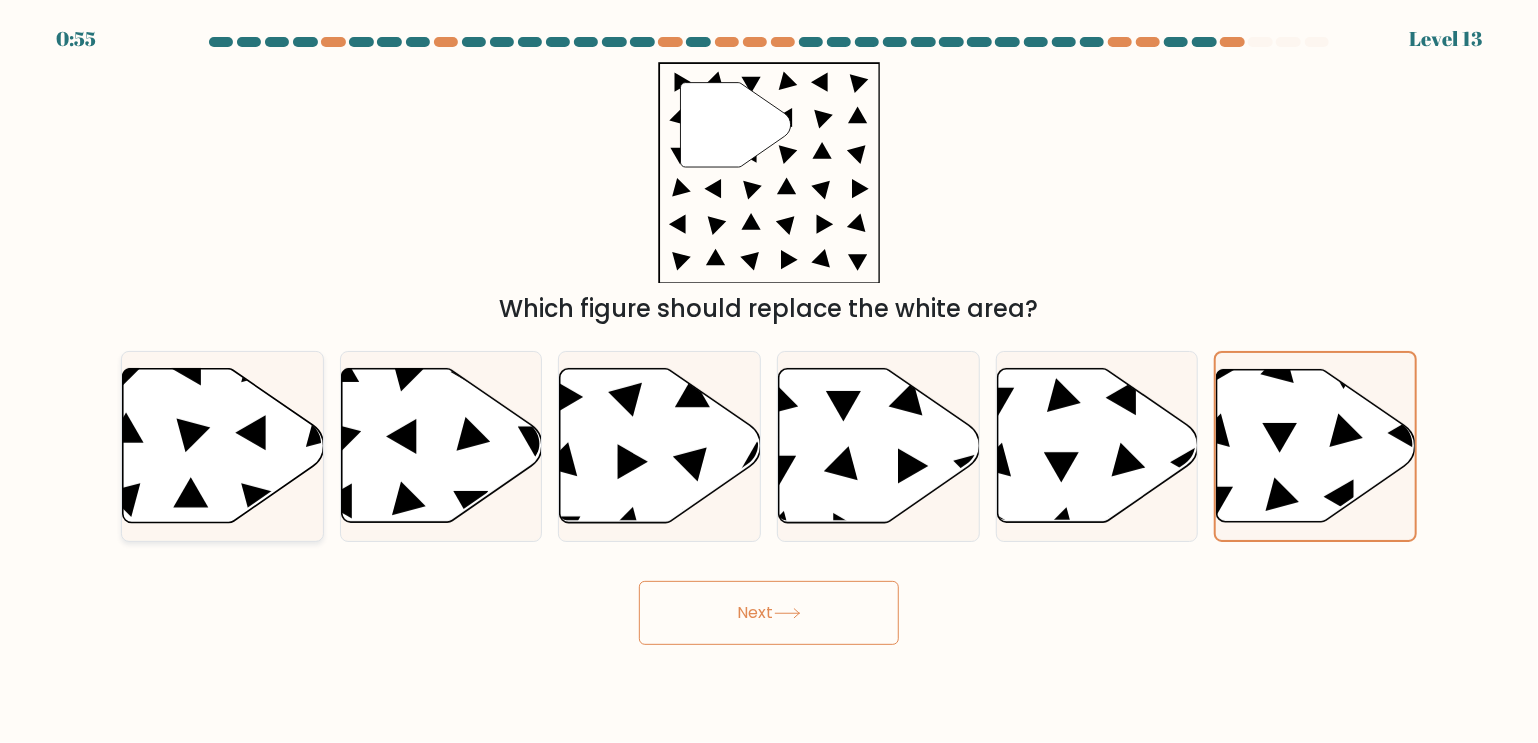 click at bounding box center (223, 446) 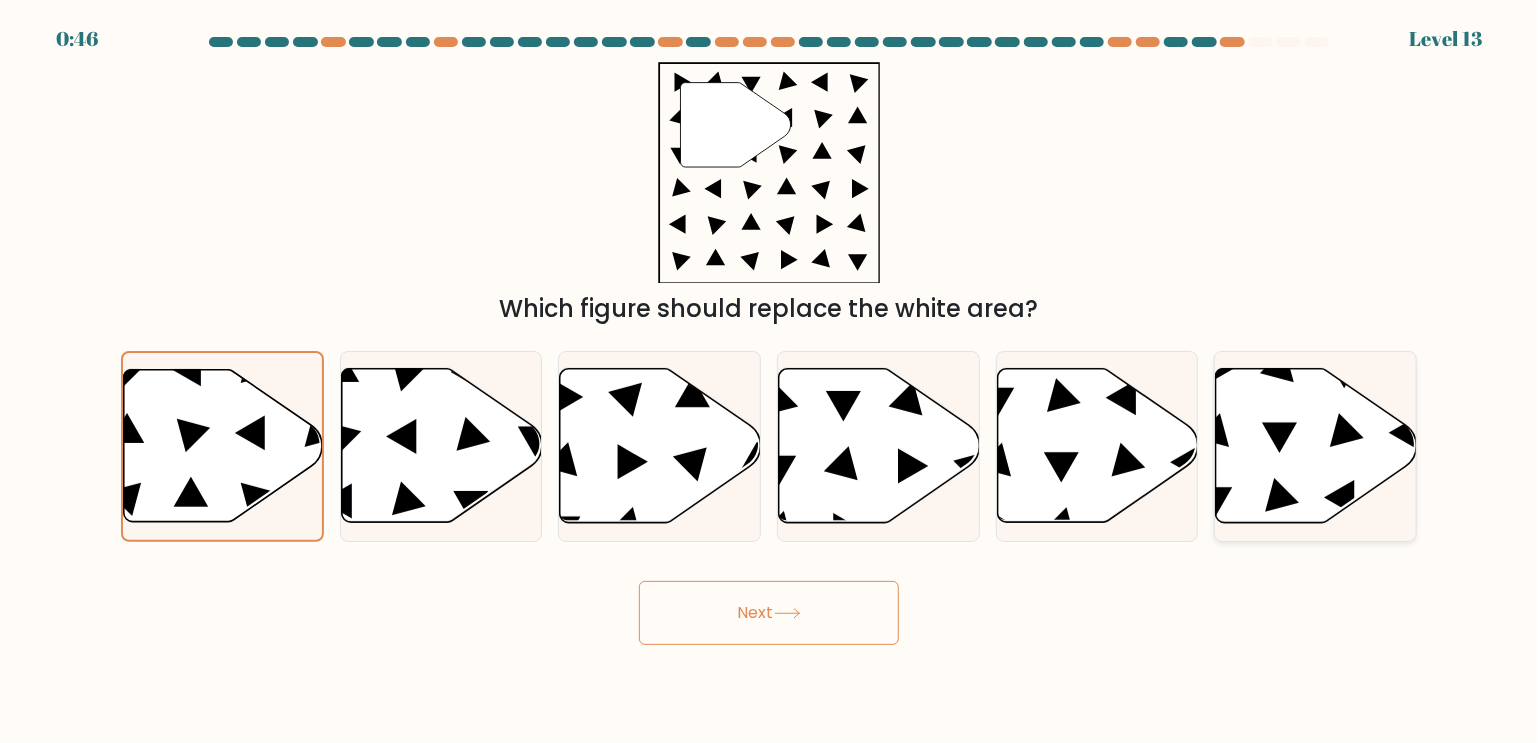click at bounding box center [1316, 446] 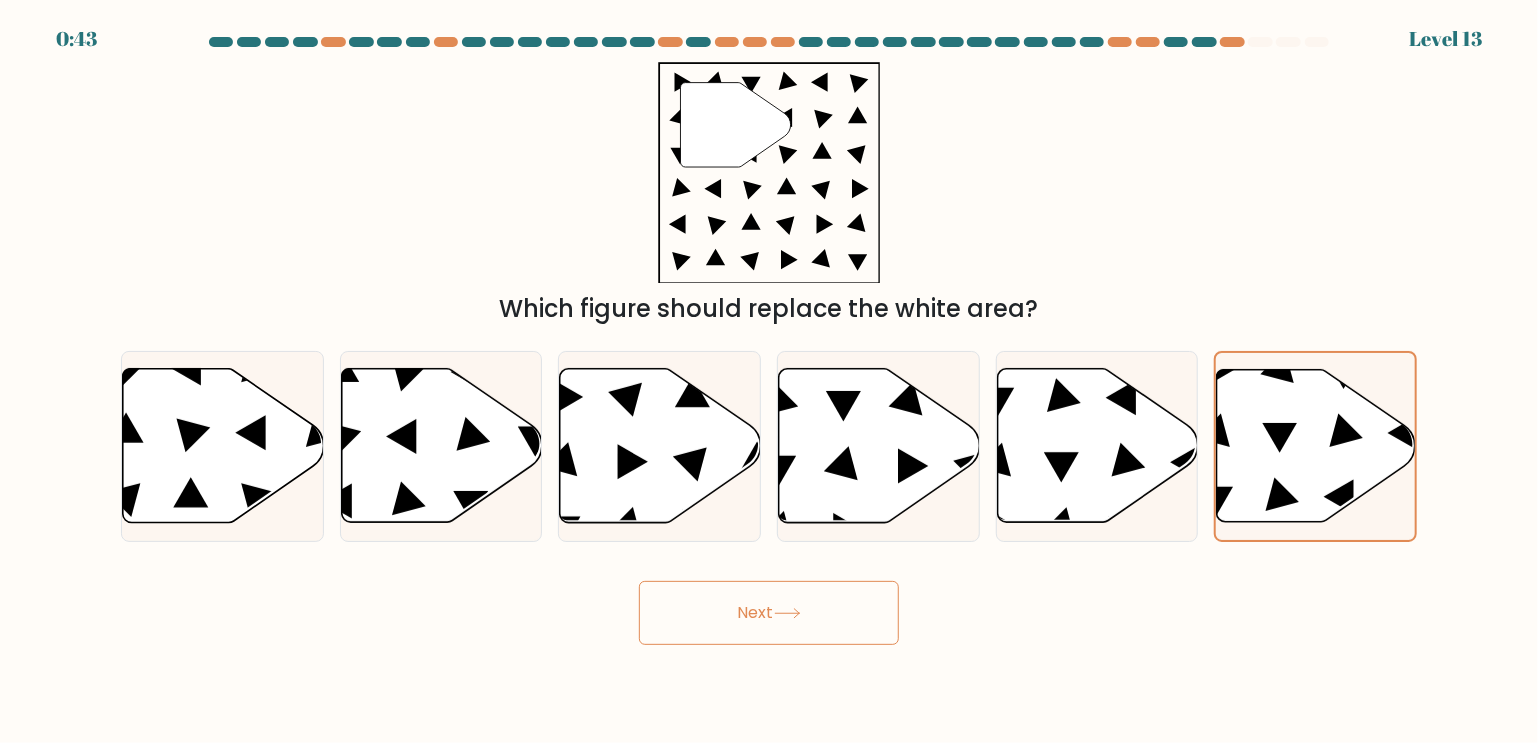 click on "Next" at bounding box center (769, 613) 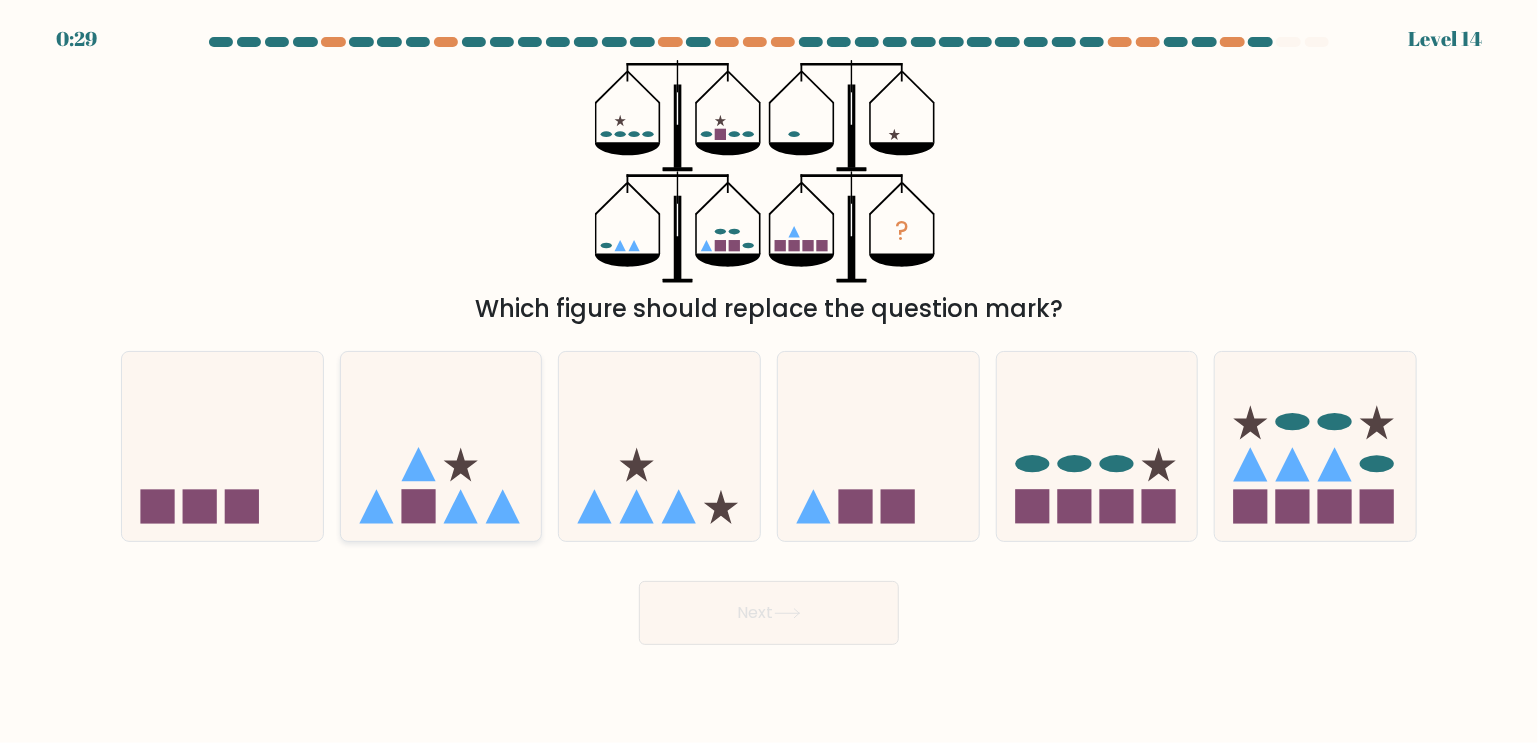 click at bounding box center (441, 446) 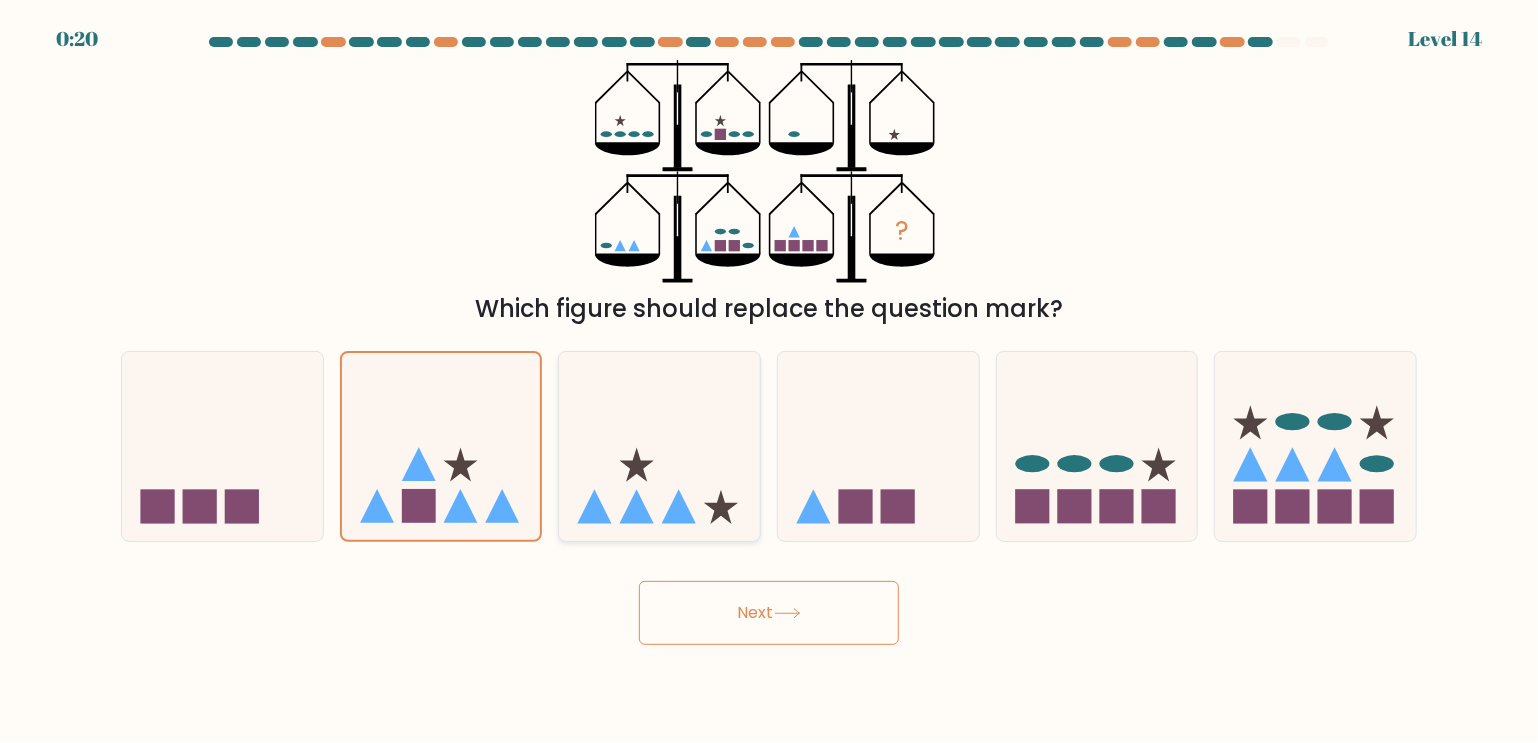 click at bounding box center (637, 507) 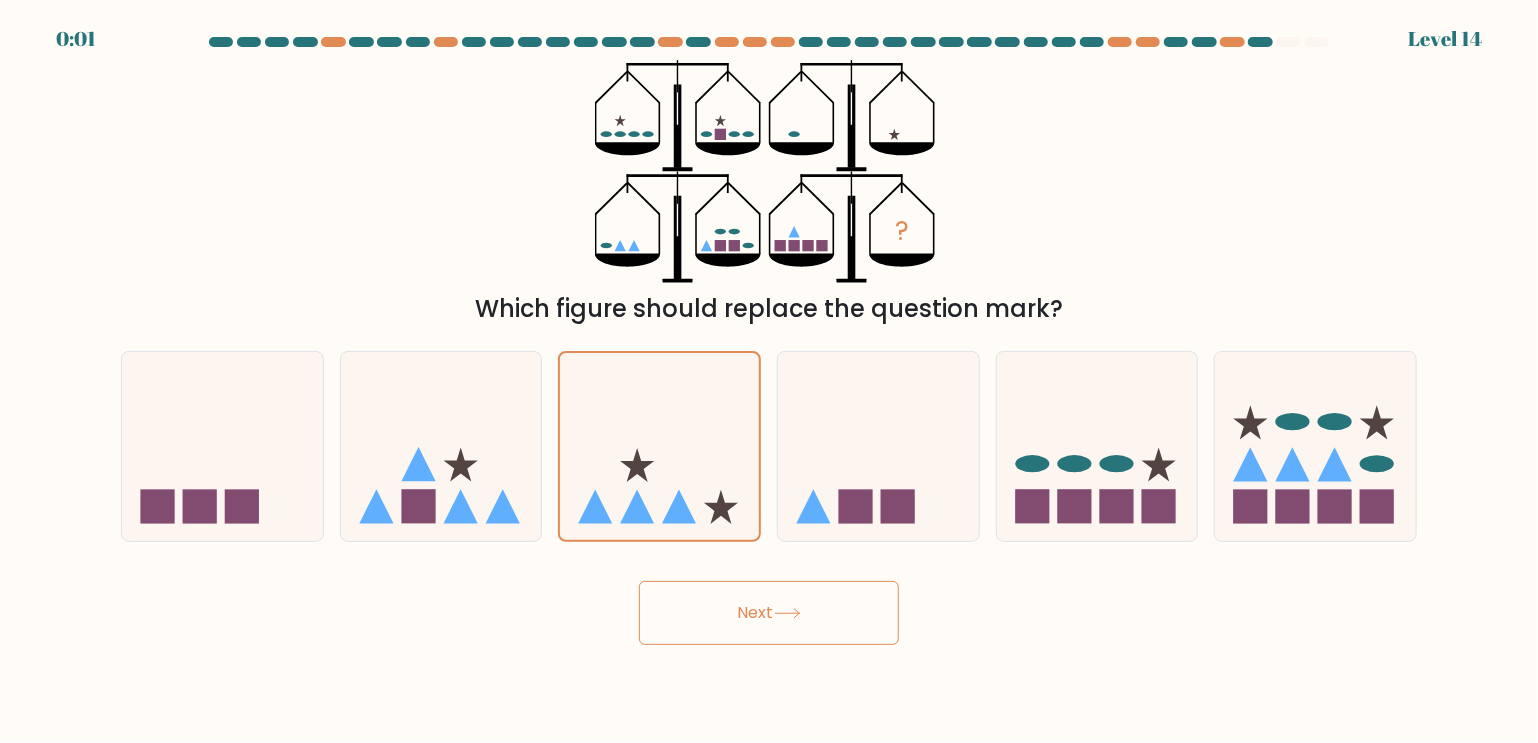 click on "Next" at bounding box center (769, 613) 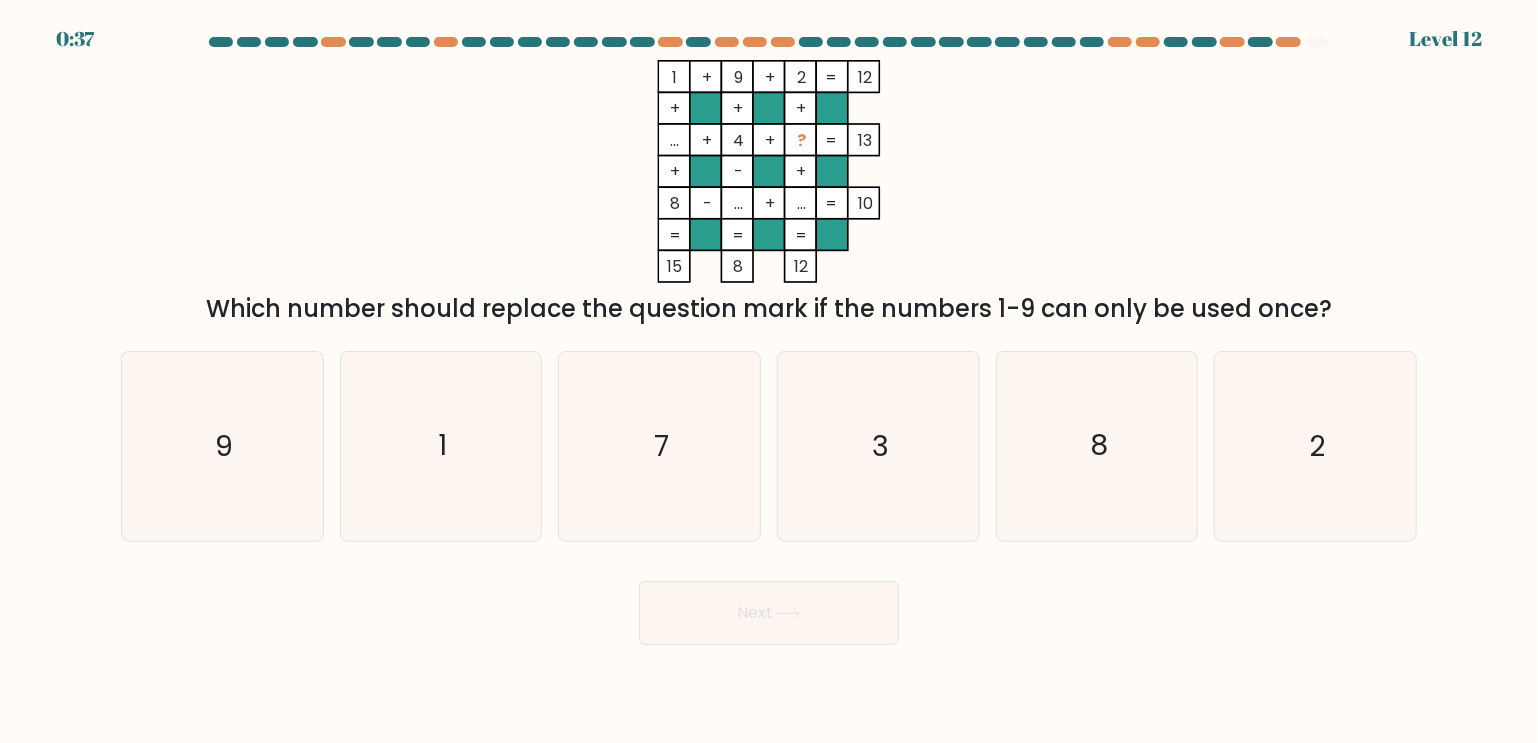 drag, startPoint x: 792, startPoint y: 268, endPoint x: 880, endPoint y: 275, distance: 88.27797 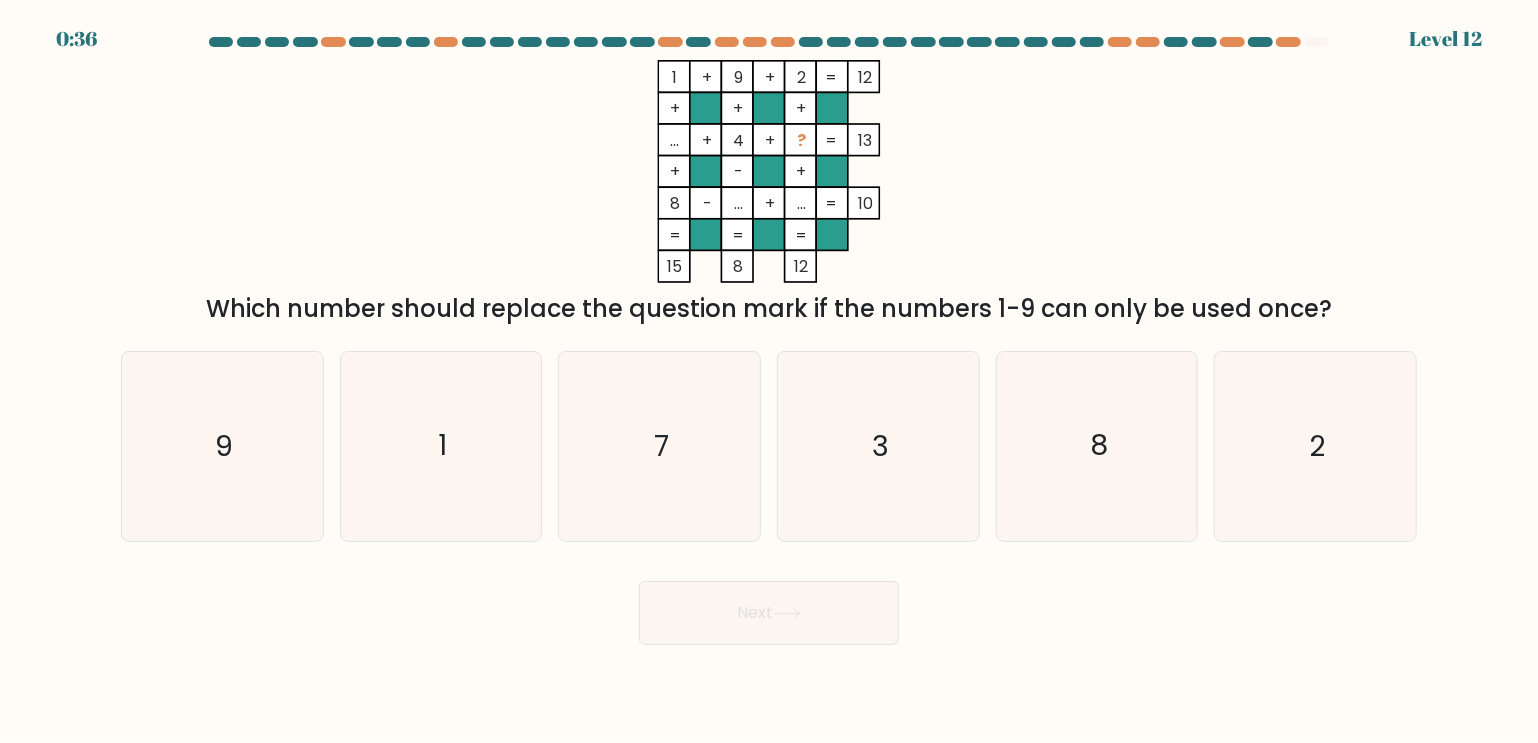 click on "1    +    9    +    2    12    +    +    +    ...    +    4    +    ?    13    +    -    +    8    -    ...    +    ...    =   10    =   =   =   =   15    8    12    =" at bounding box center [769, 171] 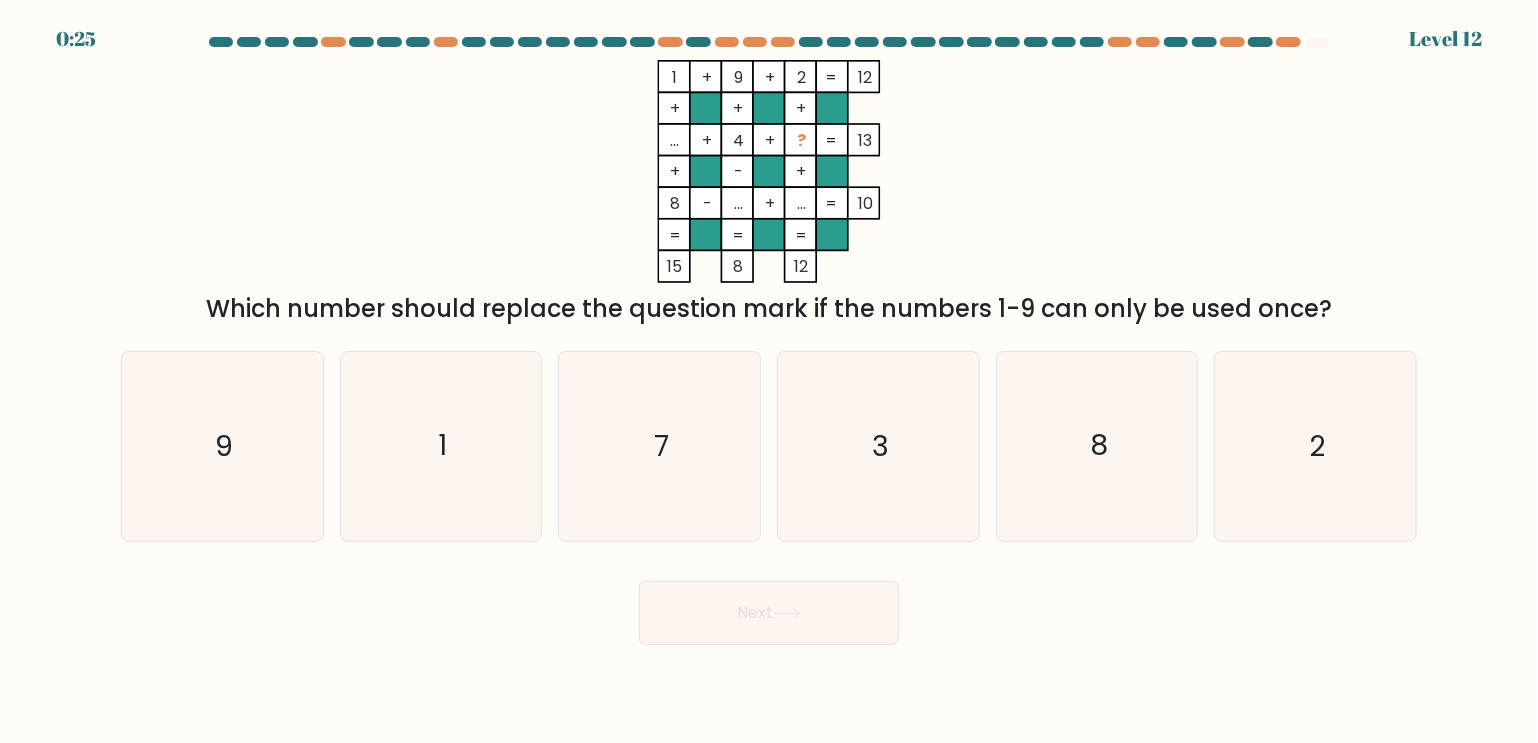 drag, startPoint x: 802, startPoint y: 146, endPoint x: 1288, endPoint y: 183, distance: 487.4064 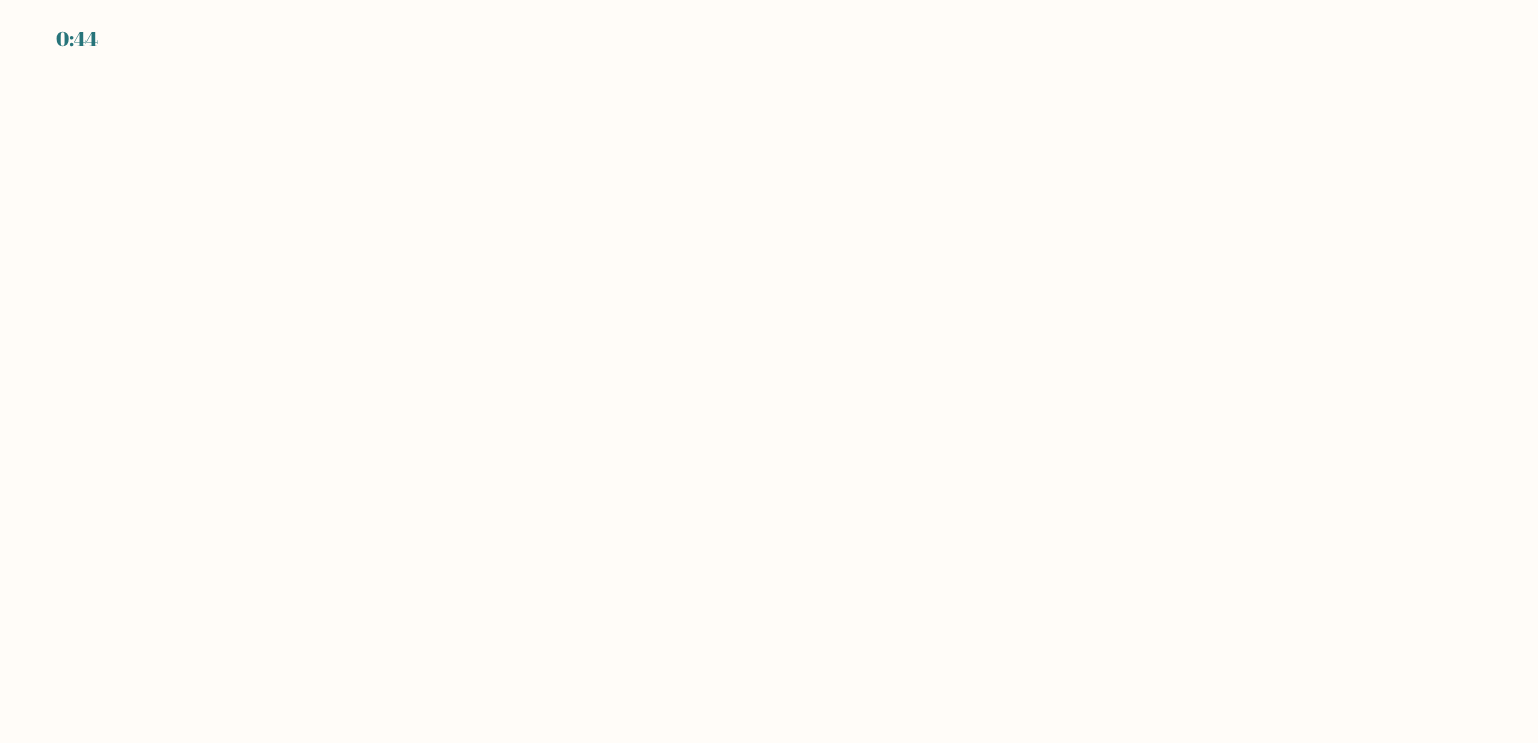 scroll, scrollTop: 0, scrollLeft: 0, axis: both 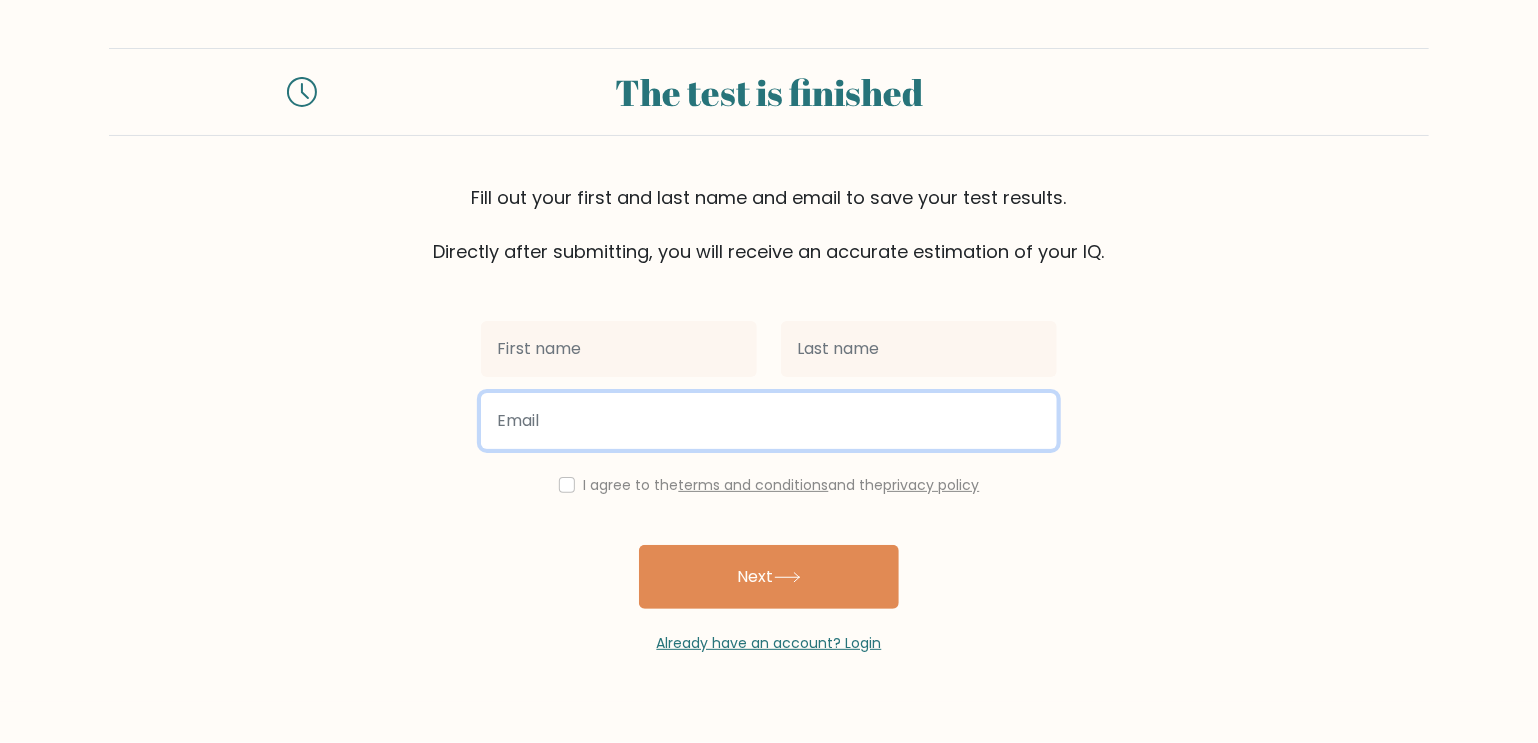 click at bounding box center (769, 421) 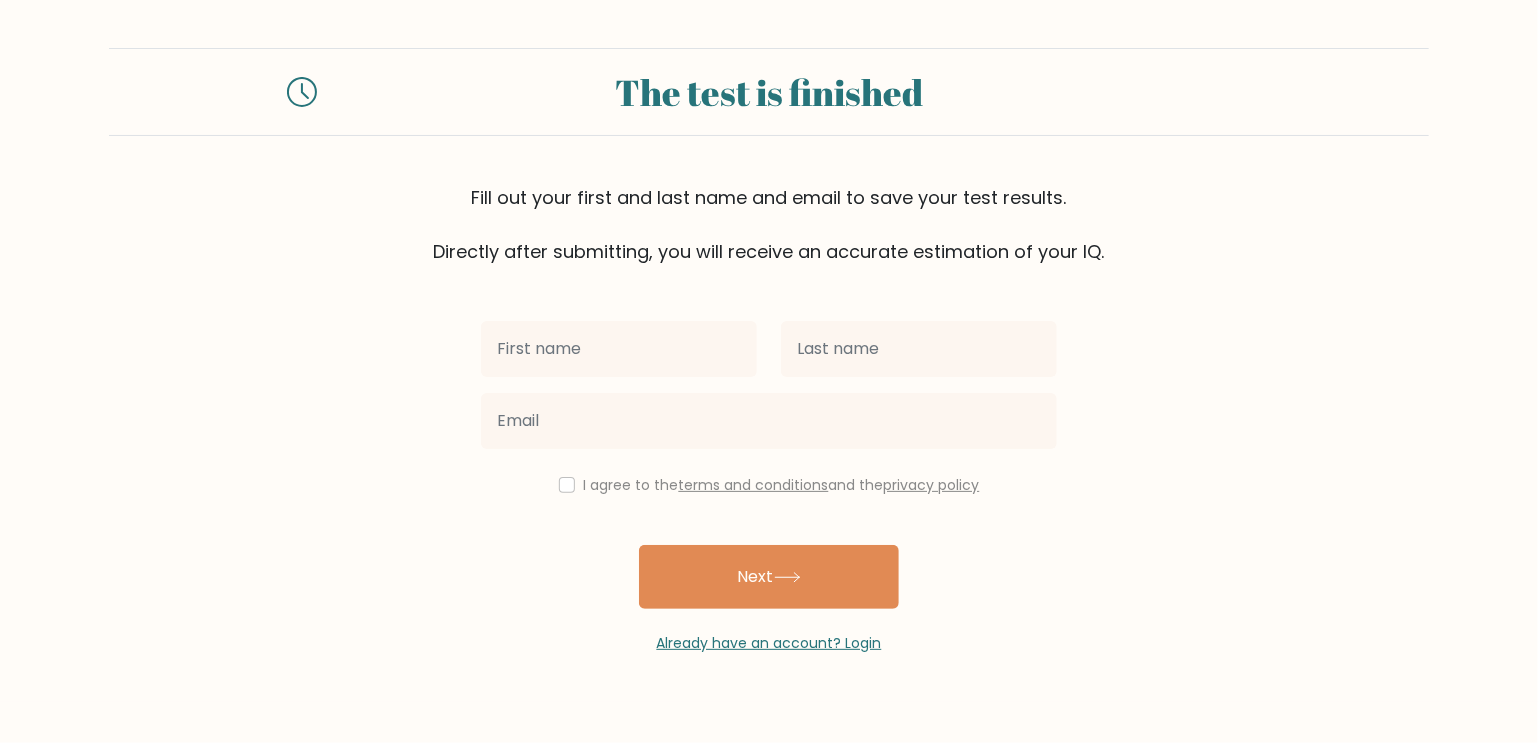 click on "The test is finished
Fill out your first and last name and email to save your test results.
Directly after submitting, you will receive an accurate estimation of your IQ.
I agree to the" at bounding box center [769, 351] 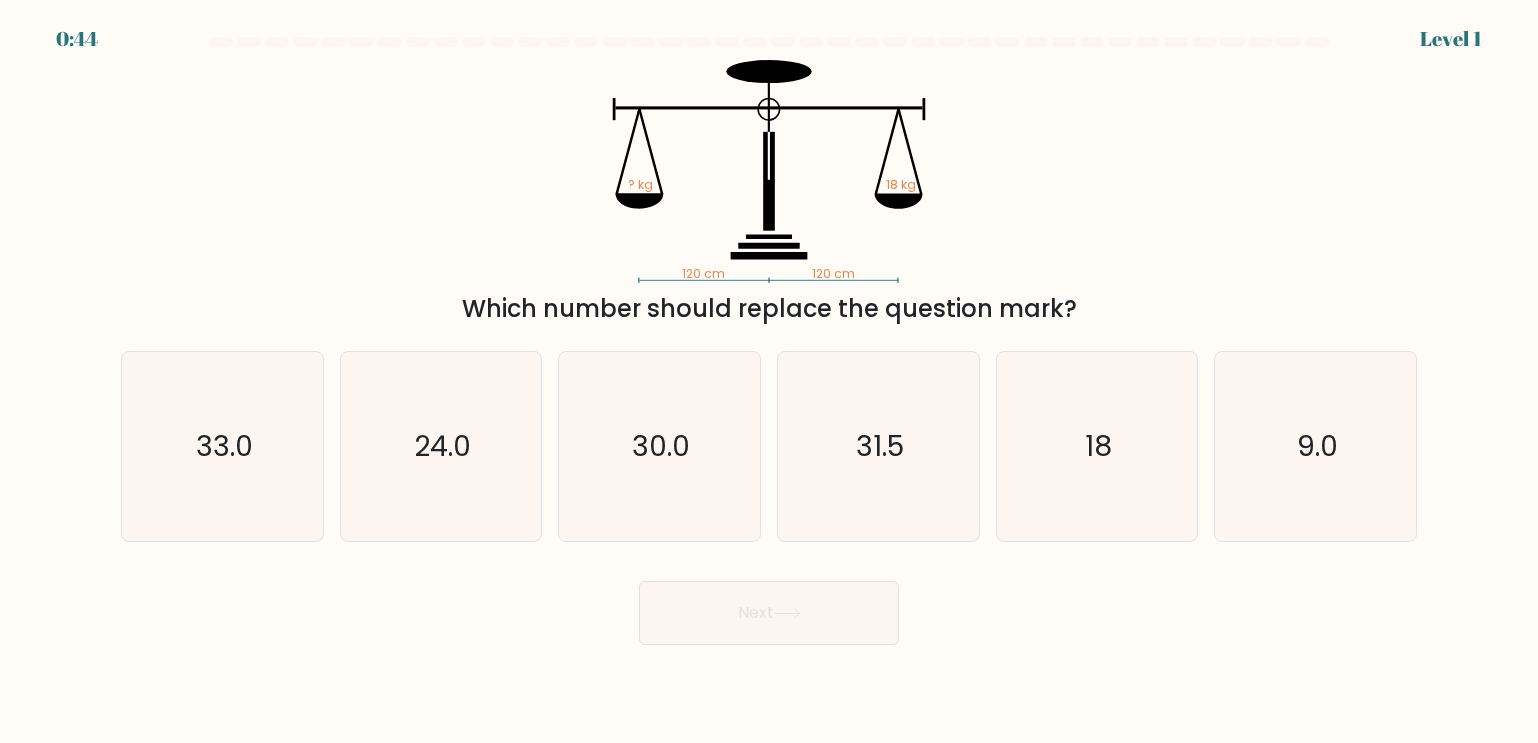 scroll, scrollTop: 0, scrollLeft: 0, axis: both 